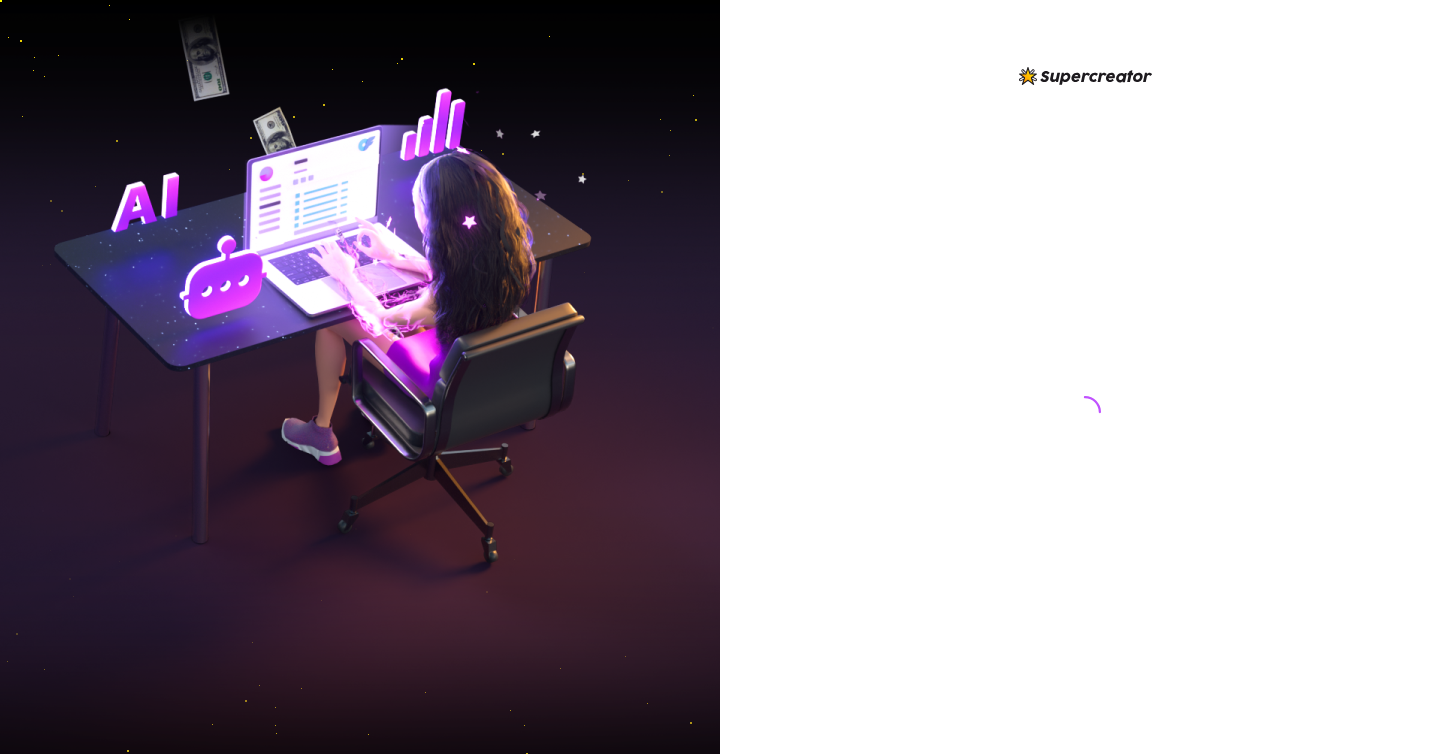 scroll, scrollTop: 0, scrollLeft: 0, axis: both 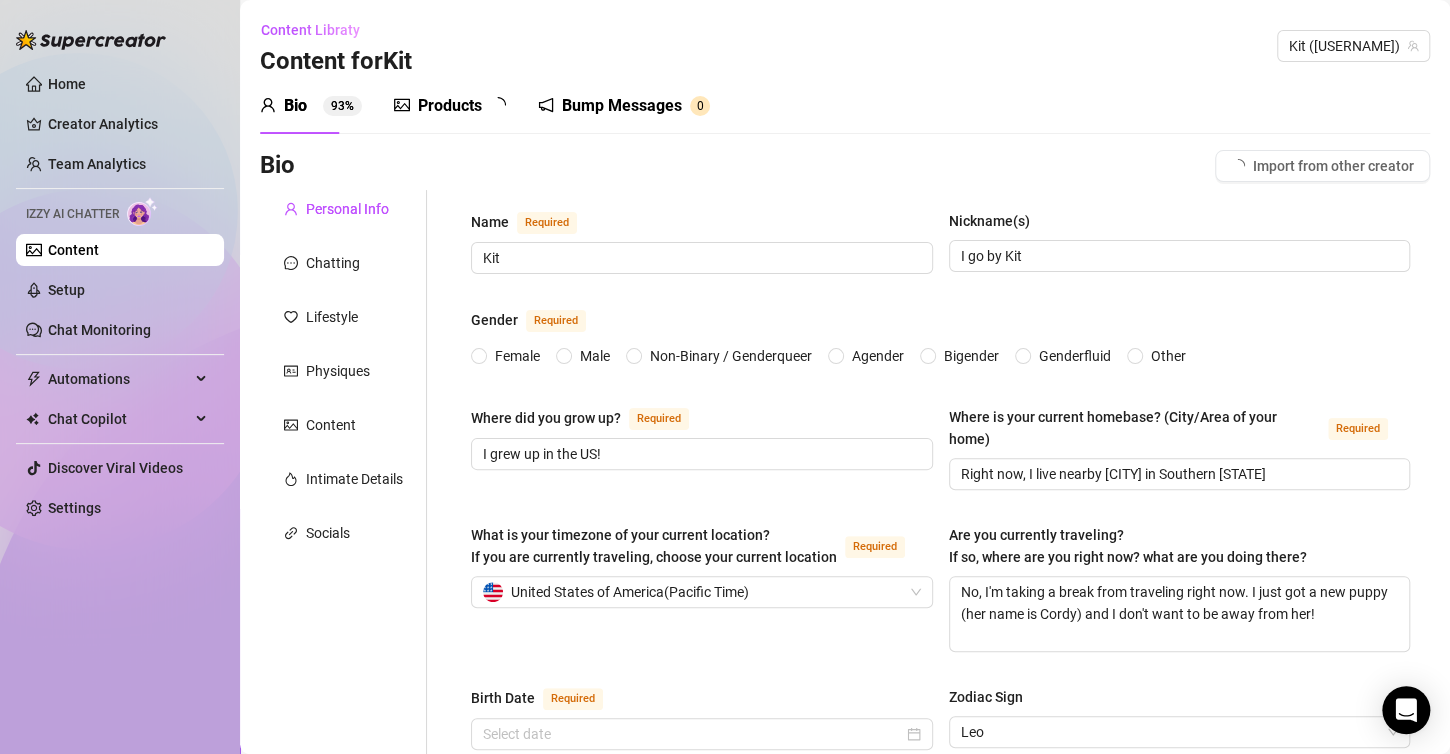 type 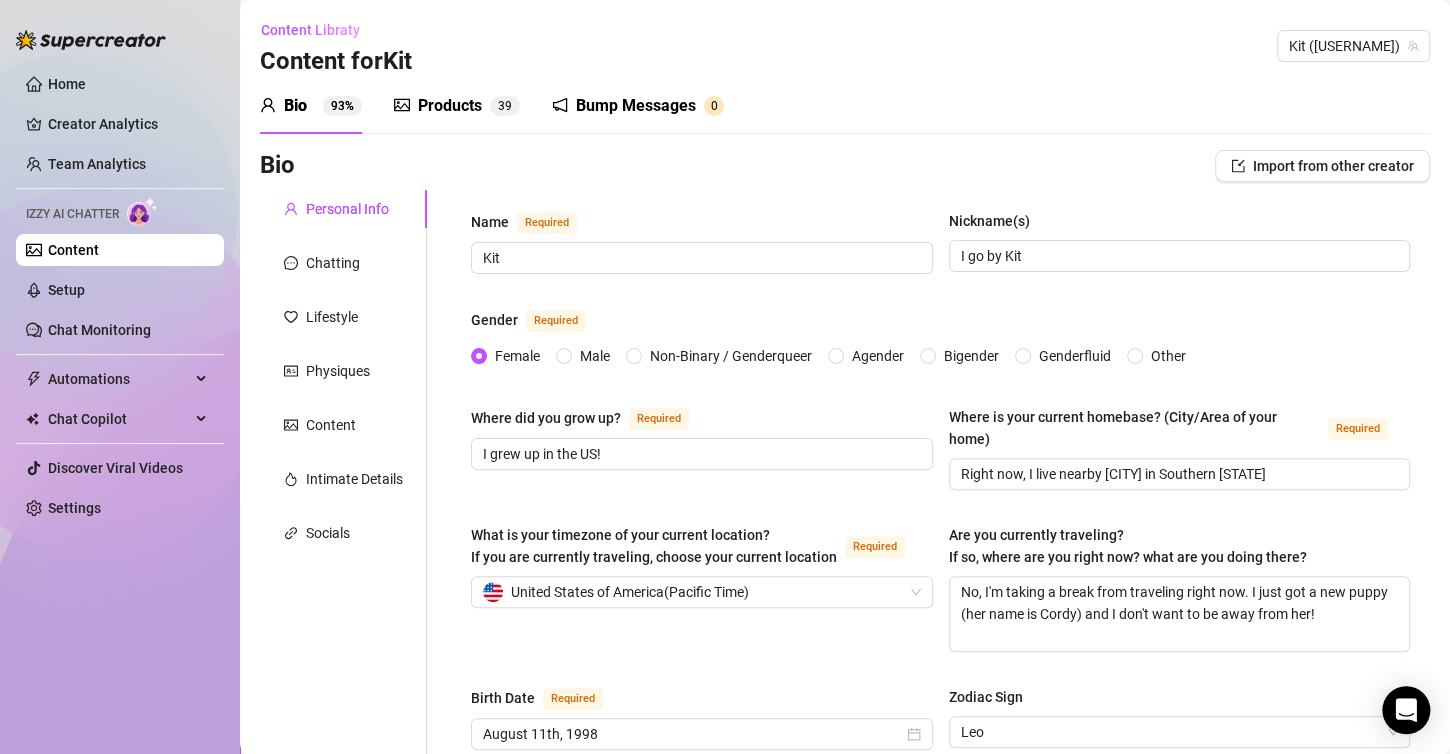 click on "Products 3 9" at bounding box center [457, 106] 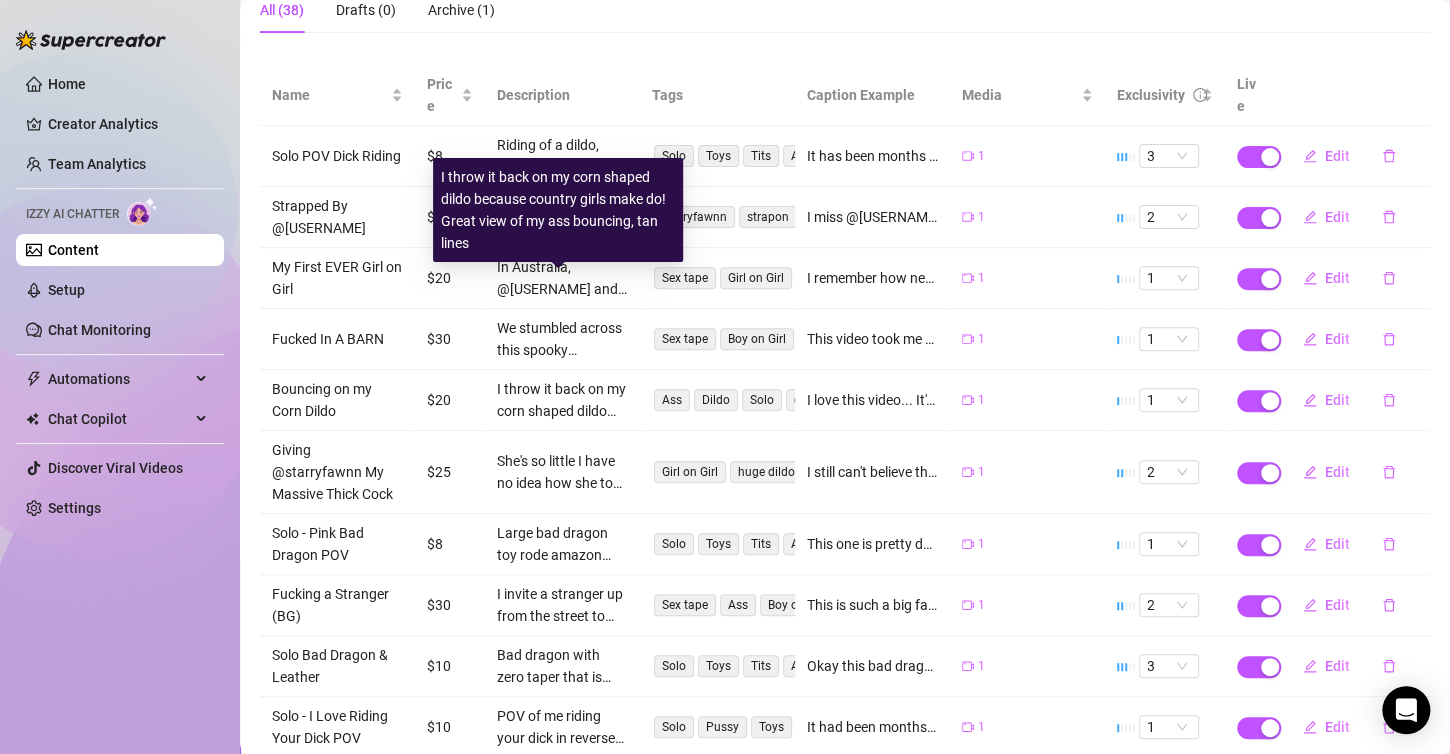 scroll, scrollTop: 320, scrollLeft: 0, axis: vertical 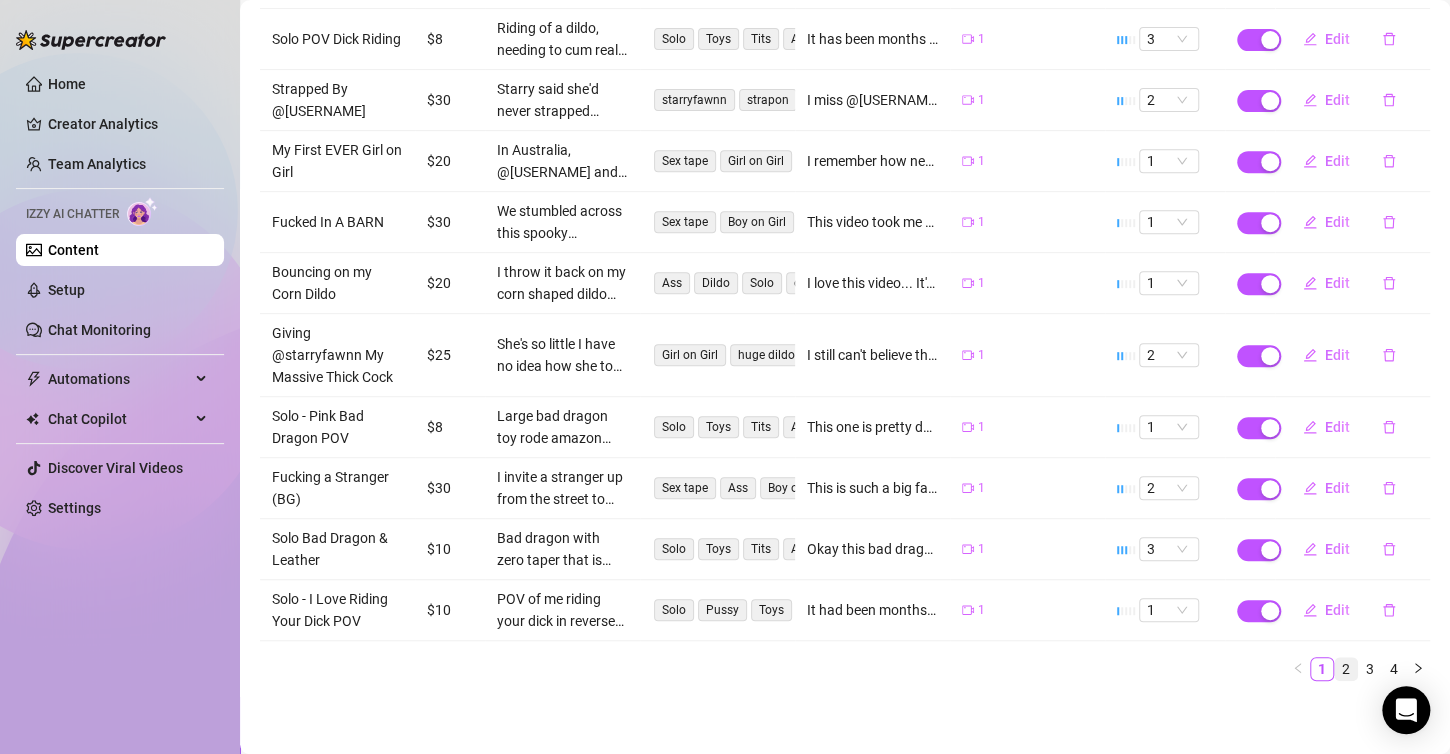click on "2" at bounding box center (1346, 669) 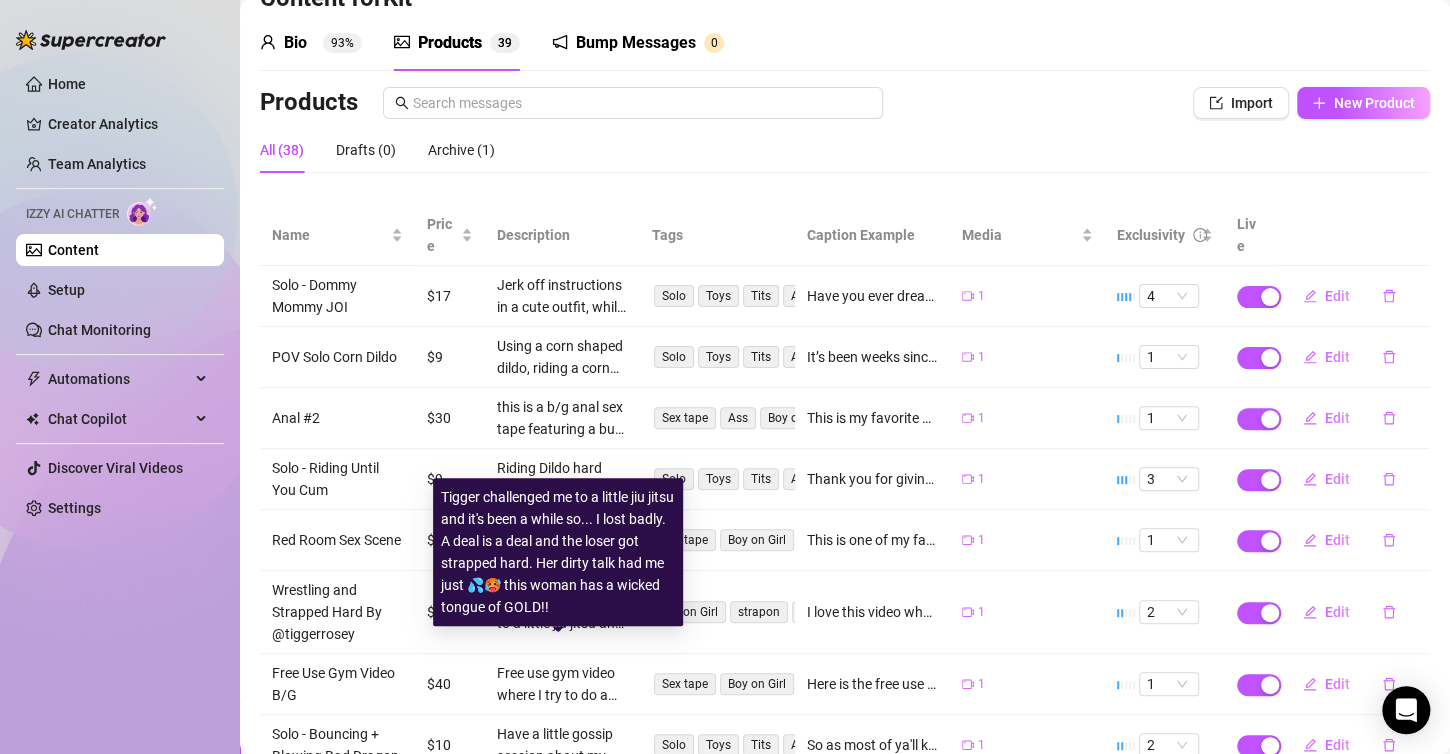 scroll, scrollTop: 0, scrollLeft: 0, axis: both 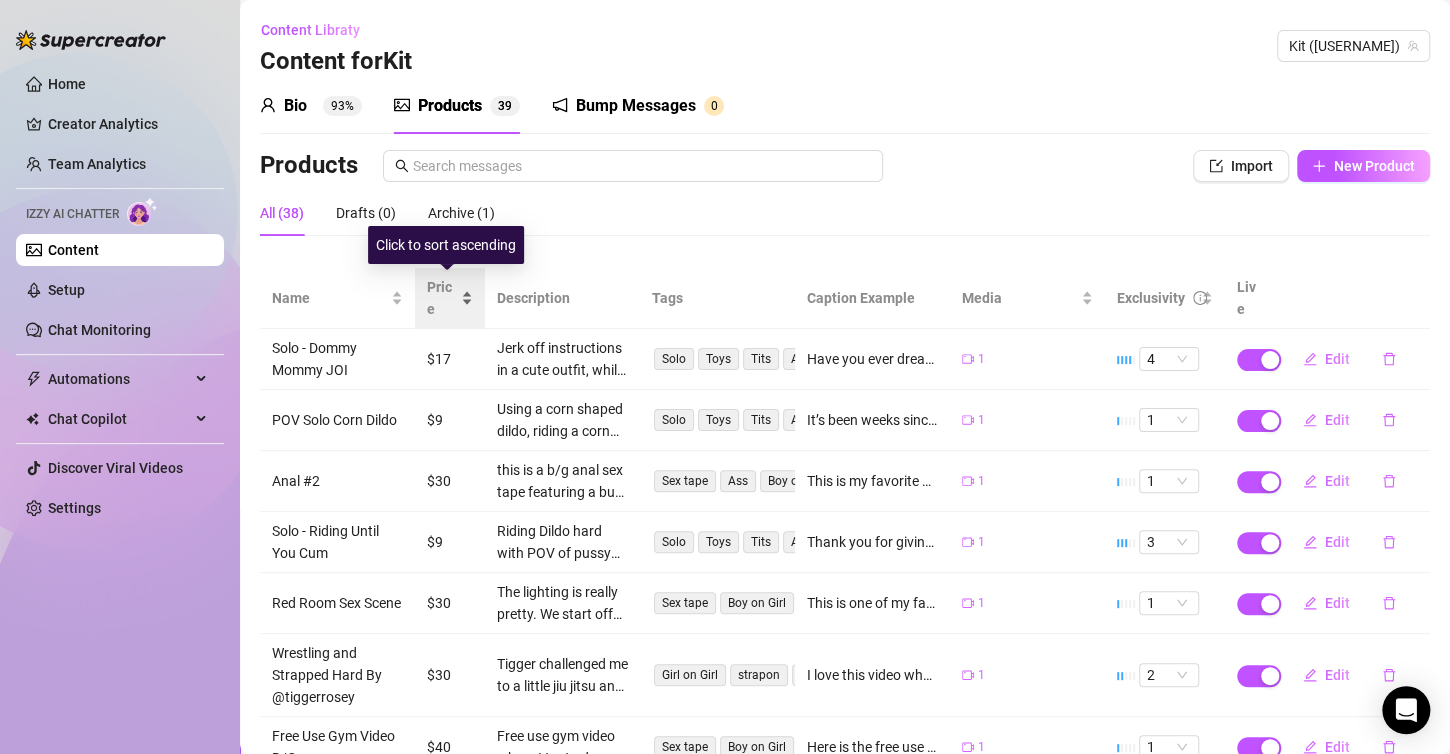 click on "Price" at bounding box center [442, 298] 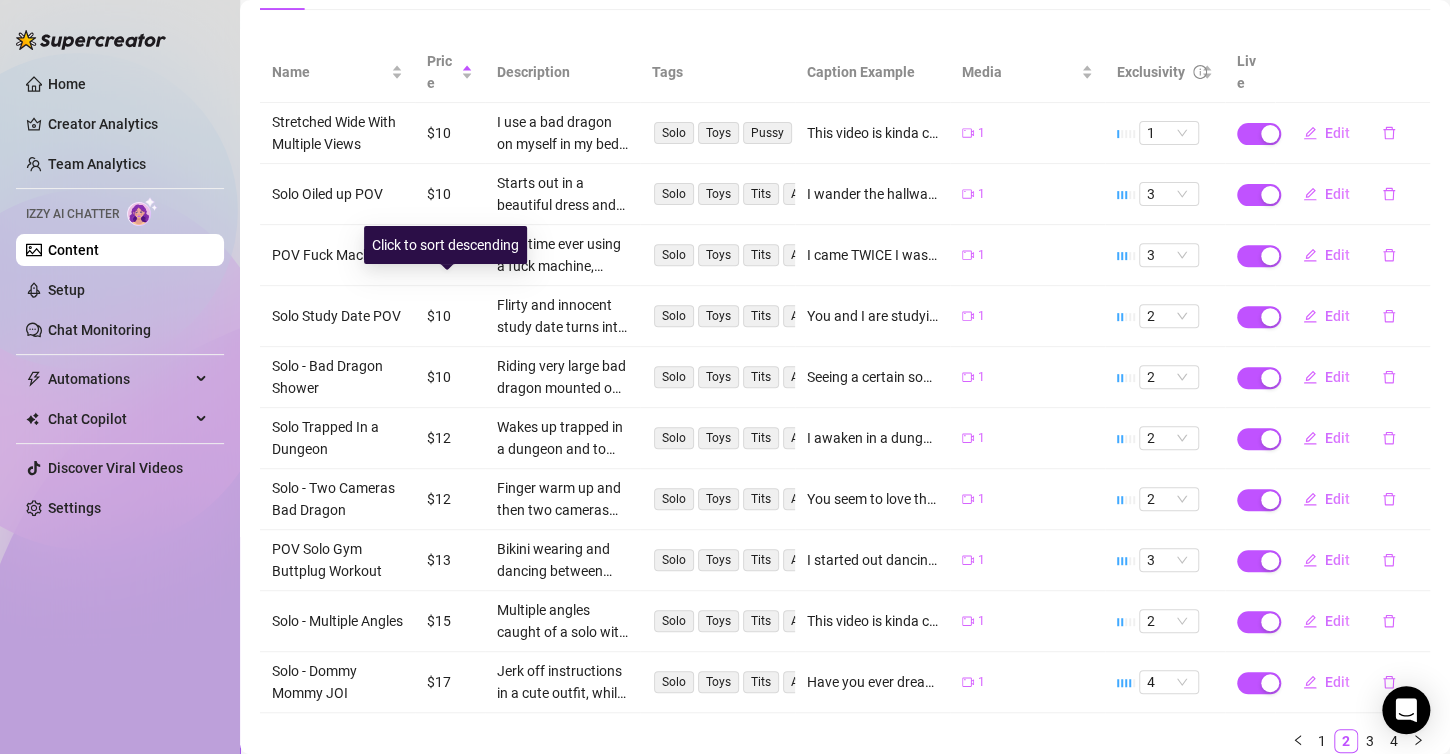 scroll, scrollTop: 299, scrollLeft: 0, axis: vertical 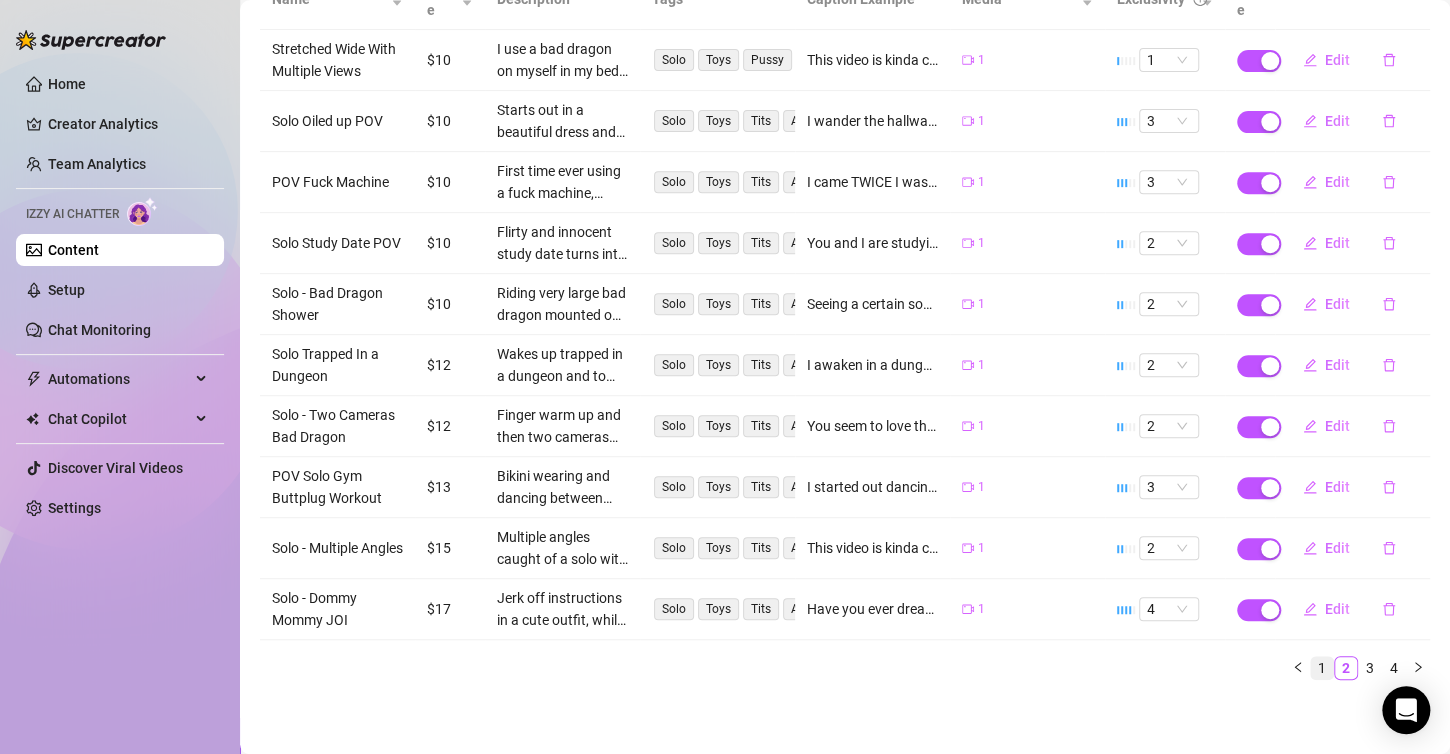 click on "1" at bounding box center [1322, 668] 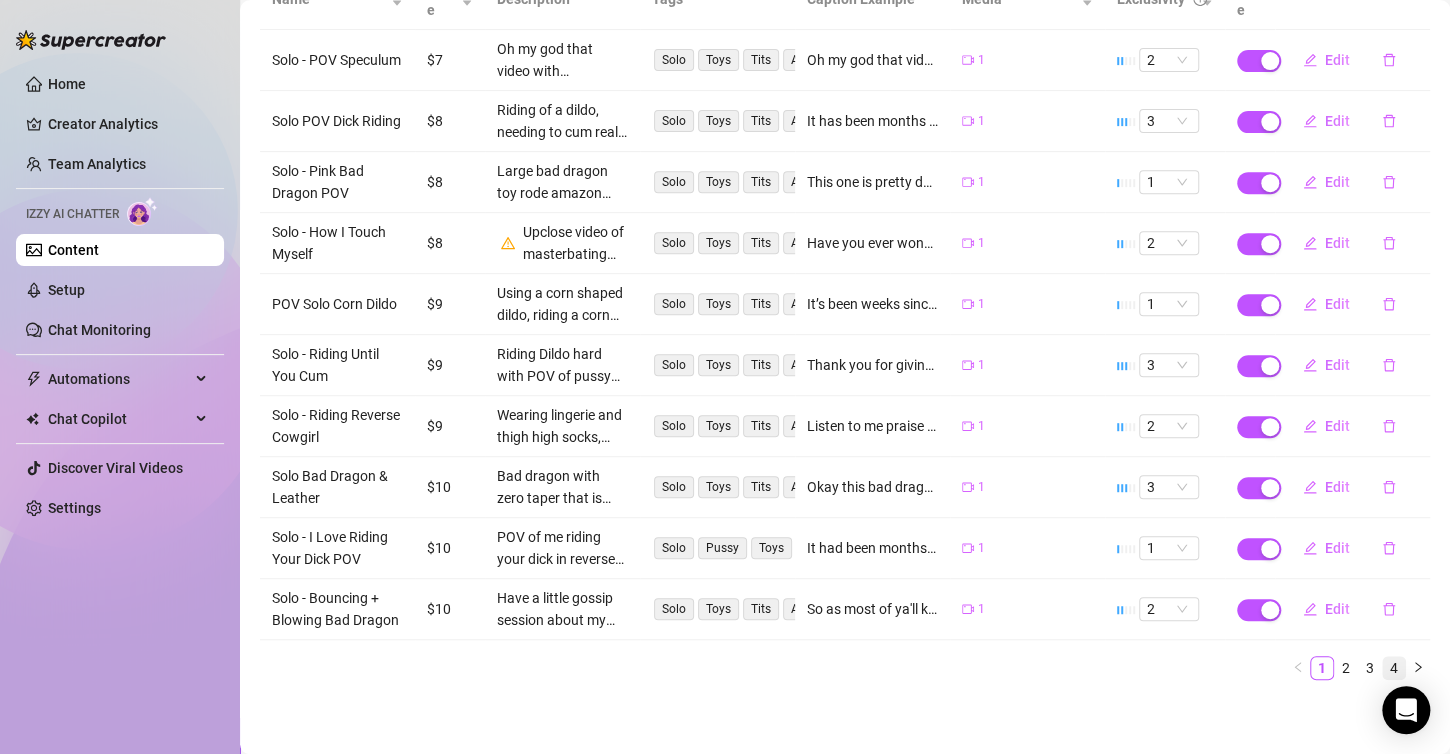 click on "4" at bounding box center [1394, 668] 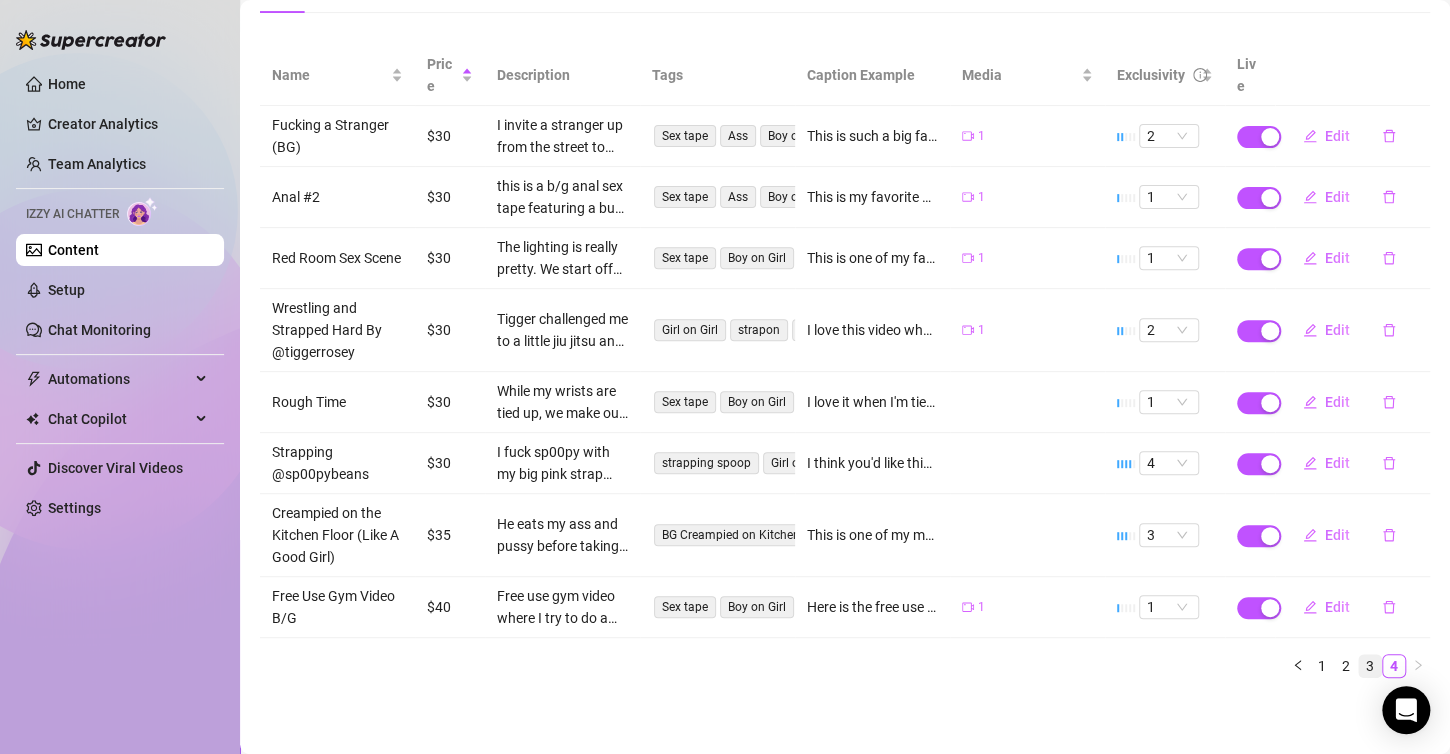 scroll, scrollTop: 221, scrollLeft: 0, axis: vertical 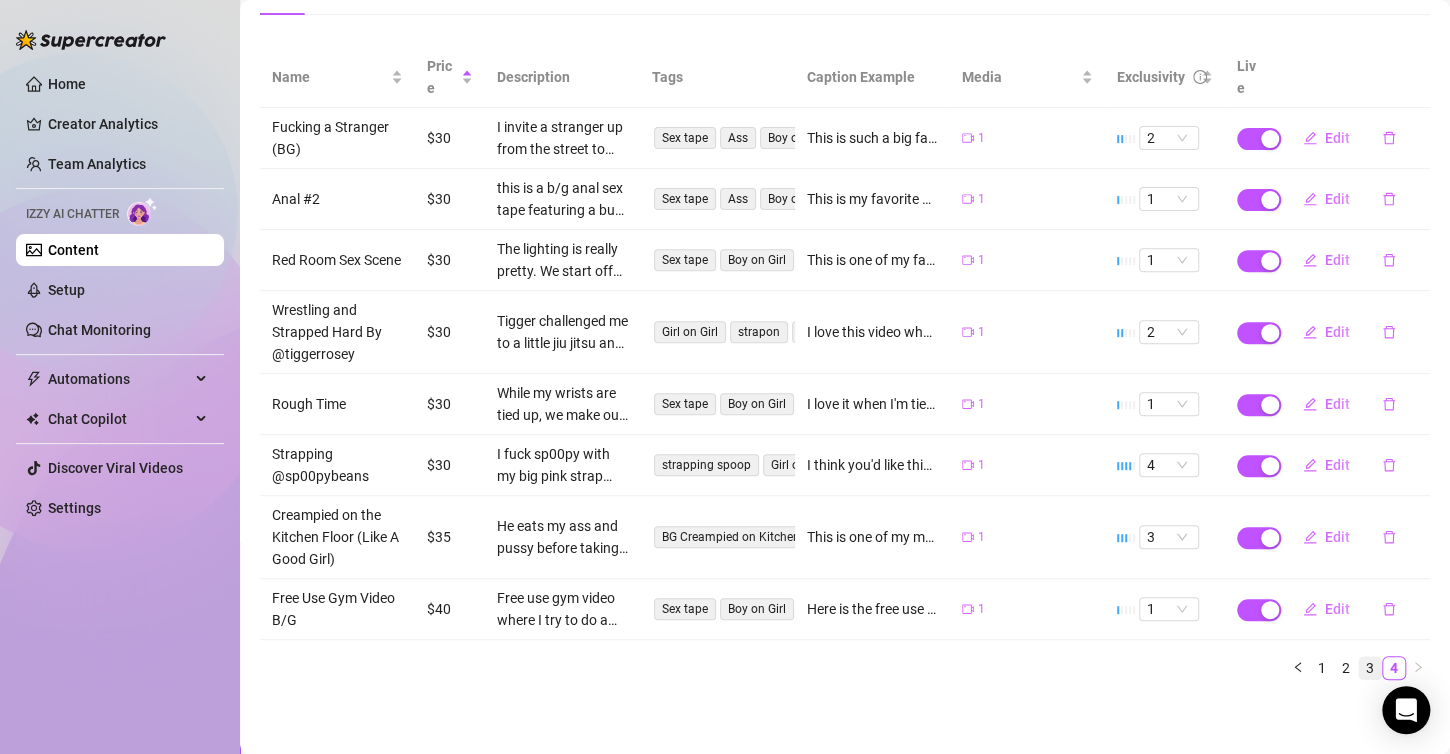 click on "3" at bounding box center [1370, 668] 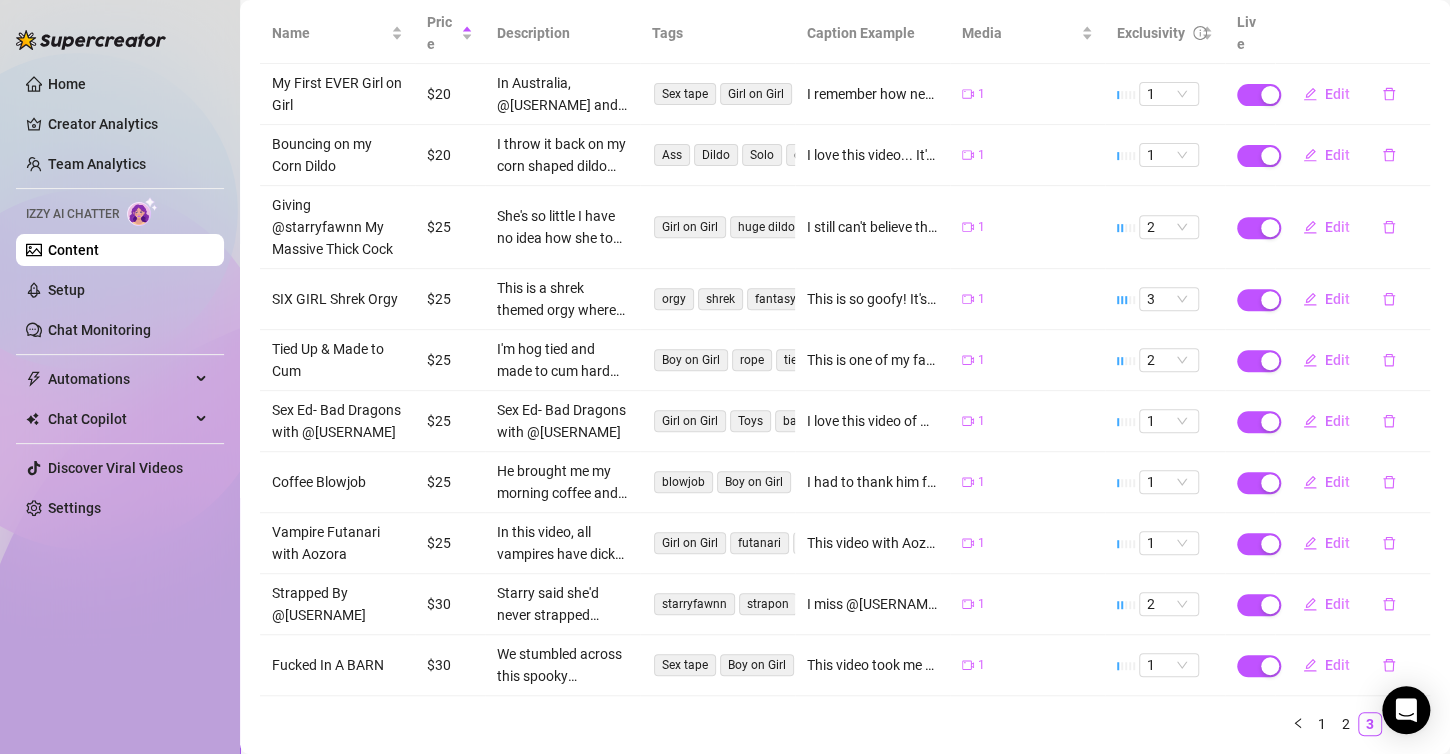 scroll, scrollTop: 343, scrollLeft: 0, axis: vertical 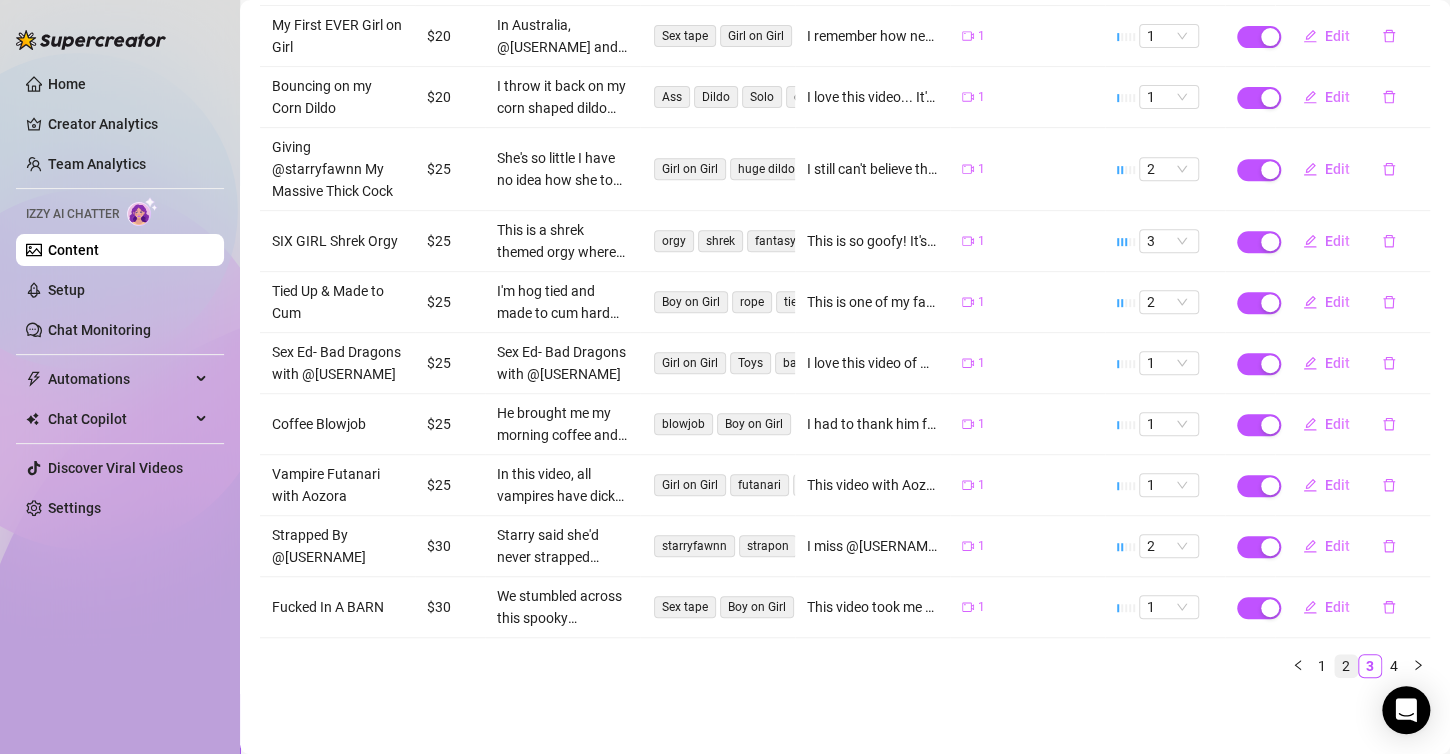 click on "2" at bounding box center (1346, 666) 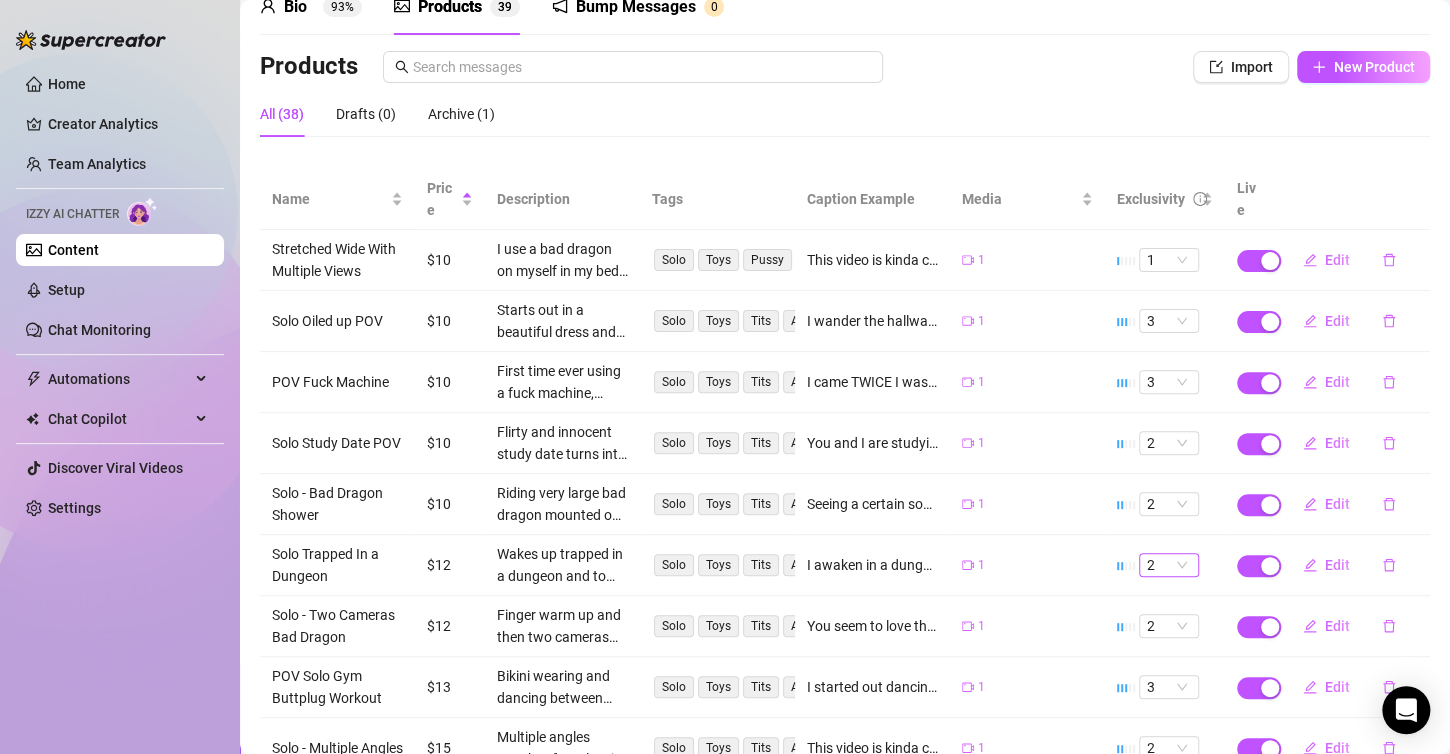 scroll, scrollTop: 100, scrollLeft: 0, axis: vertical 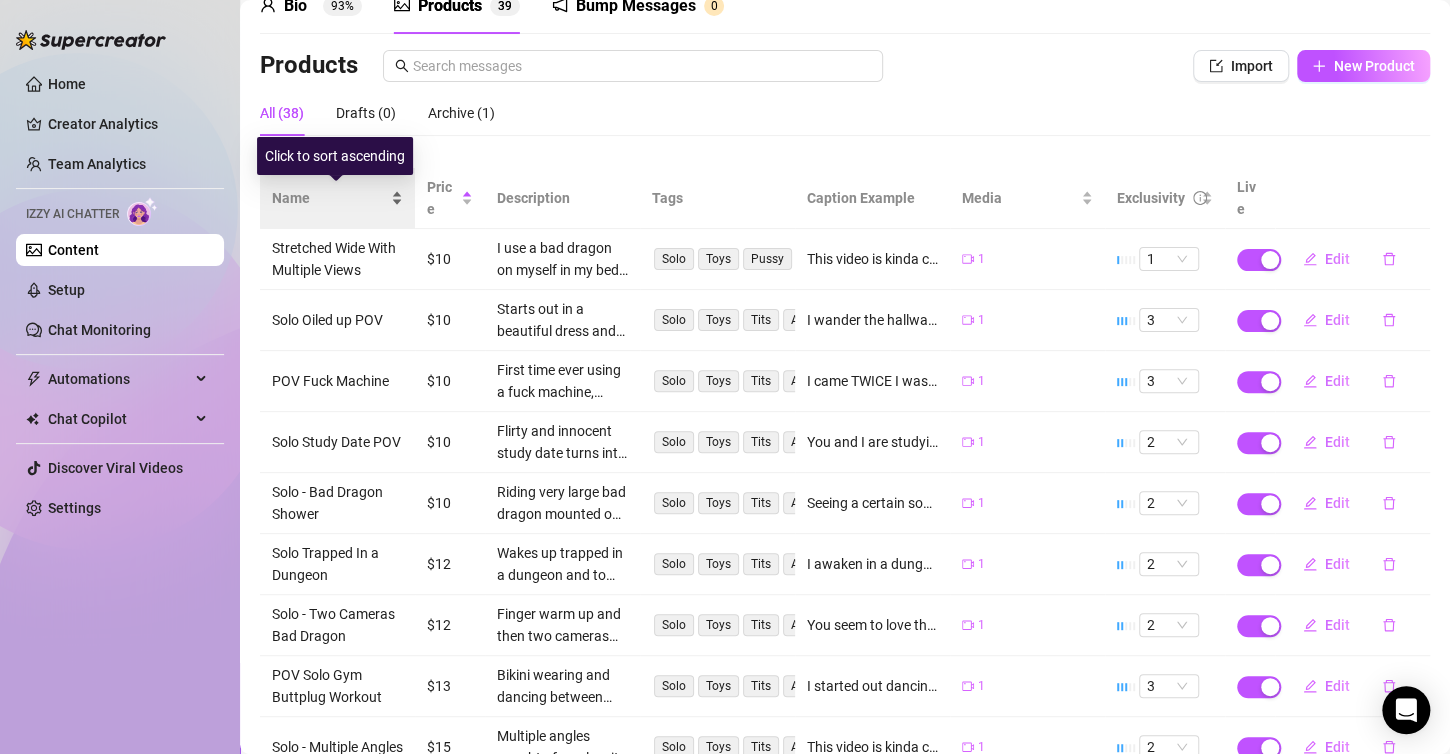 click on "Name" at bounding box center [329, 198] 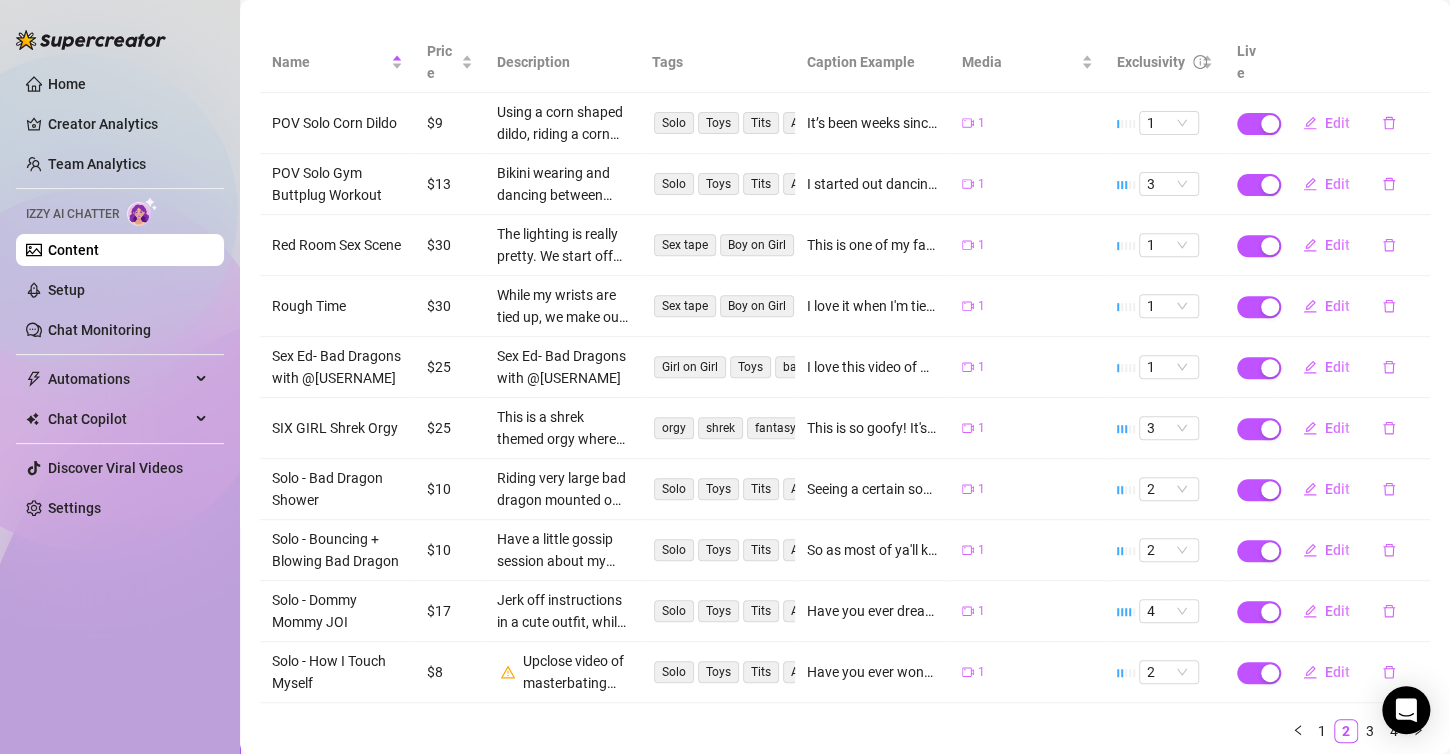 scroll, scrollTop: 300, scrollLeft: 0, axis: vertical 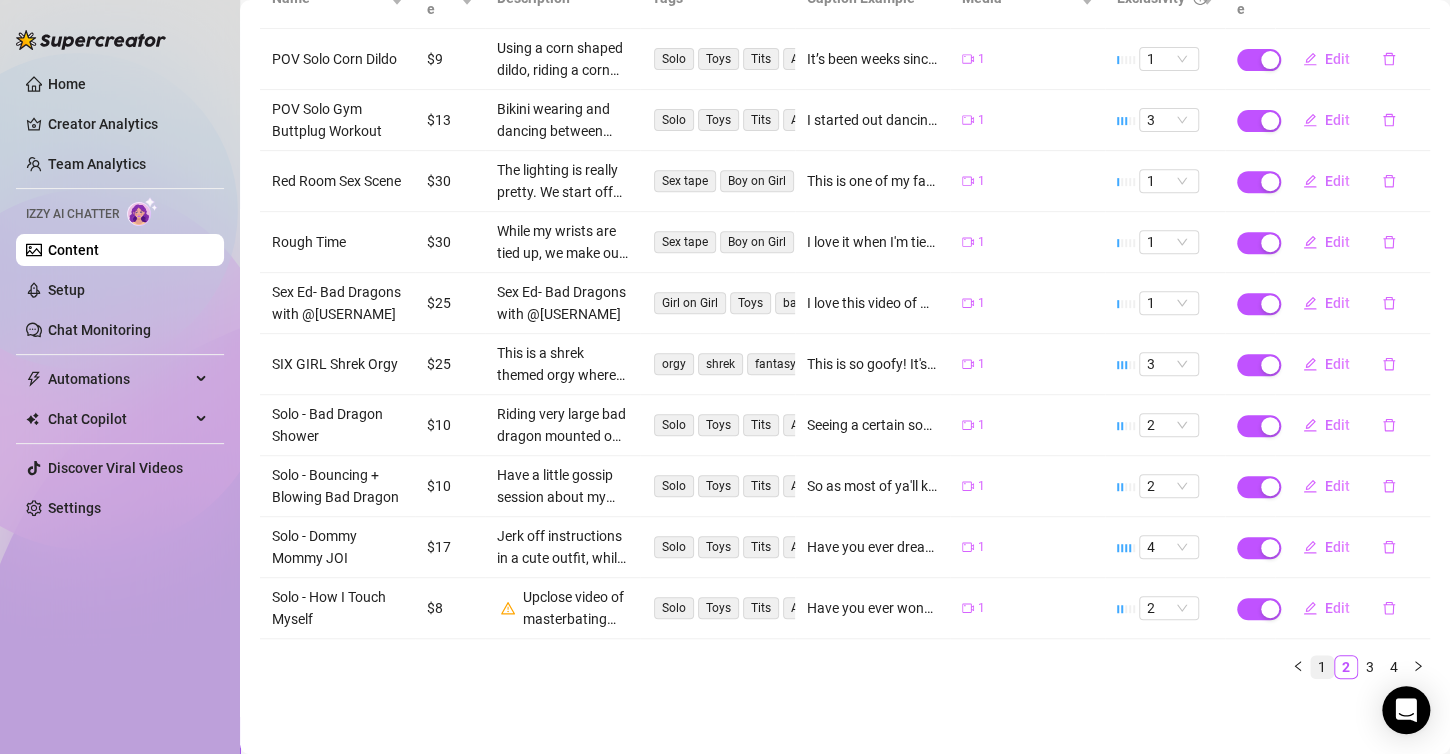 click on "1" at bounding box center [1322, 667] 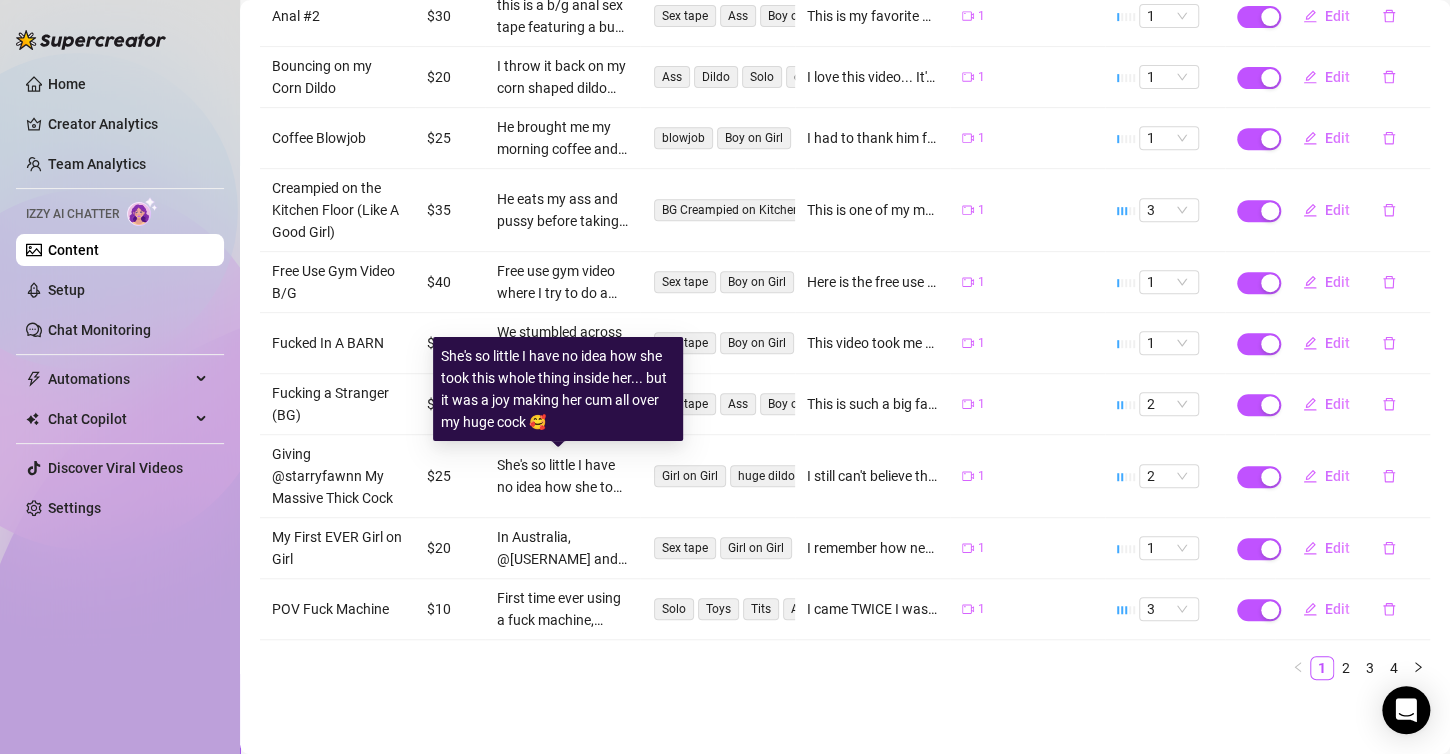 scroll, scrollTop: 0, scrollLeft: 0, axis: both 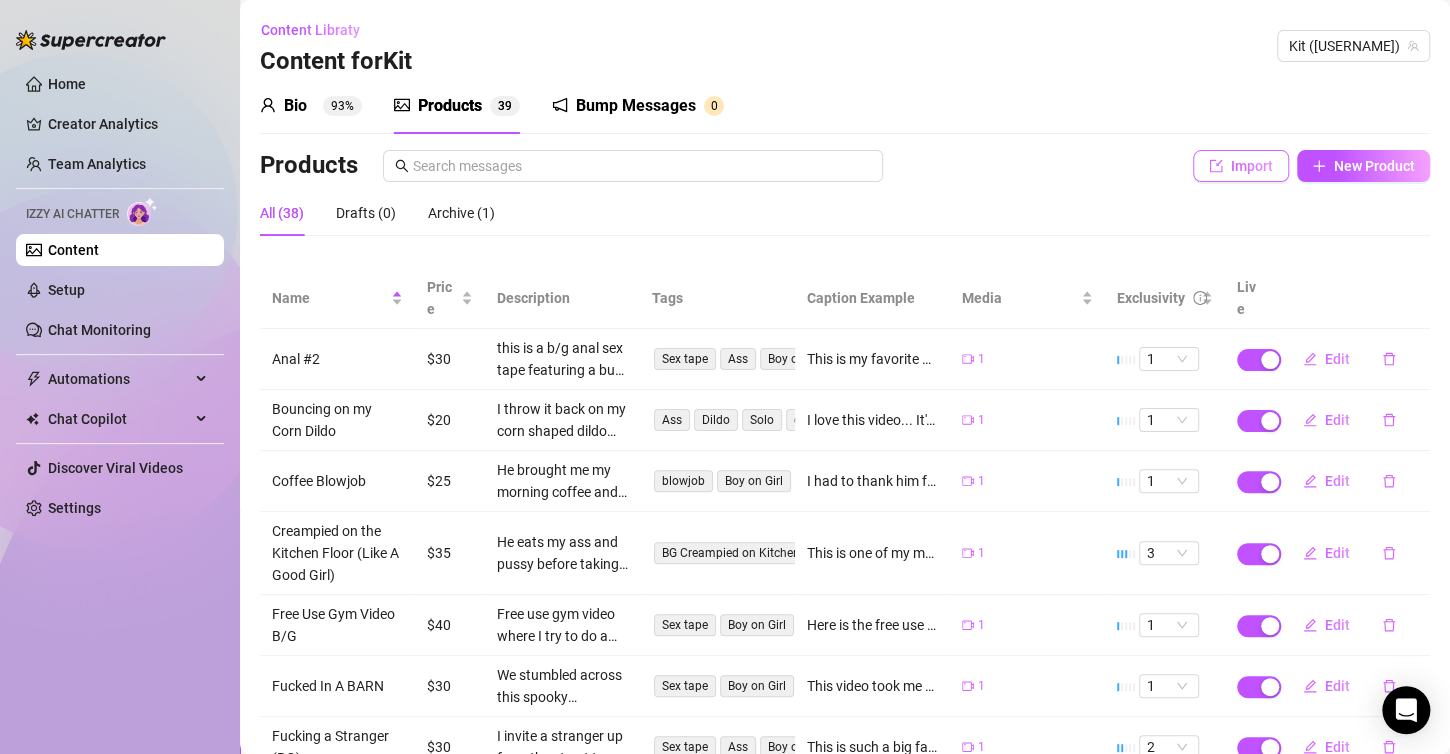 click on "Import" at bounding box center (1252, 166) 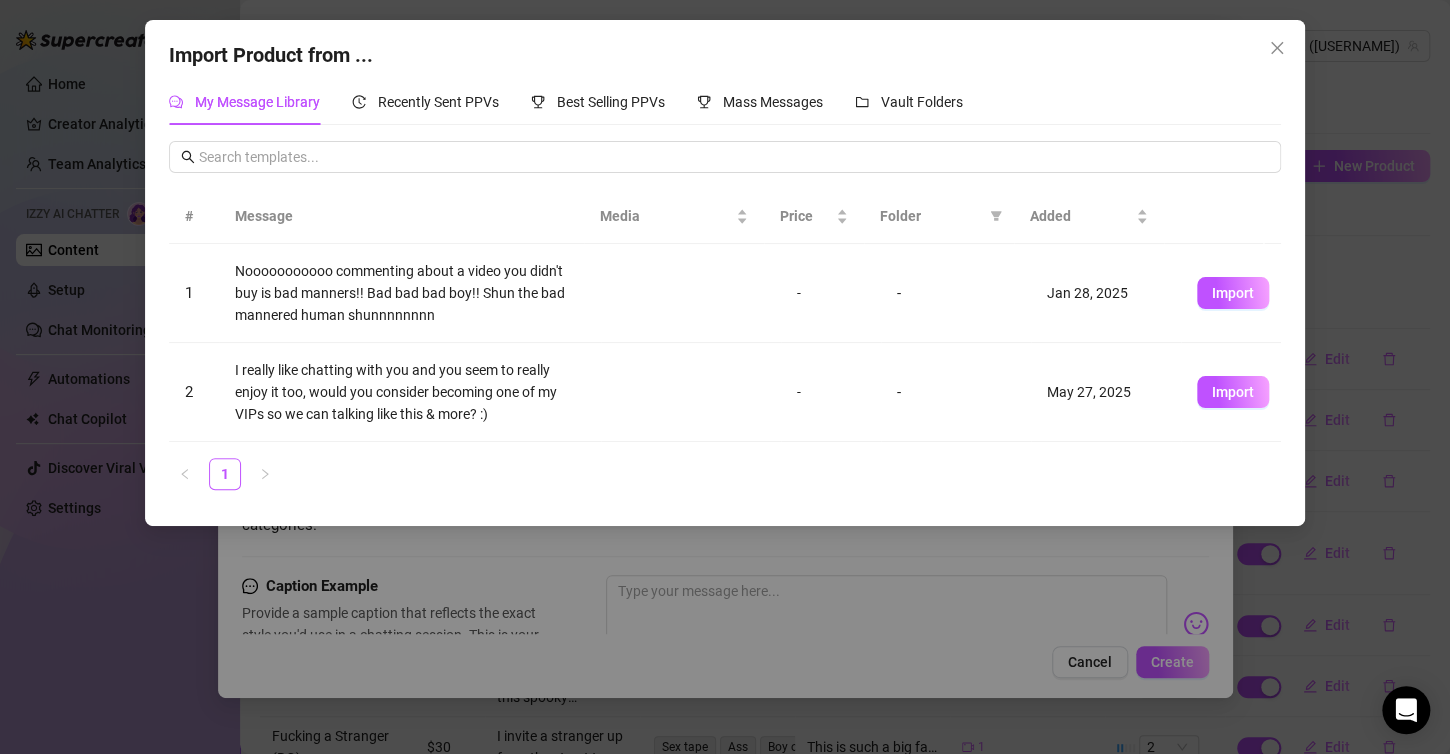 drag, startPoint x: 1284, startPoint y: 32, endPoint x: 1283, endPoint y: 54, distance: 22.022715 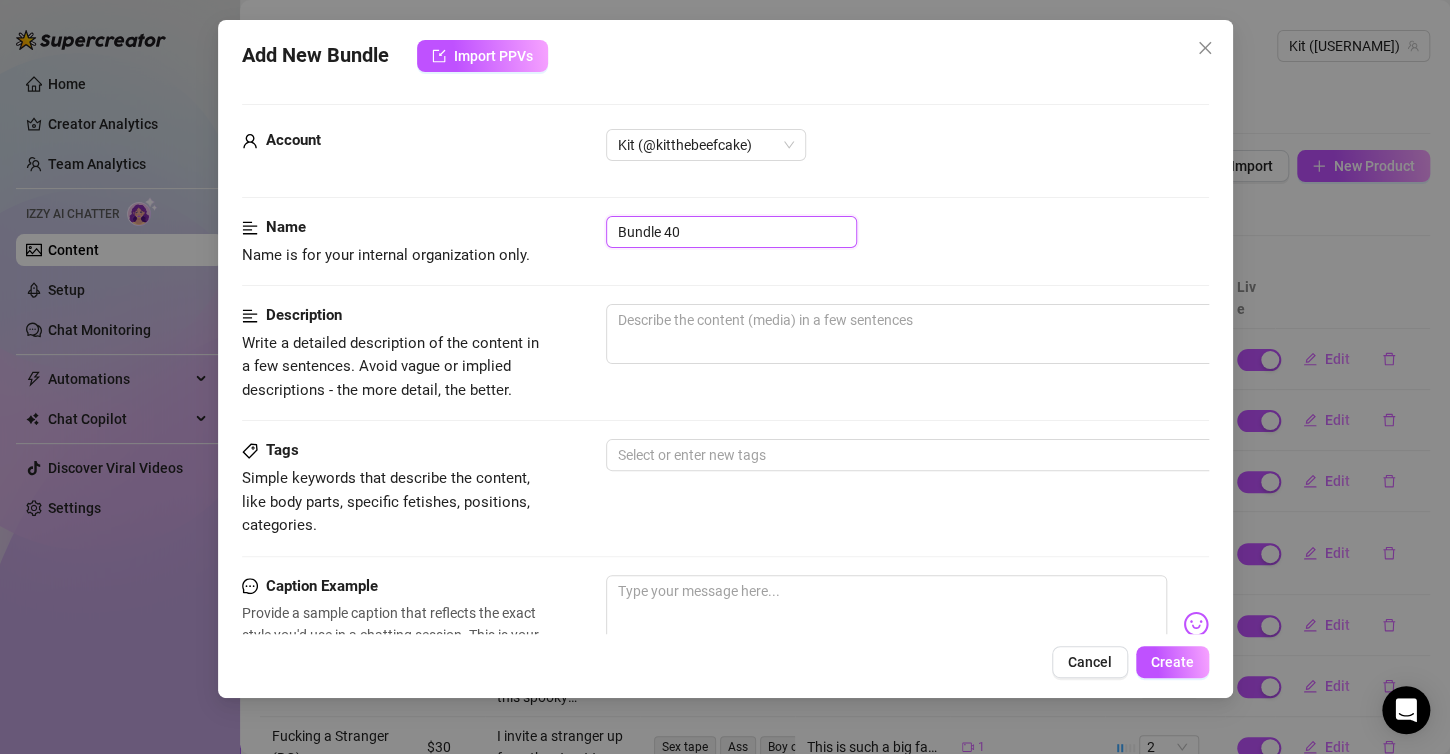 click on "Bundle 40" at bounding box center [731, 232] 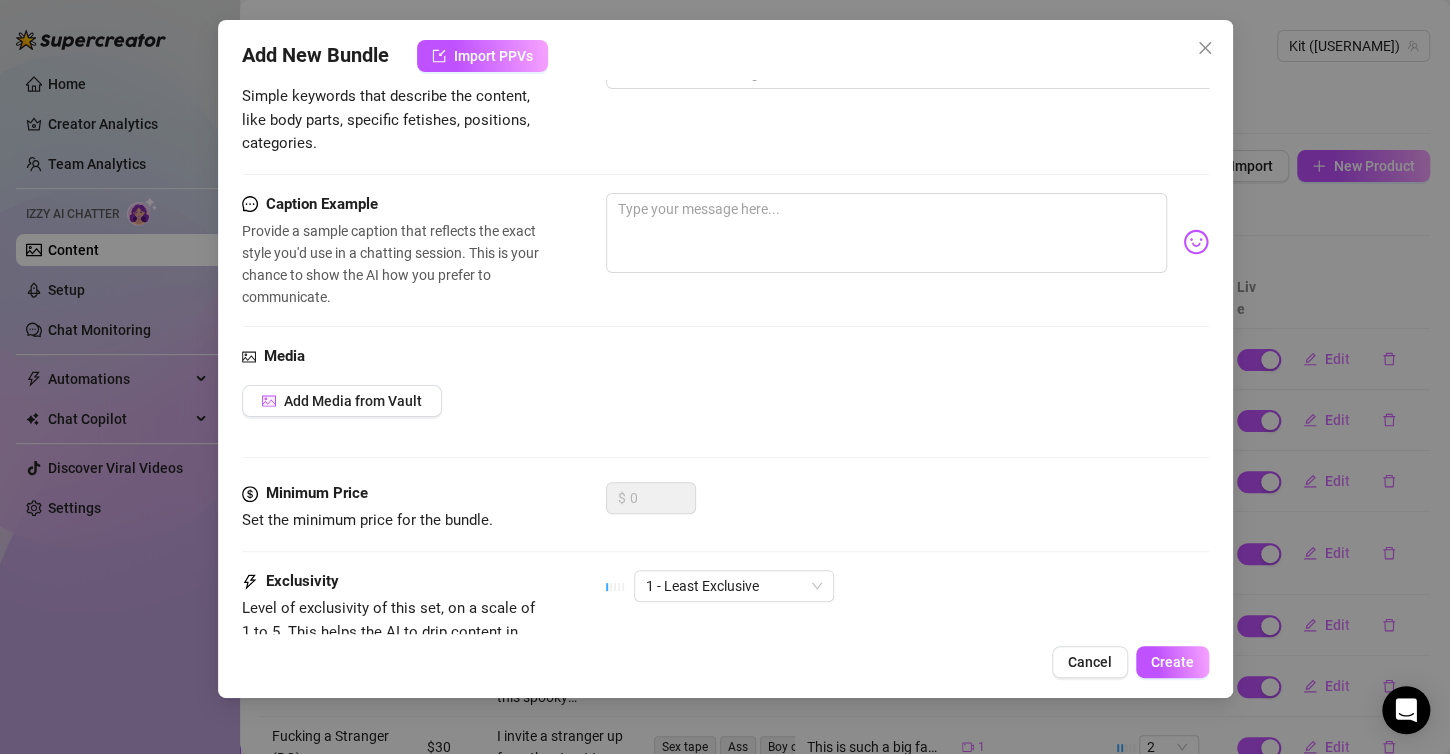 scroll, scrollTop: 400, scrollLeft: 0, axis: vertical 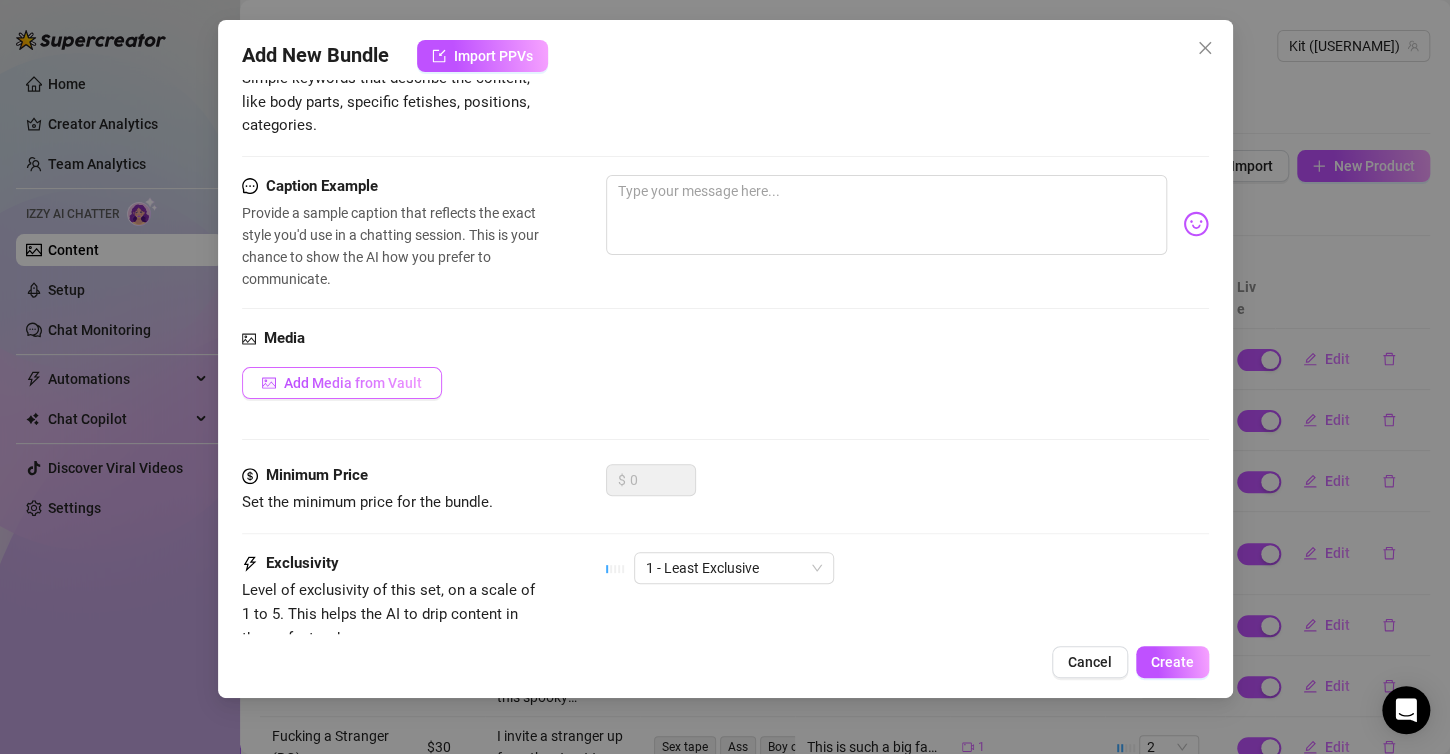 click on "Add Media from Vault" at bounding box center (353, 383) 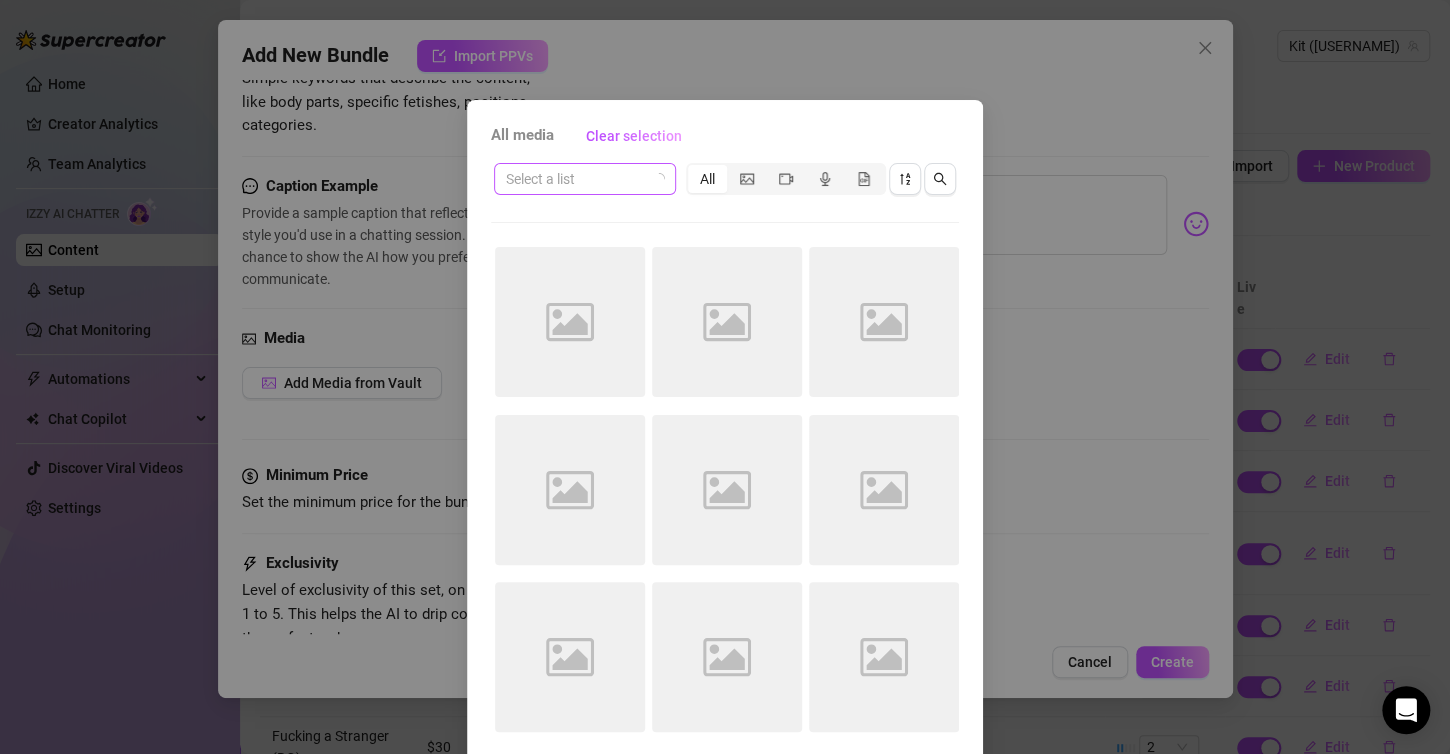 click at bounding box center [576, 179] 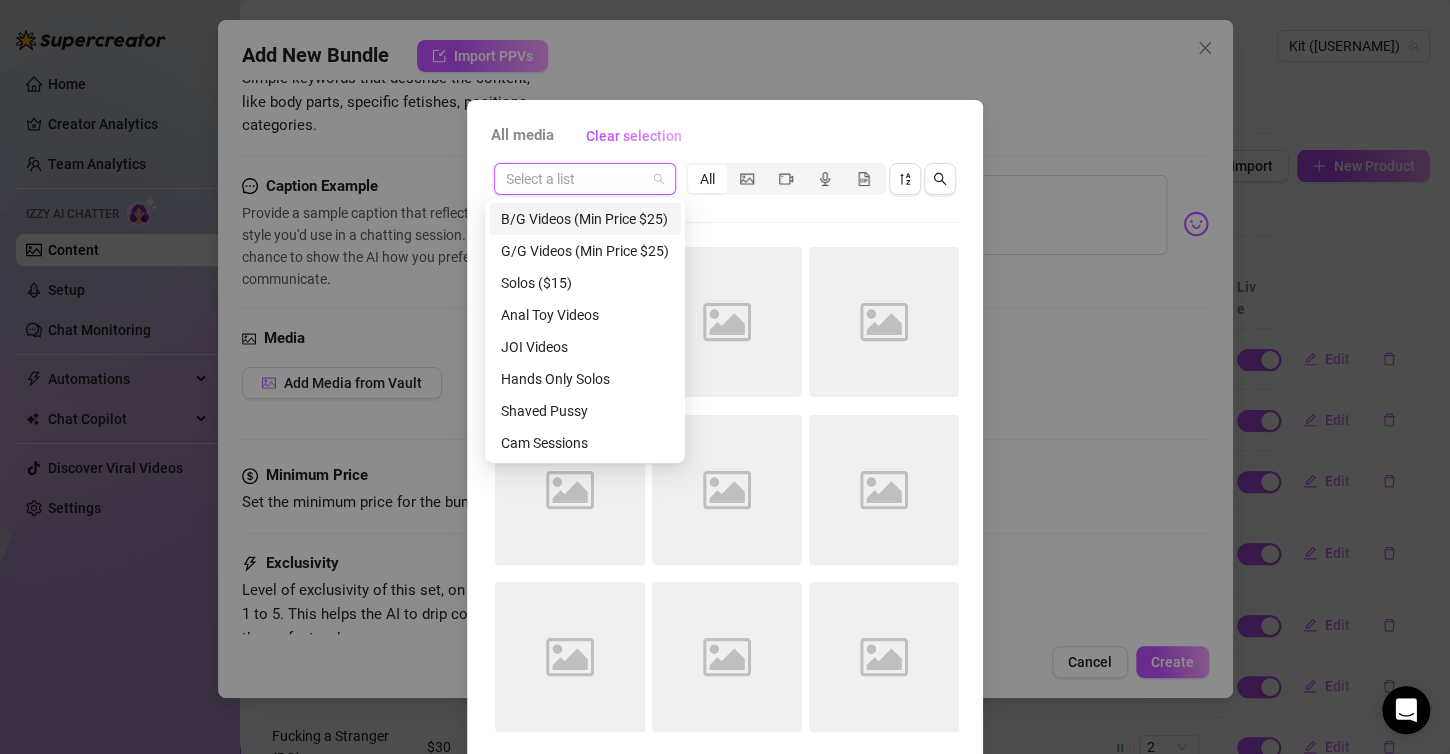 click on "B/G Videos (Min Price $25)" at bounding box center (585, 219) 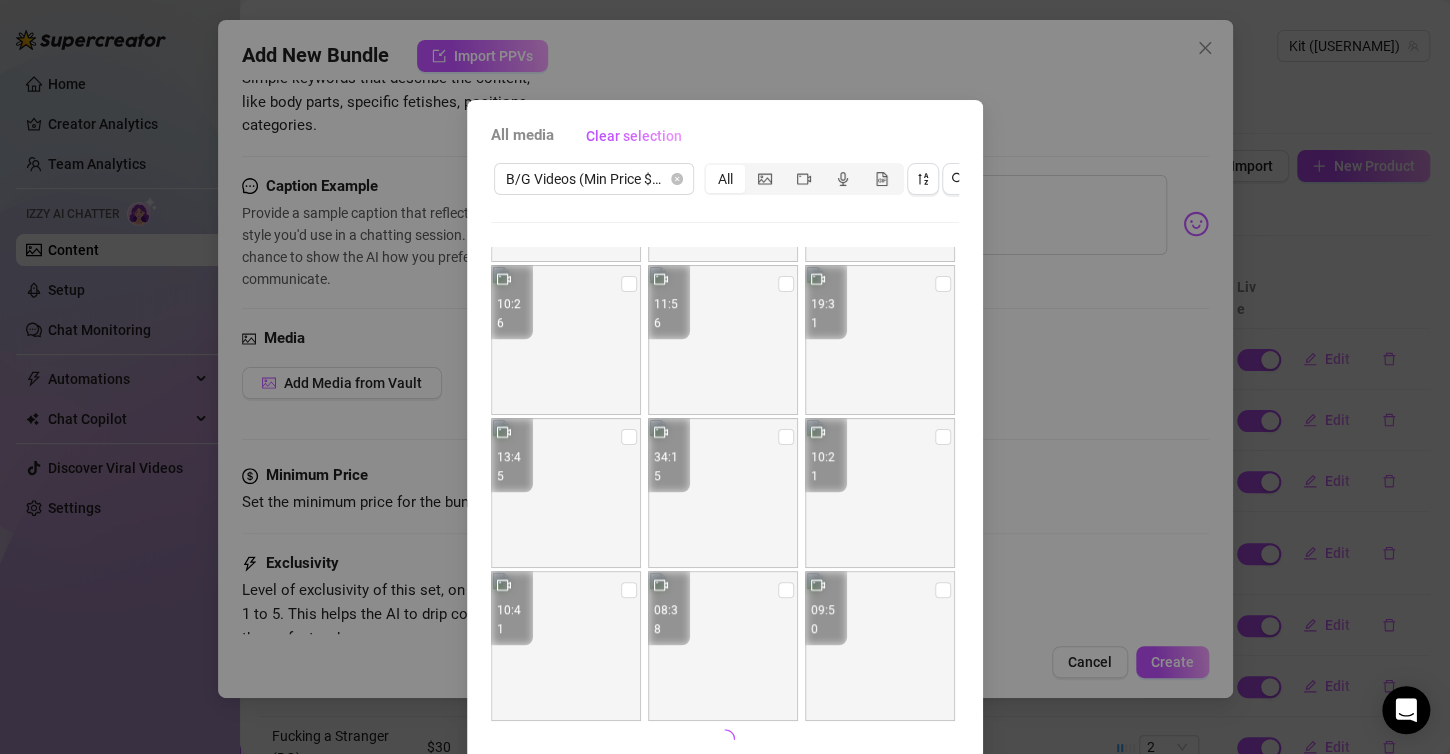 scroll, scrollTop: 753, scrollLeft: 0, axis: vertical 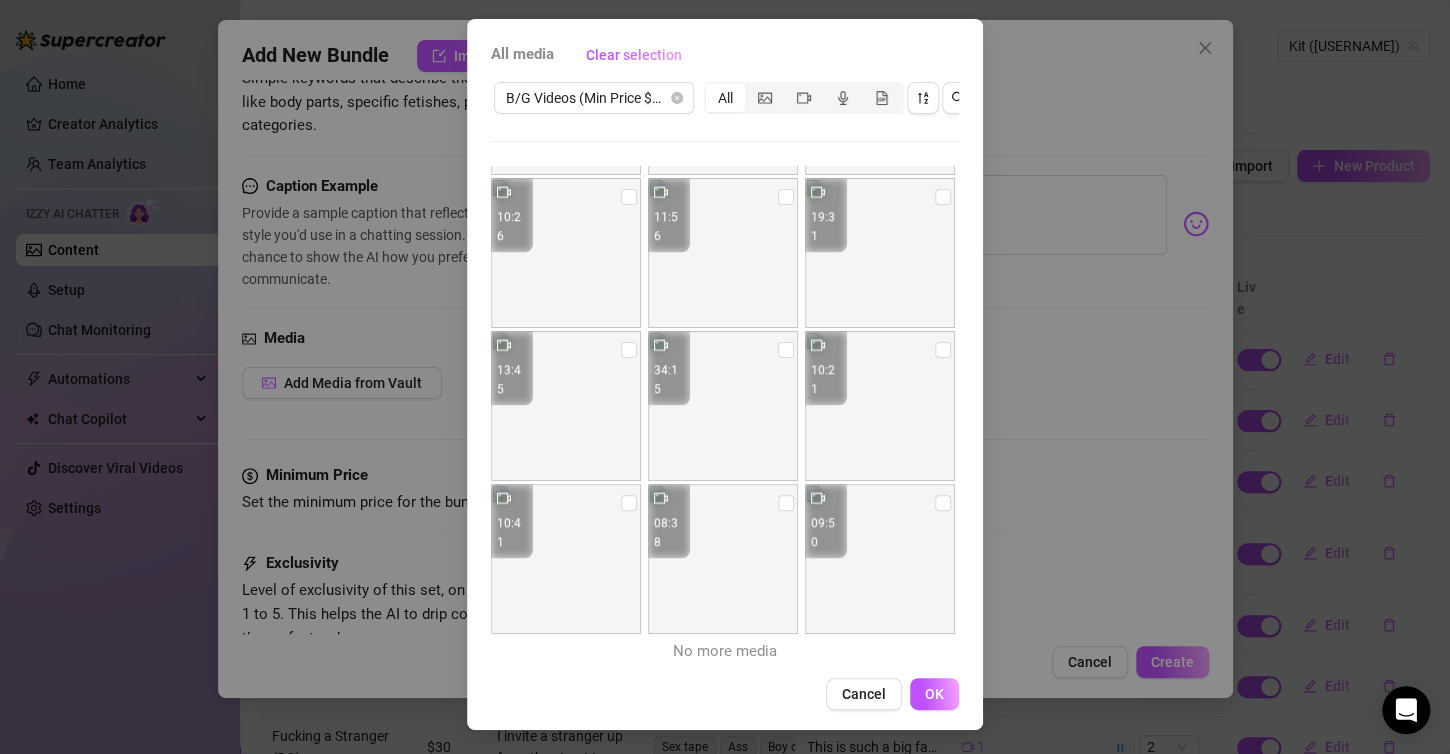 click at bounding box center (880, 406) 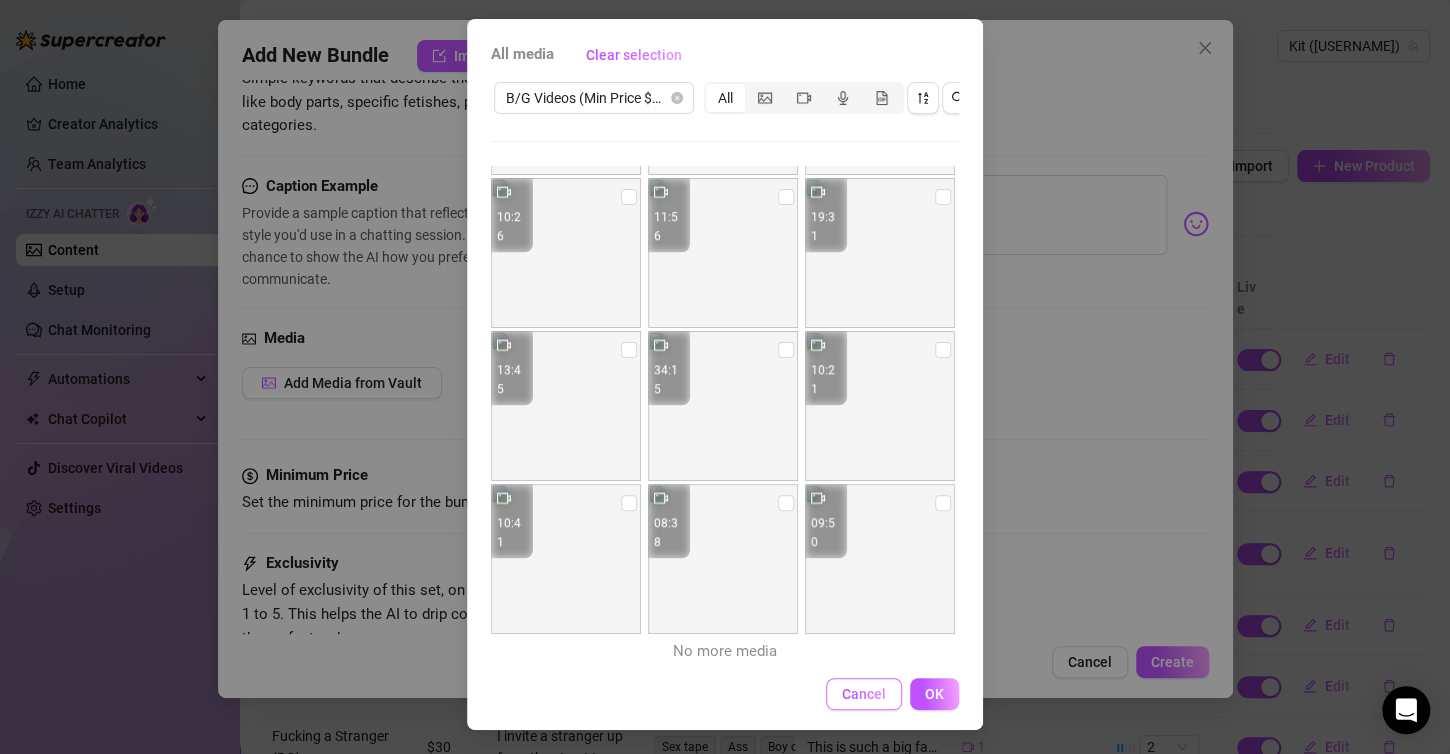 click on "Cancel" at bounding box center [864, 694] 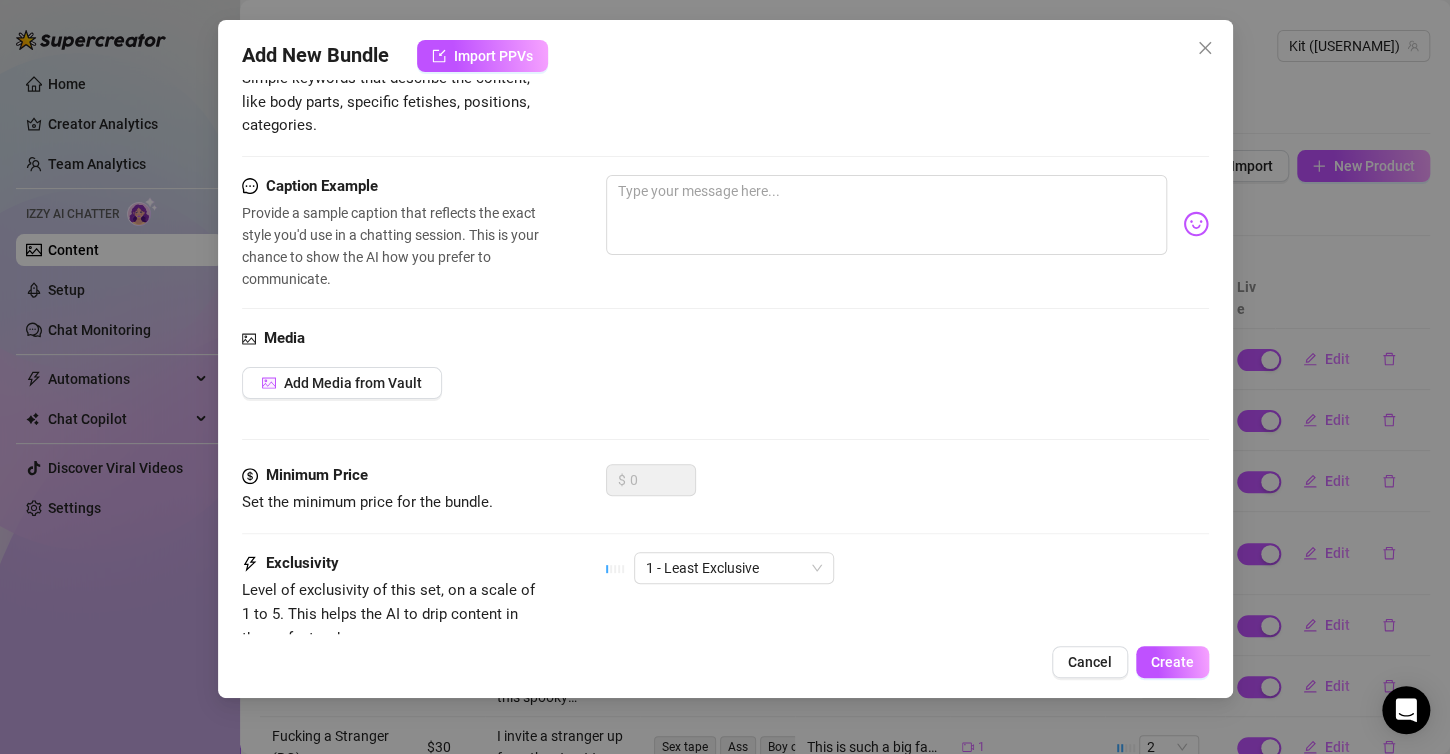 click on "Cancel" at bounding box center (1090, 662) 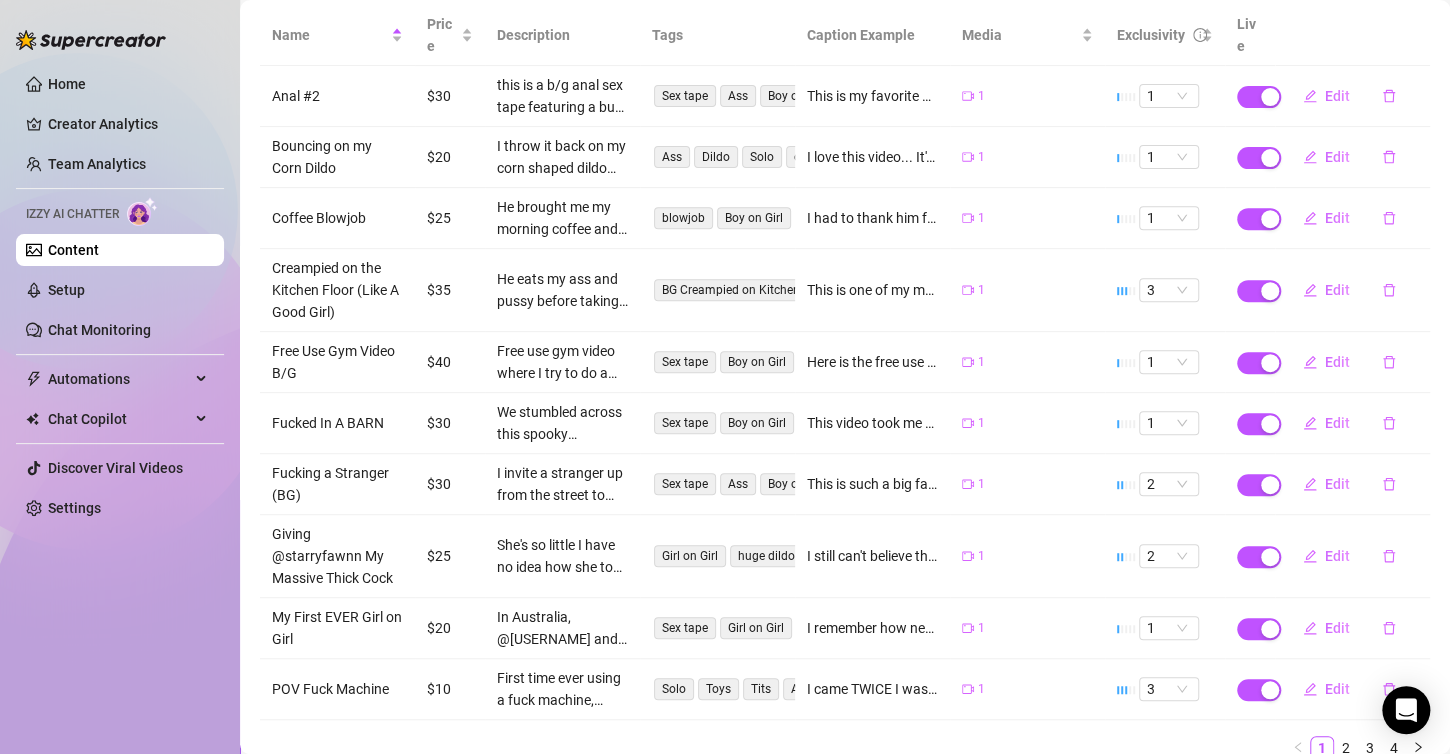 scroll, scrollTop: 343, scrollLeft: 0, axis: vertical 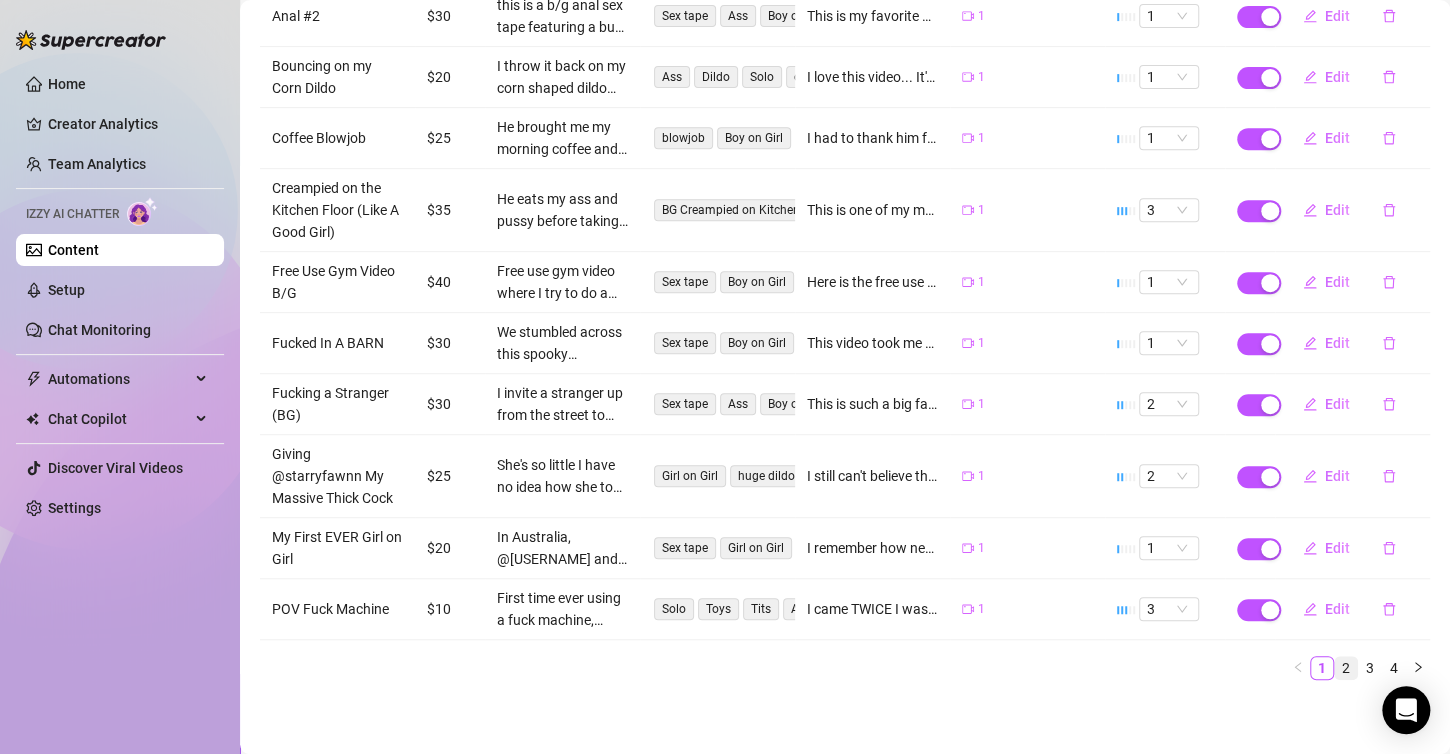 click on "2" at bounding box center (1346, 668) 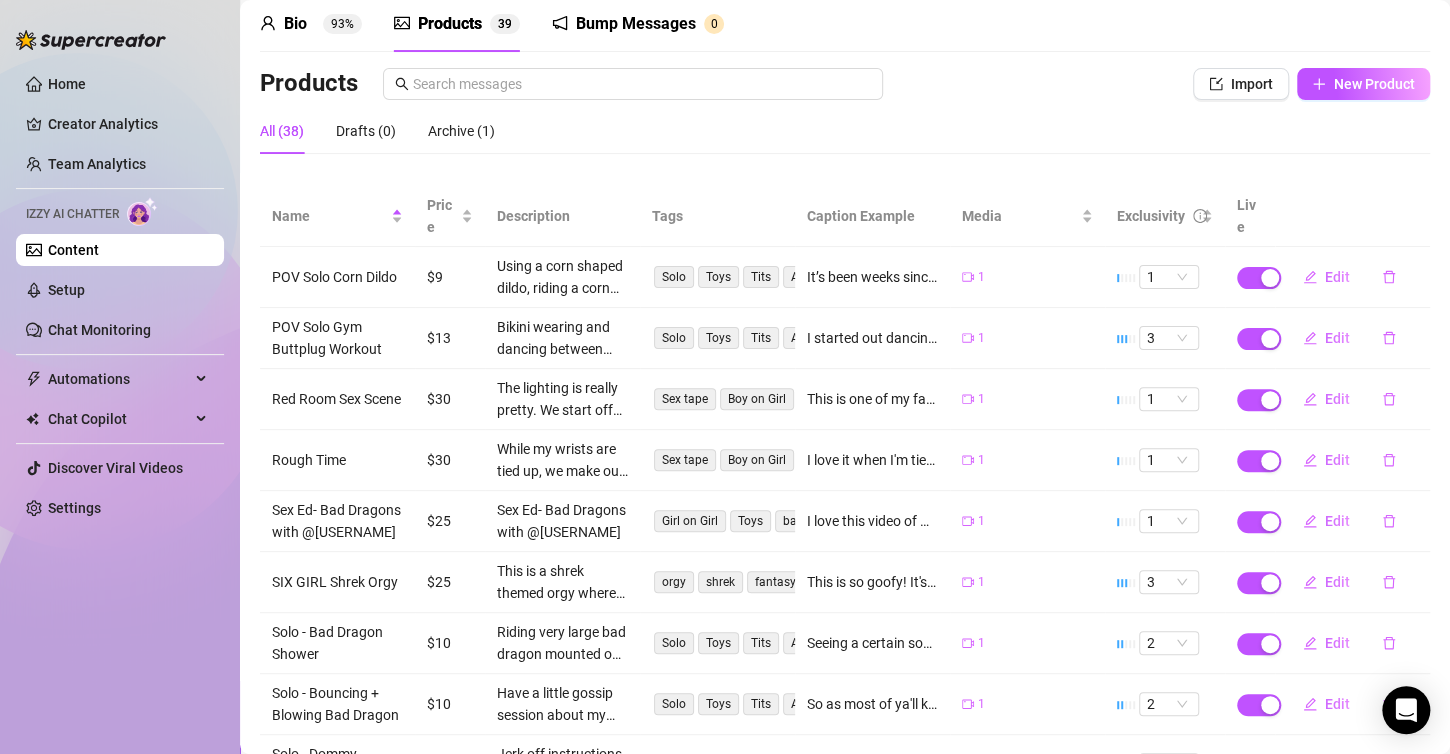 scroll, scrollTop: 0, scrollLeft: 0, axis: both 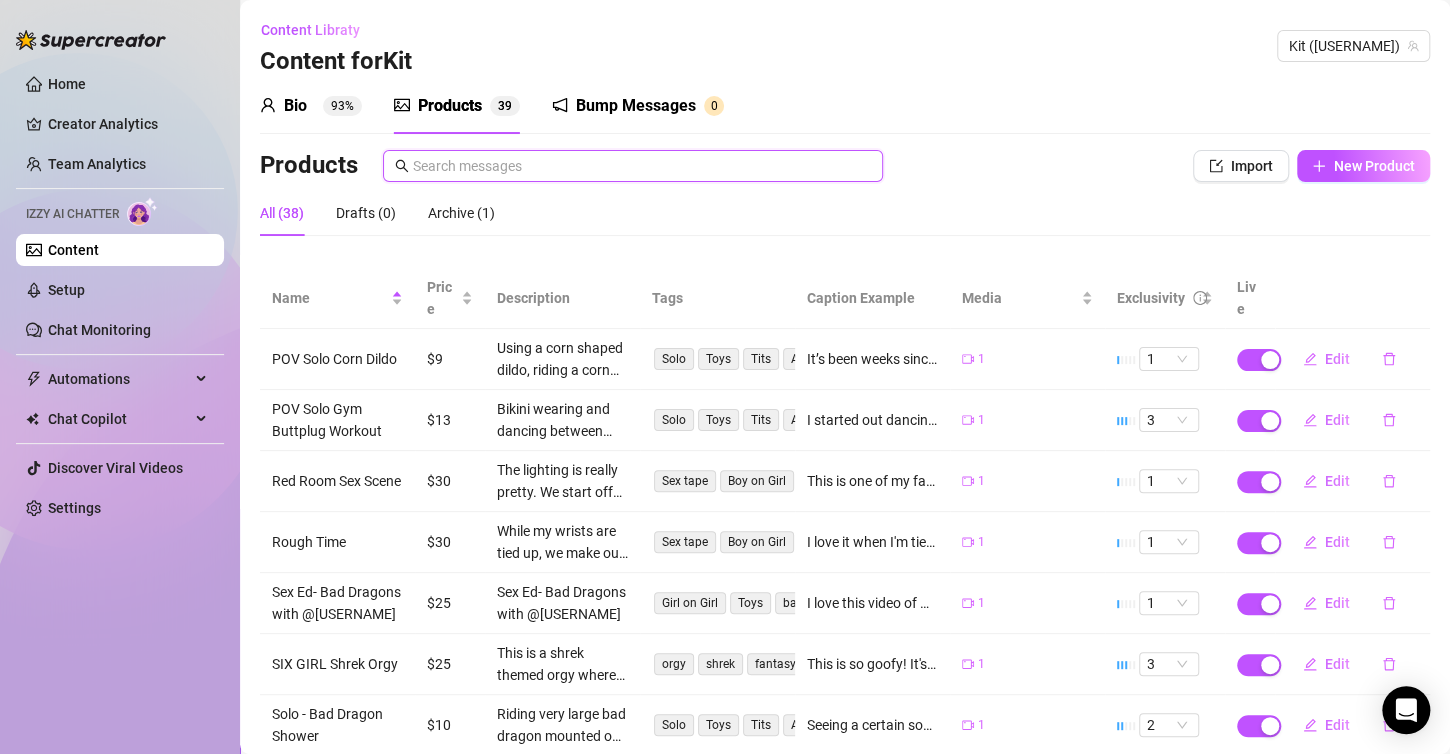 click at bounding box center [633, 166] 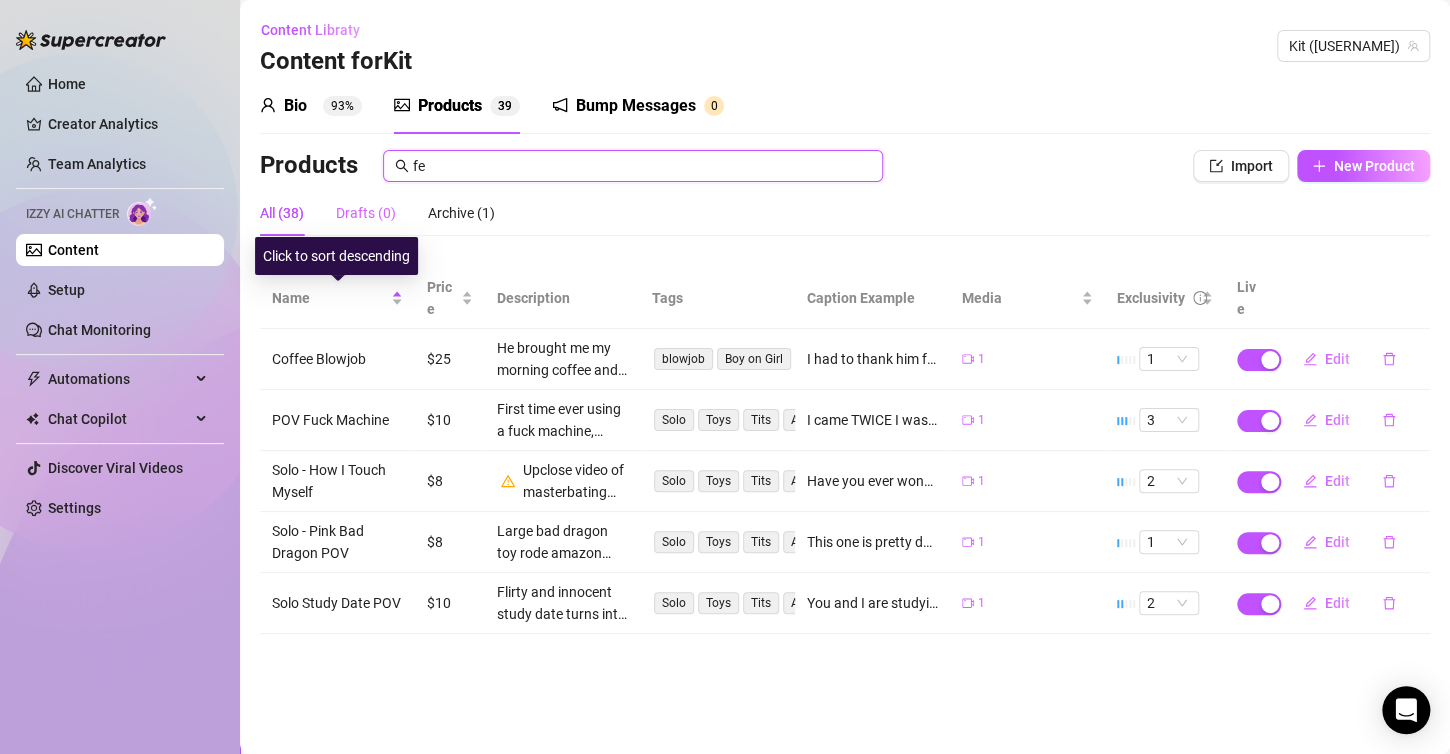 type on "f" 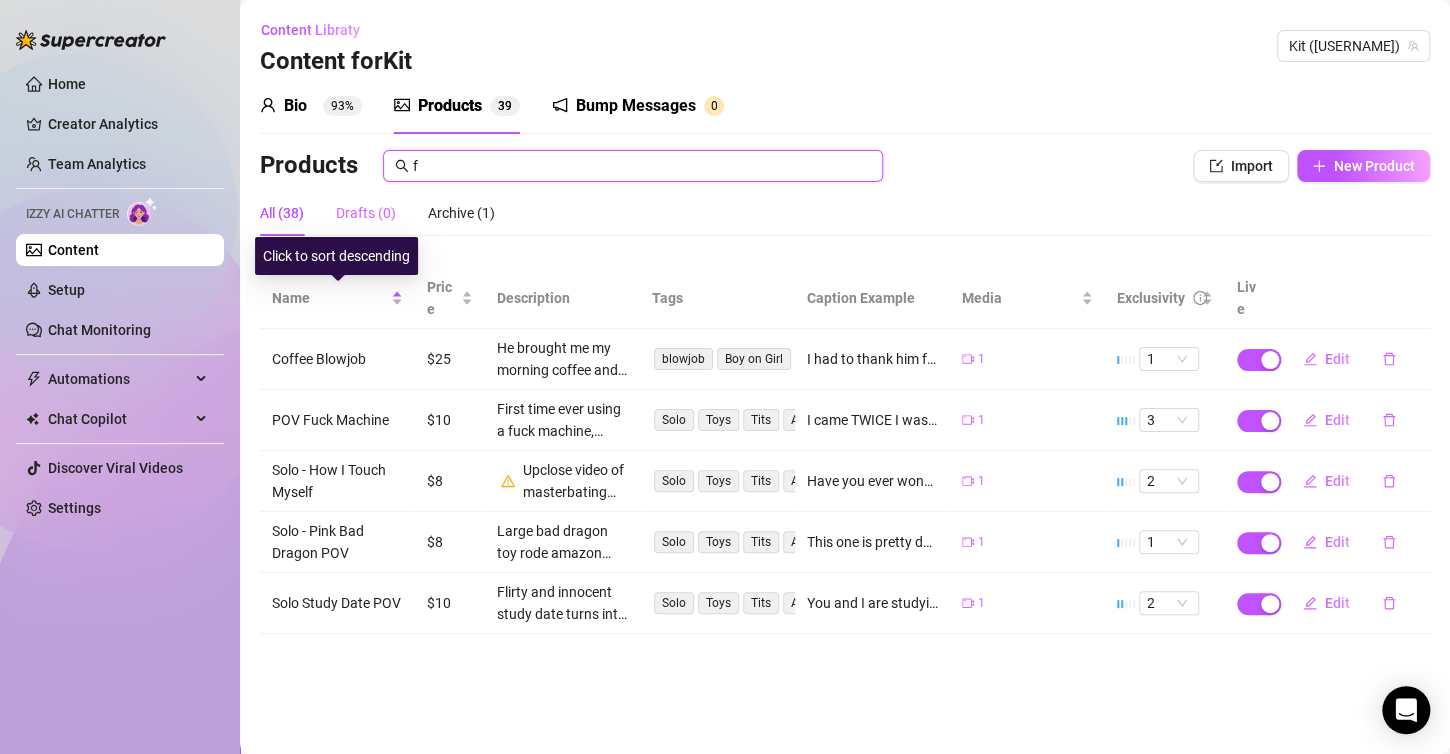 type 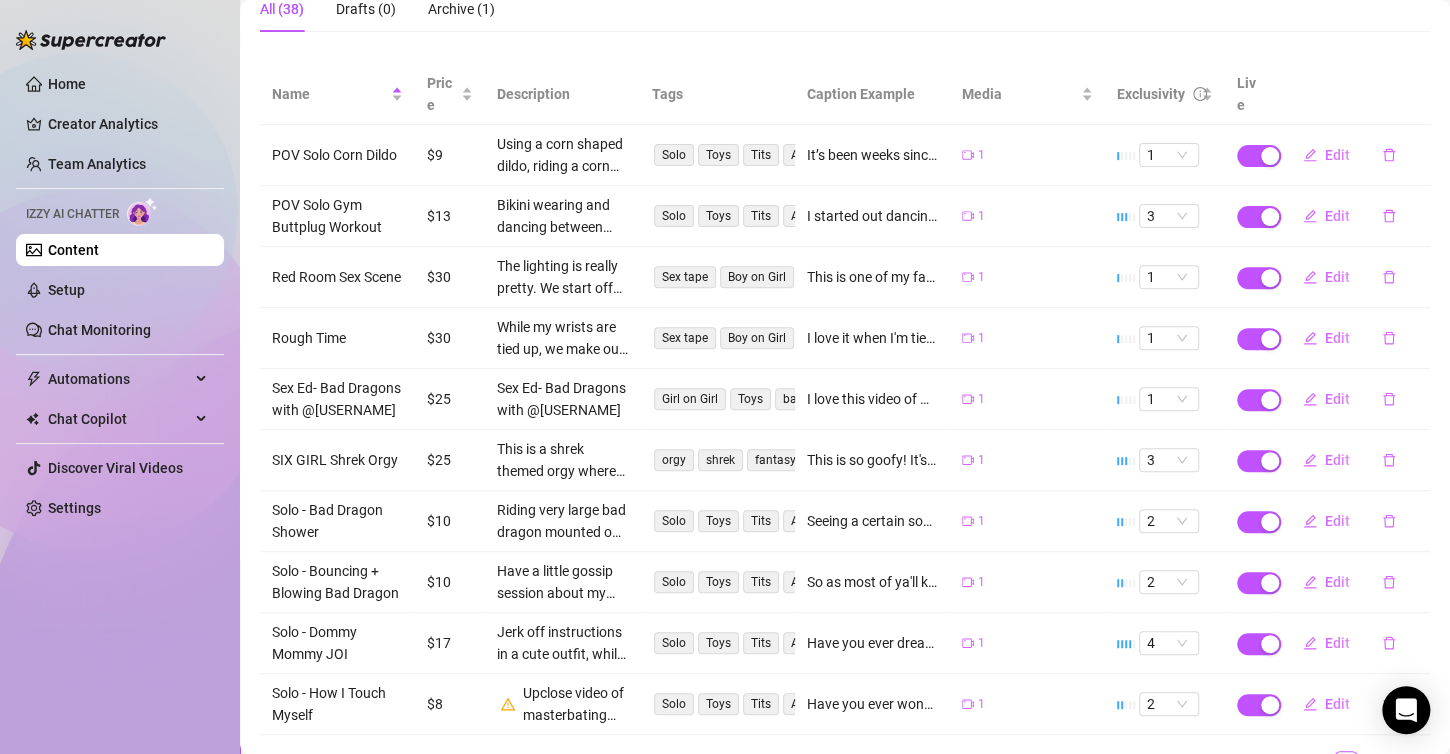 scroll, scrollTop: 300, scrollLeft: 0, axis: vertical 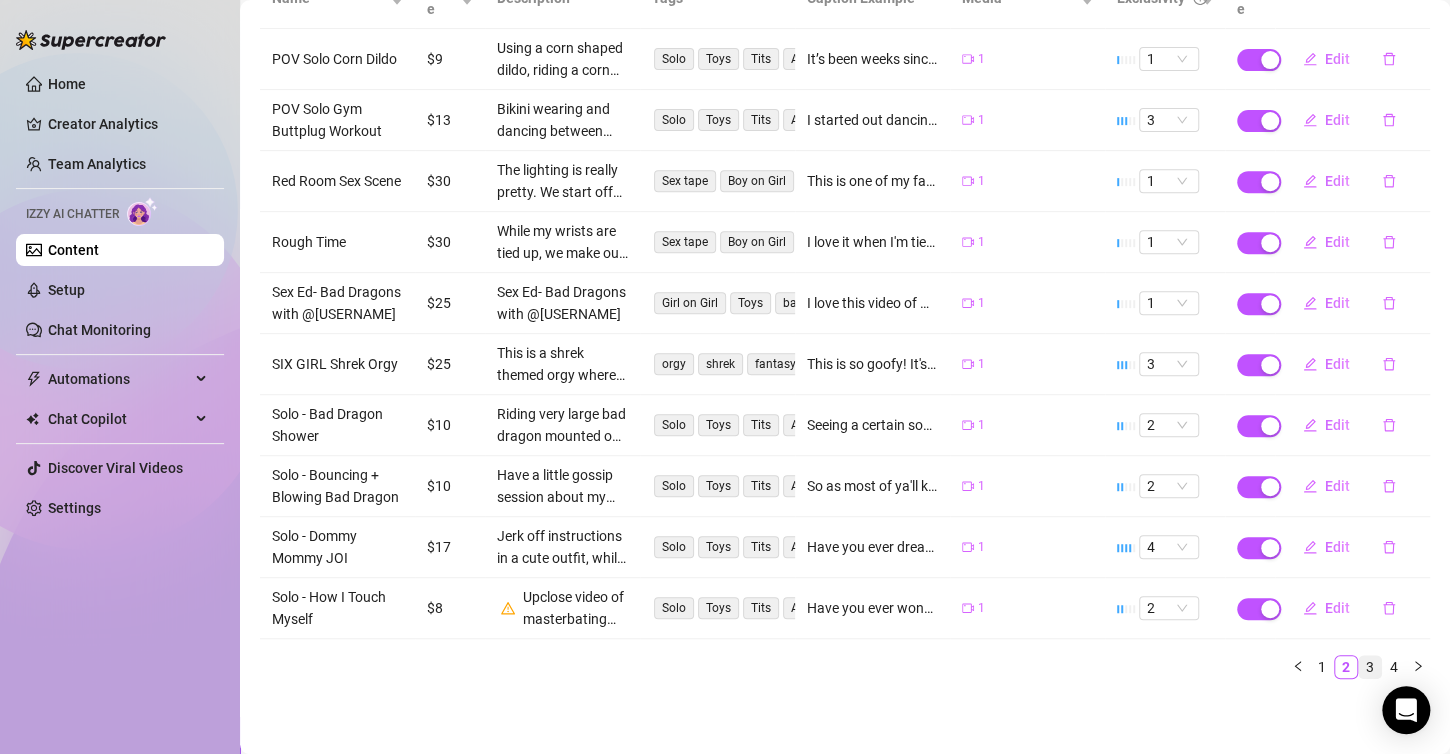 click on "3" at bounding box center [1370, 667] 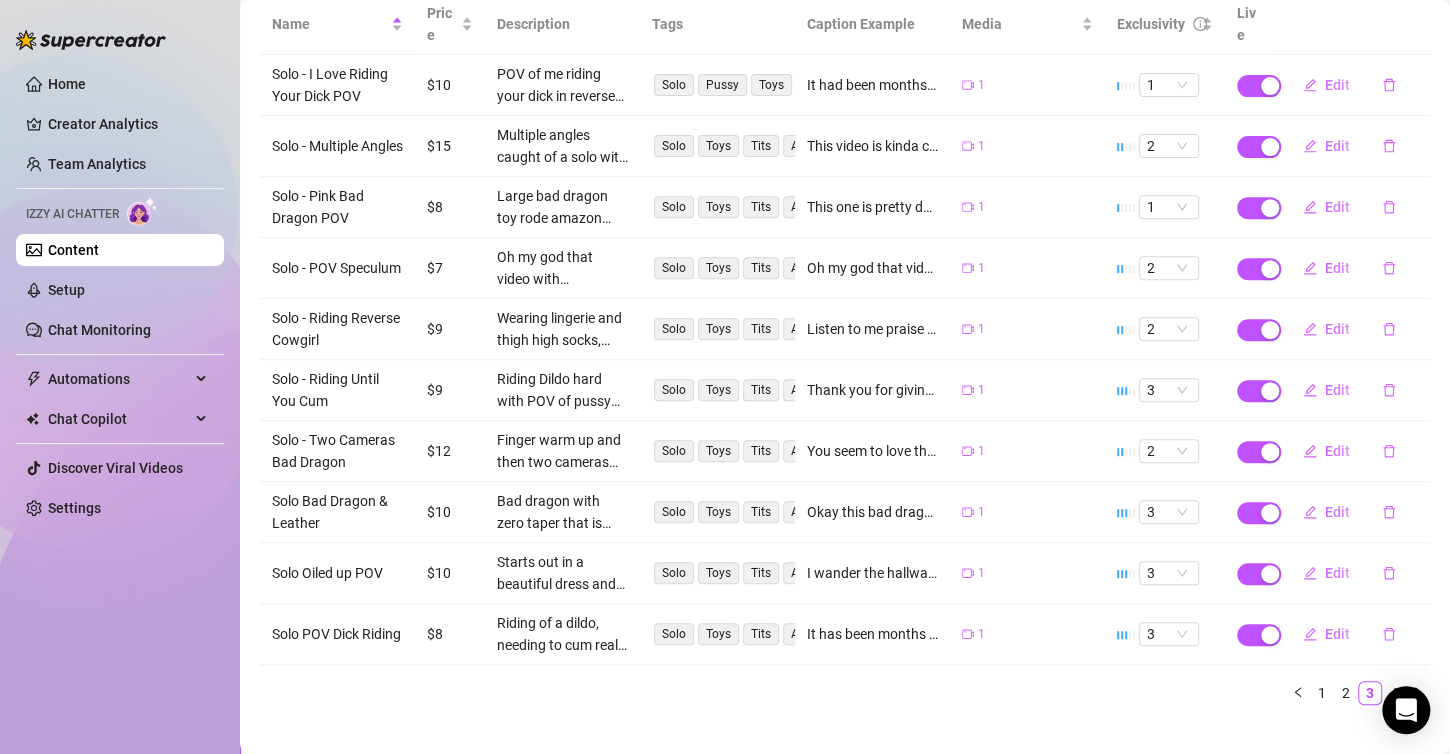 scroll, scrollTop: 299, scrollLeft: 0, axis: vertical 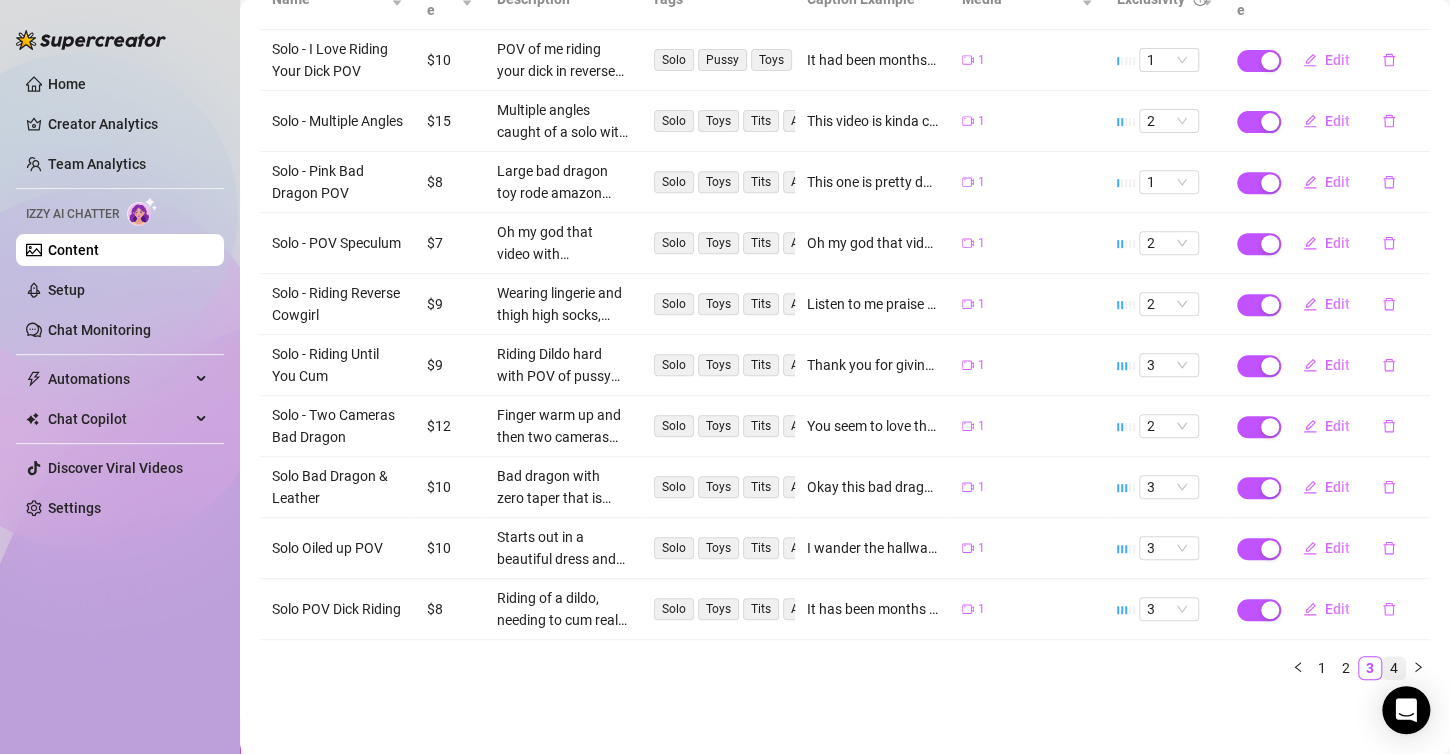 click on "4" at bounding box center (1394, 668) 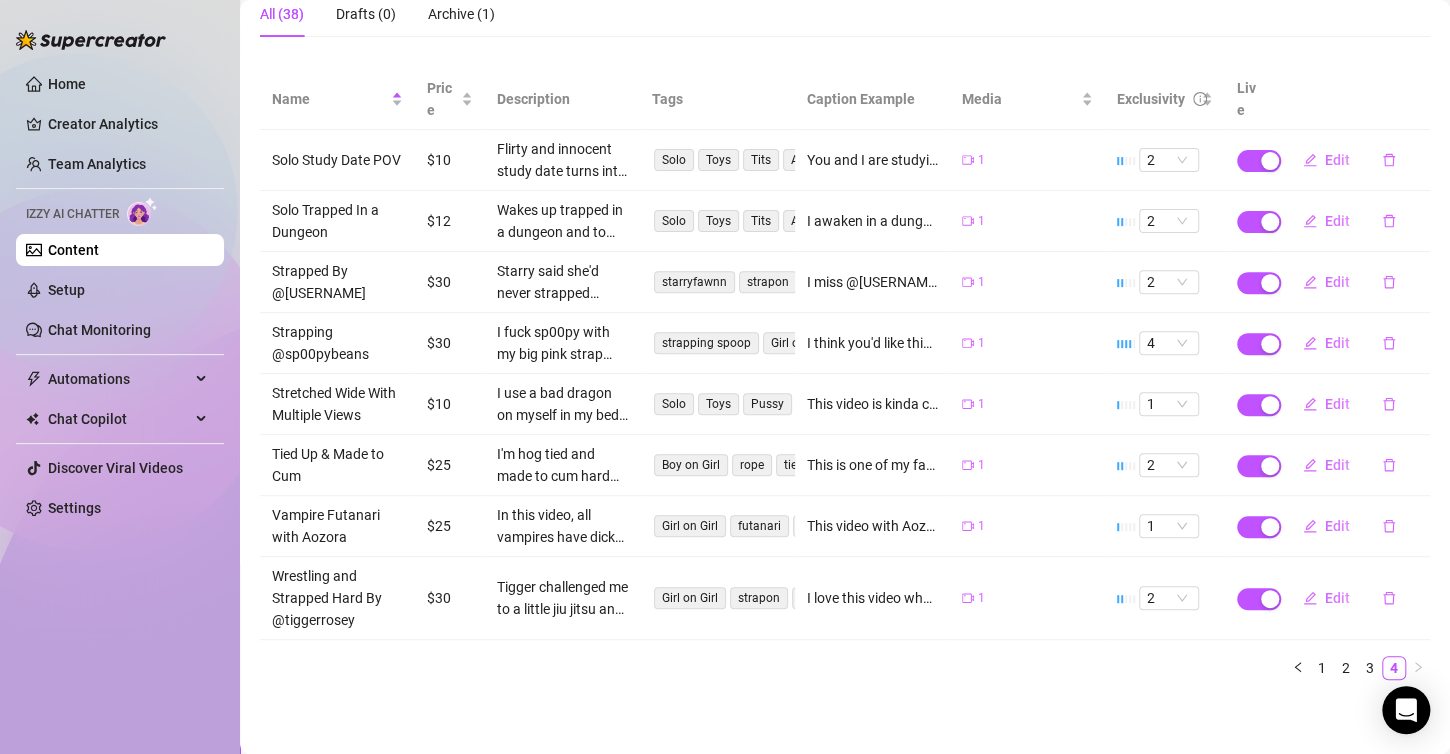 scroll, scrollTop: 0, scrollLeft: 0, axis: both 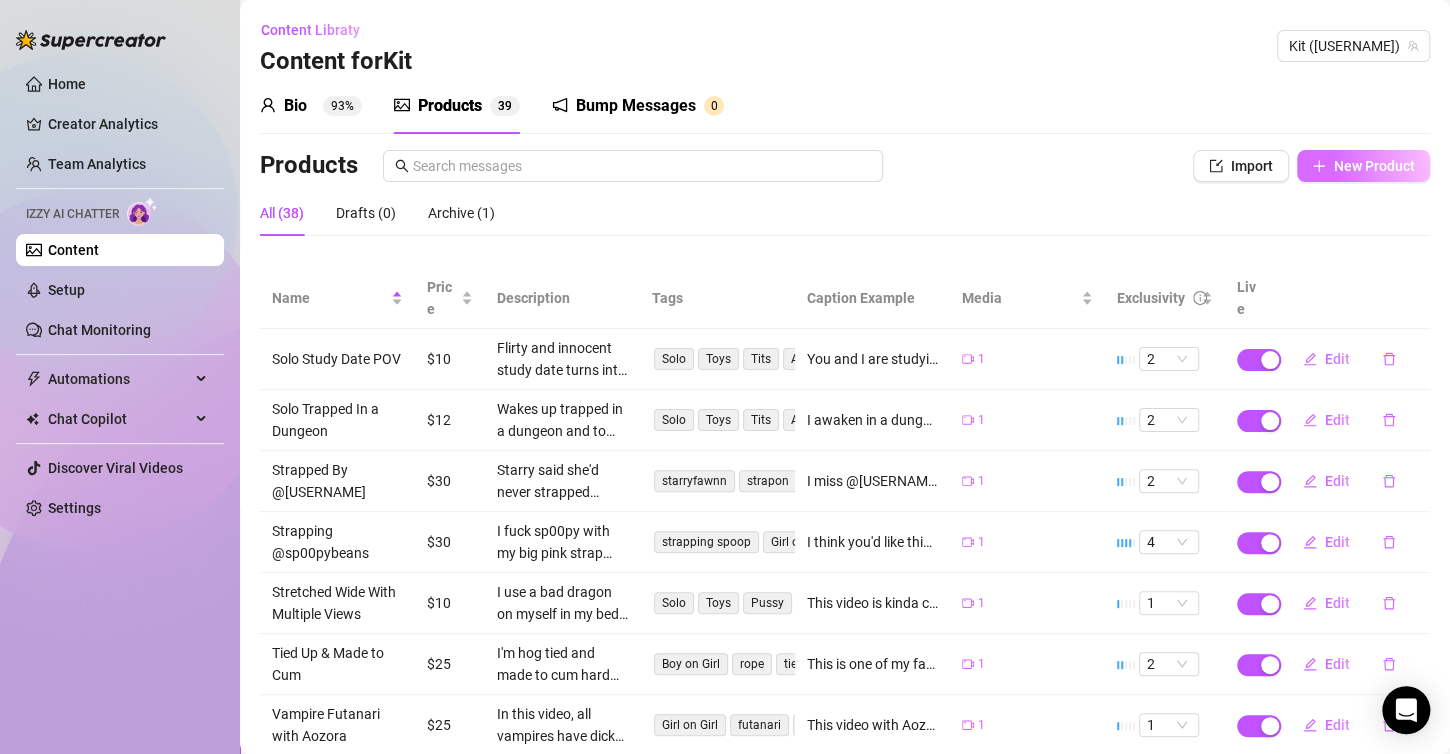 click on "New Product" at bounding box center [1374, 166] 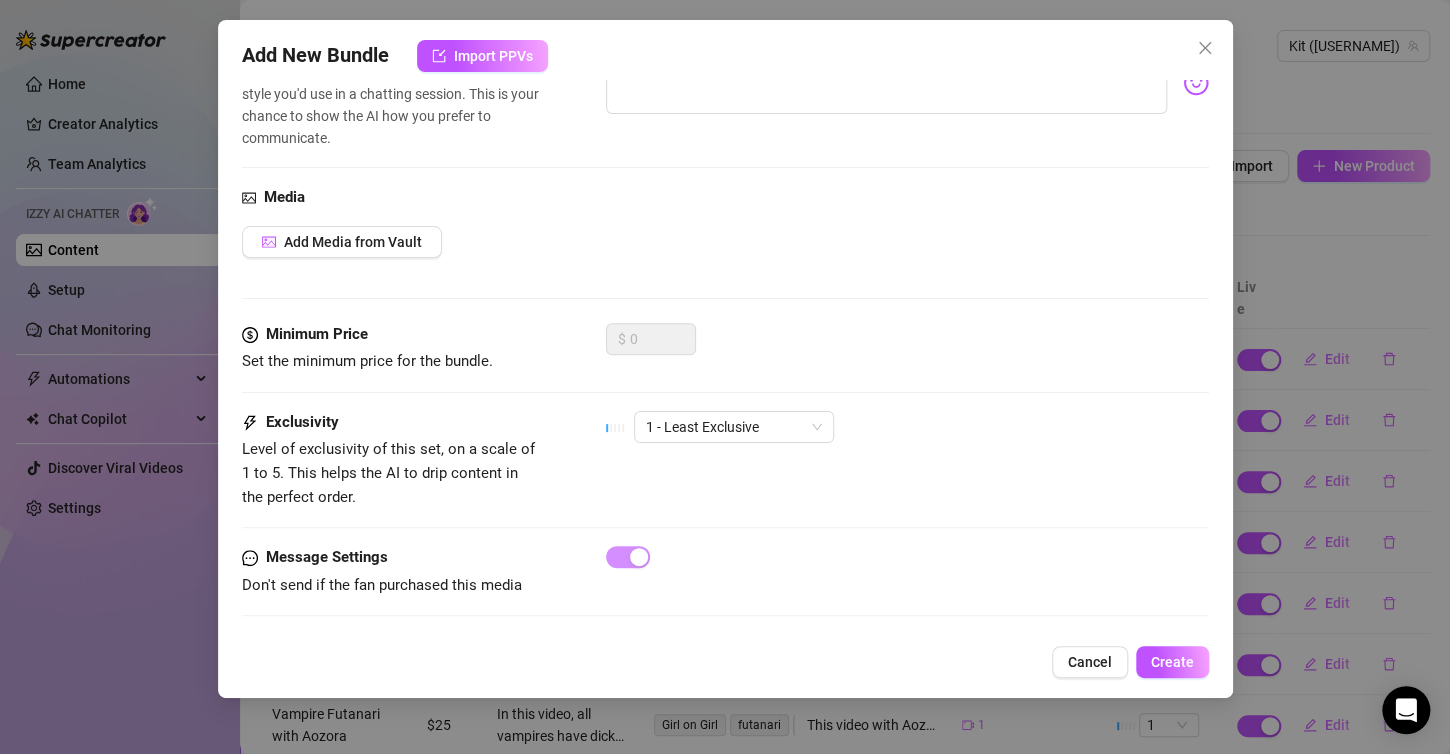 scroll, scrollTop: 556, scrollLeft: 0, axis: vertical 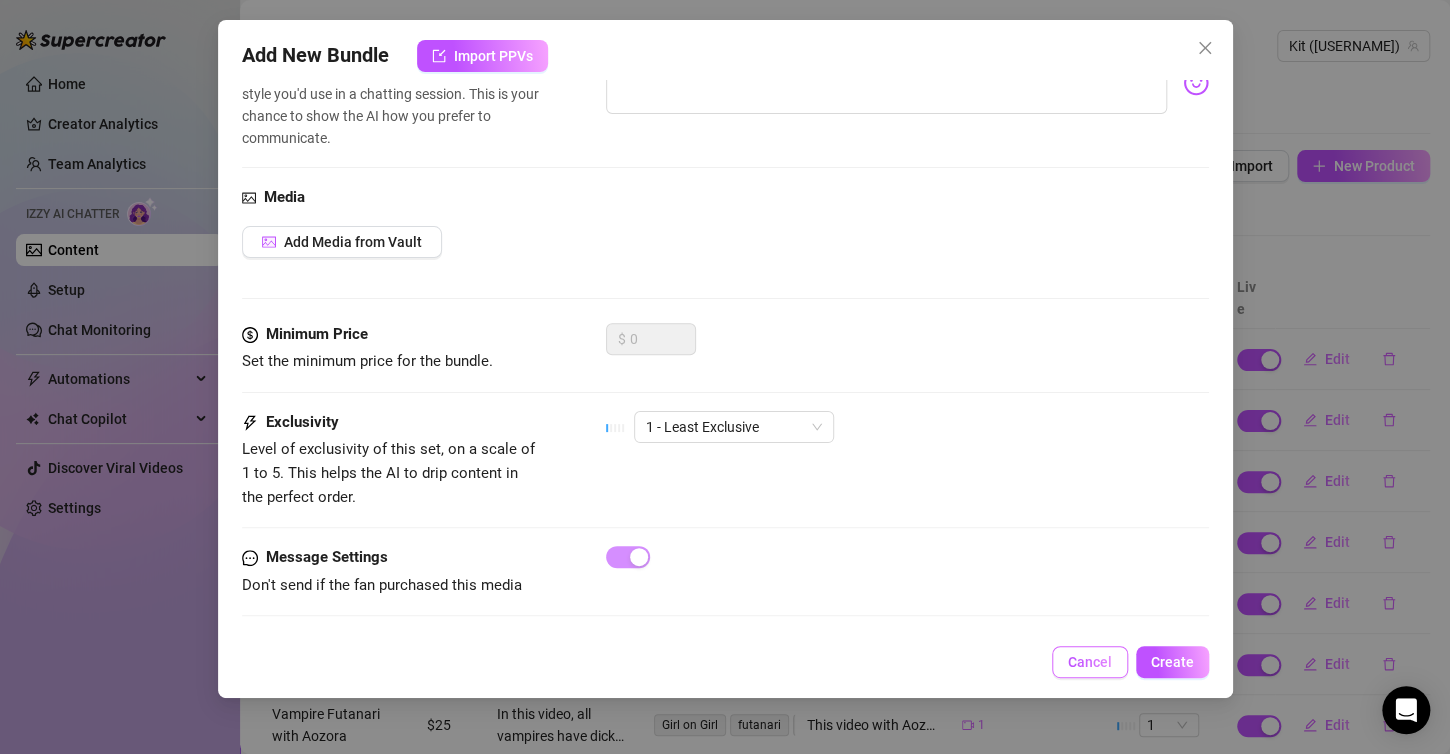 click on "Cancel" at bounding box center [1090, 662] 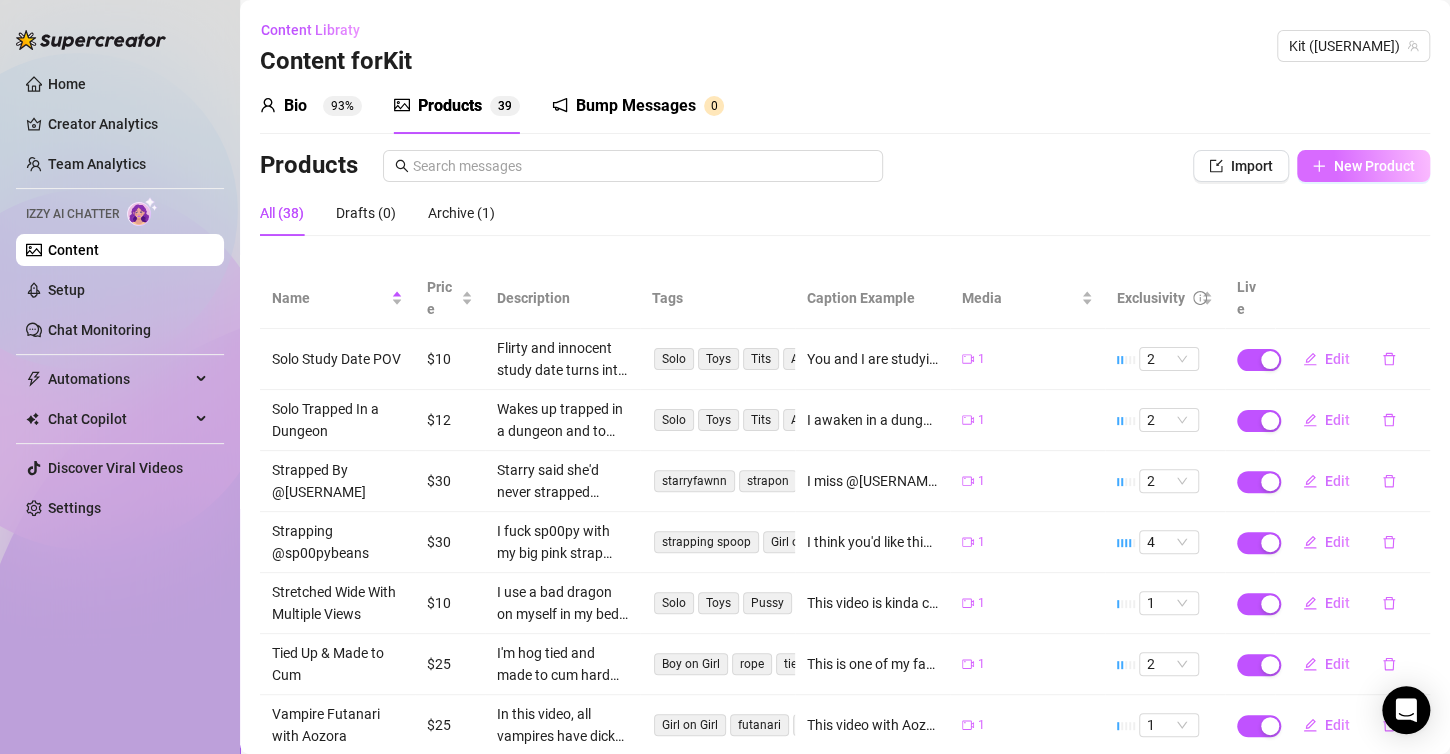 click on "New Product" at bounding box center [1374, 166] 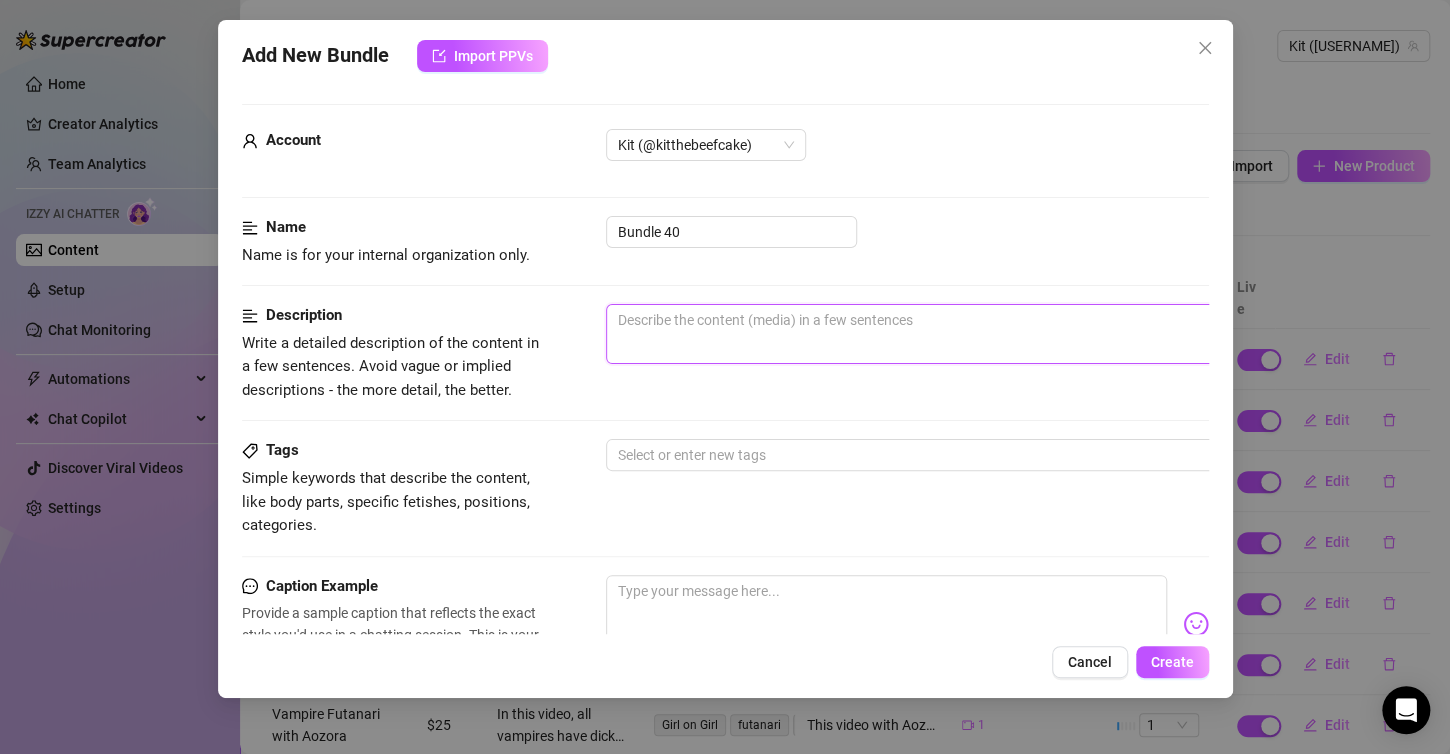 click at bounding box center (956, 334) 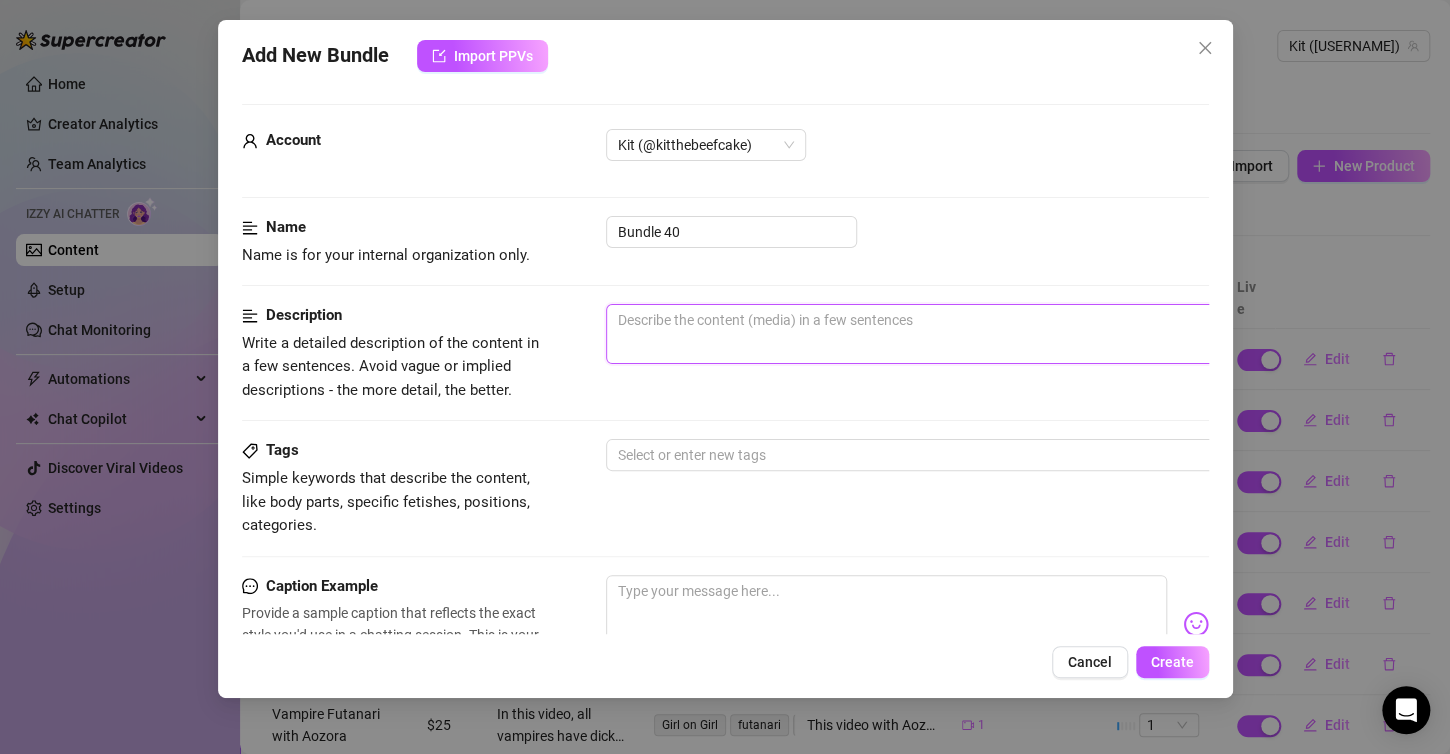paste on "Toe sucking, foot worship, foot rubbing, male submissiveness, foot job from two angles including POV, kissing up the legs." 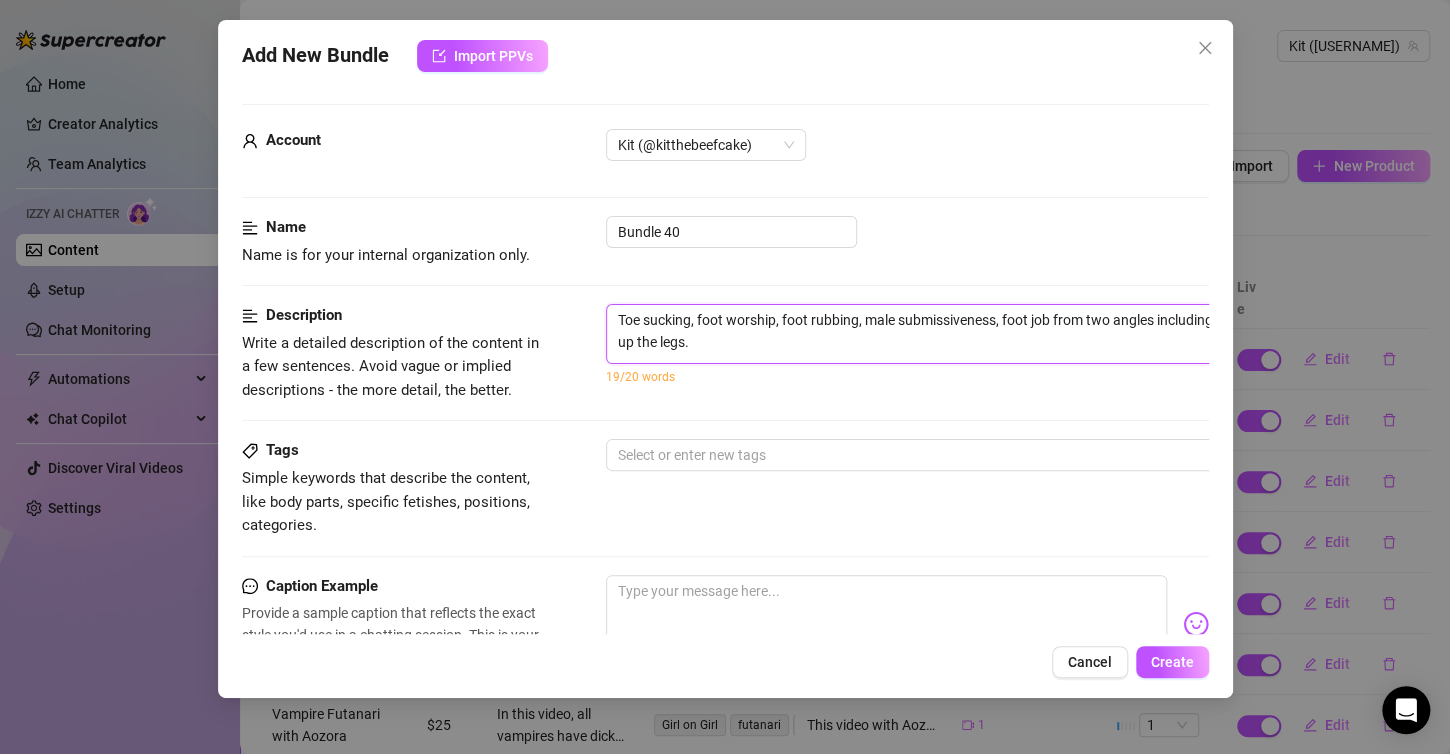 drag, startPoint x: 796, startPoint y: 353, endPoint x: 511, endPoint y: 257, distance: 300.7341 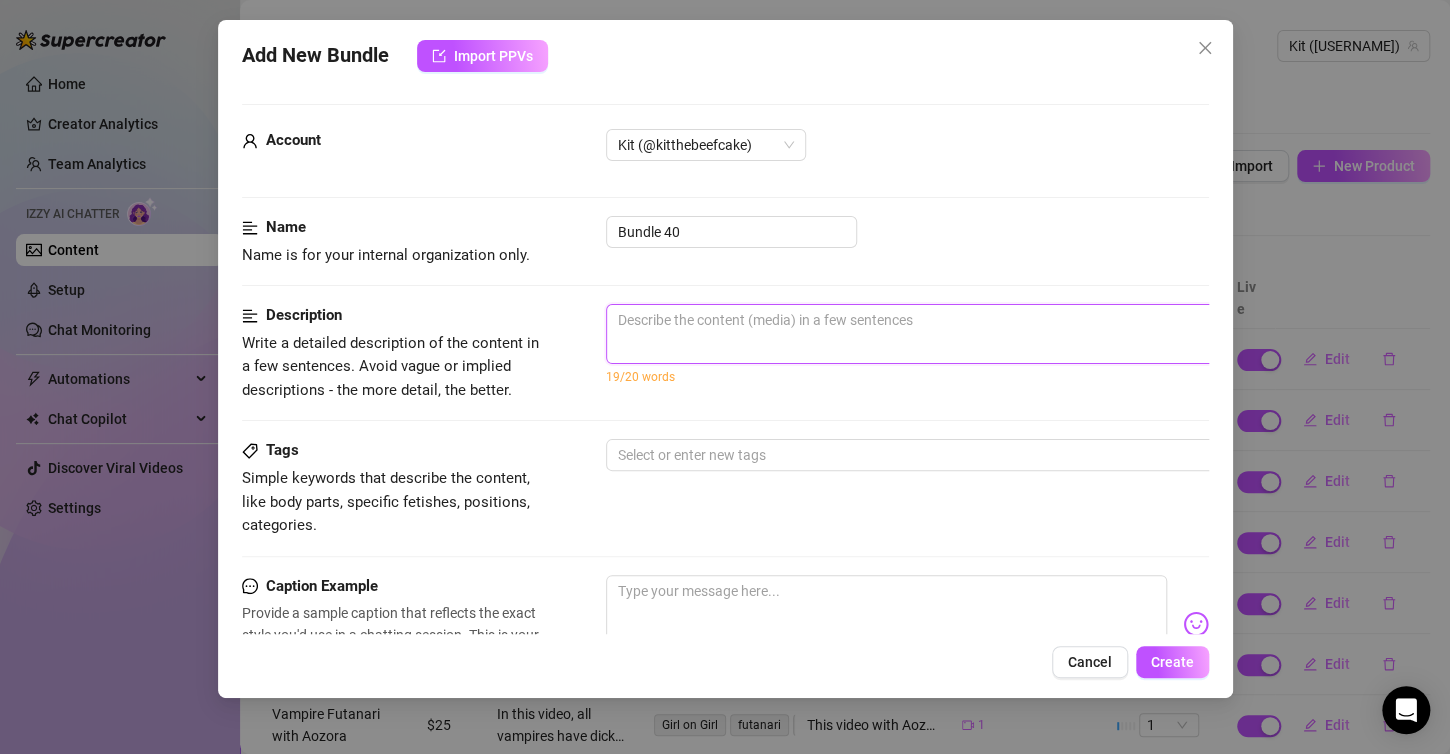 type on "T" 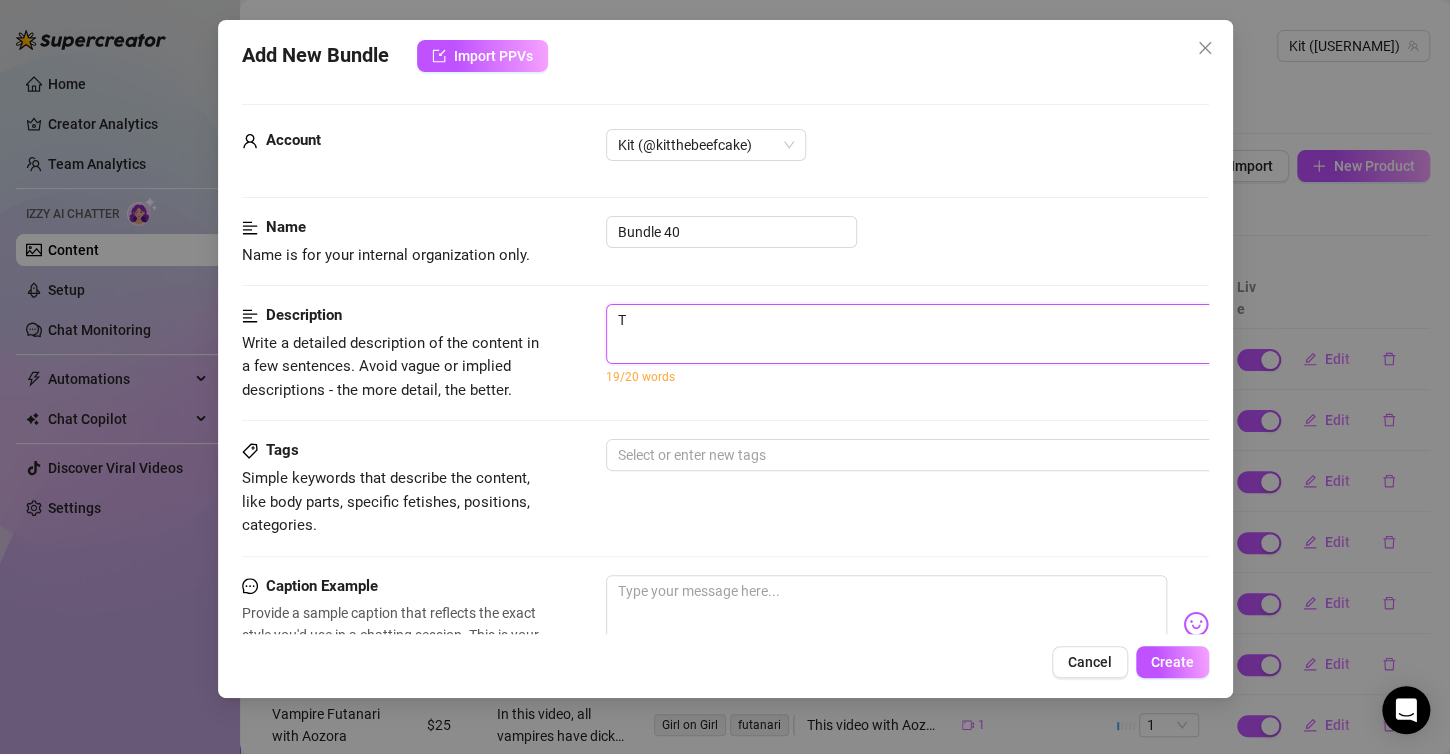 type on "Describe the content (media) in a few sentences" 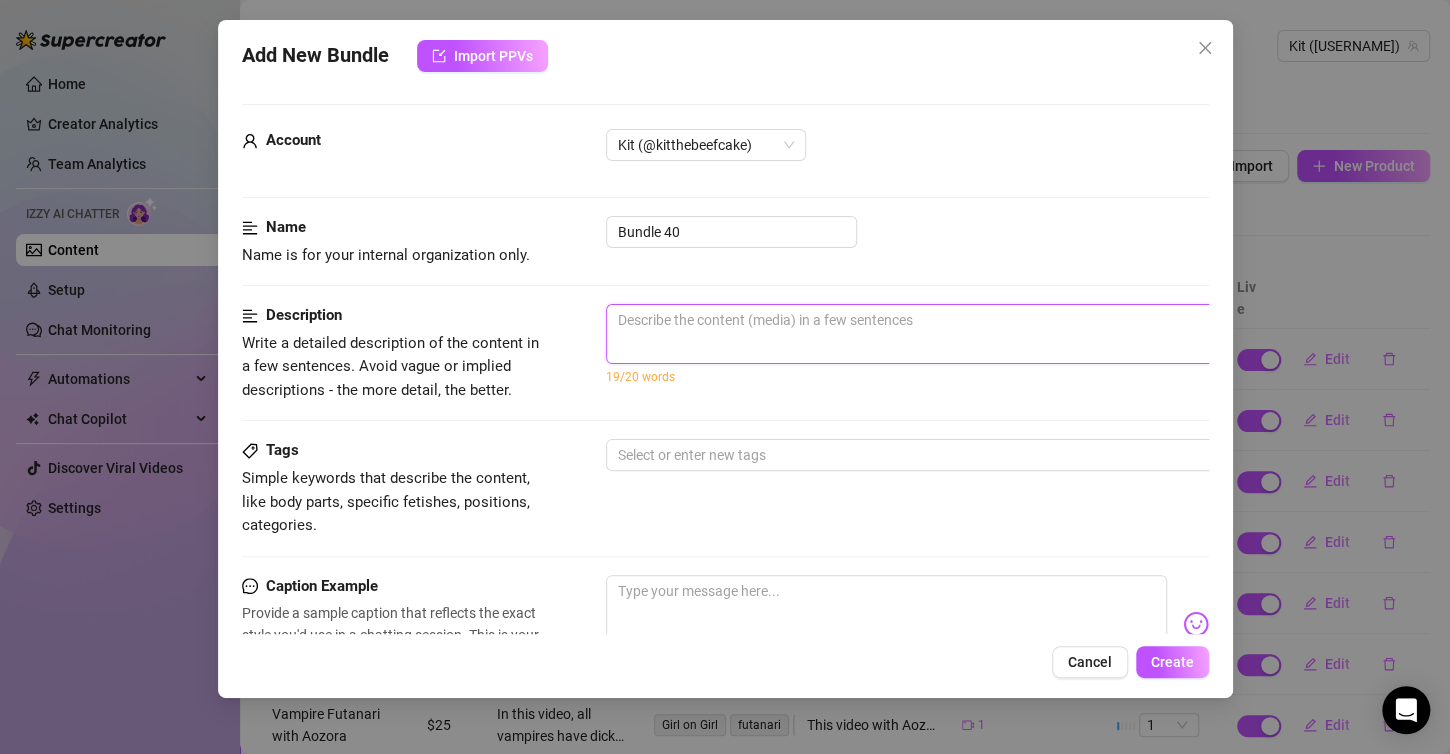 type on "T" 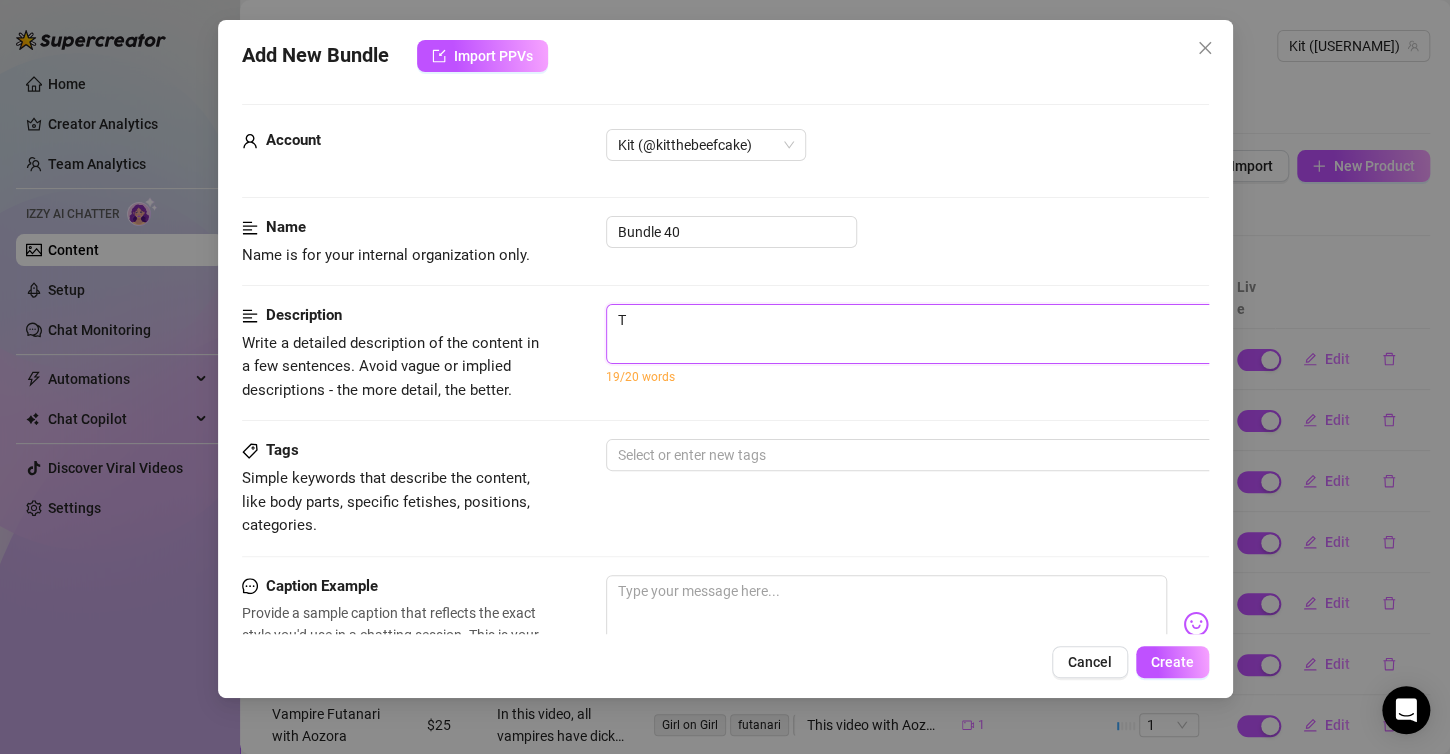 type on "Tj" 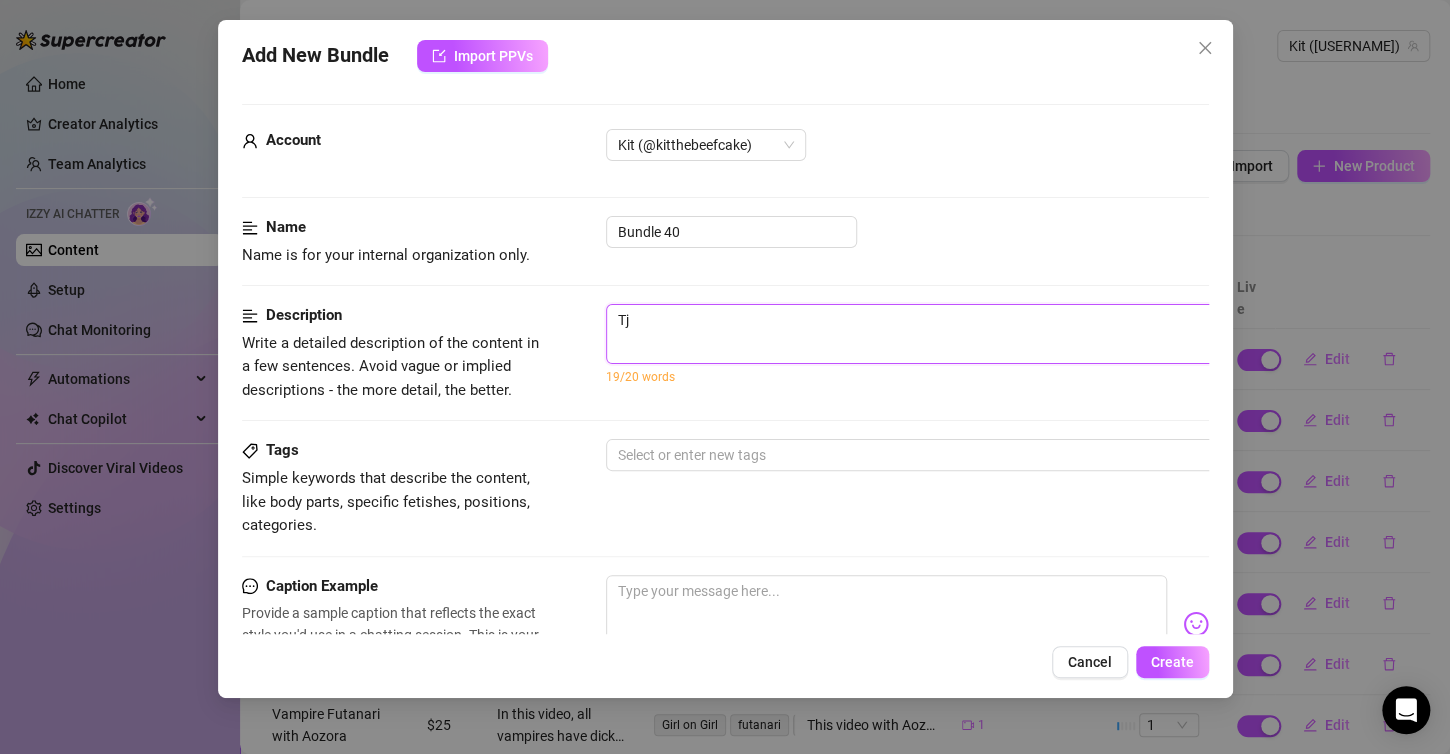 type on "Tje" 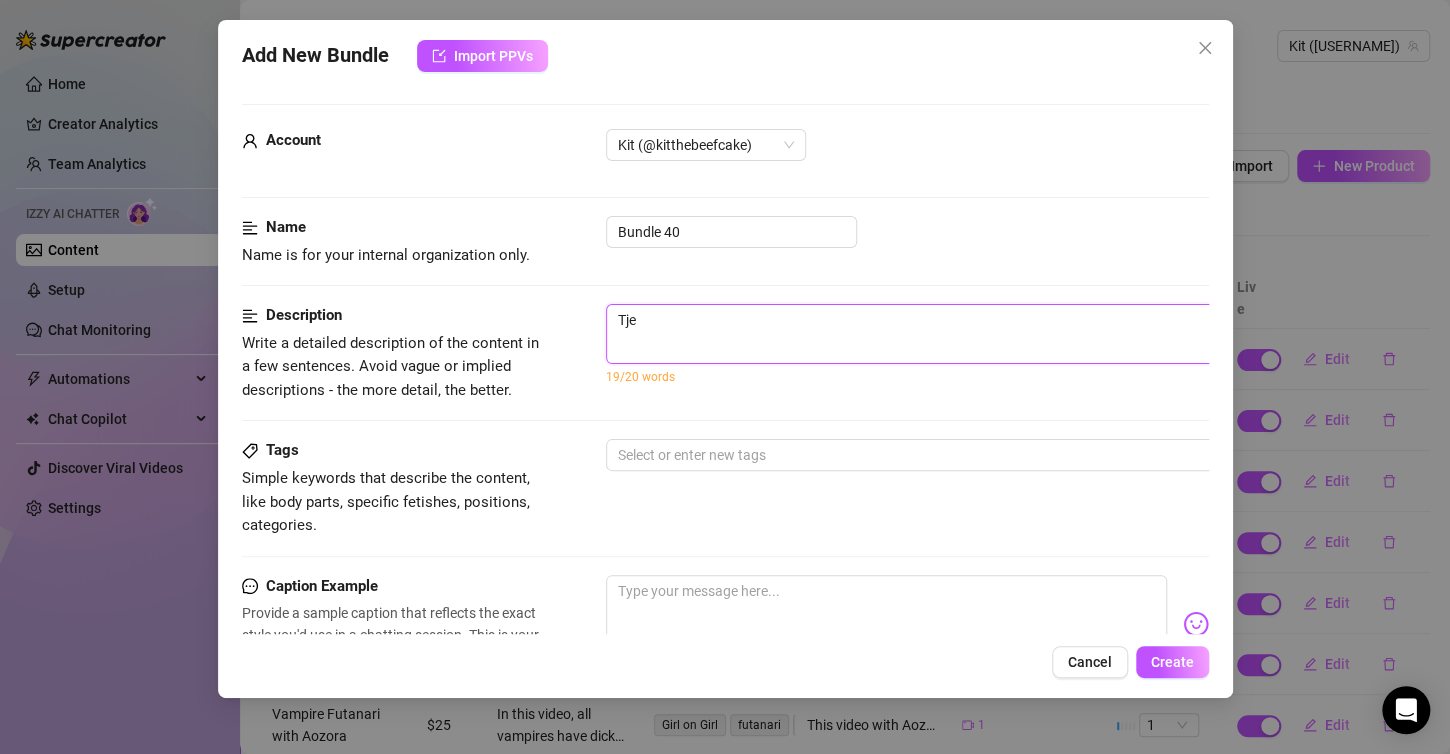 type on "Tj" 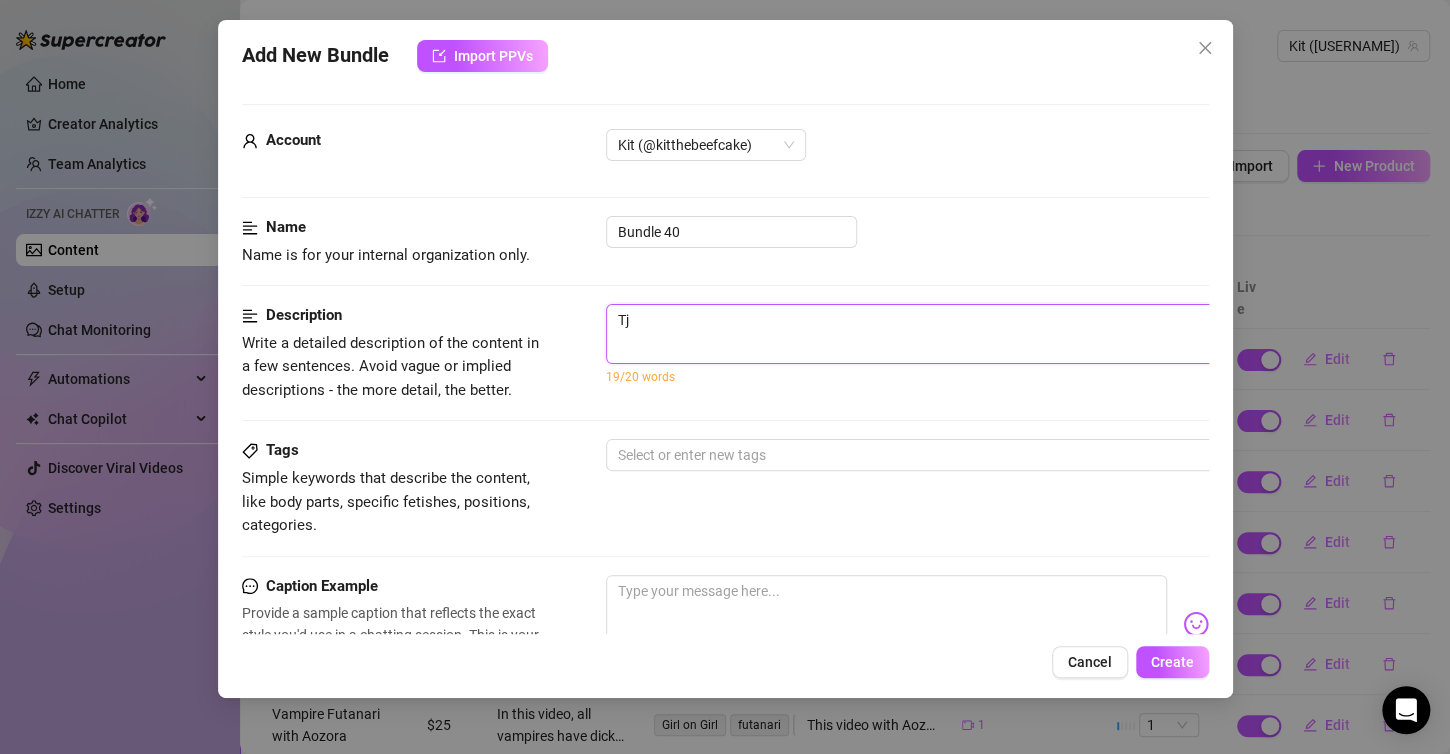 type on "T" 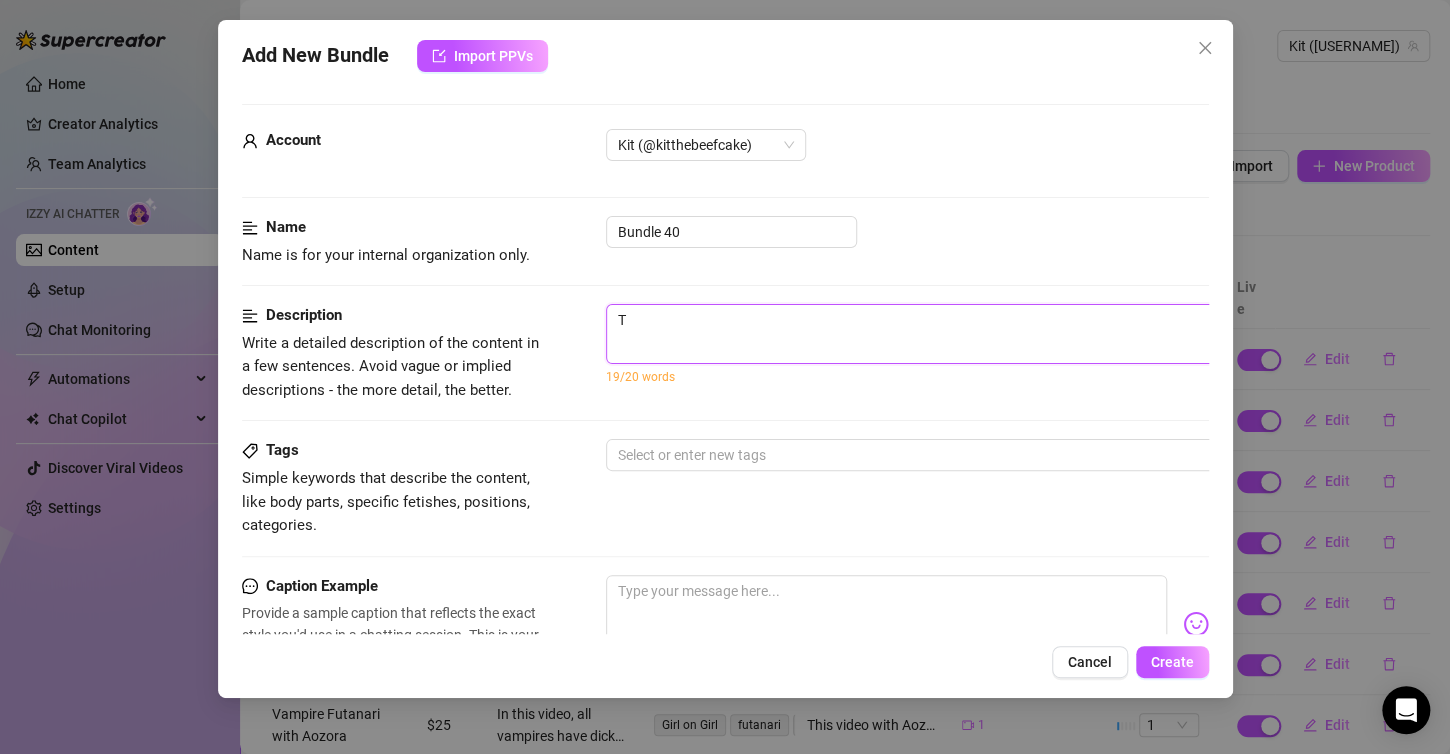 type on "TT" 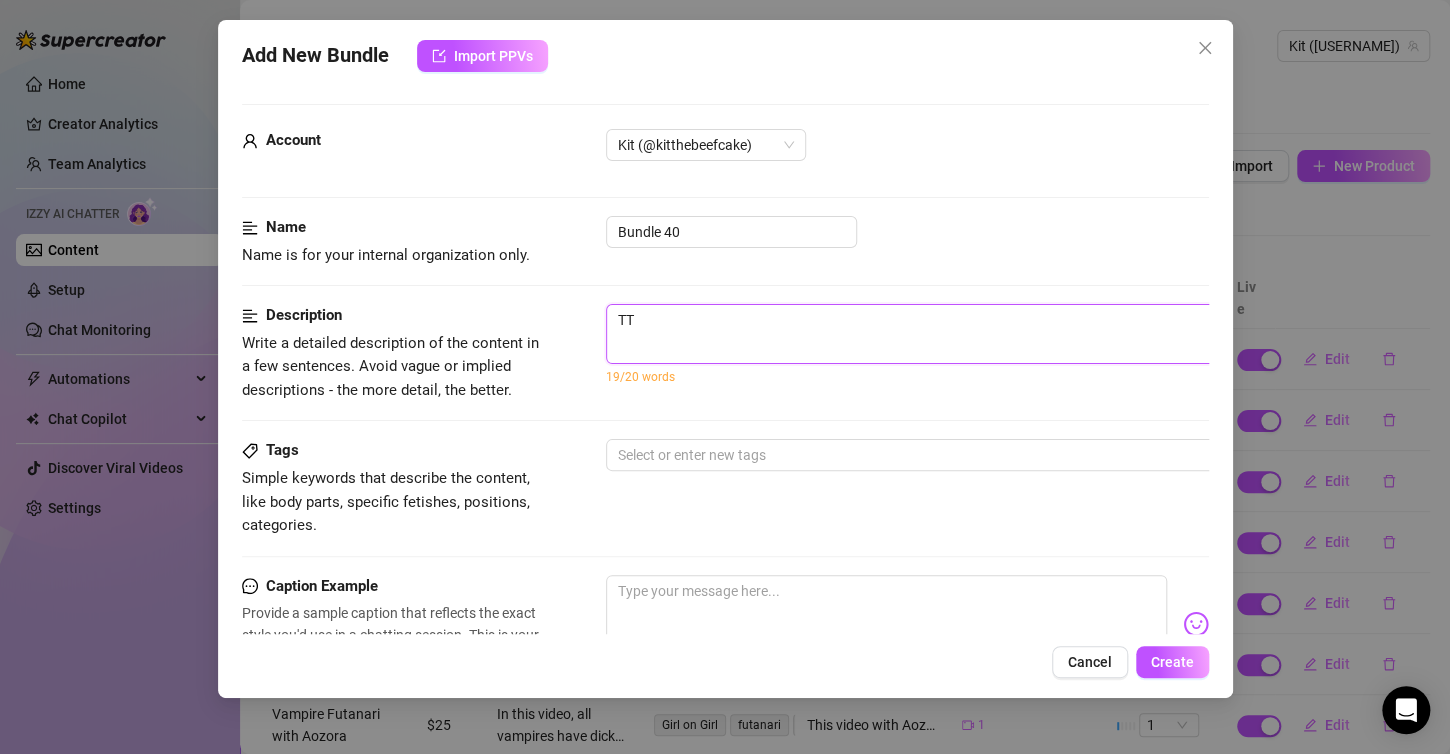 type on "TTh" 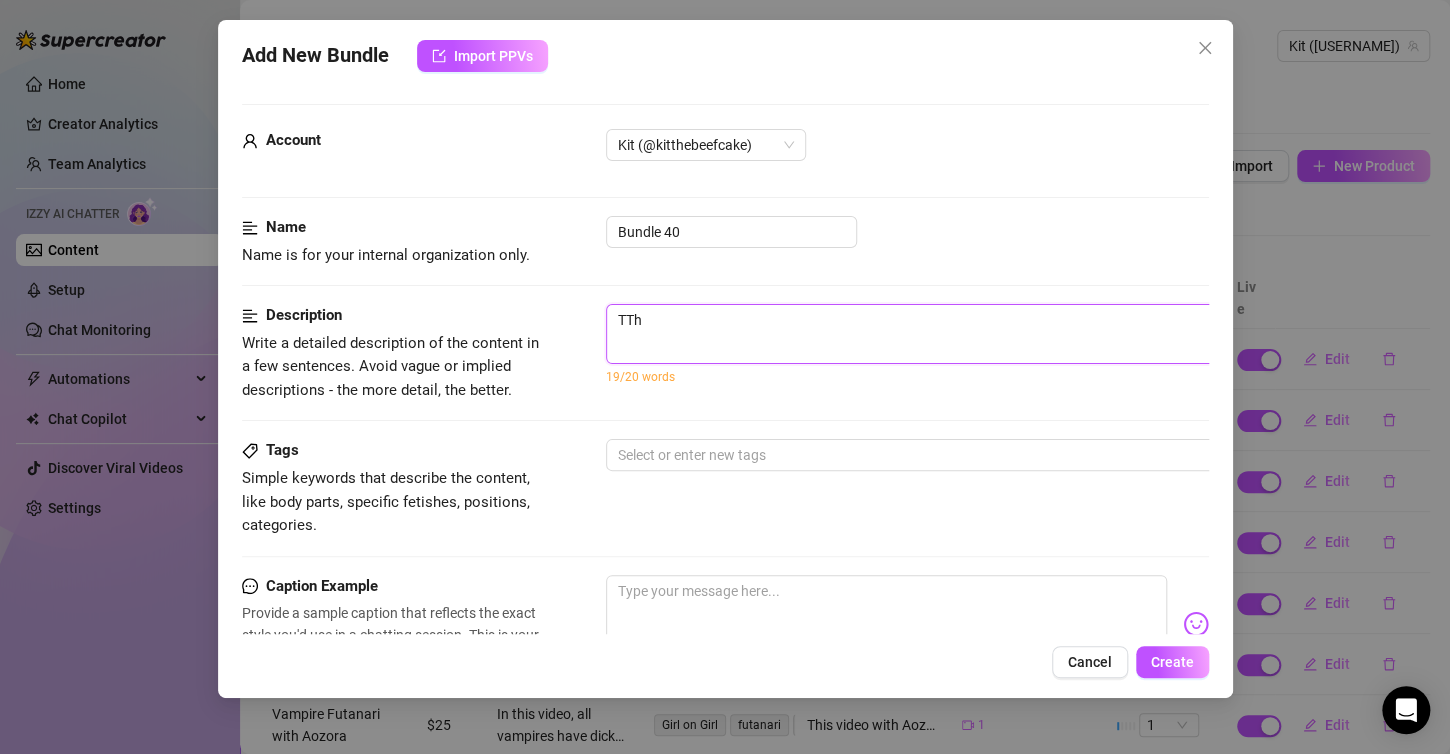 type on "TThe" 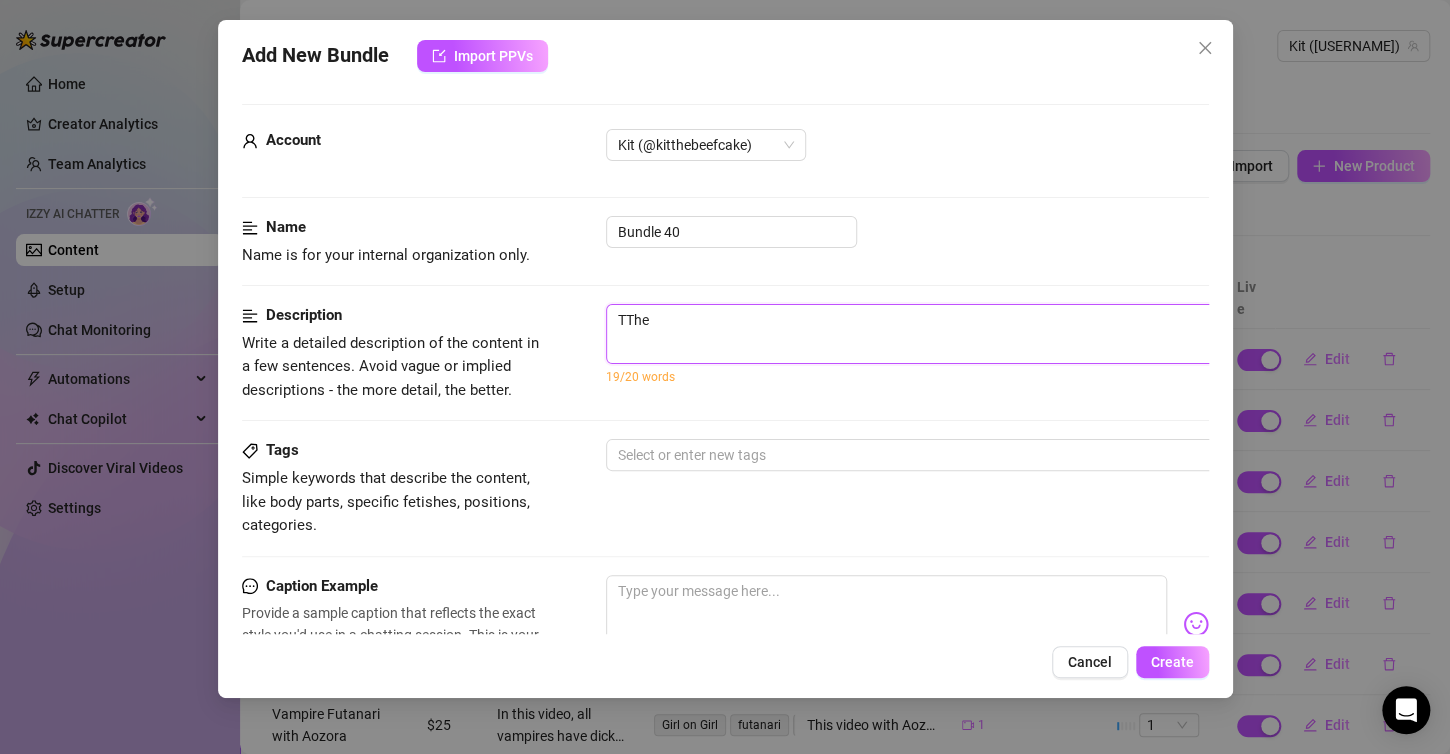 type on "TThe" 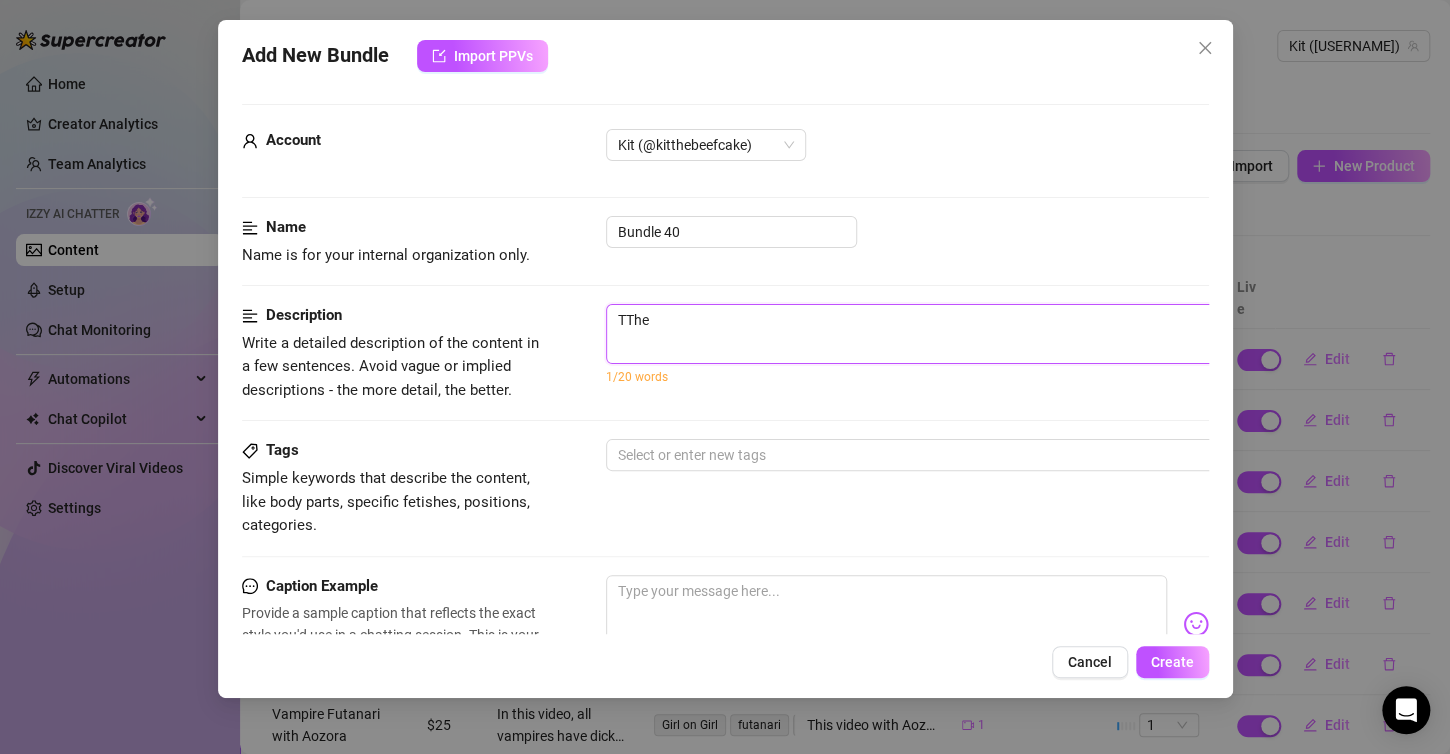 type on "TTh" 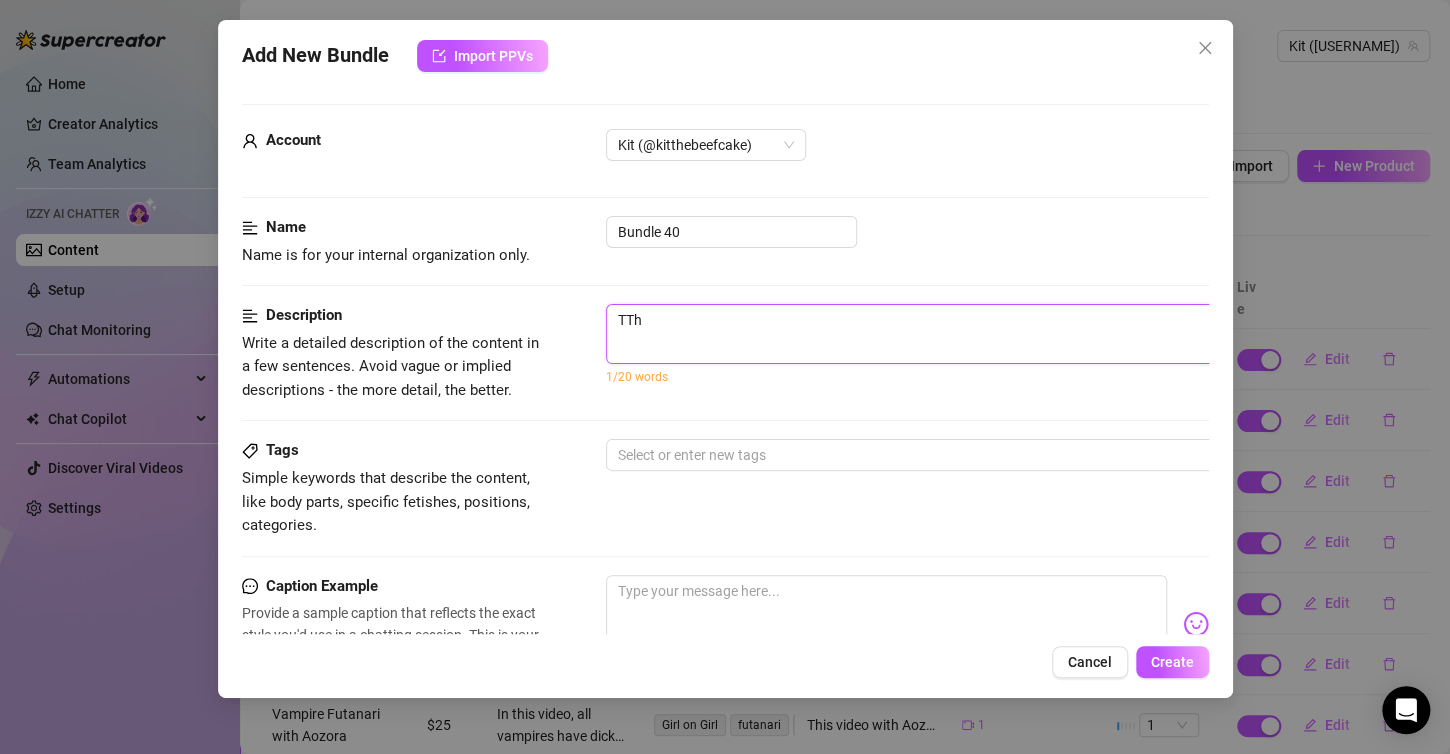 type on "TT" 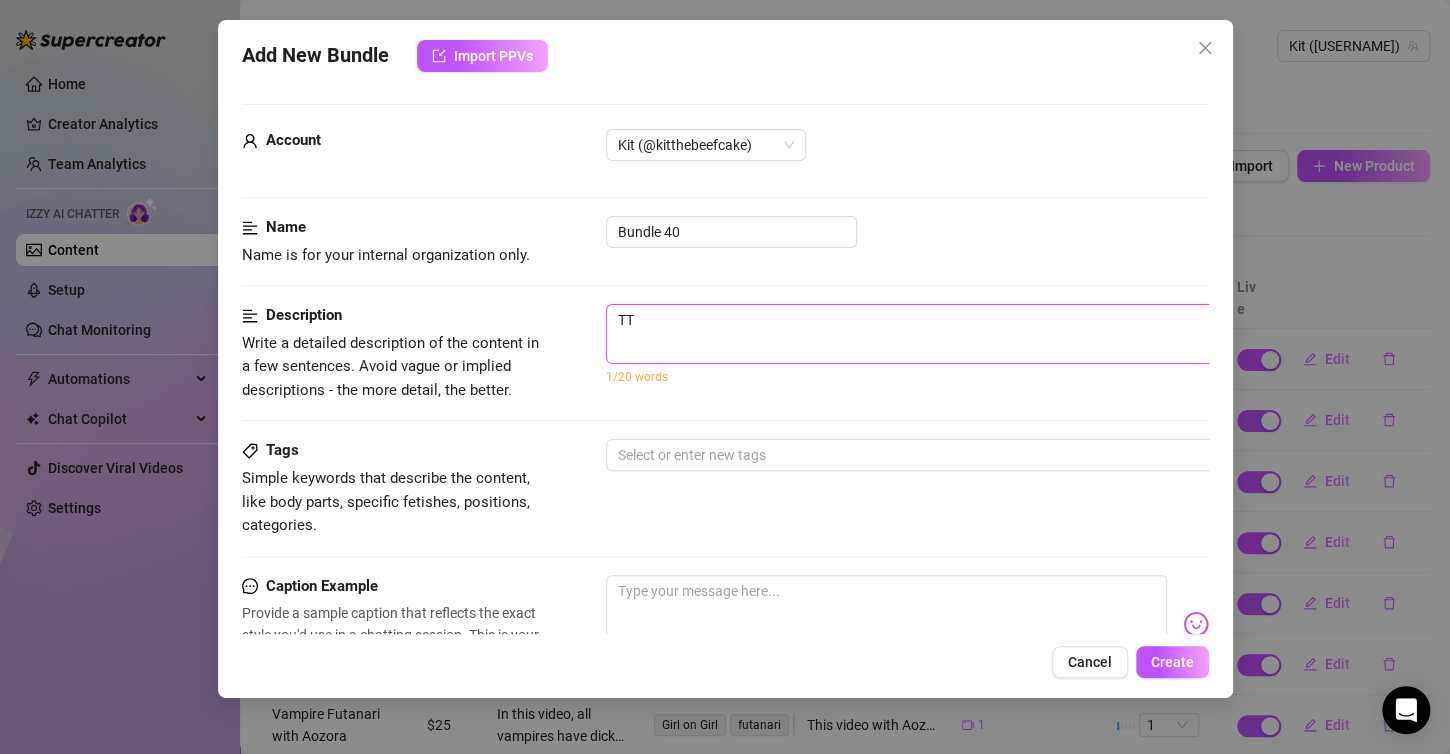 type on "T" 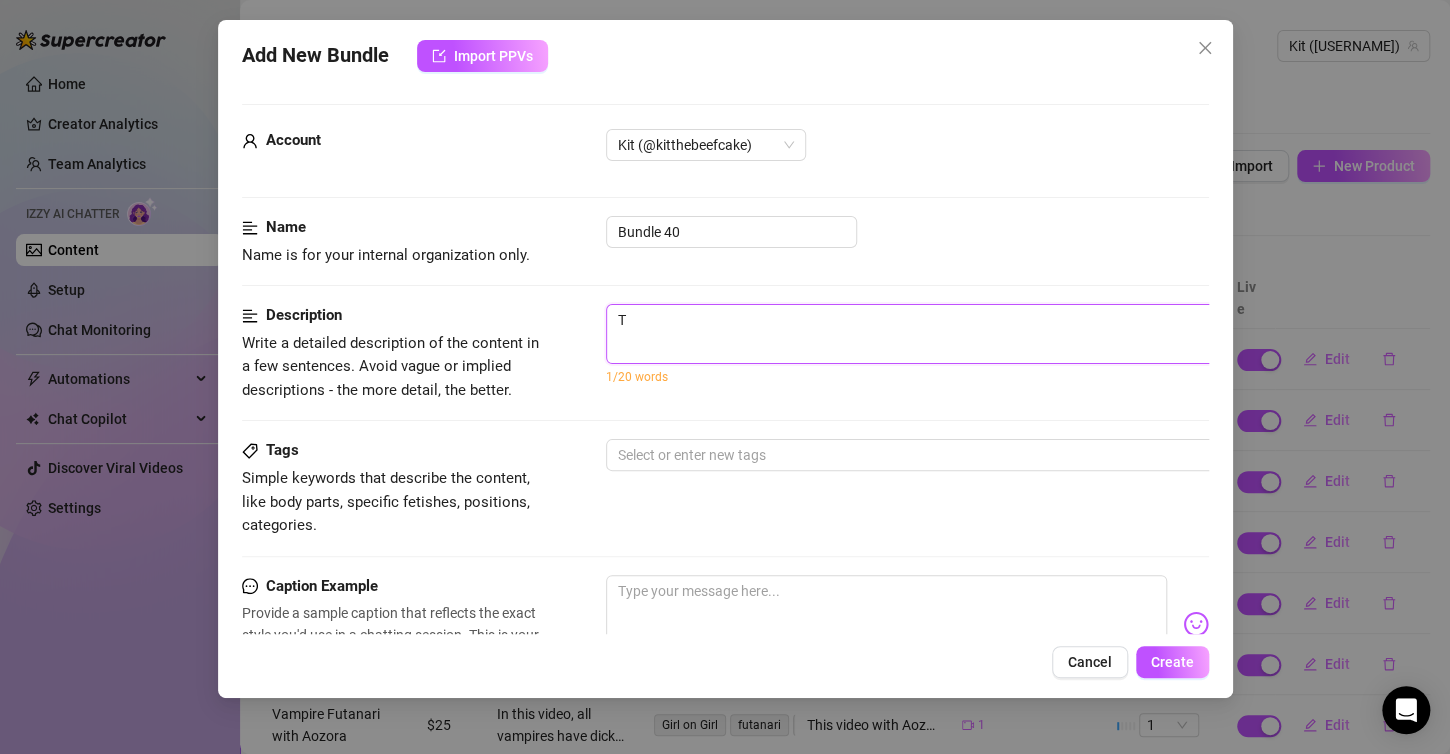 type on "Describe the content (media) in a few sentences" 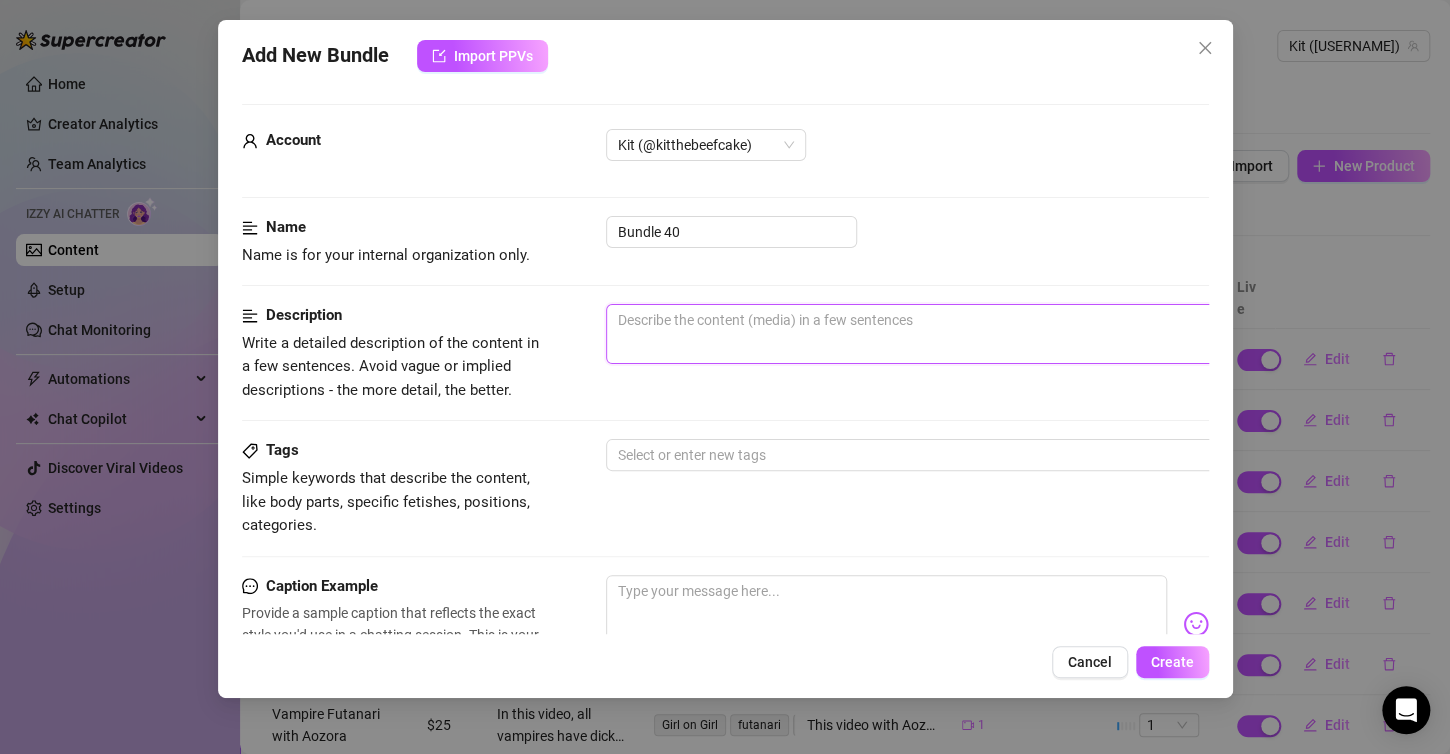 type on "O" 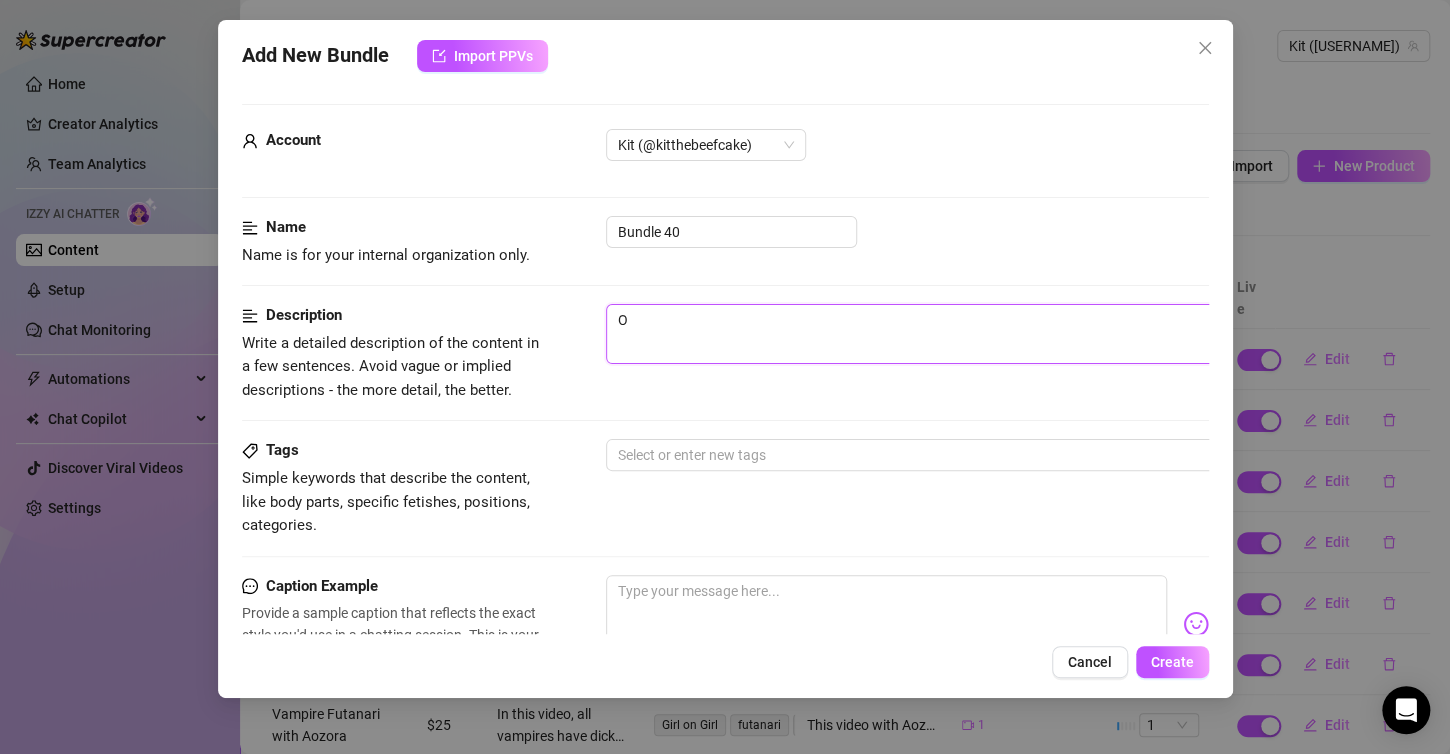type on "O" 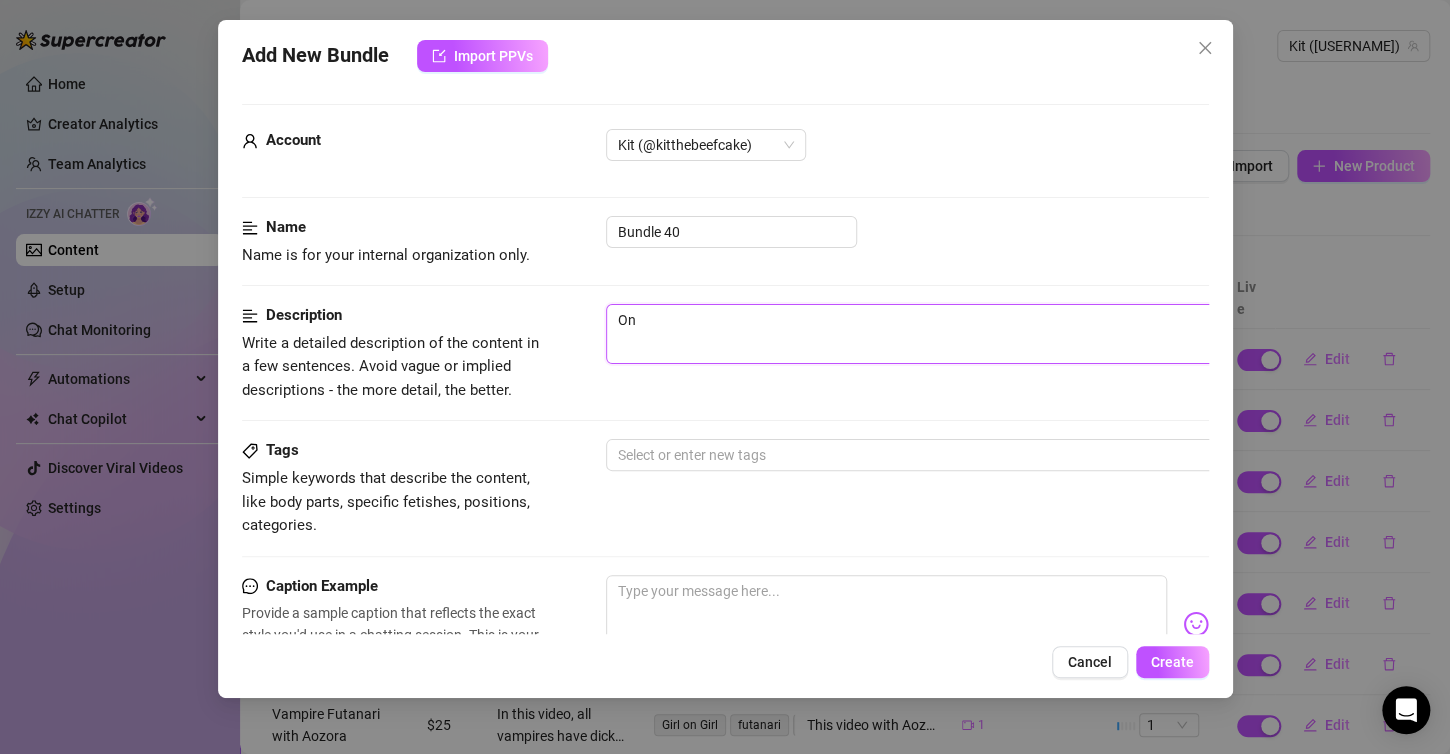 type on "On" 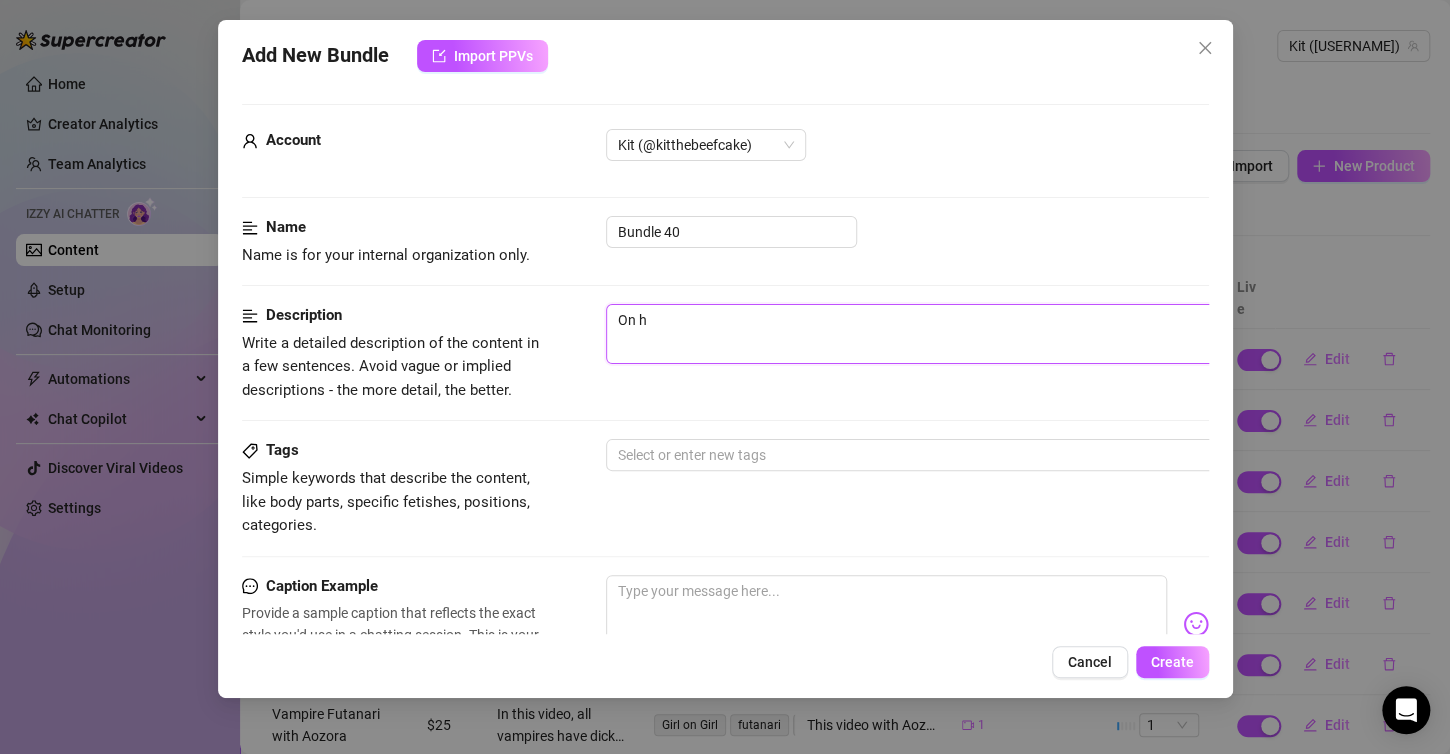 type on "On hi" 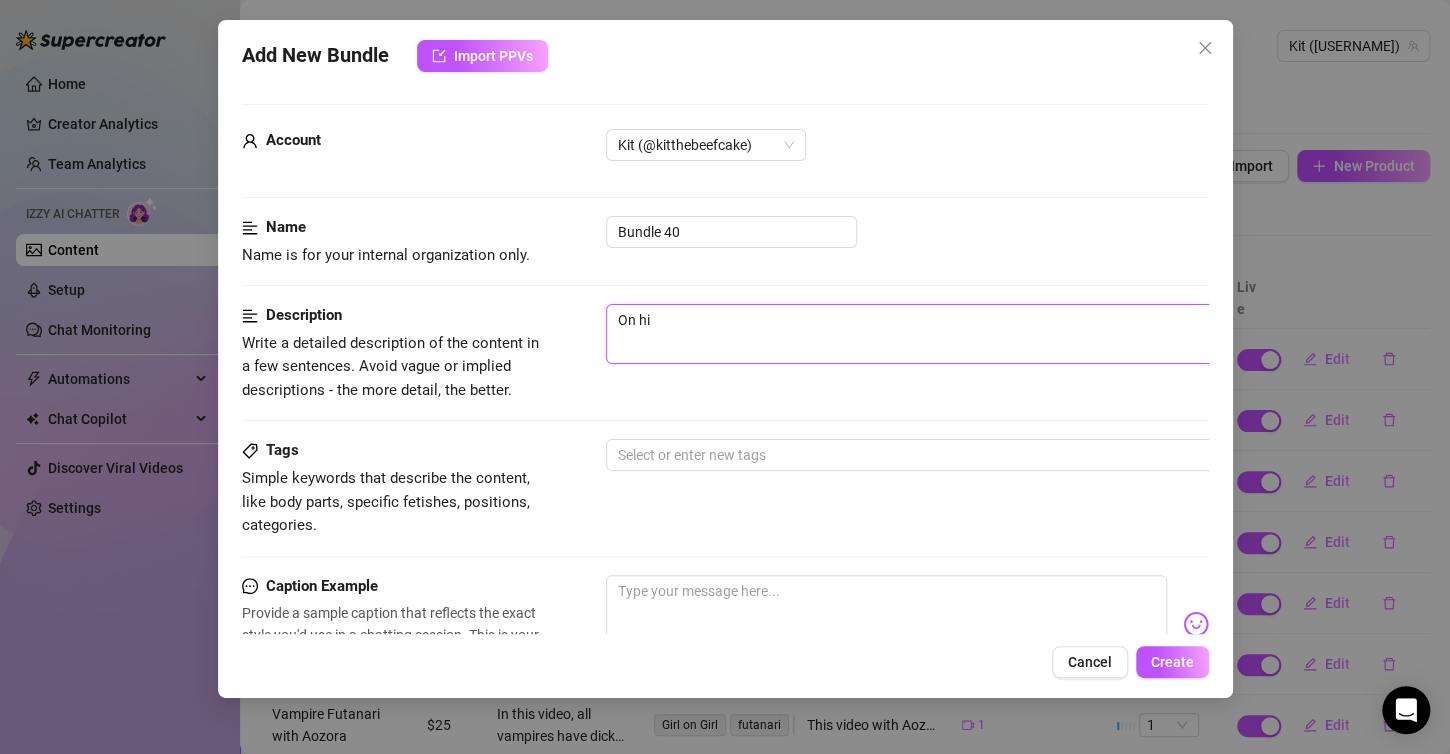 type on "On his" 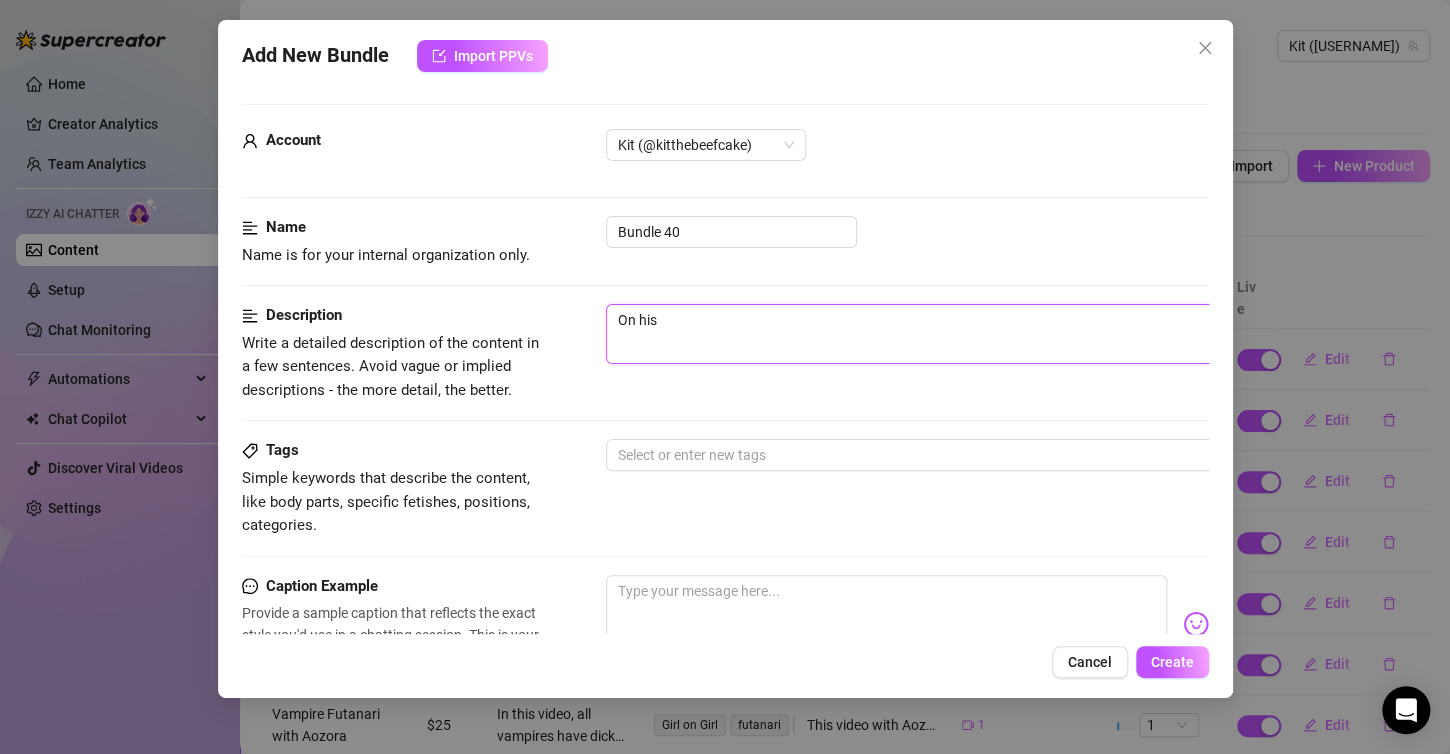 type on "On his" 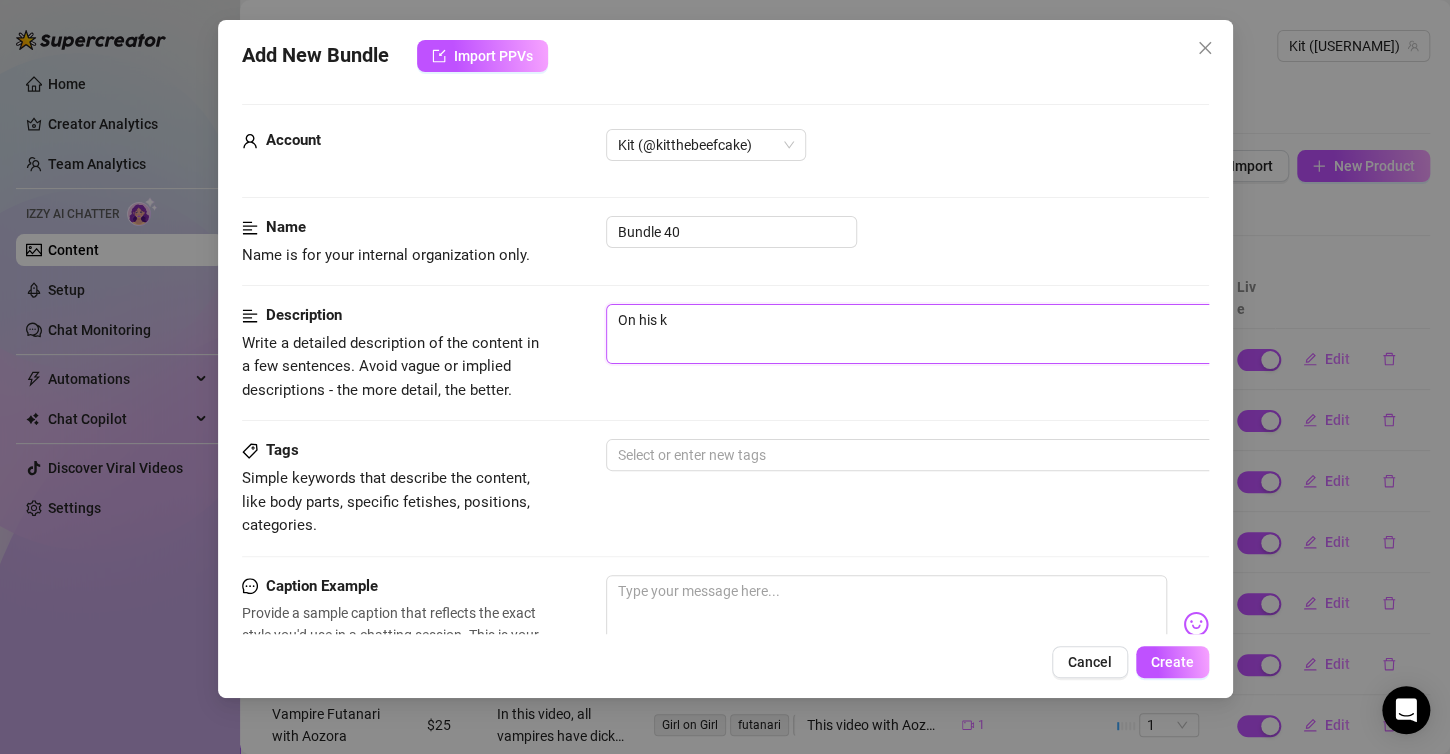 type on "On his kn" 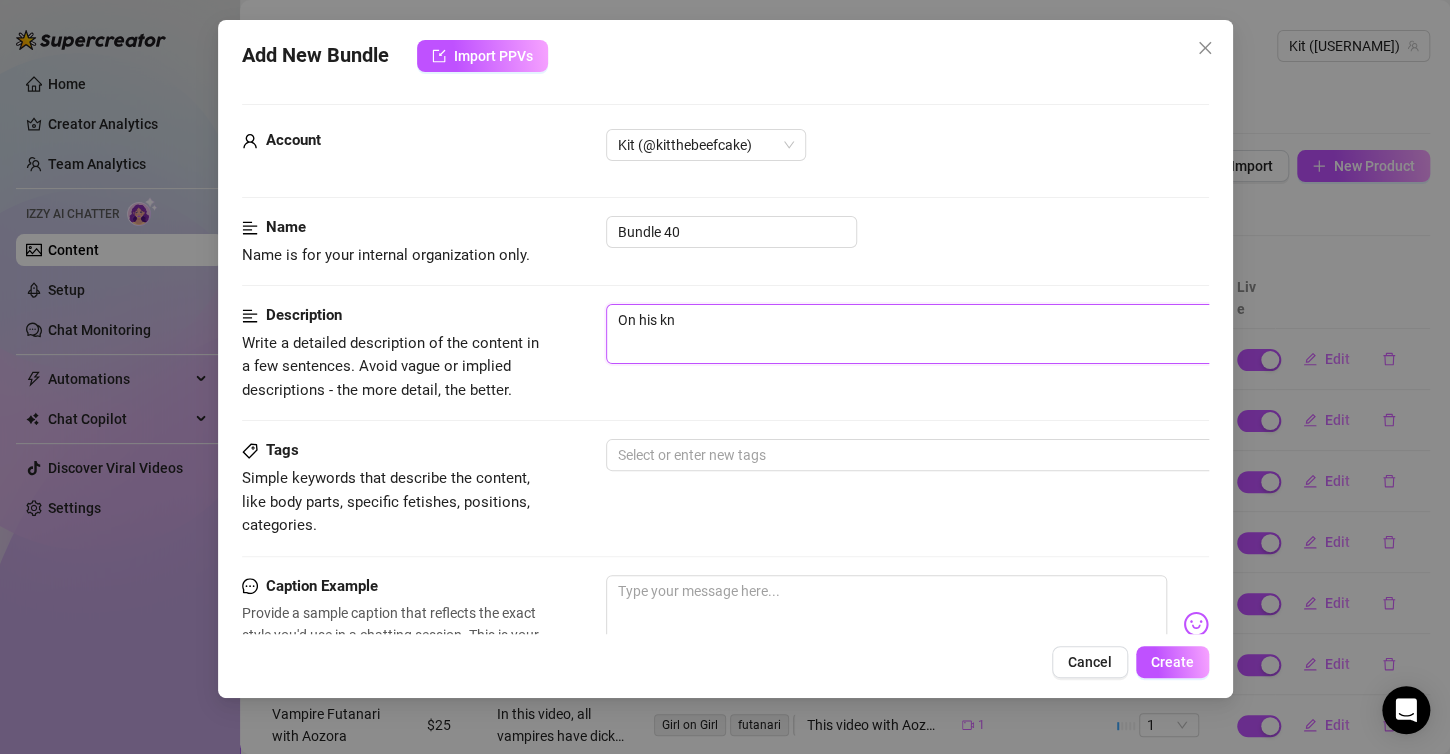 type on "On his kne" 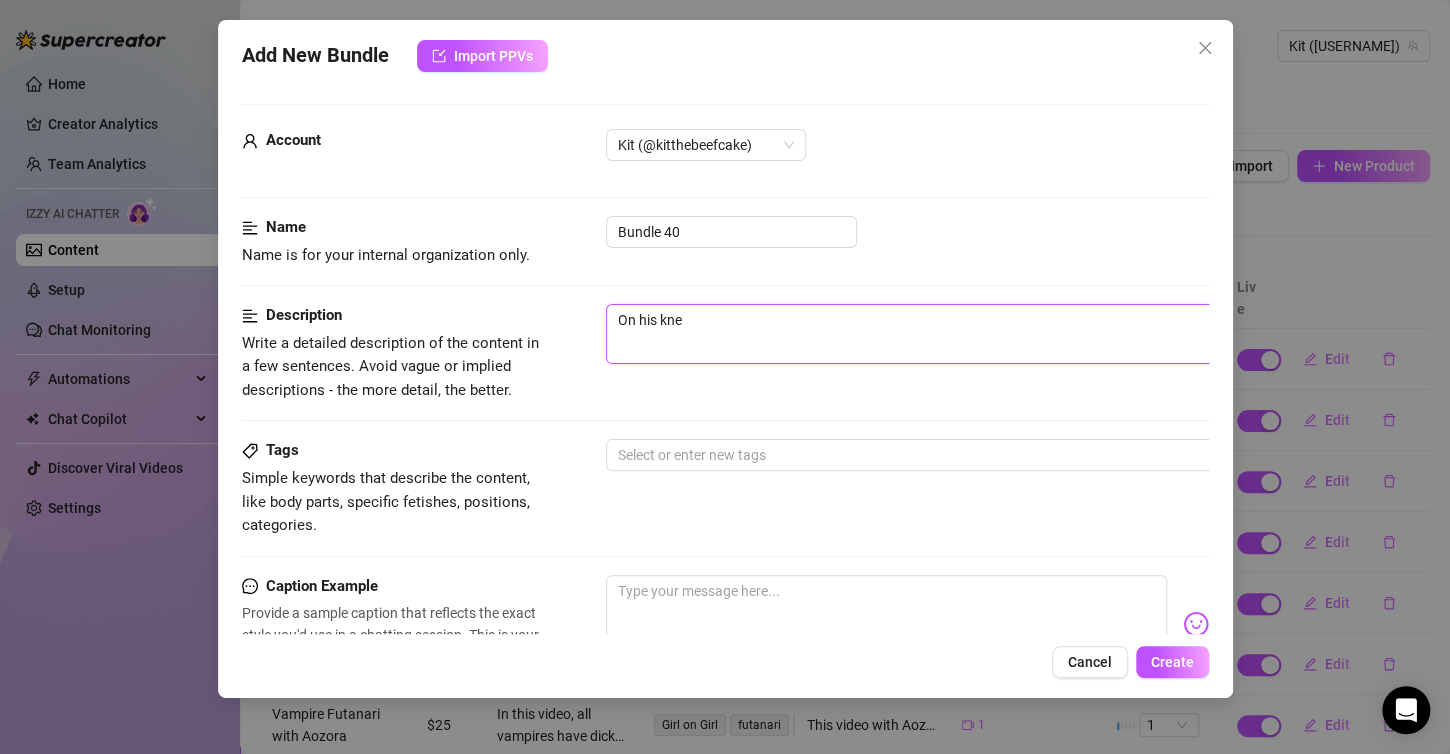 type on "On his knee" 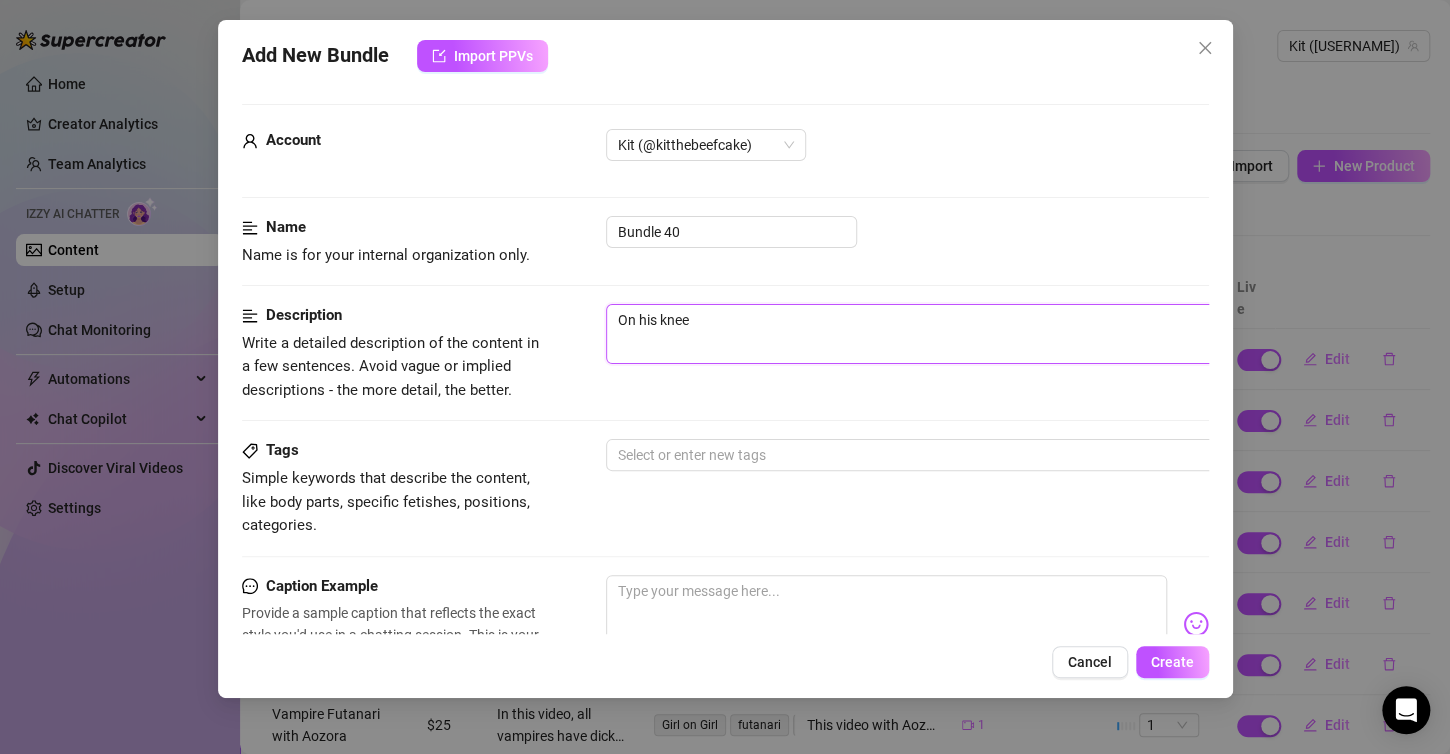 type on "On his knees" 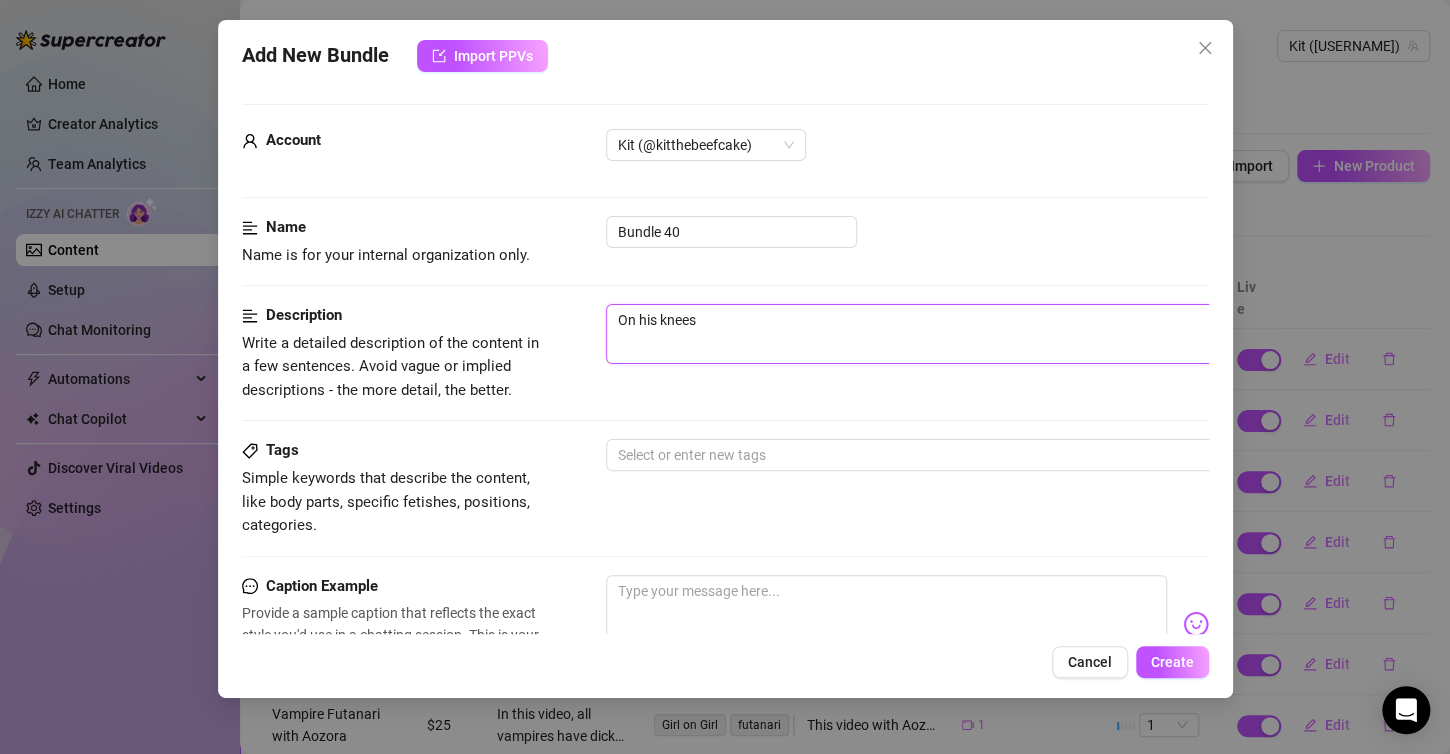 type on "On his knees" 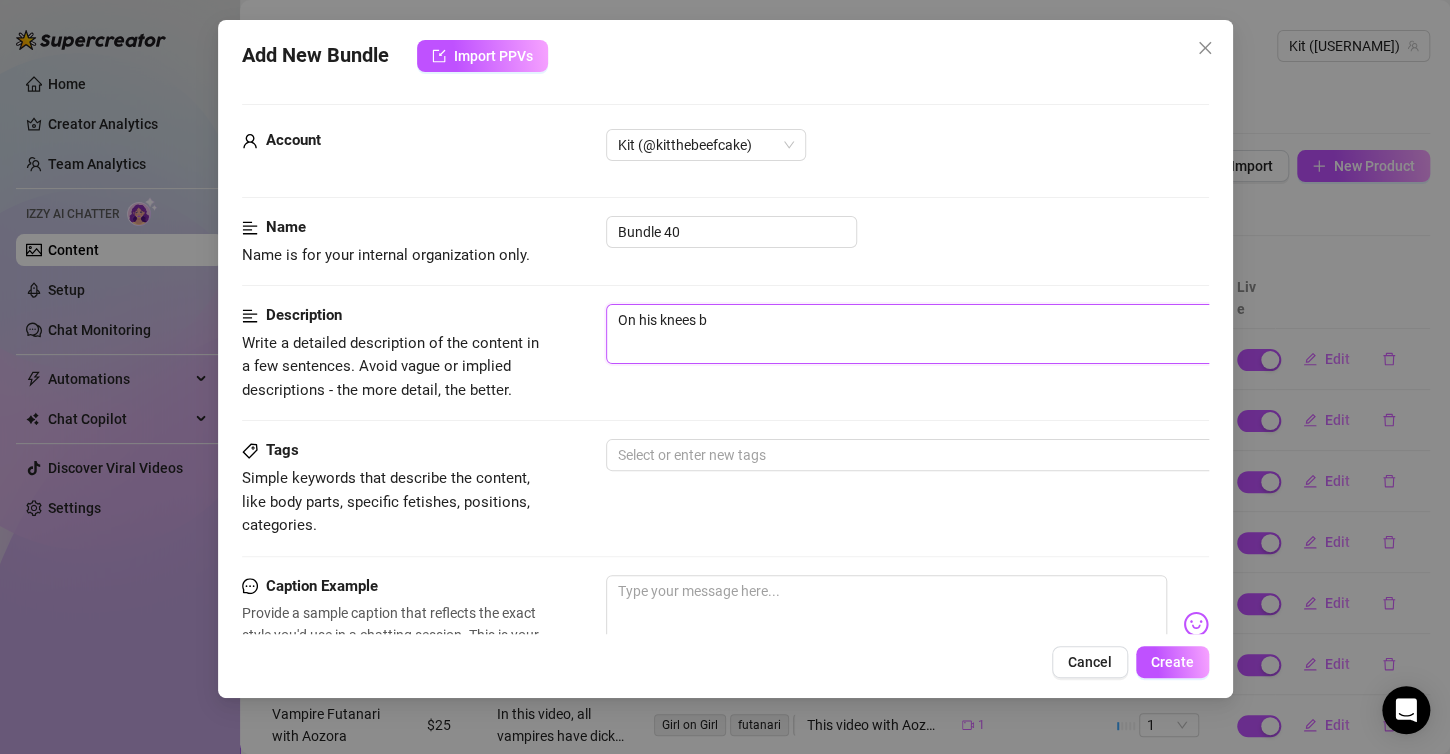 type on "On his knees be" 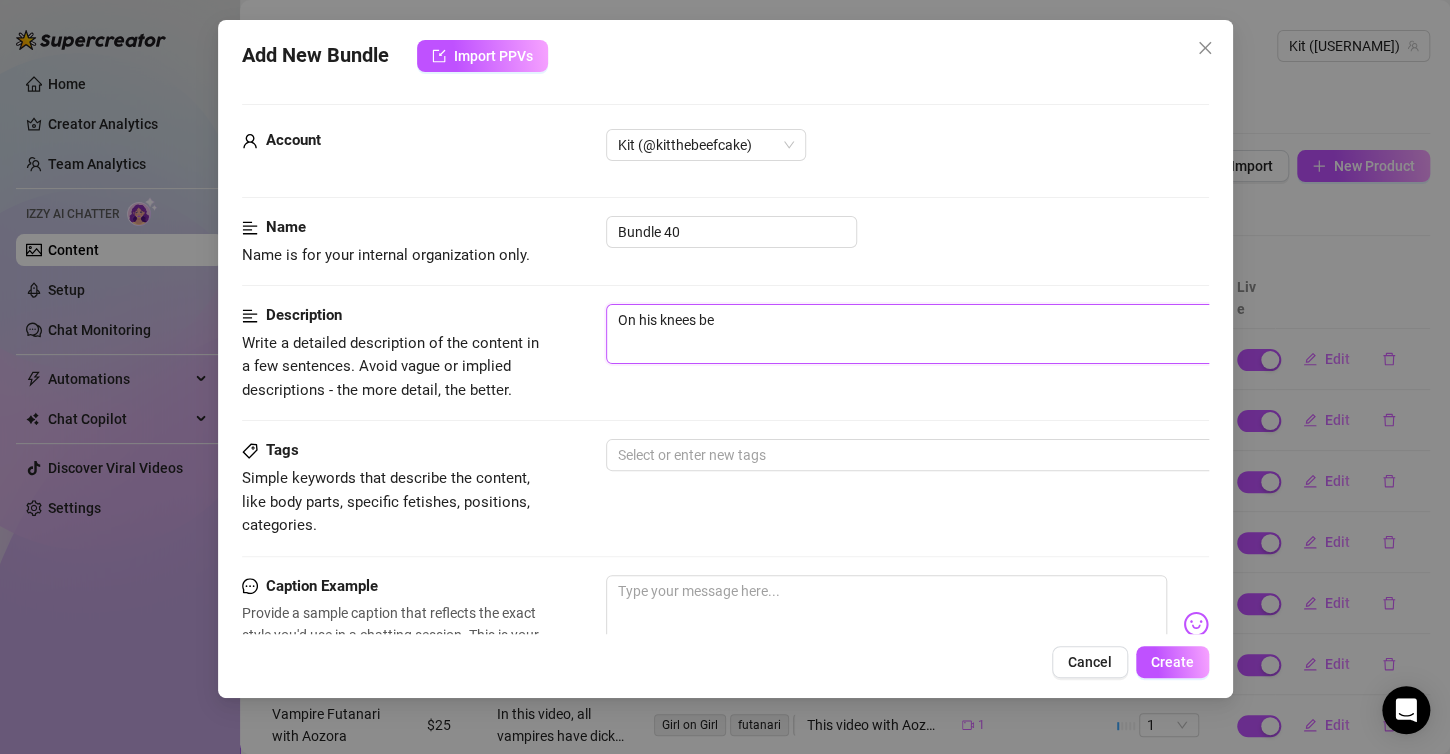 type on "On his knees beg" 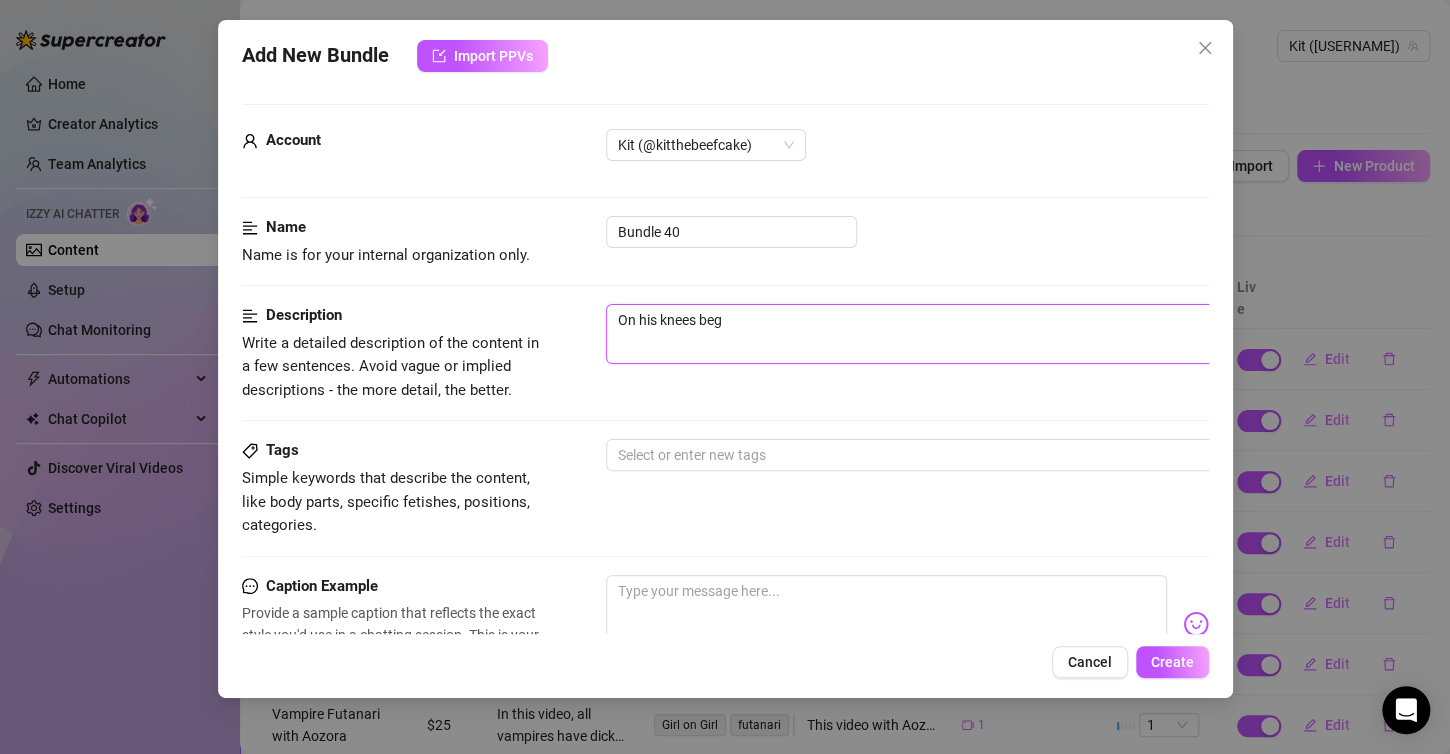 type on "On his knees begg" 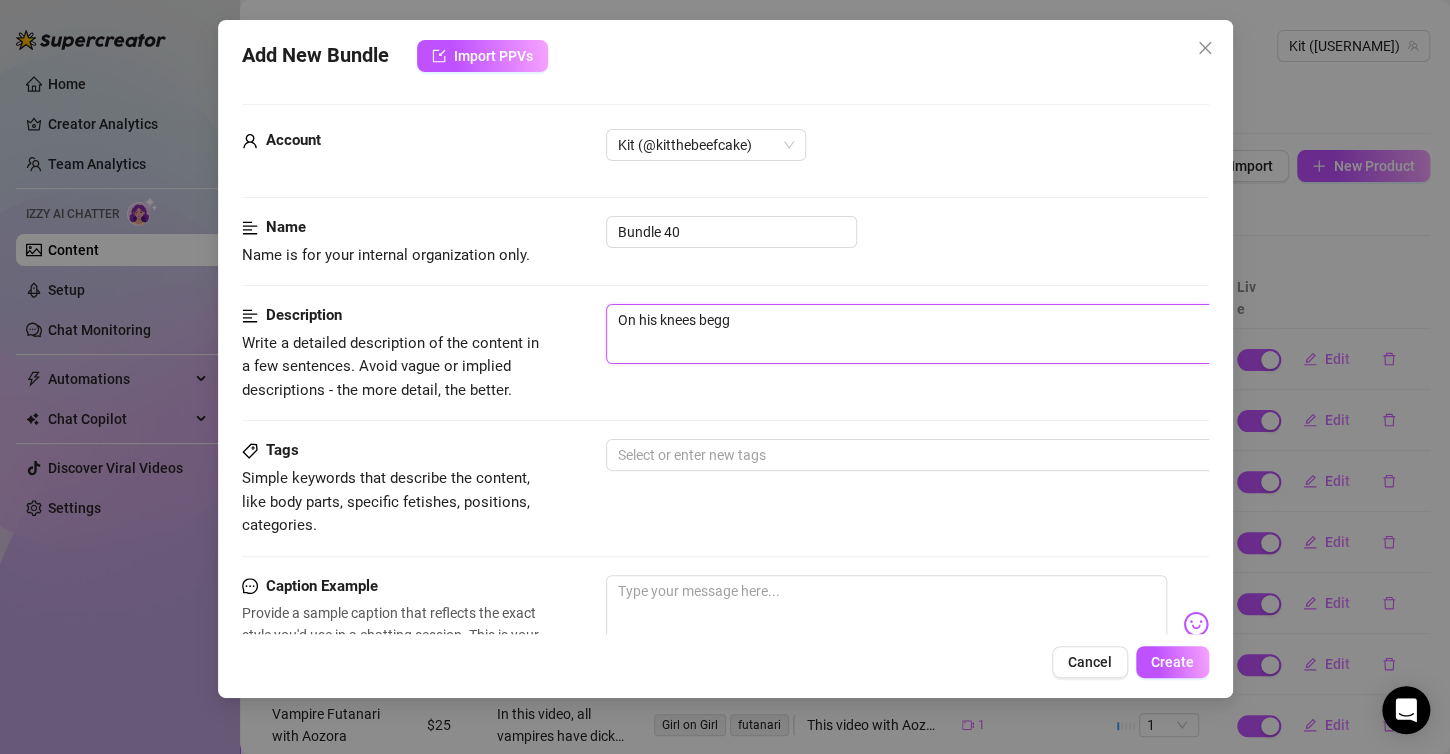 type on "On his knees beggi" 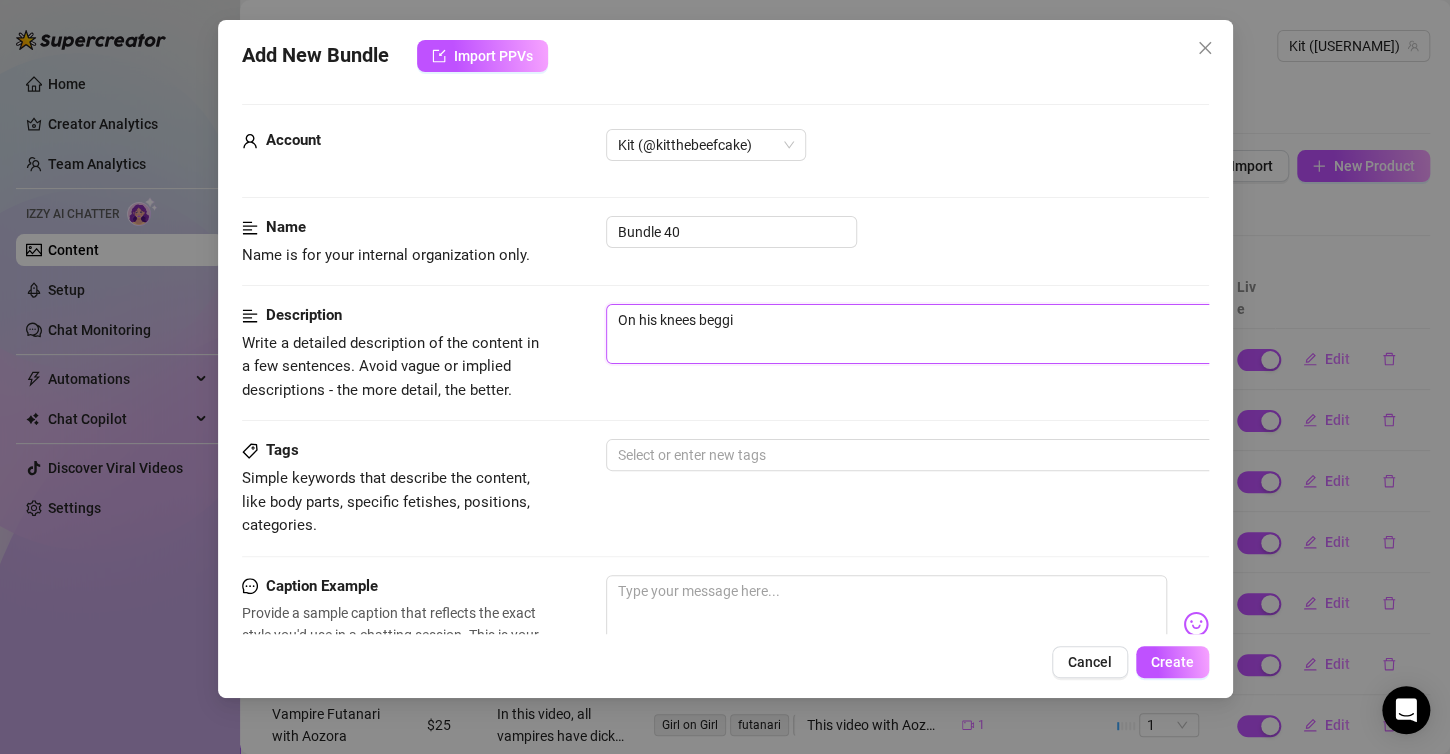 type on "On his knees beggin" 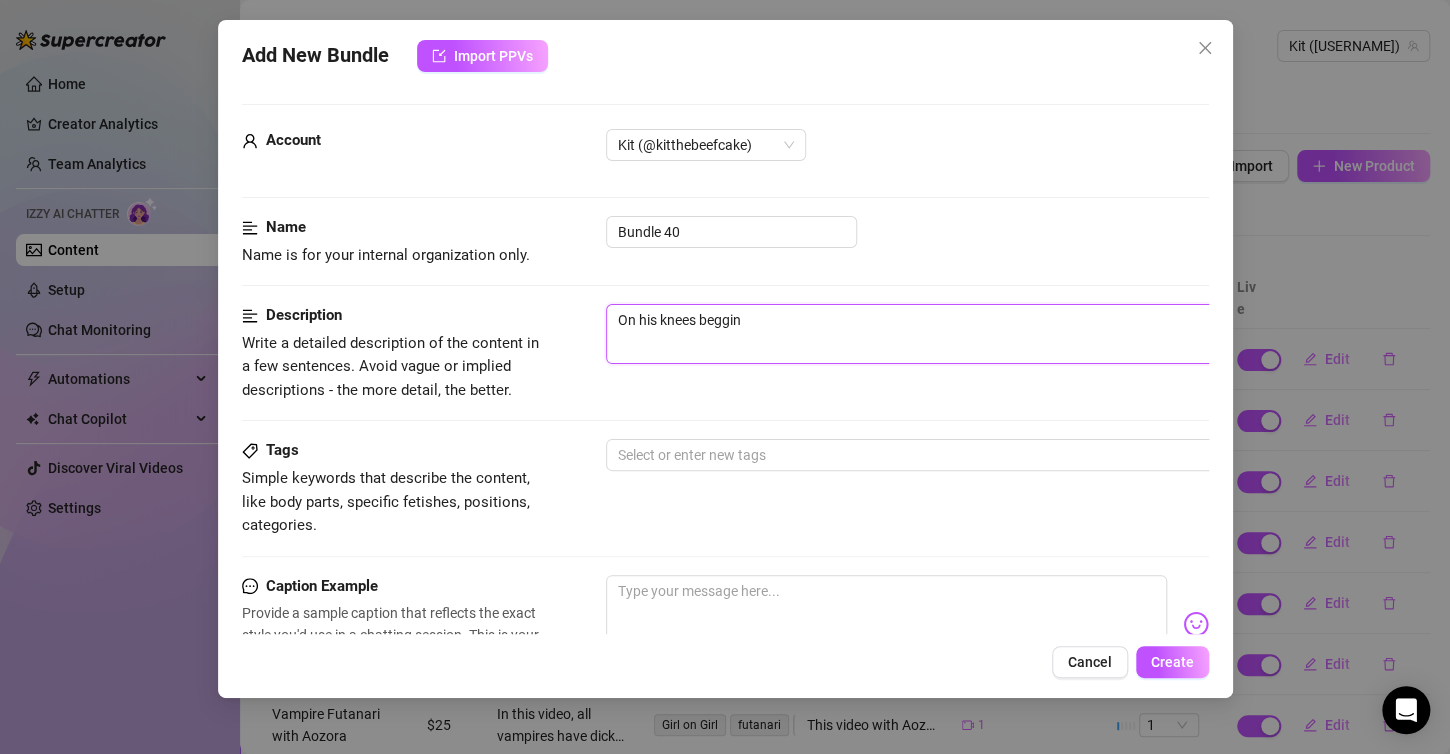 type on "On his knees begging" 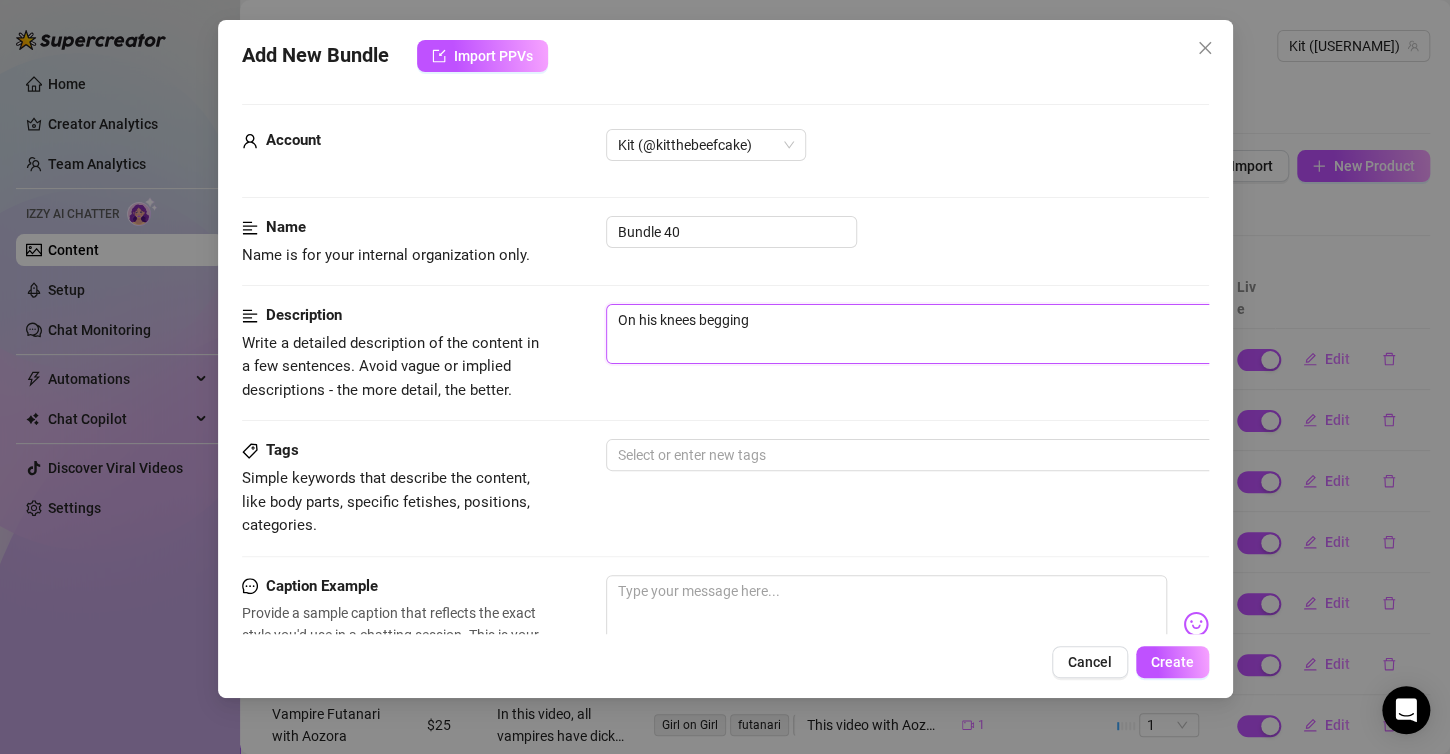 type on "On his knees begging" 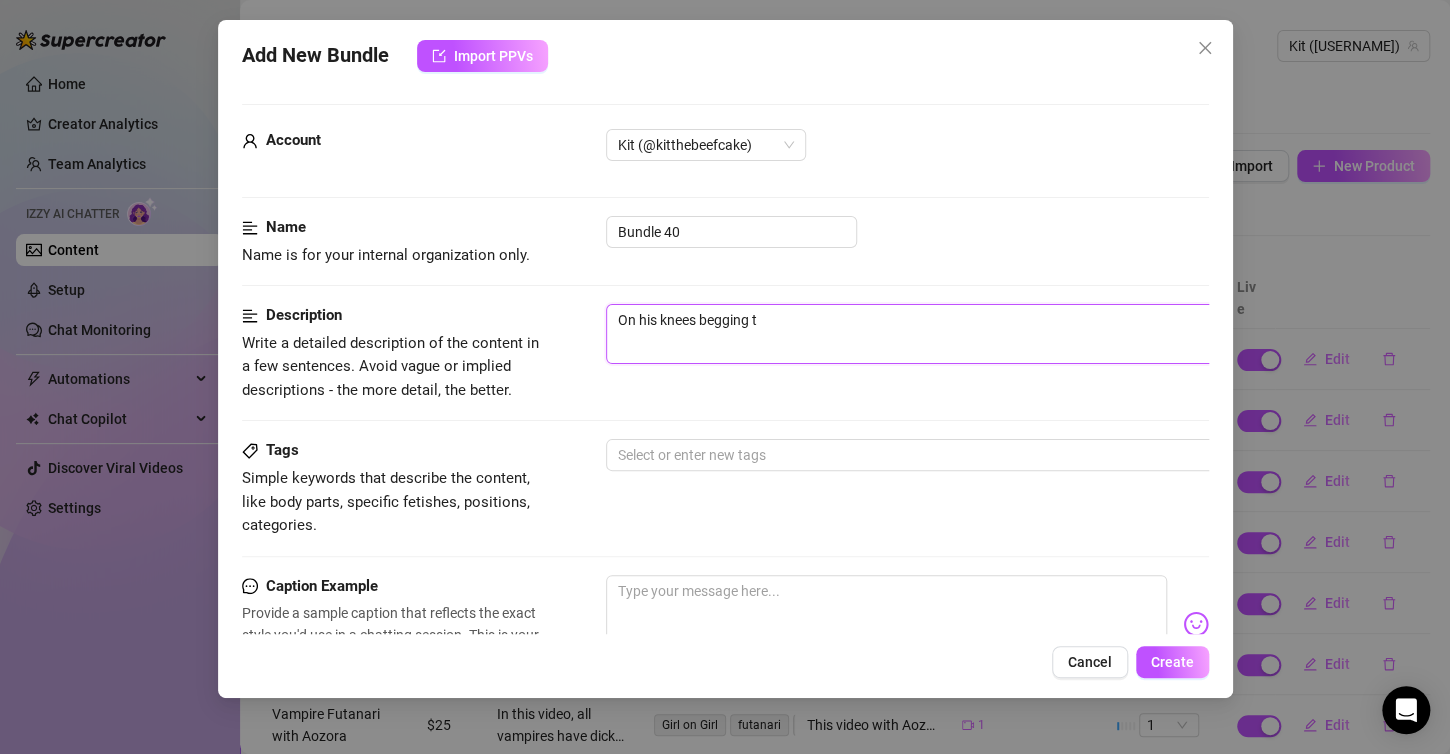 type on "On his knees begging to" 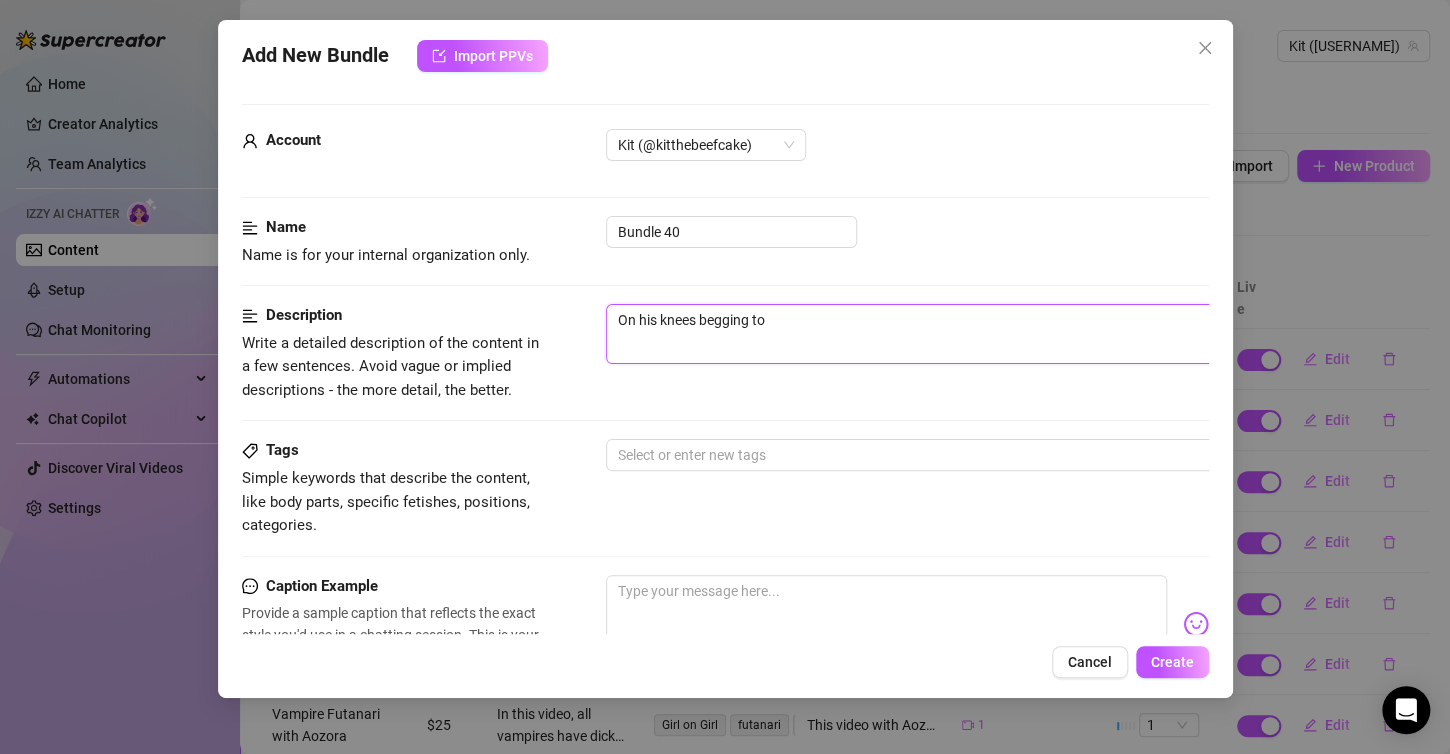 type on "On his knees begging to" 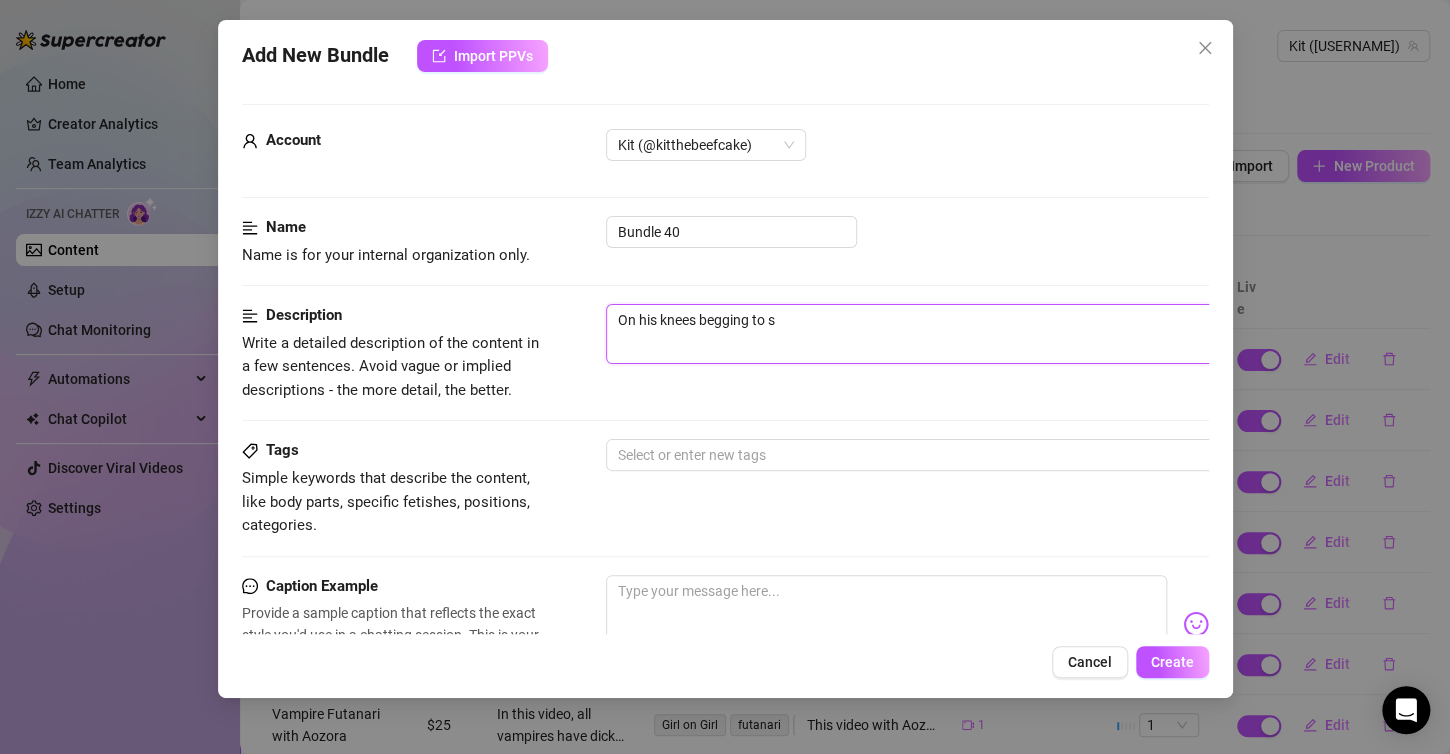 type on "On his knees begging to su" 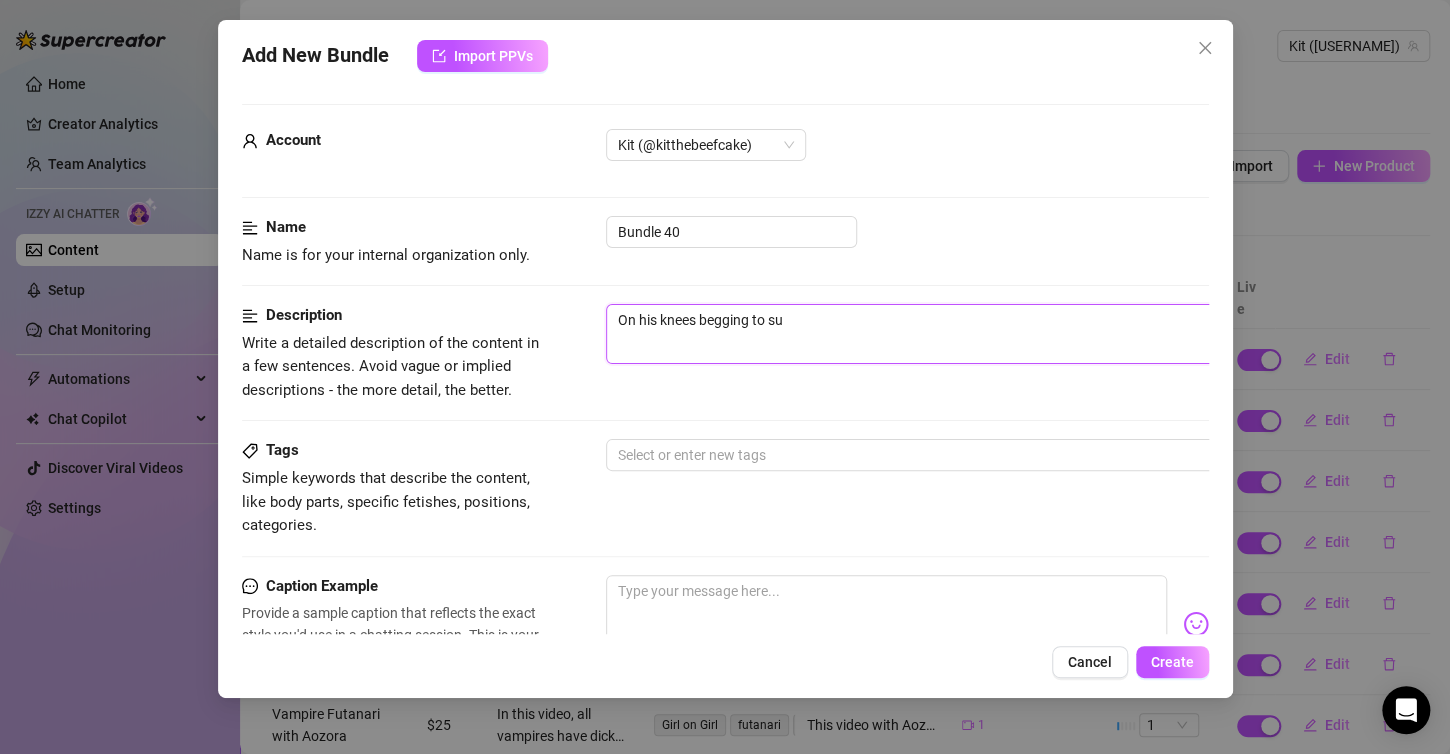 type on "On his knees begging to suc" 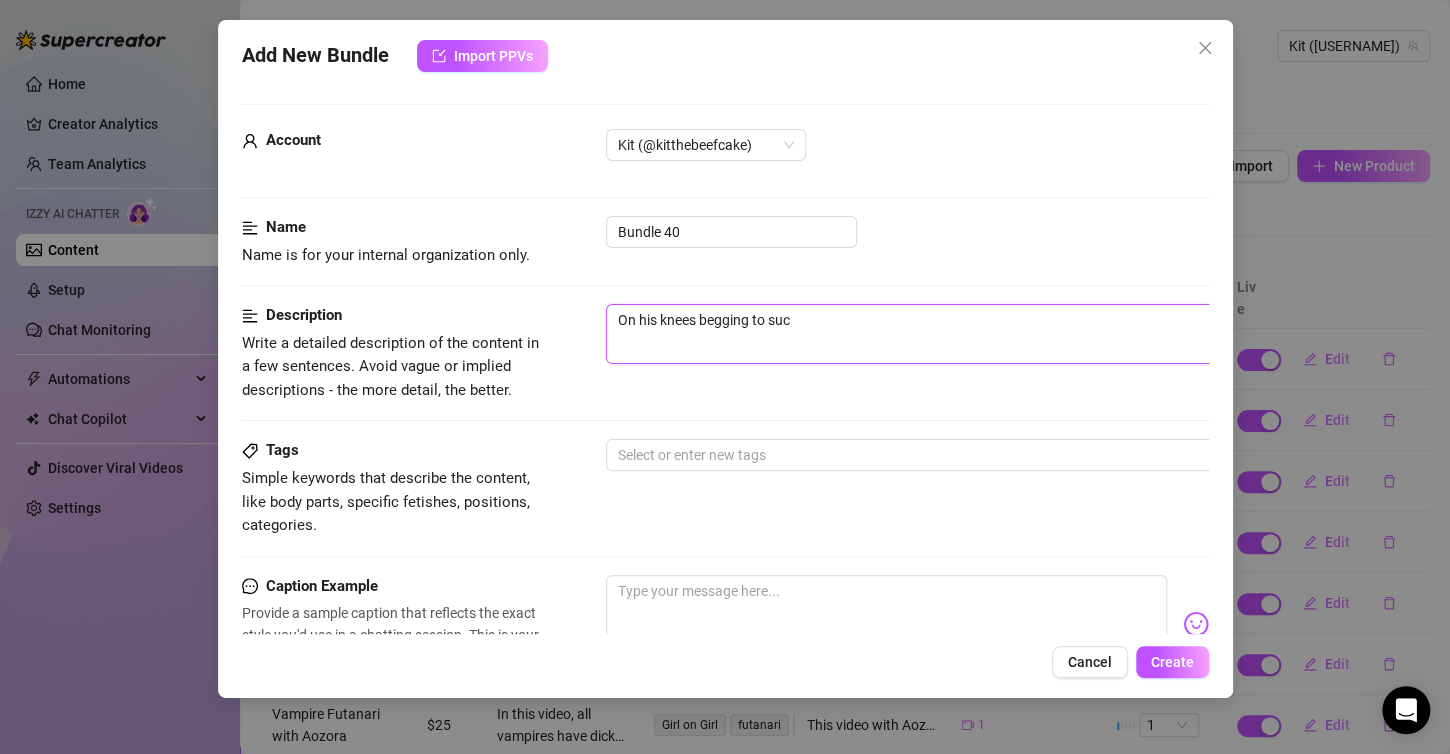 type on "On his knees begging to suck" 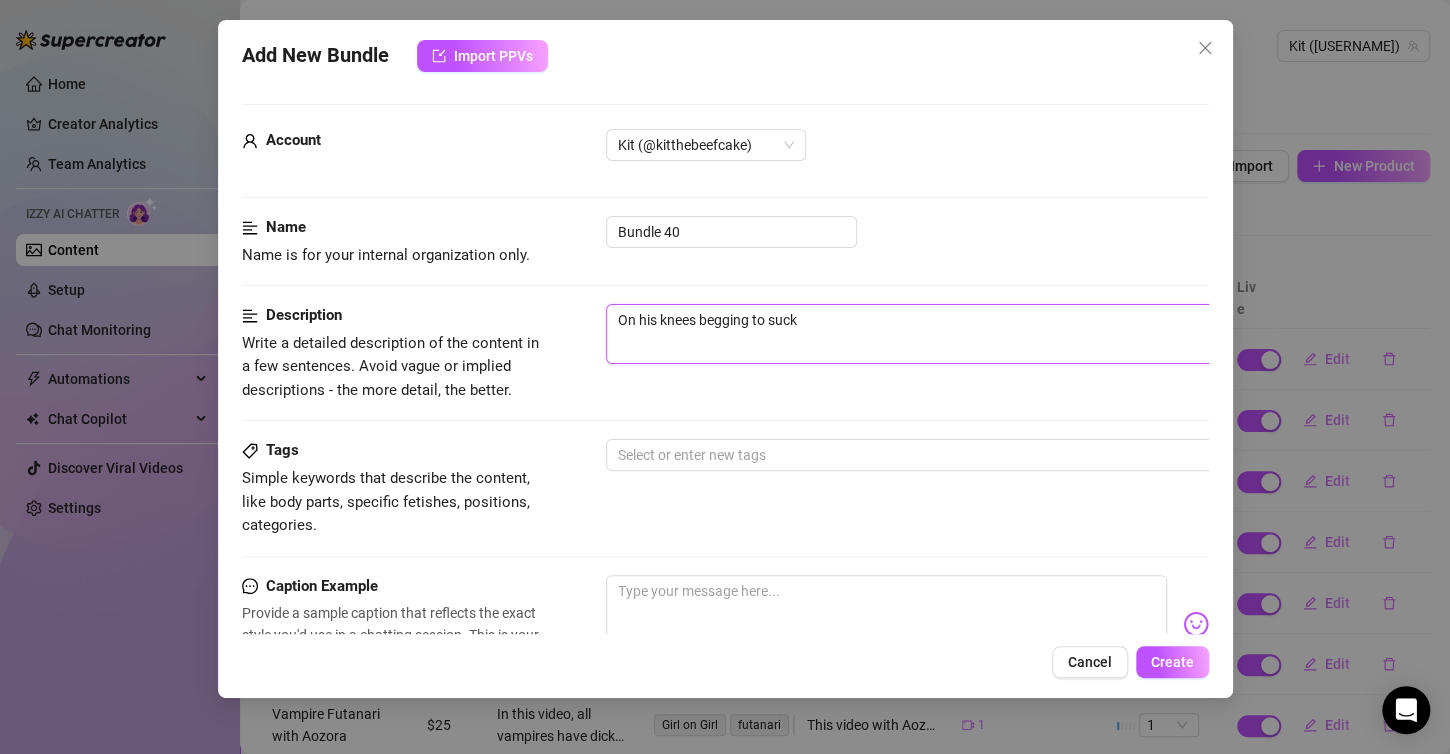 type on "On his knees begging to suck" 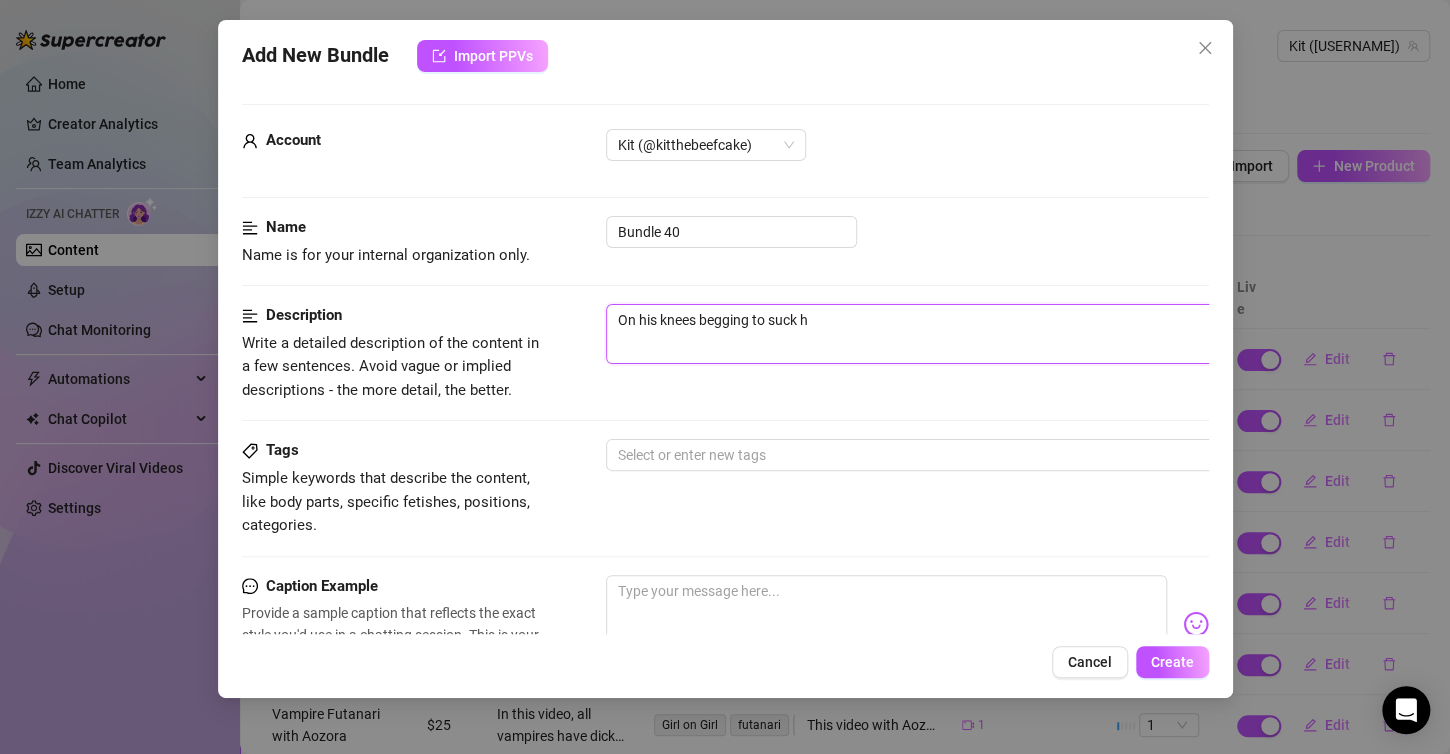 type on "On his knees begging to suck he" 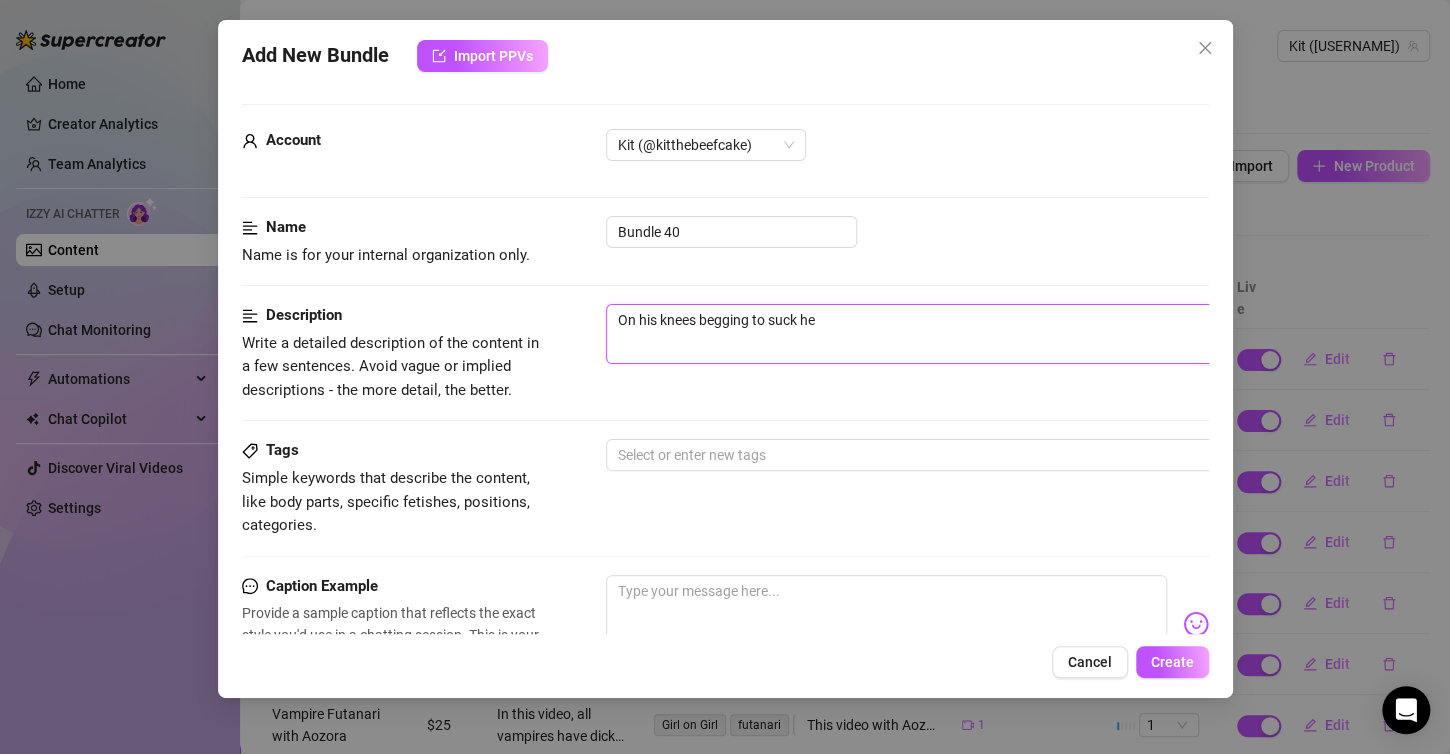 type on "On his knees begging to suck her" 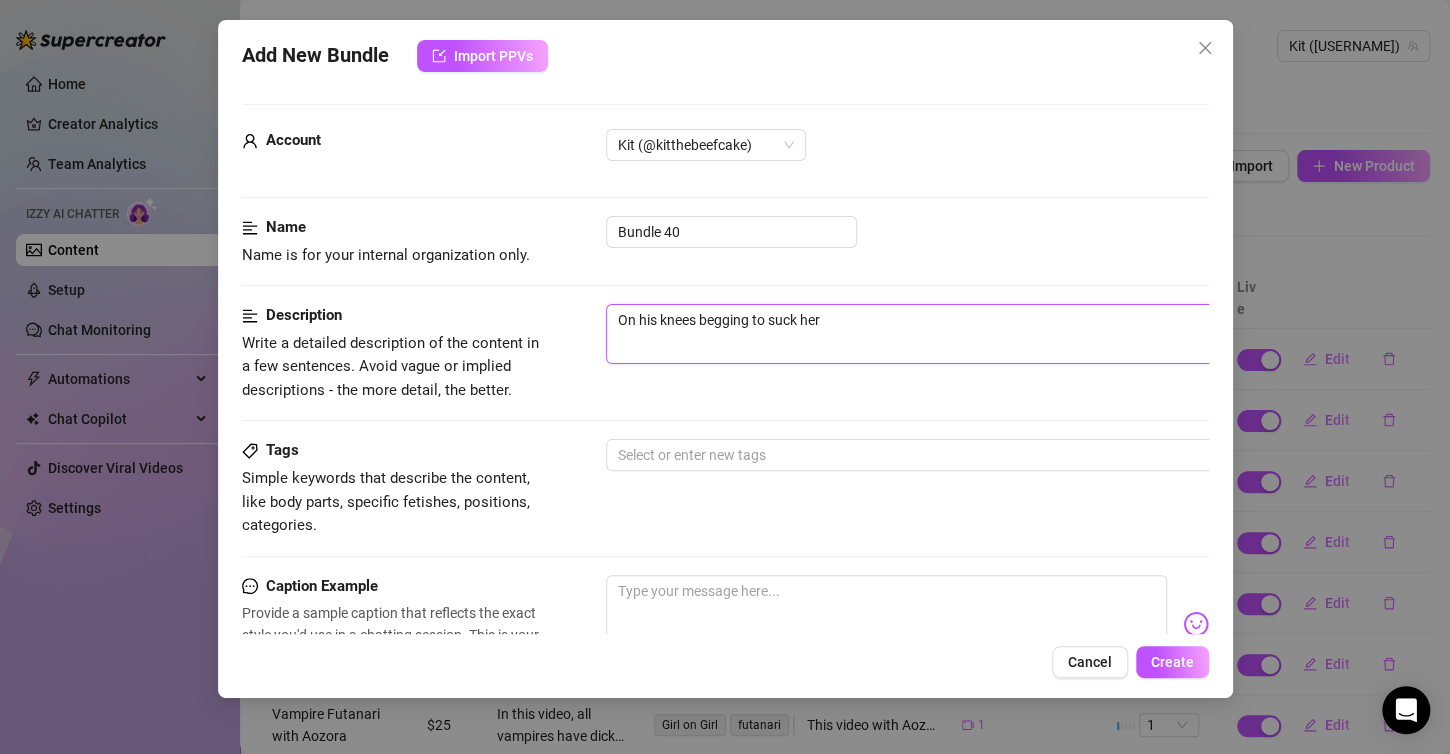 type on "On his knees begging to suck her" 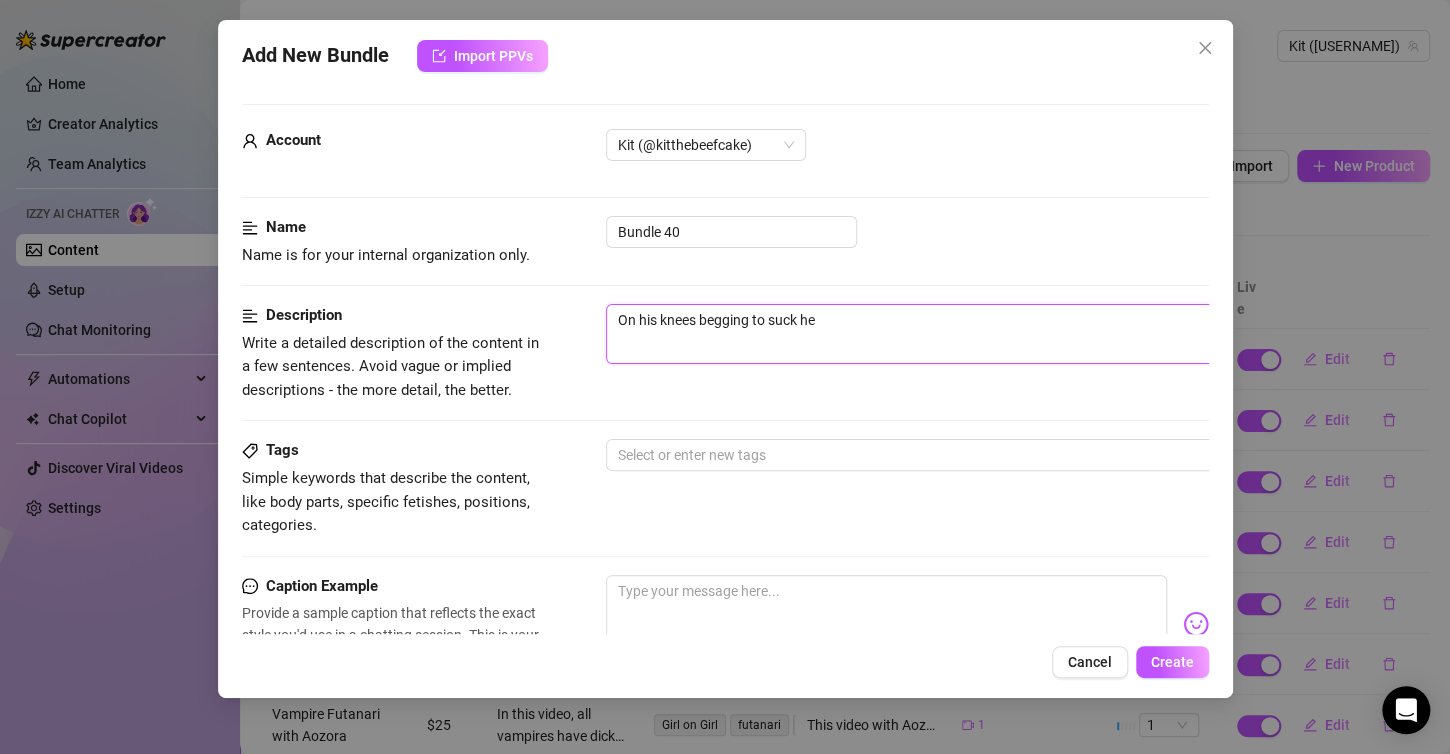 type on "On his knees begging to suck h" 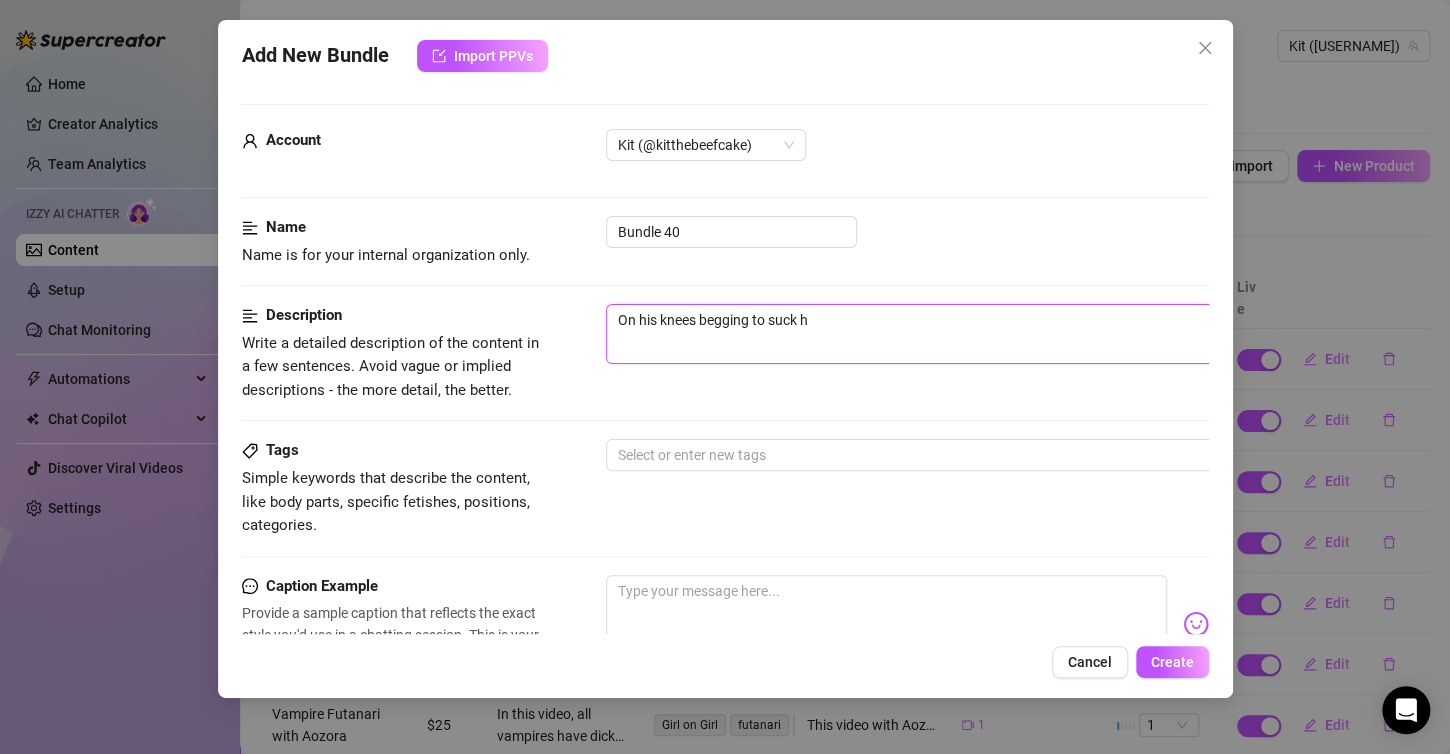 type on "On his knees begging to suck" 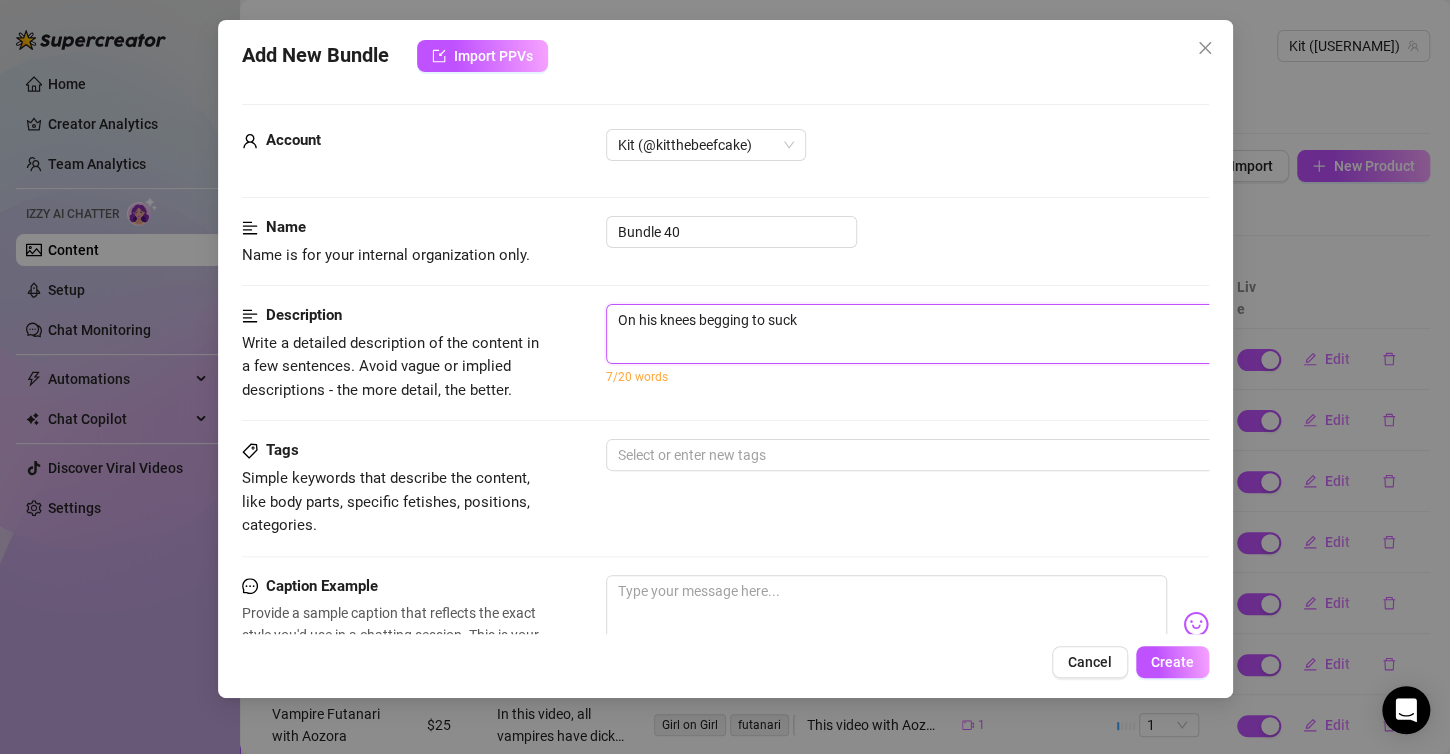type on "On his knees begging to suck" 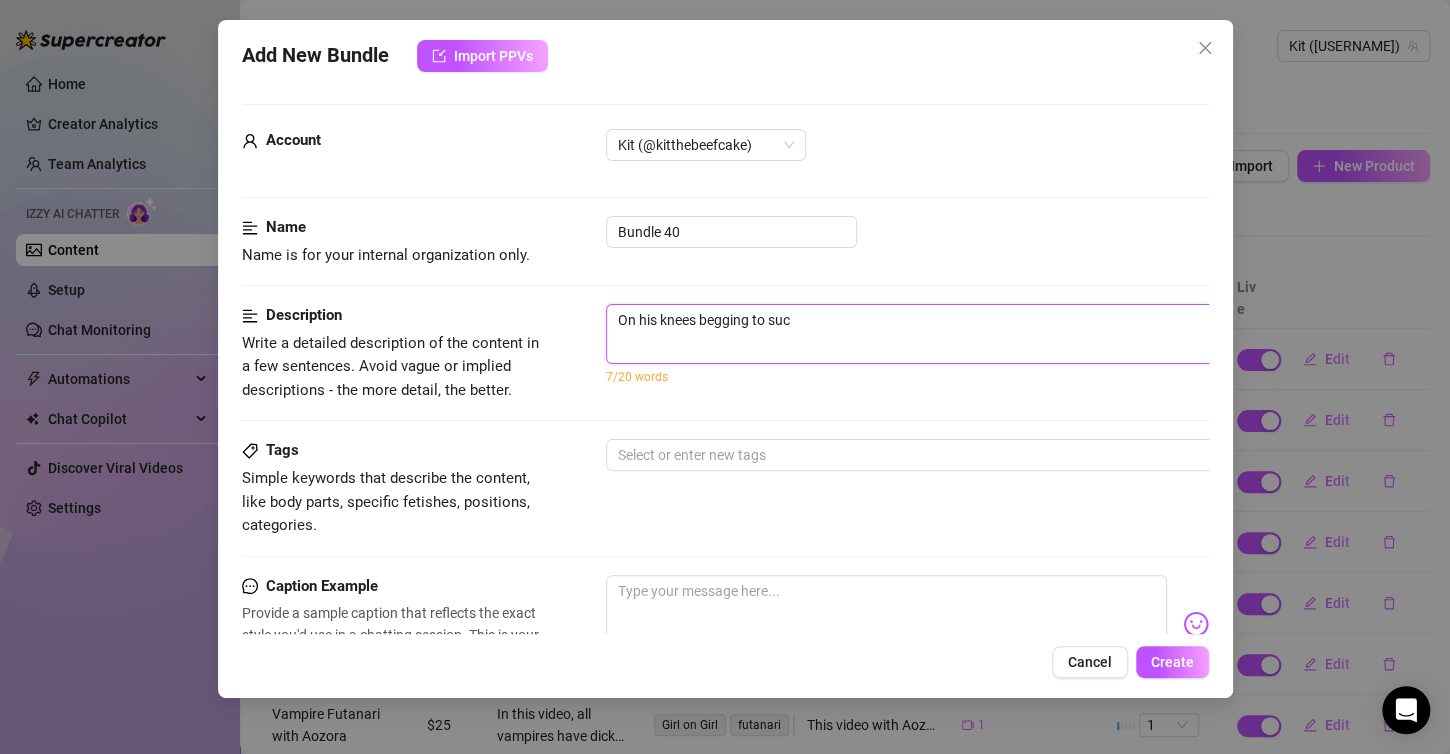 type on "On his knees begging to su" 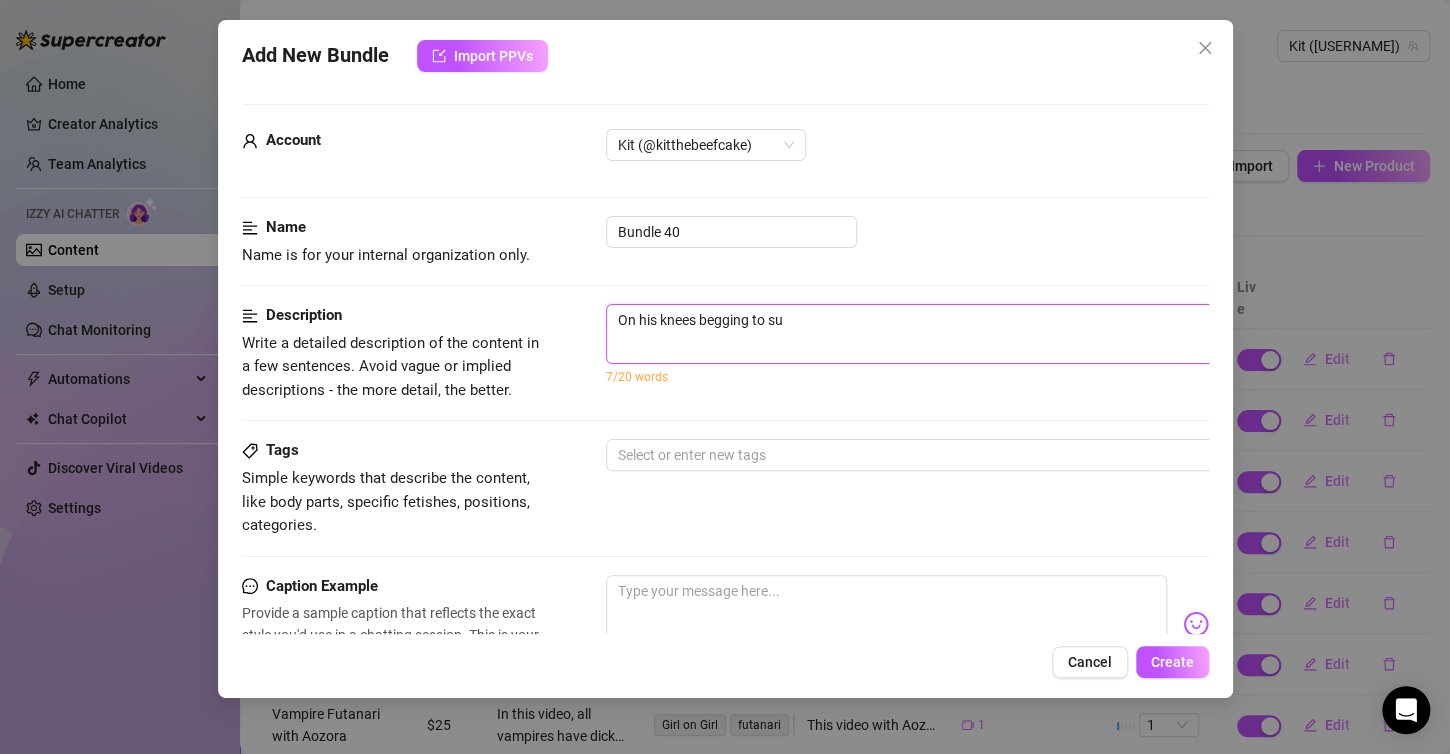 type on "On his knees begging to s" 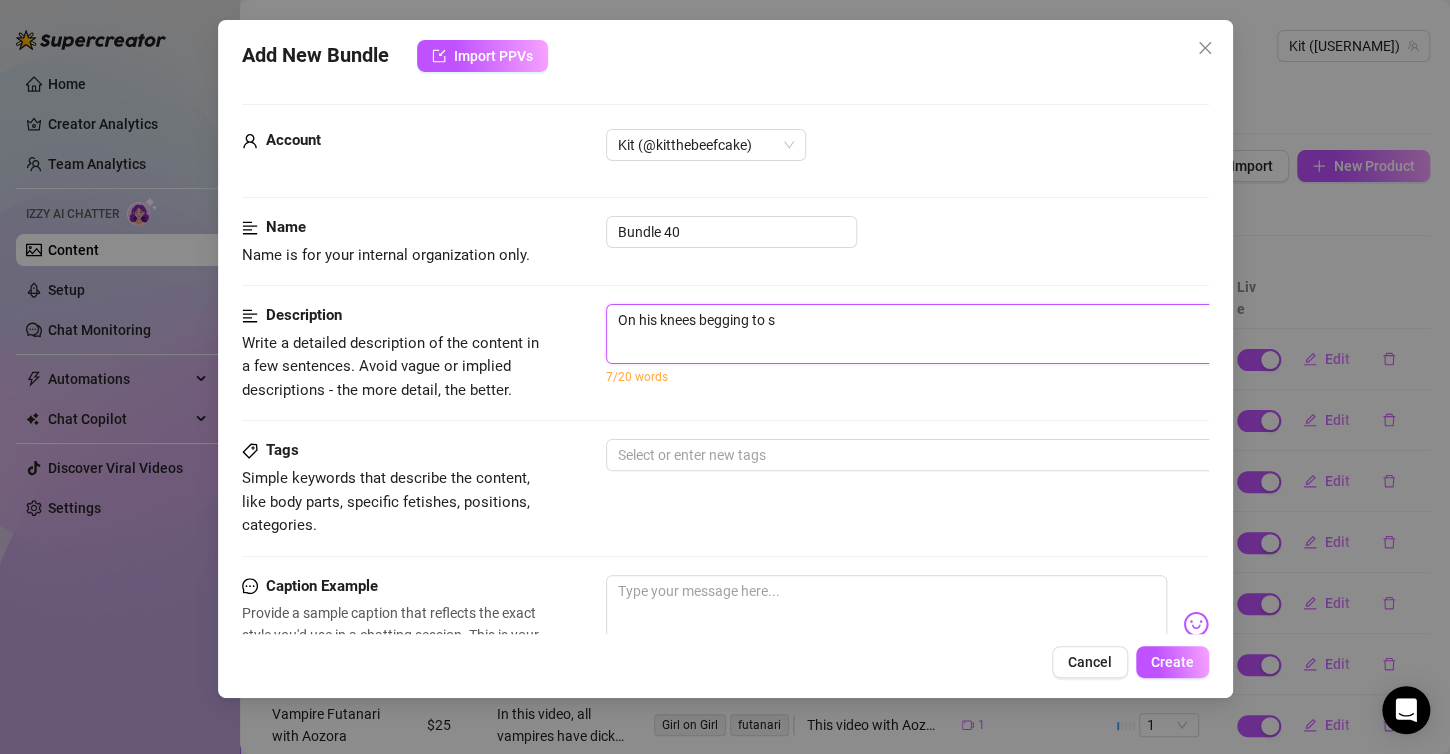 type on "On his knees begging to" 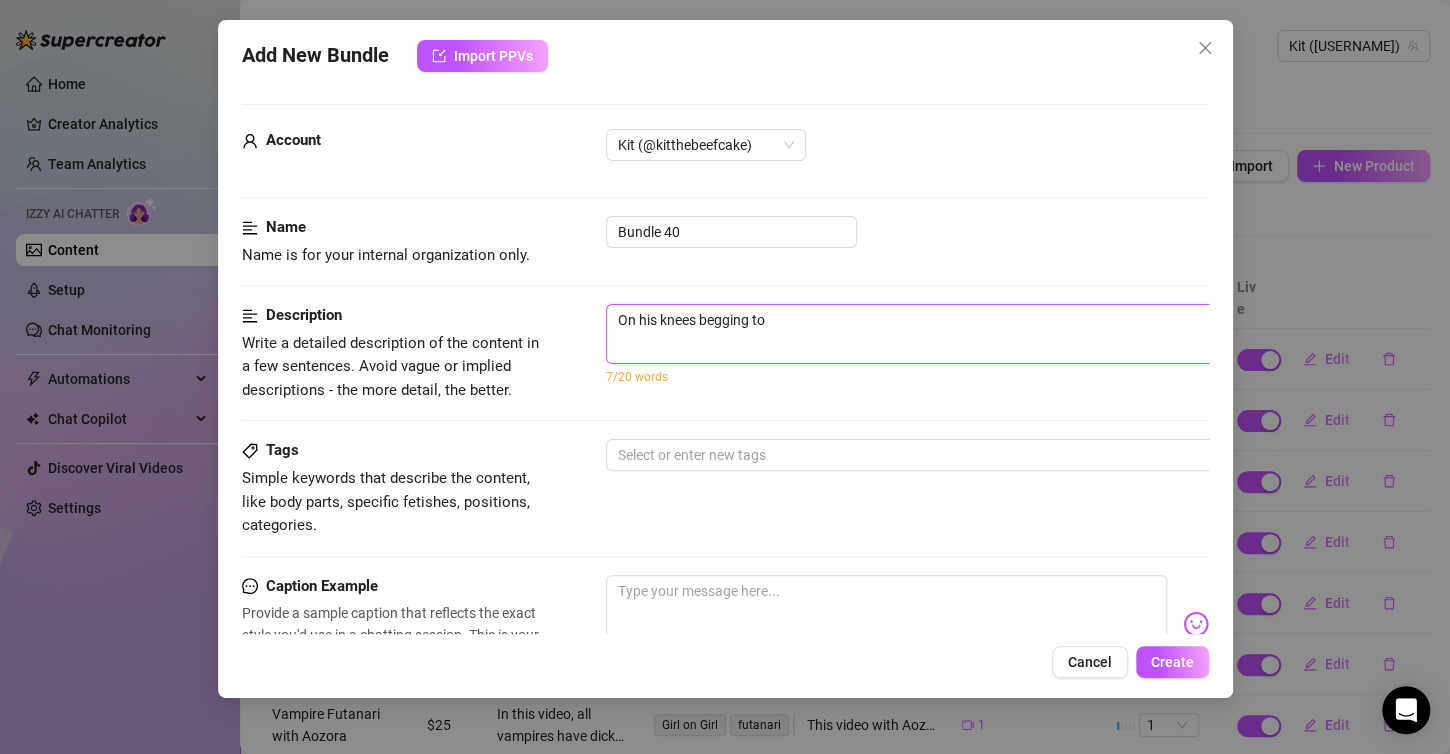 type on "On his knees begging to" 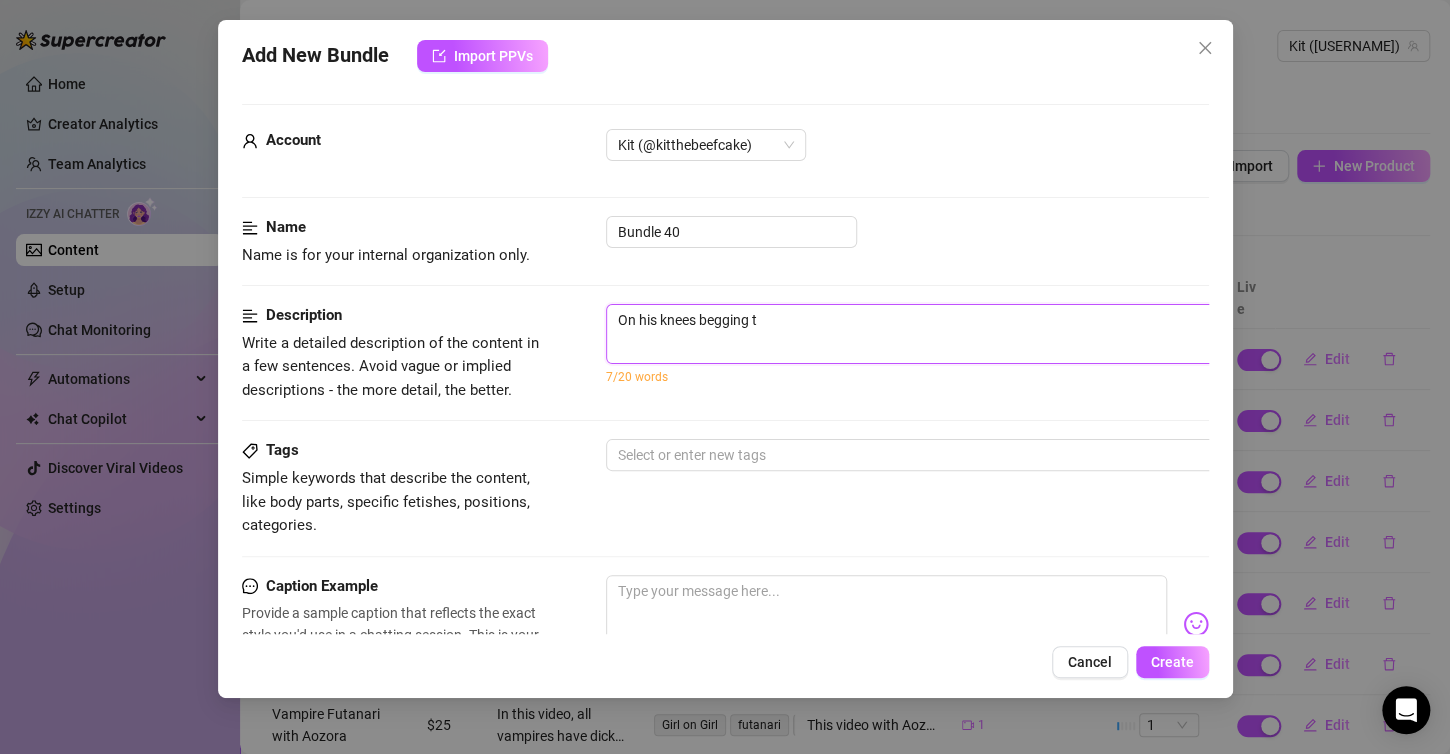type on "On his knees begging" 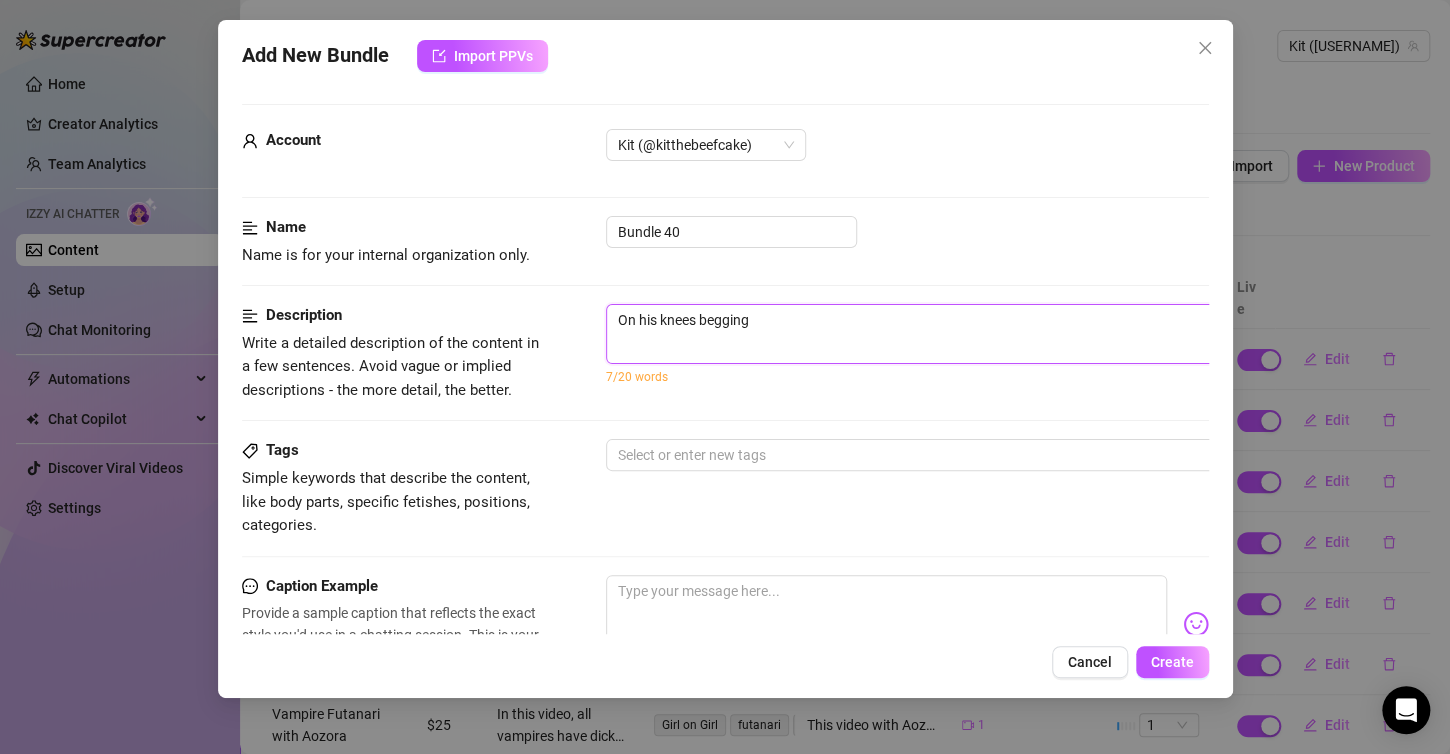 type on "On his knees begging" 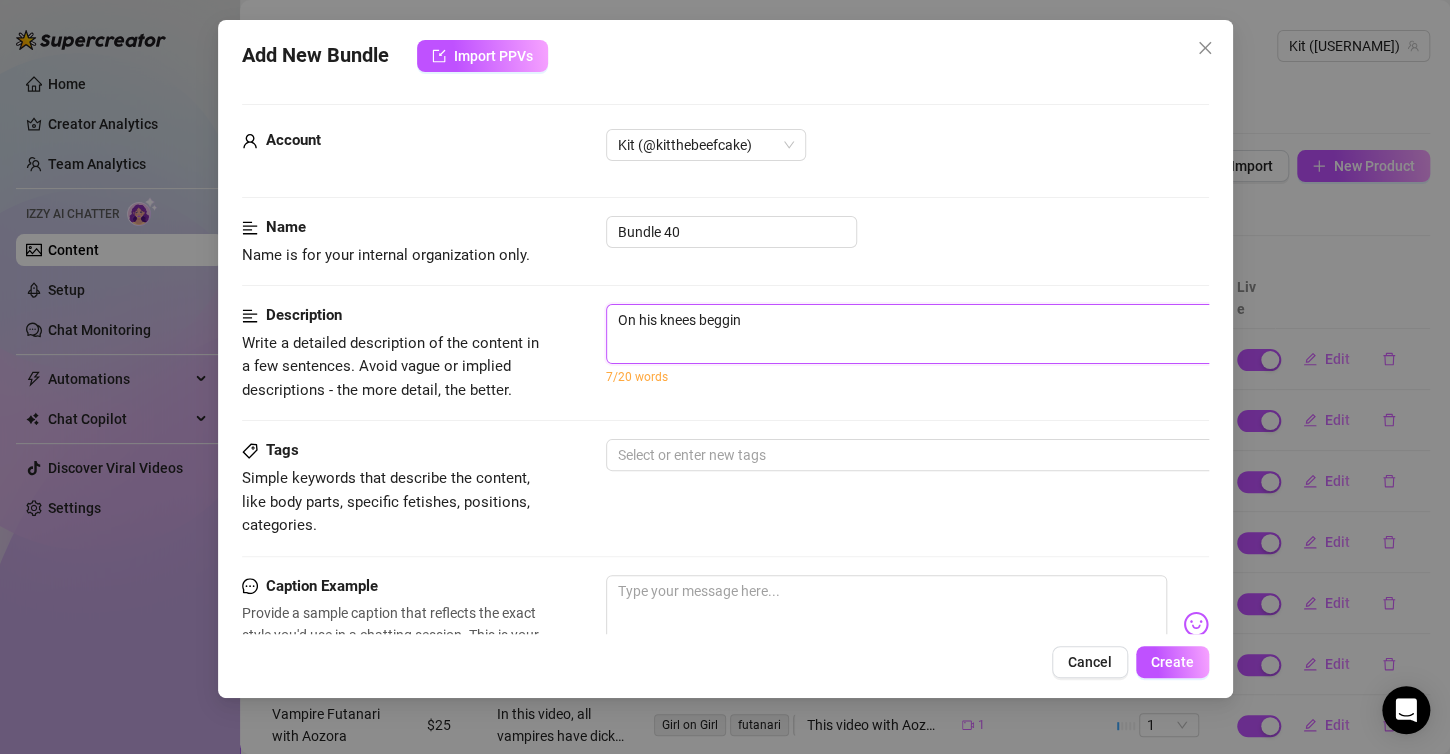type on "On his knees beggi" 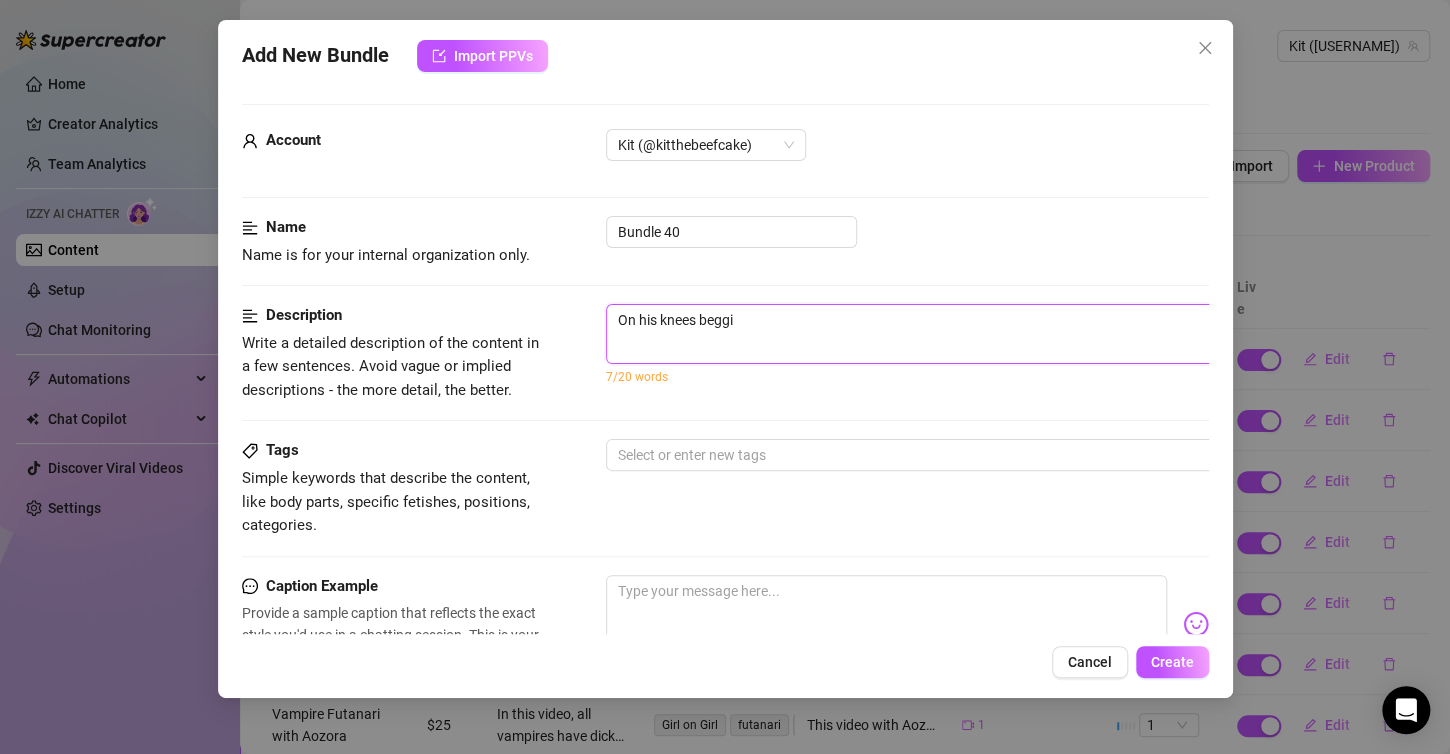 type on "On his knees begg" 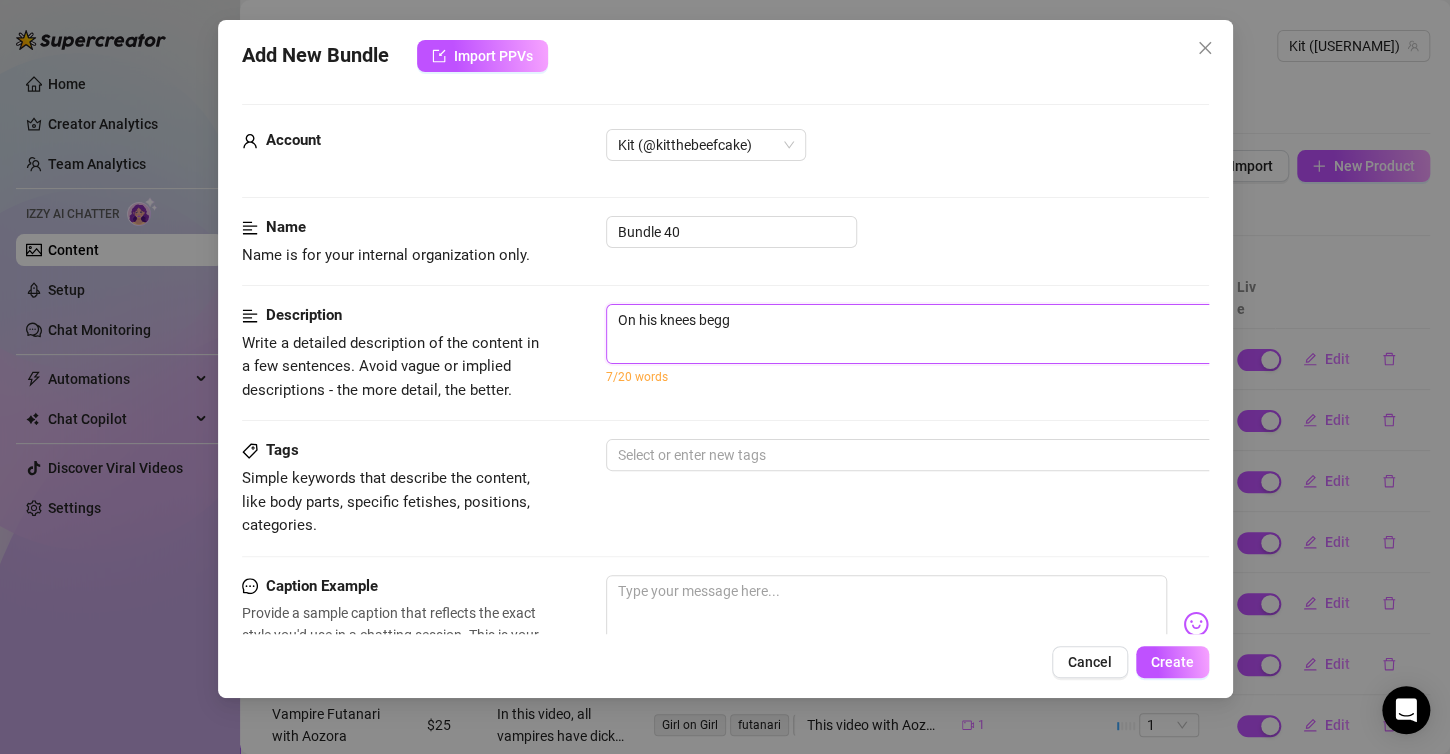 type on "On his knees beg" 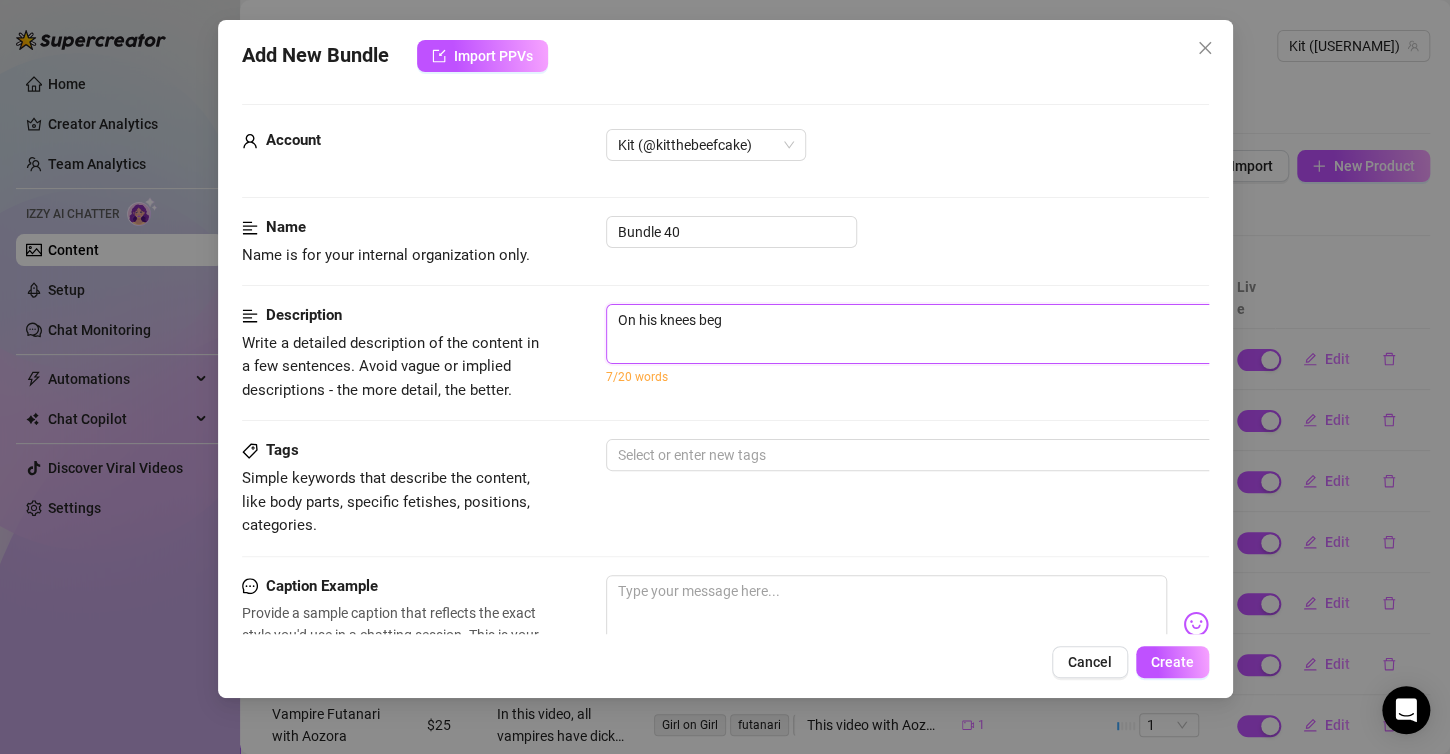 type on "On his knees be" 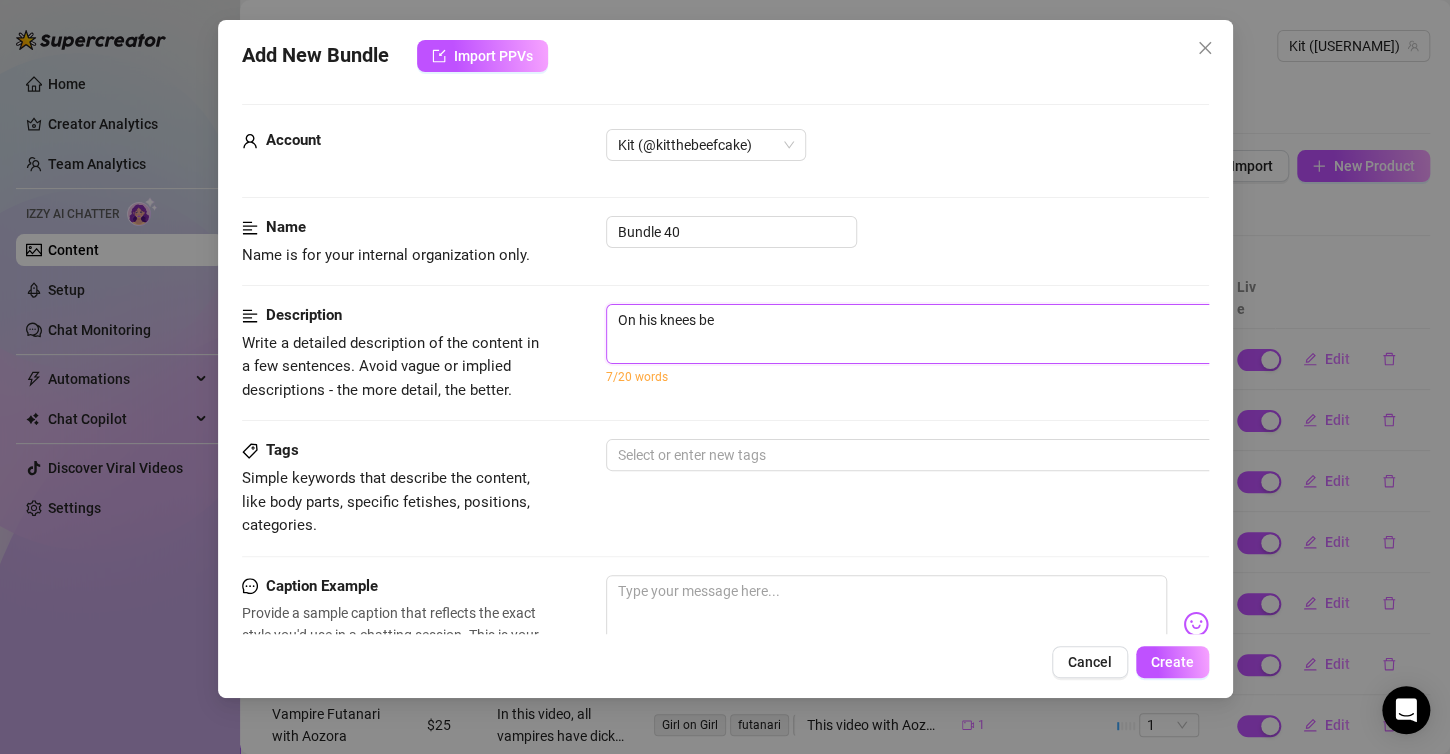 type on "On his knees b" 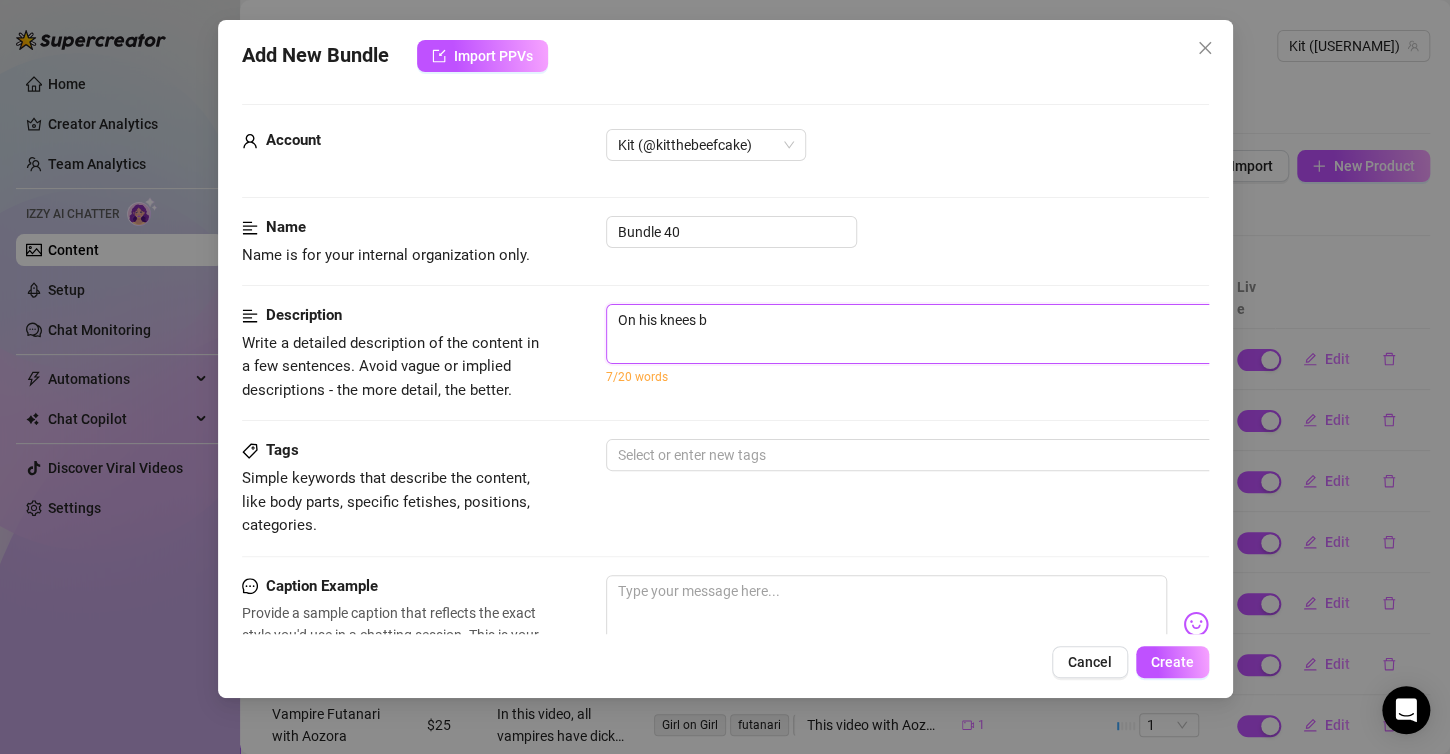 type on "On his knees" 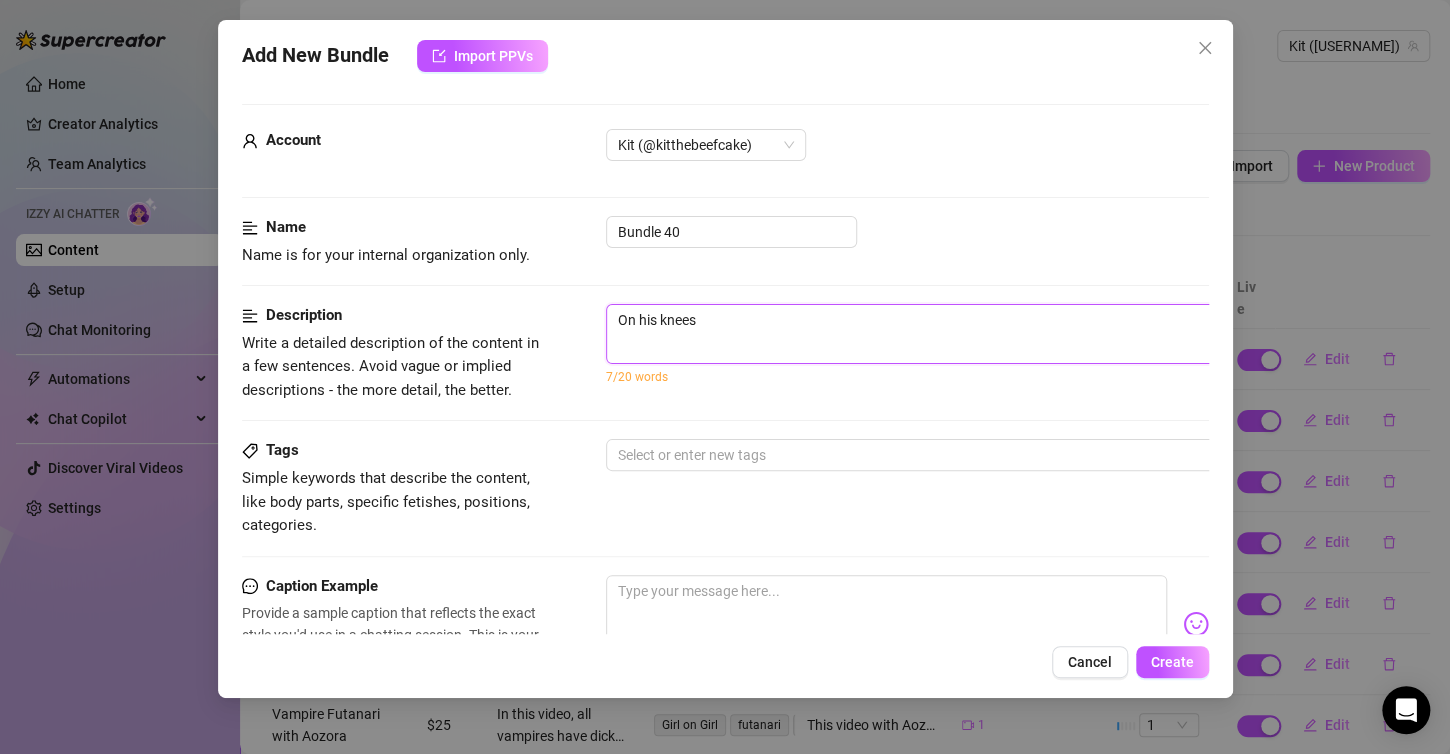 type on "On his knees s" 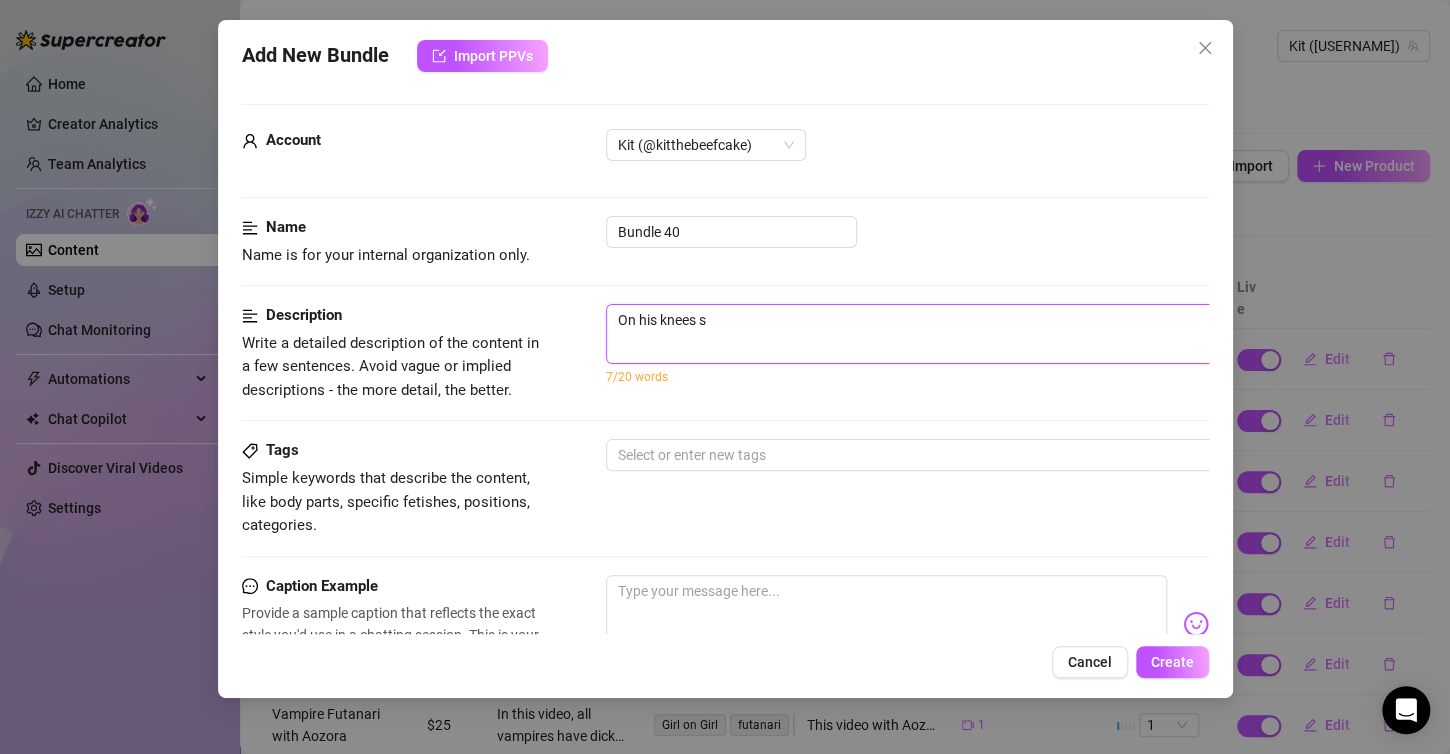 type on "On his knees su" 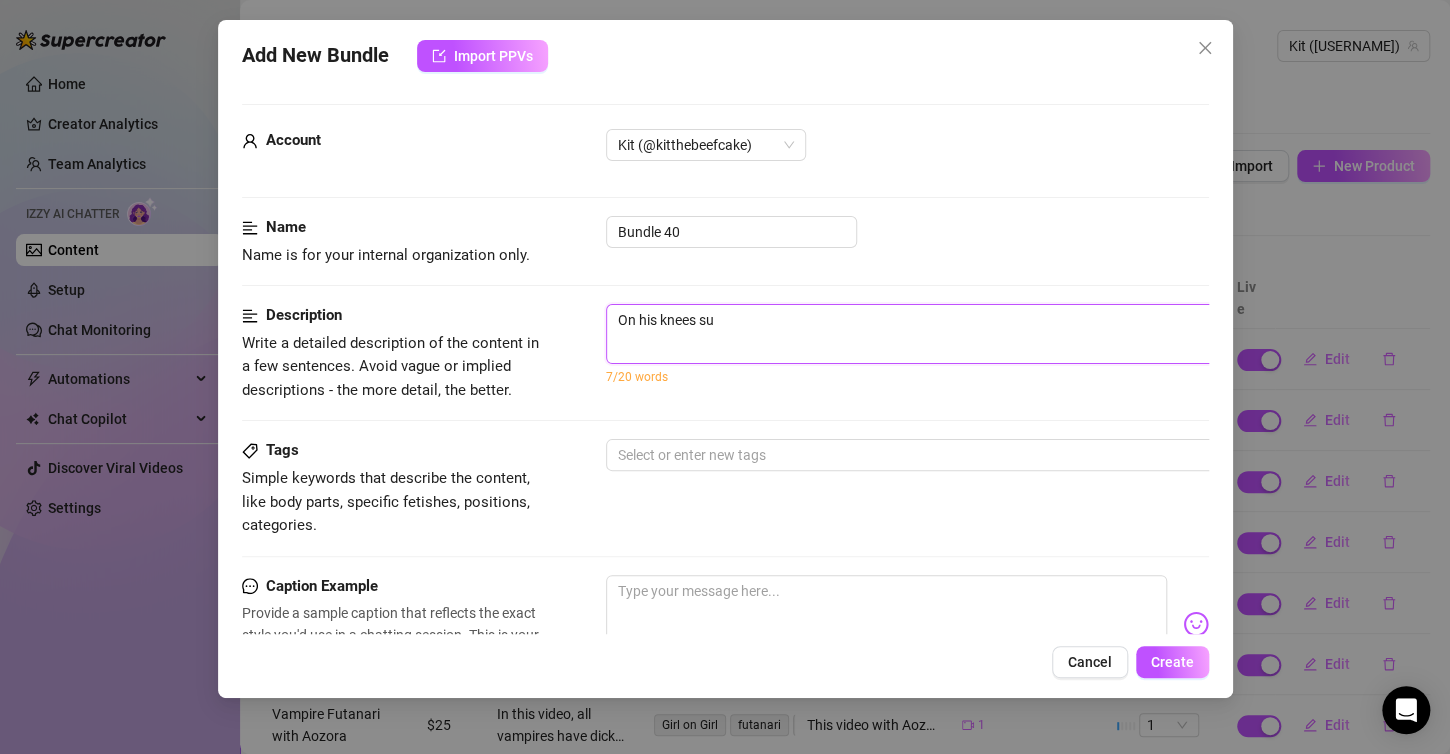 type on "On his knees suc" 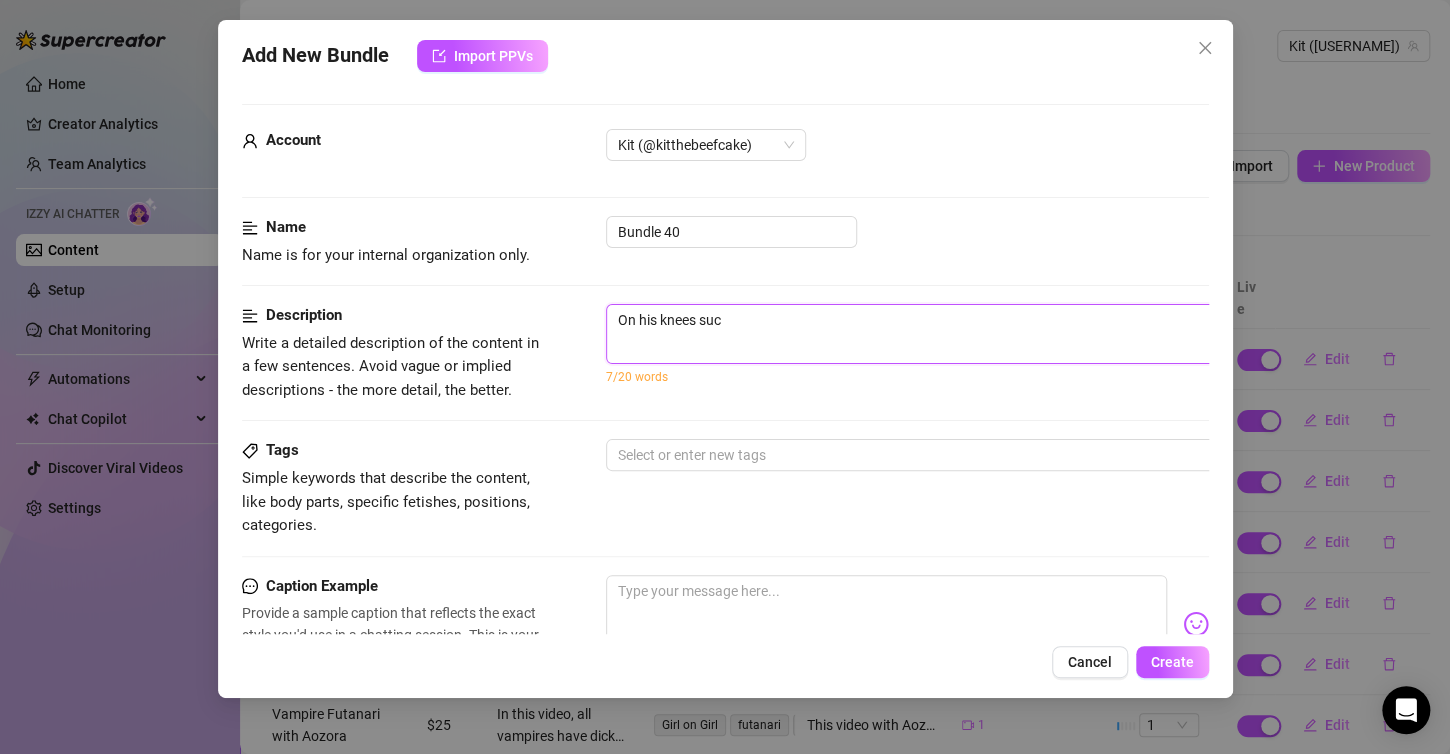 type on "On his knees suck" 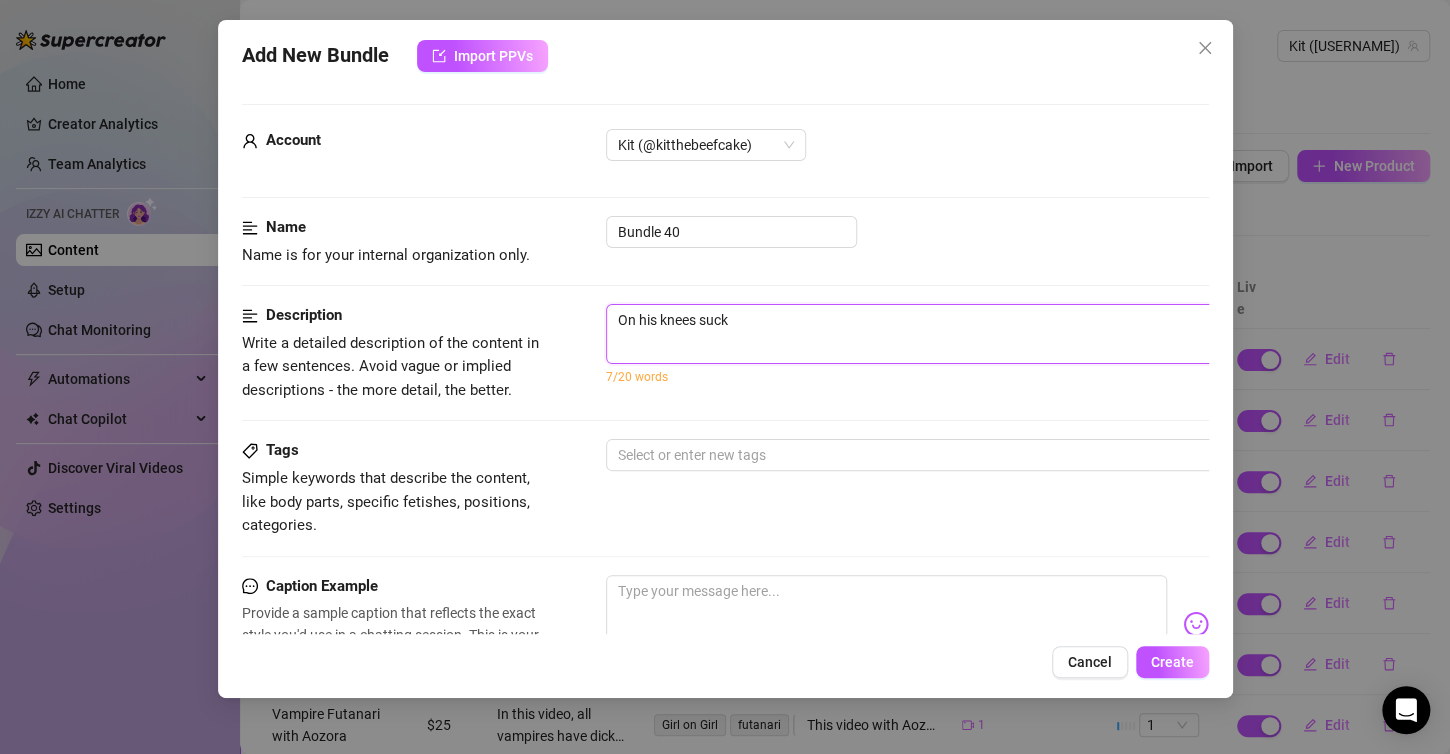 type on "On his knees sucki" 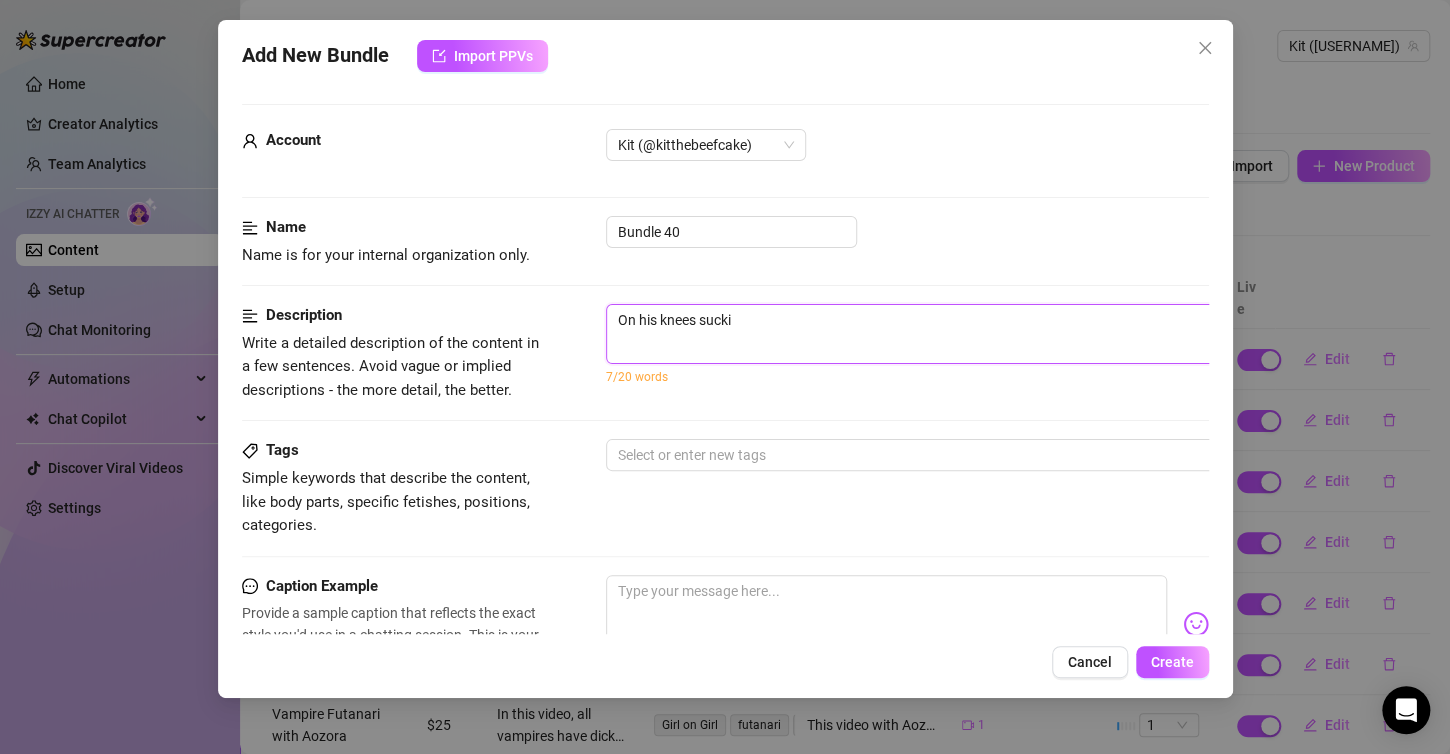 type on "On his knees suckin" 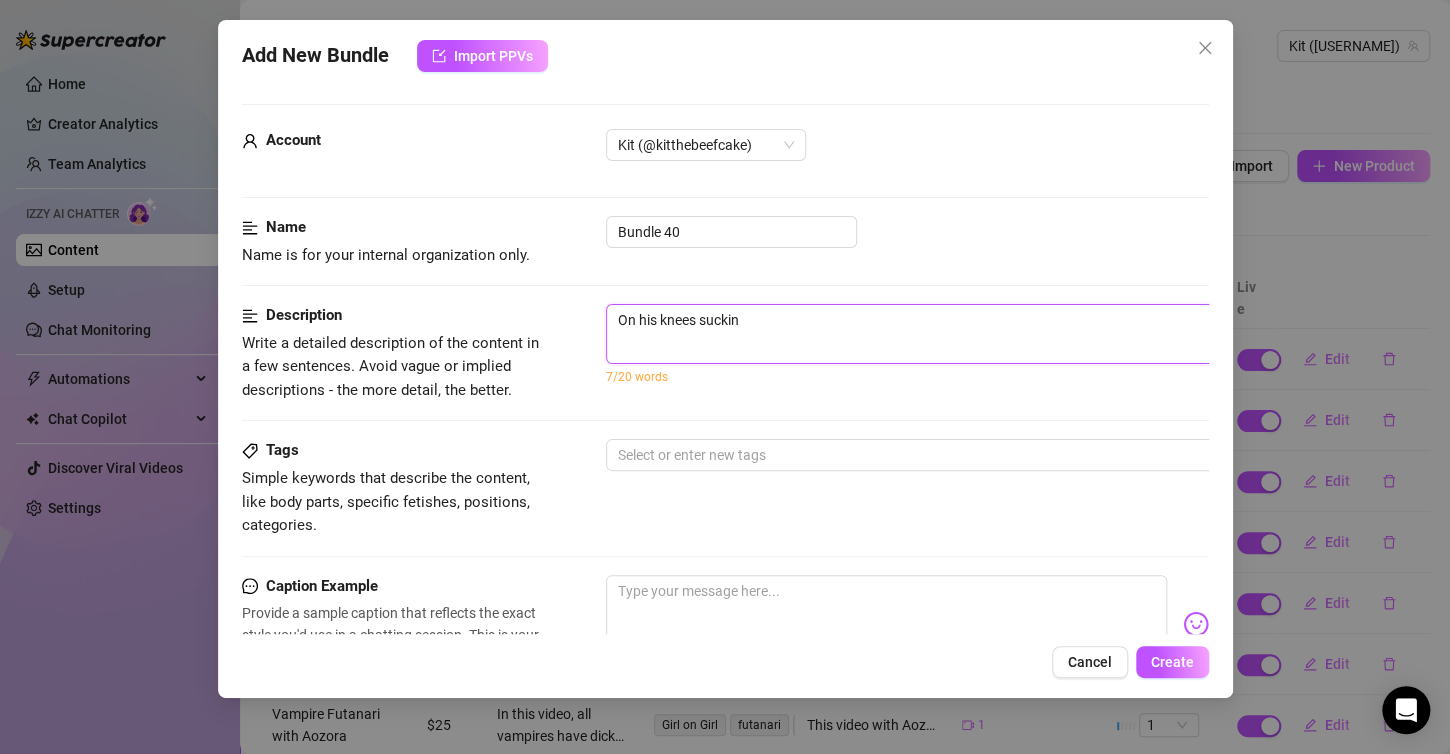 type on "On his knees sucking" 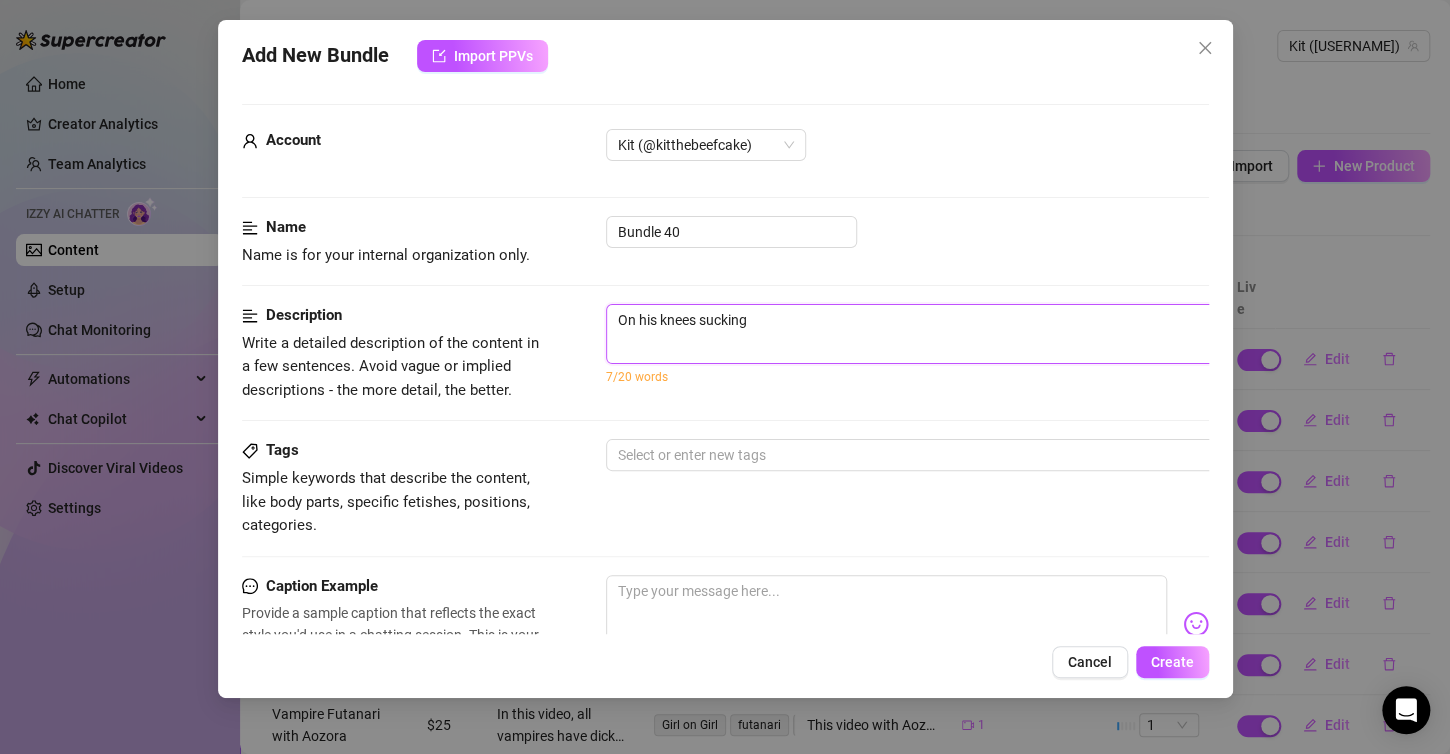 type on "On his knees sucking" 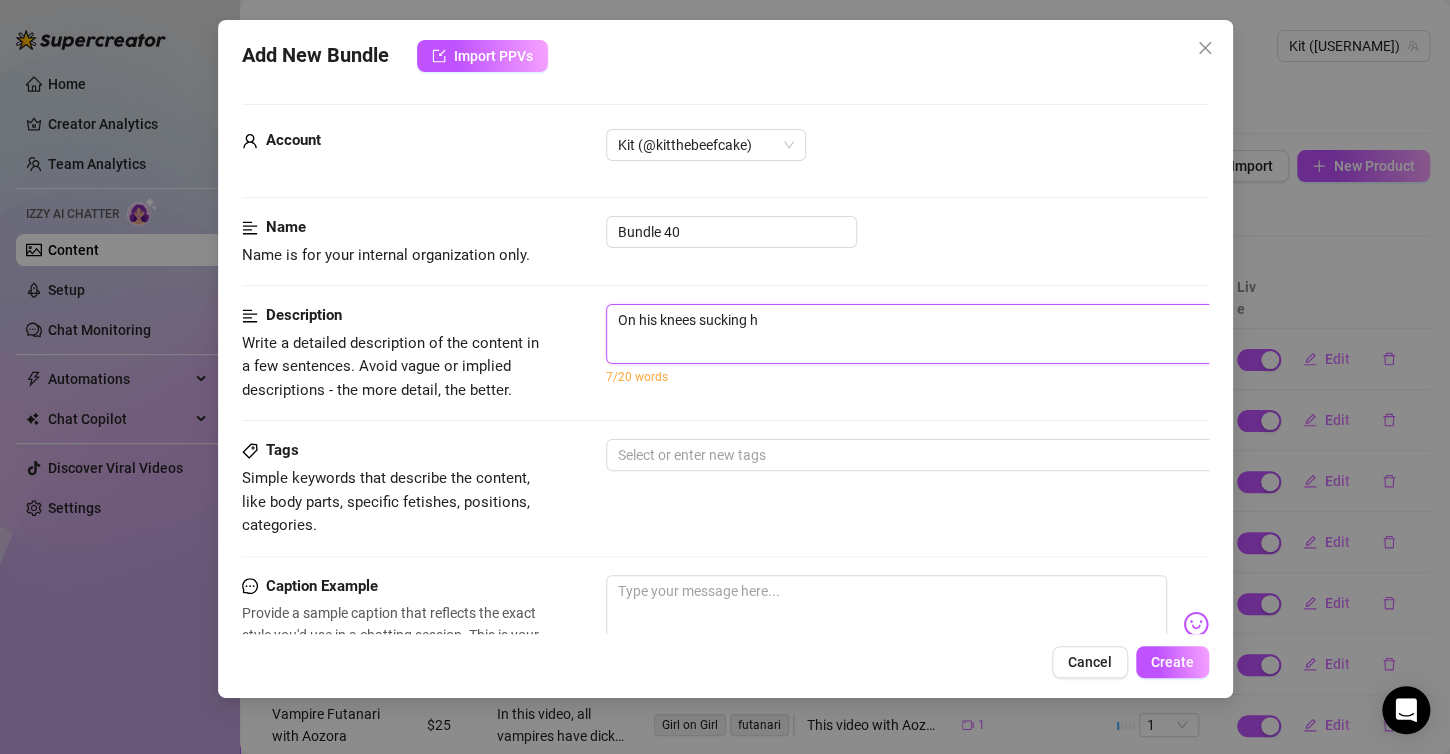 type on "On his knees sucking he" 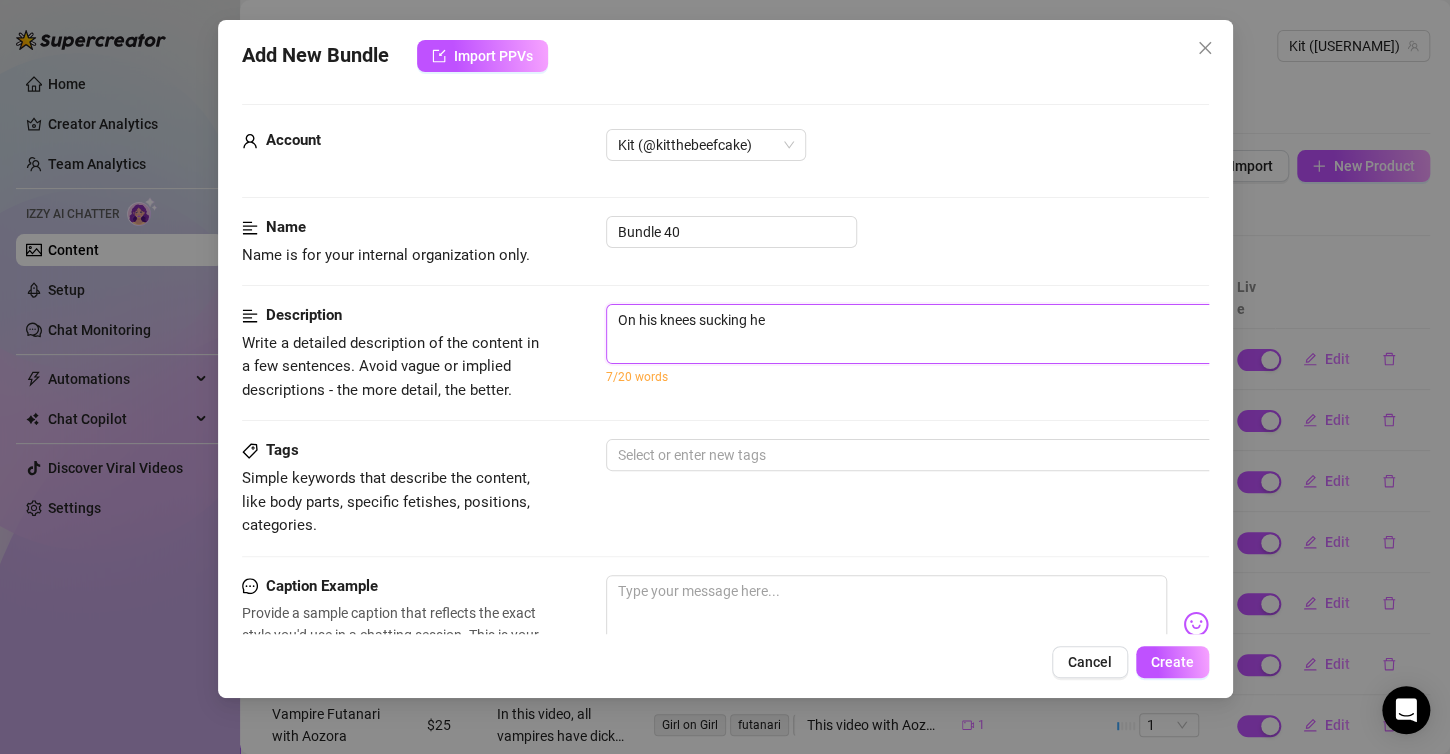 type on "On his knees sucking her" 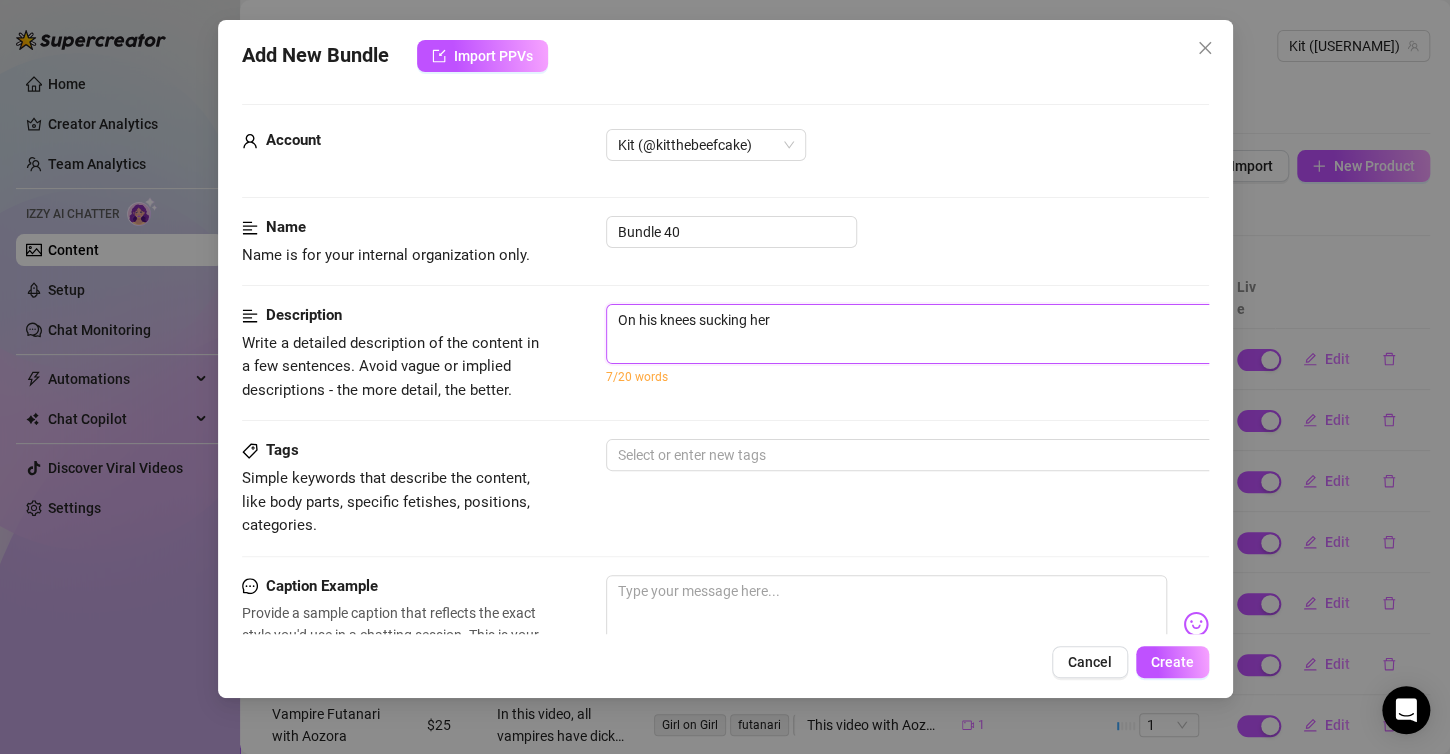 type on "On his knees sucking her" 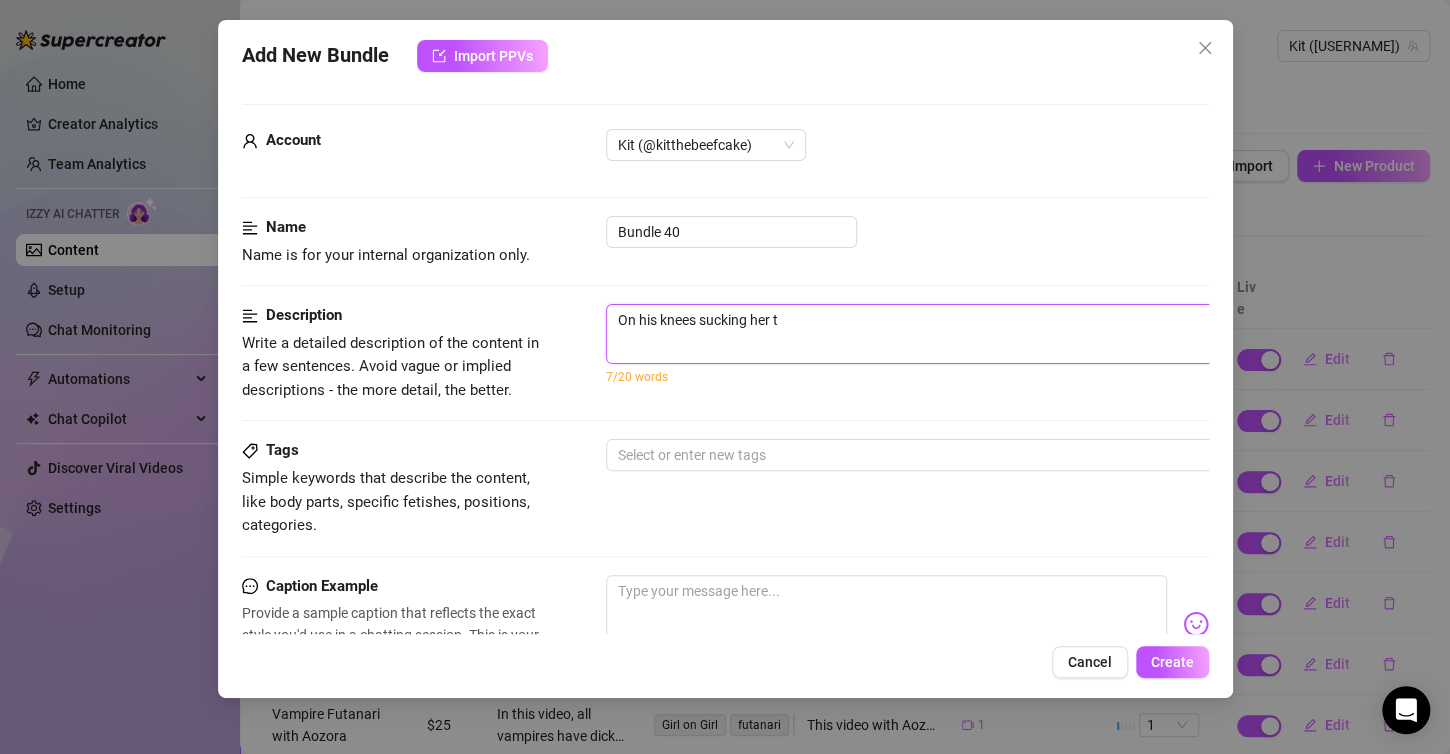 type on "On his knees sucking her t" 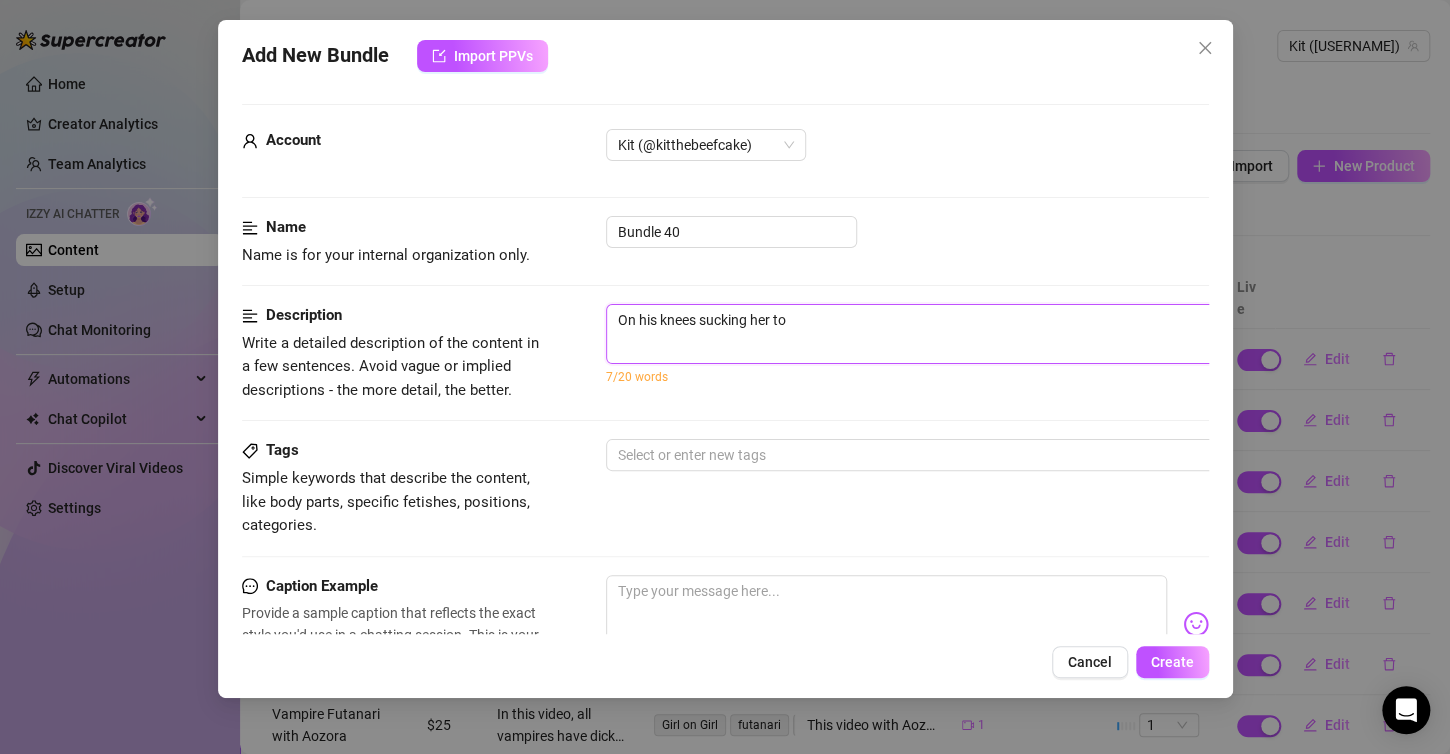type on "On his knees sucking her toe" 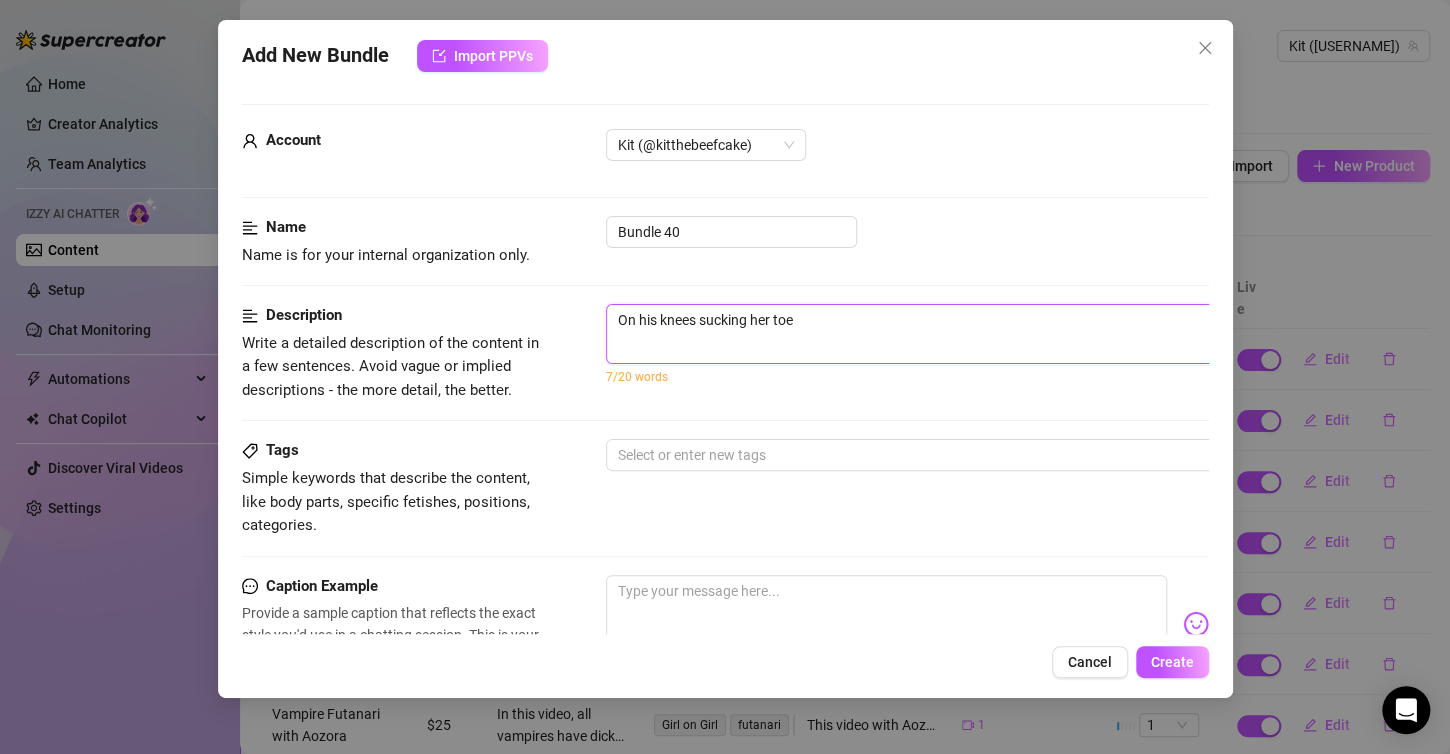 type on "On his knees sucking her toes" 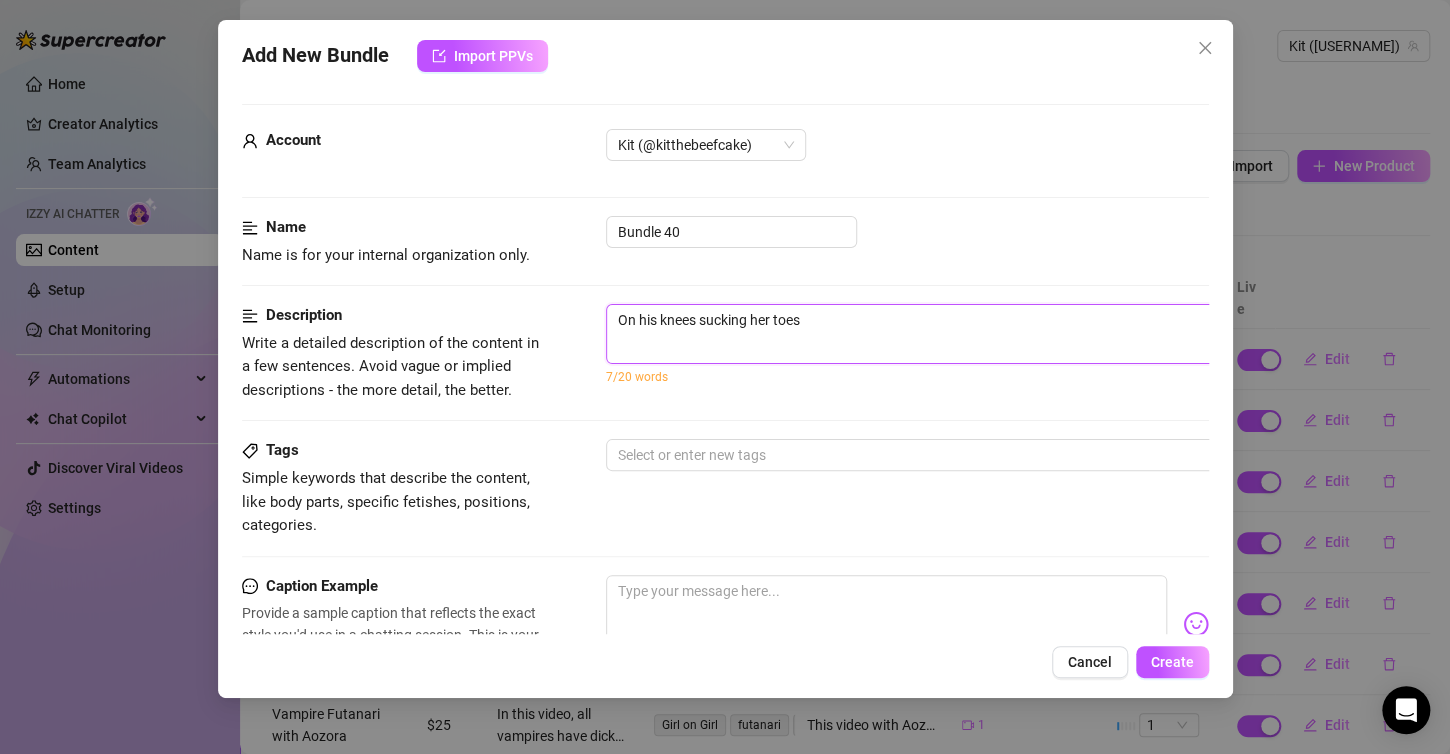 type on "On his knees sucking her toes," 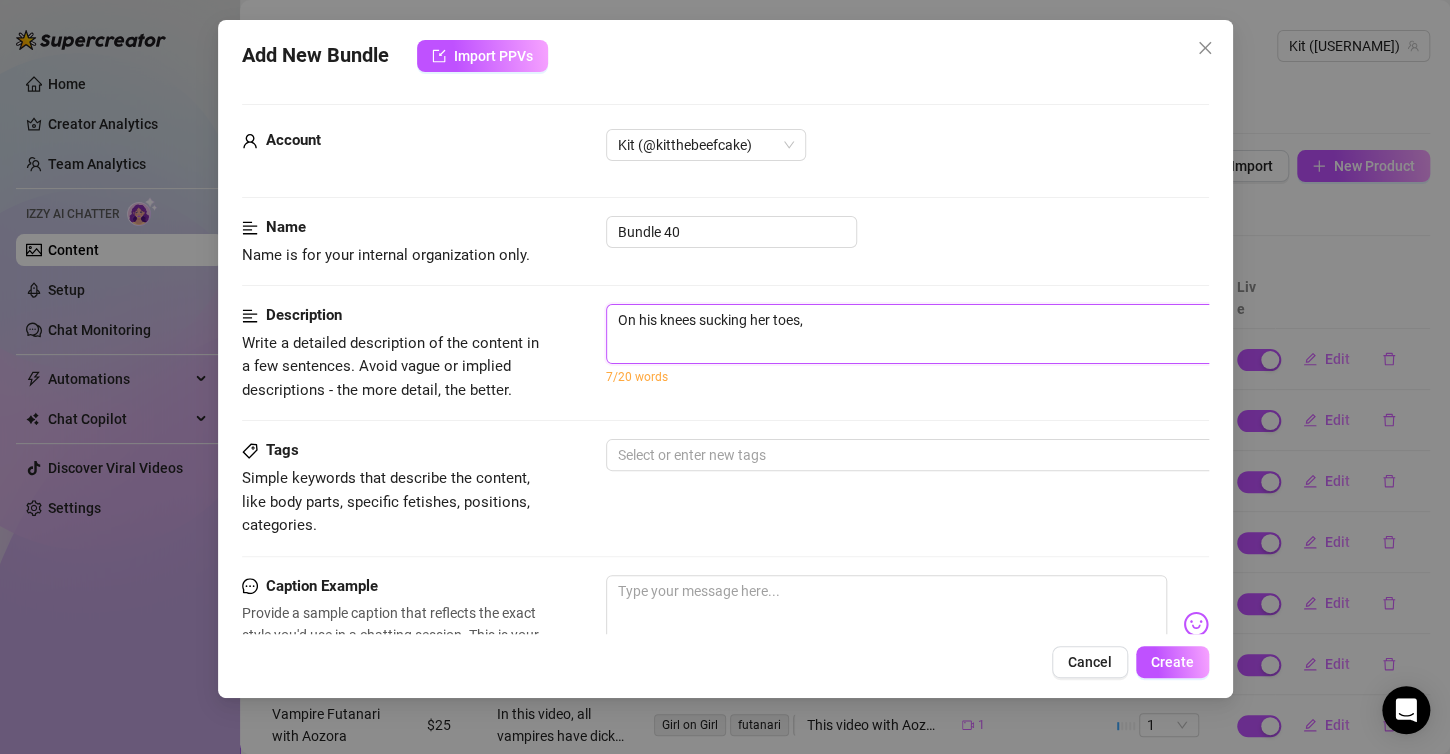 type on "On his knees sucking her toes" 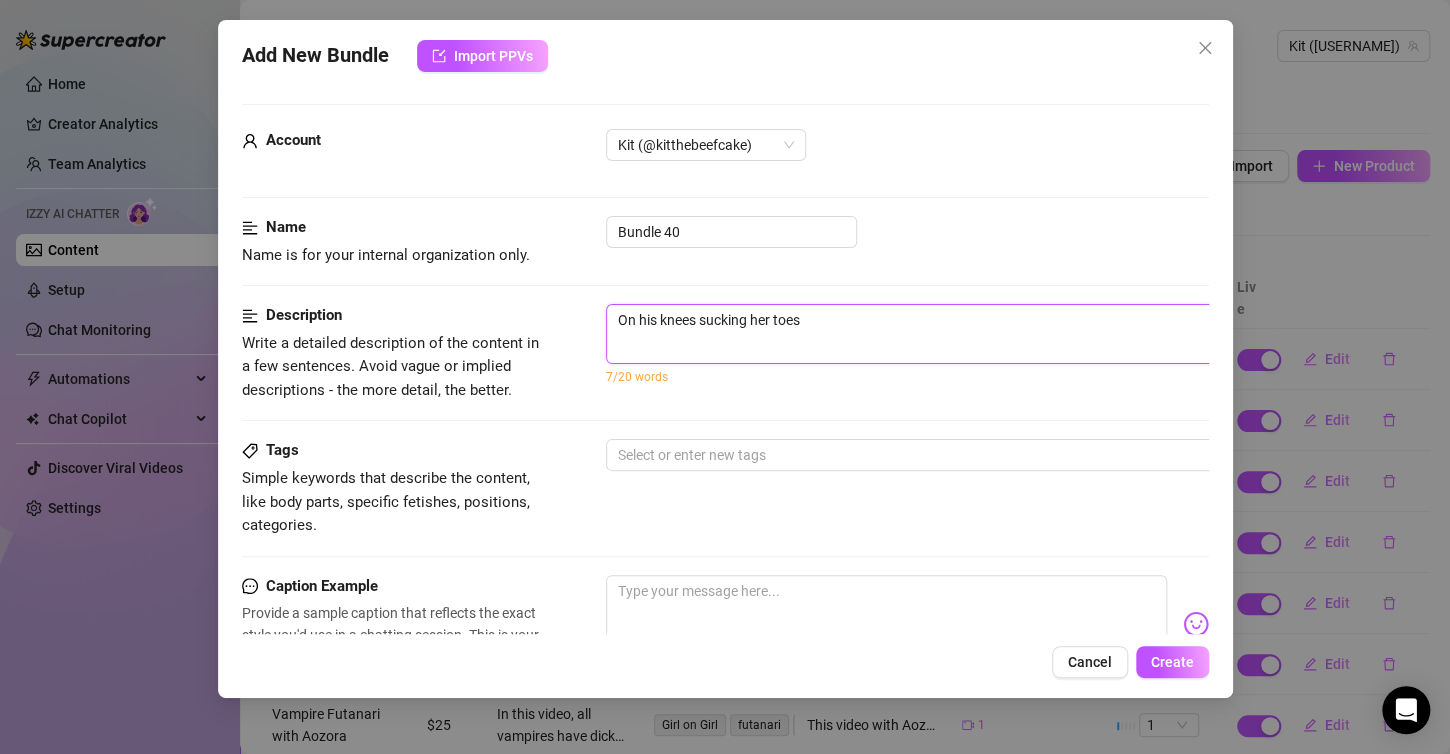 type on "On his knees sucking her toes" 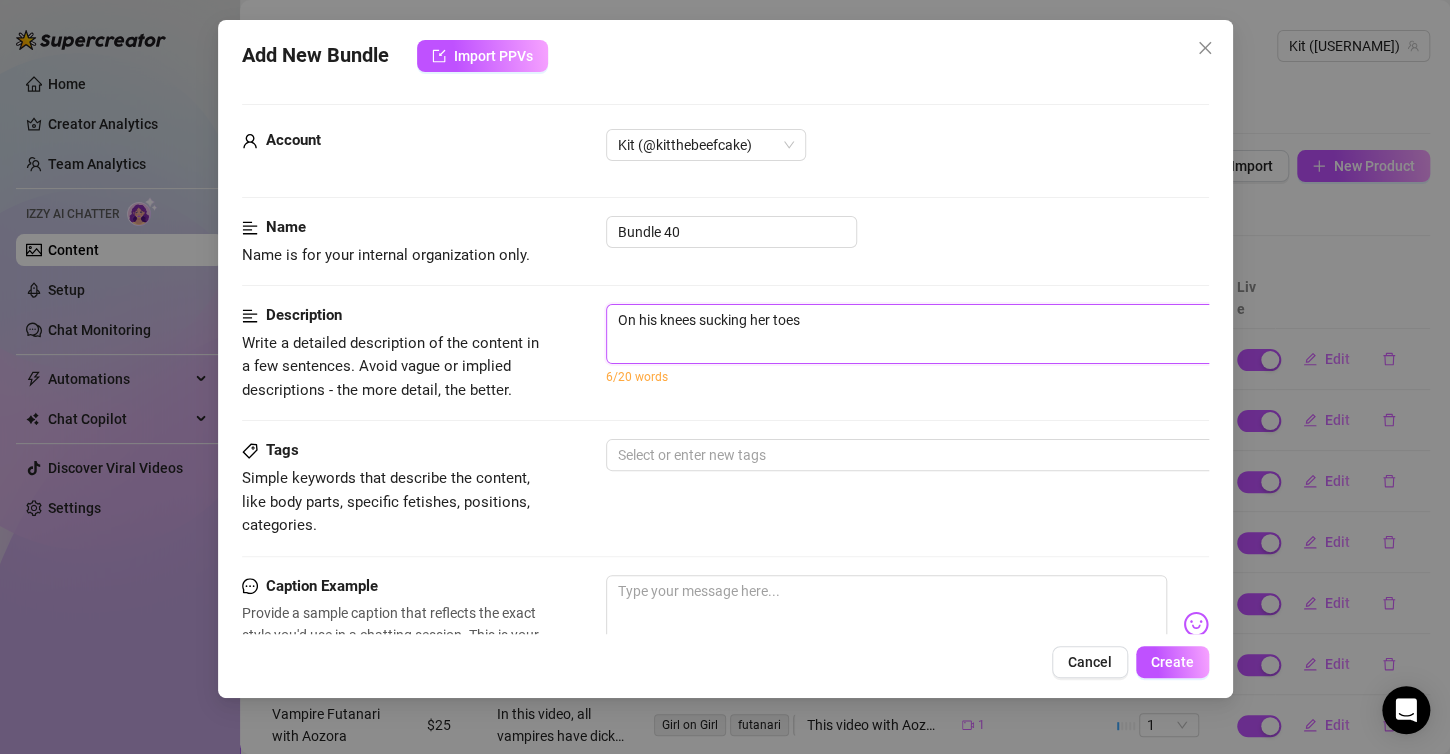 type on "On his knees sucking her toes" 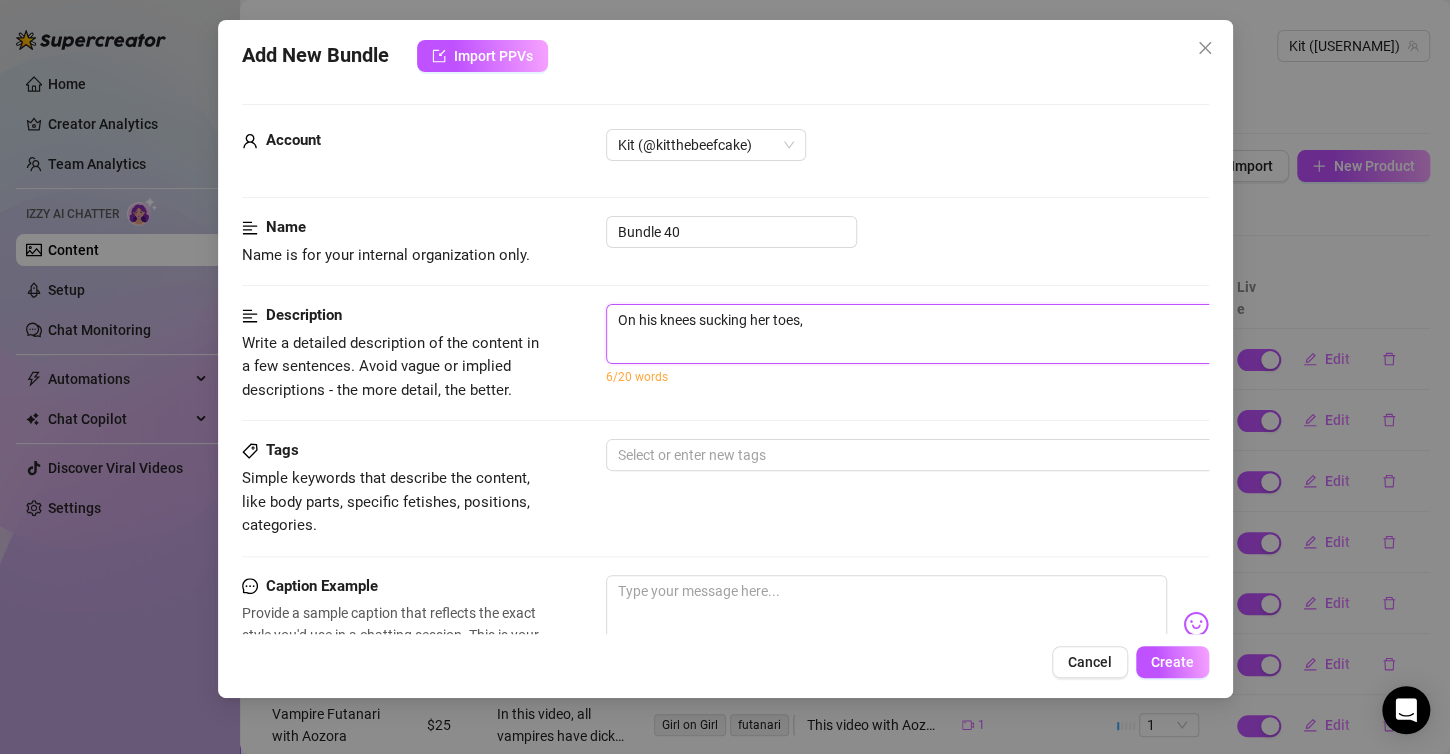 type on "On his knees sucking her toes," 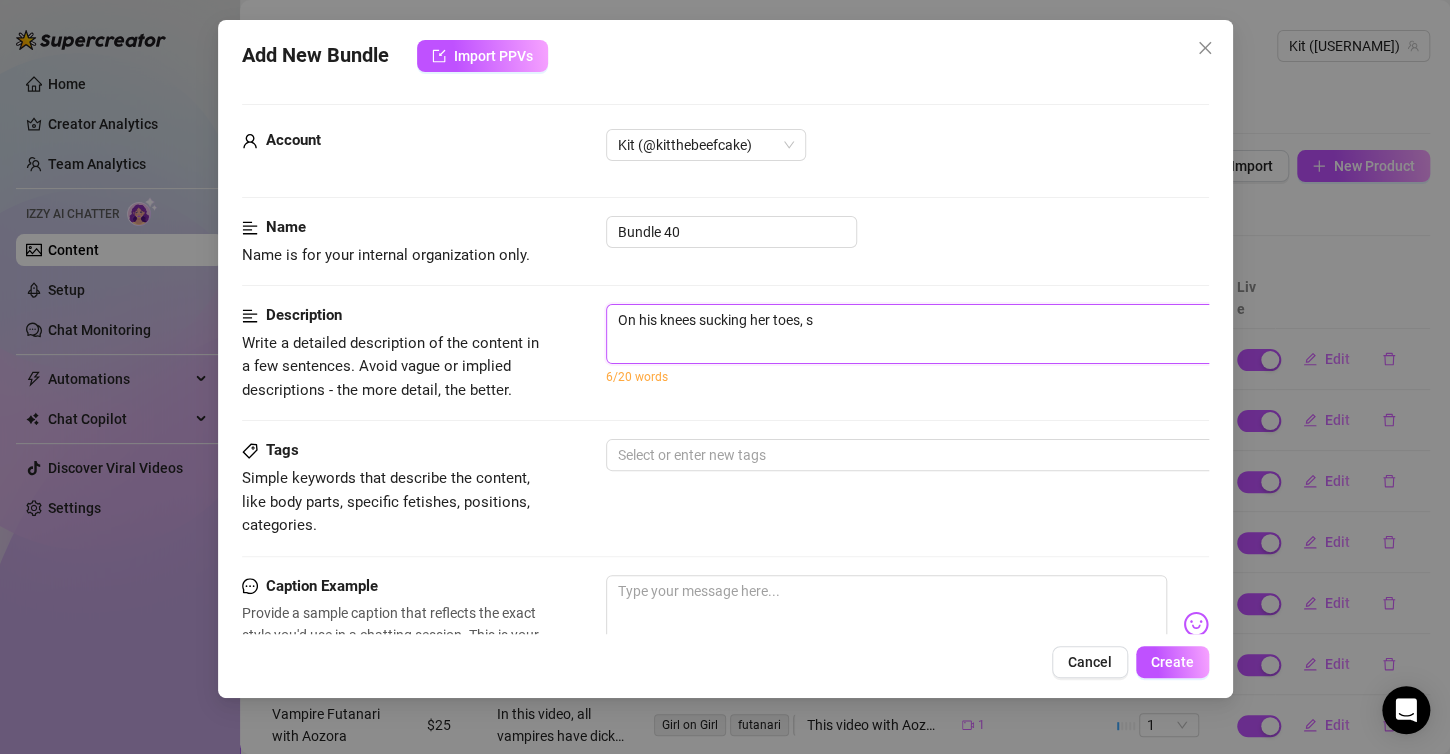 type on "On his knees sucking her toes, so" 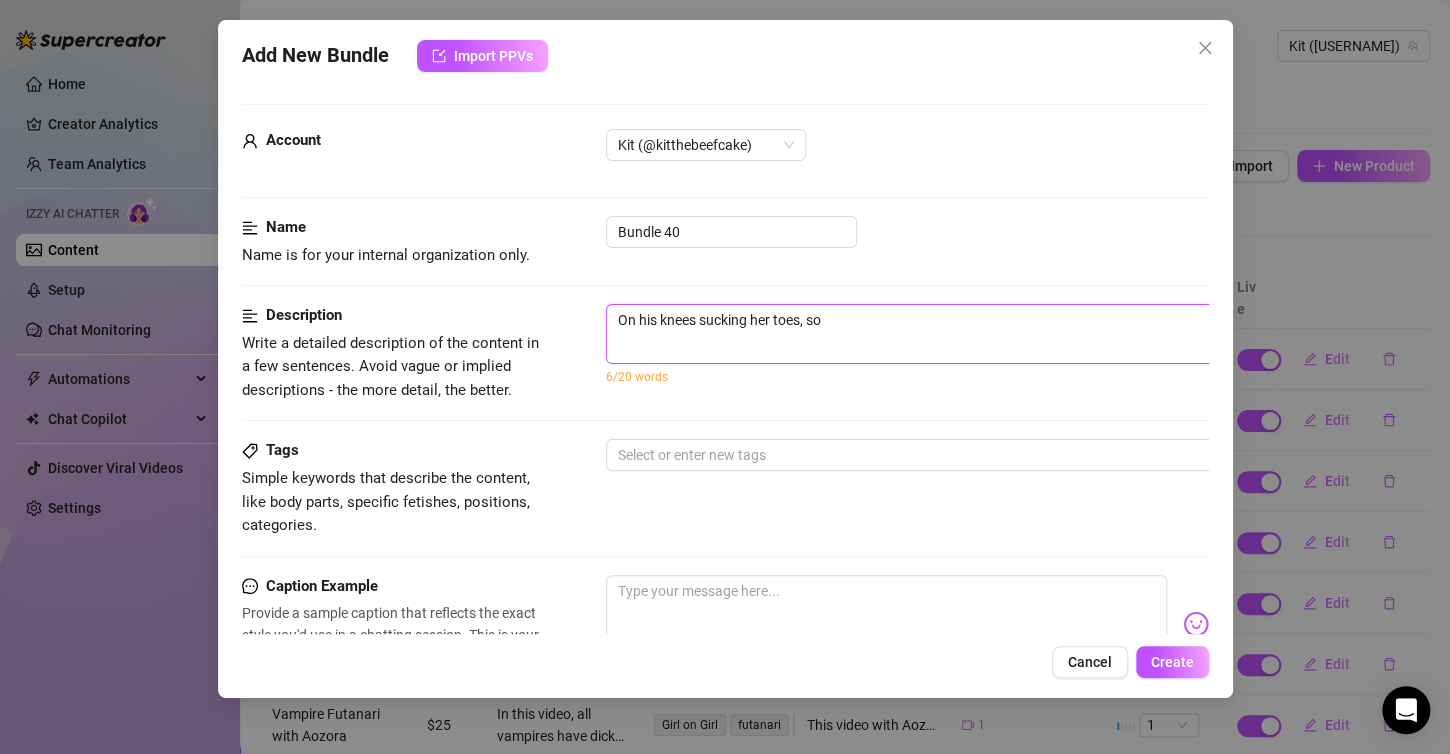 type on "On his knees sucking her toes, sol" 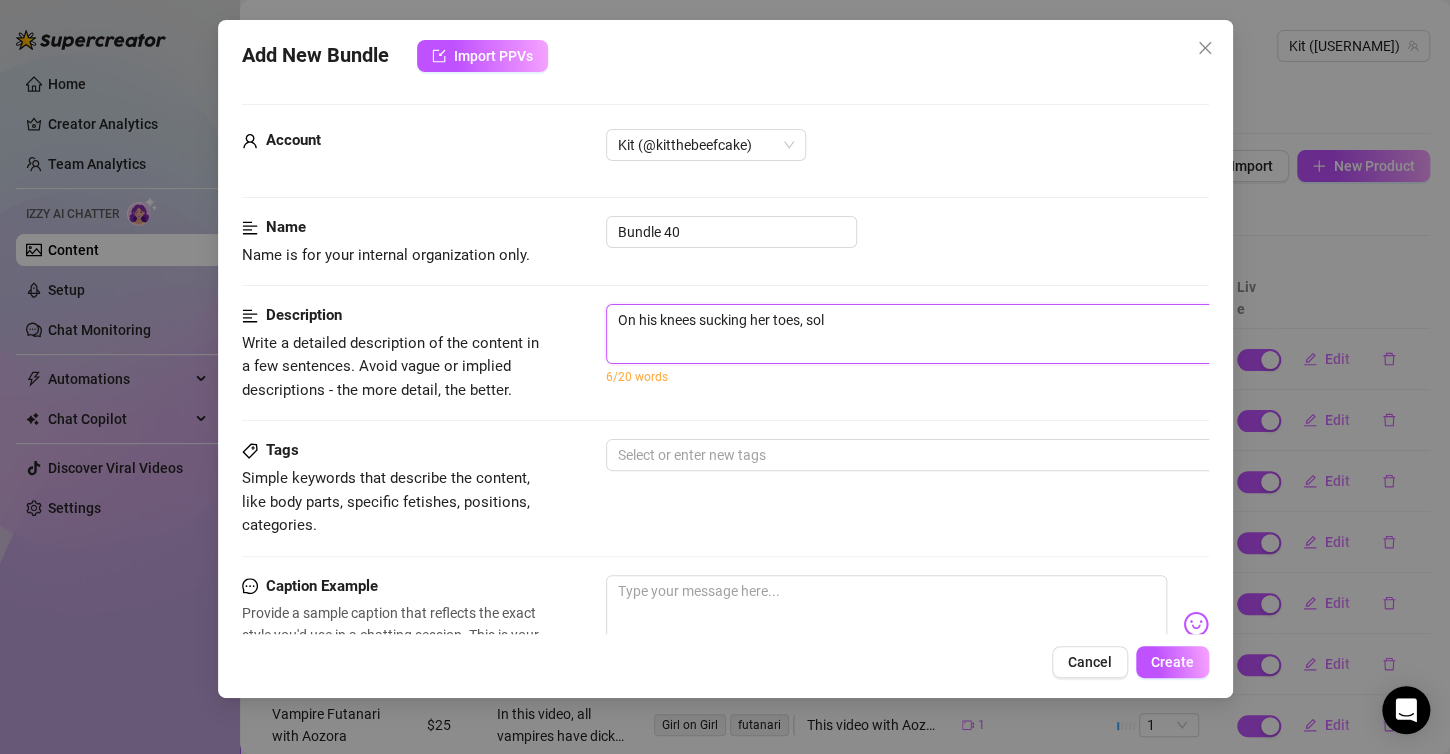 type on "On his knees sucking her toes, sole" 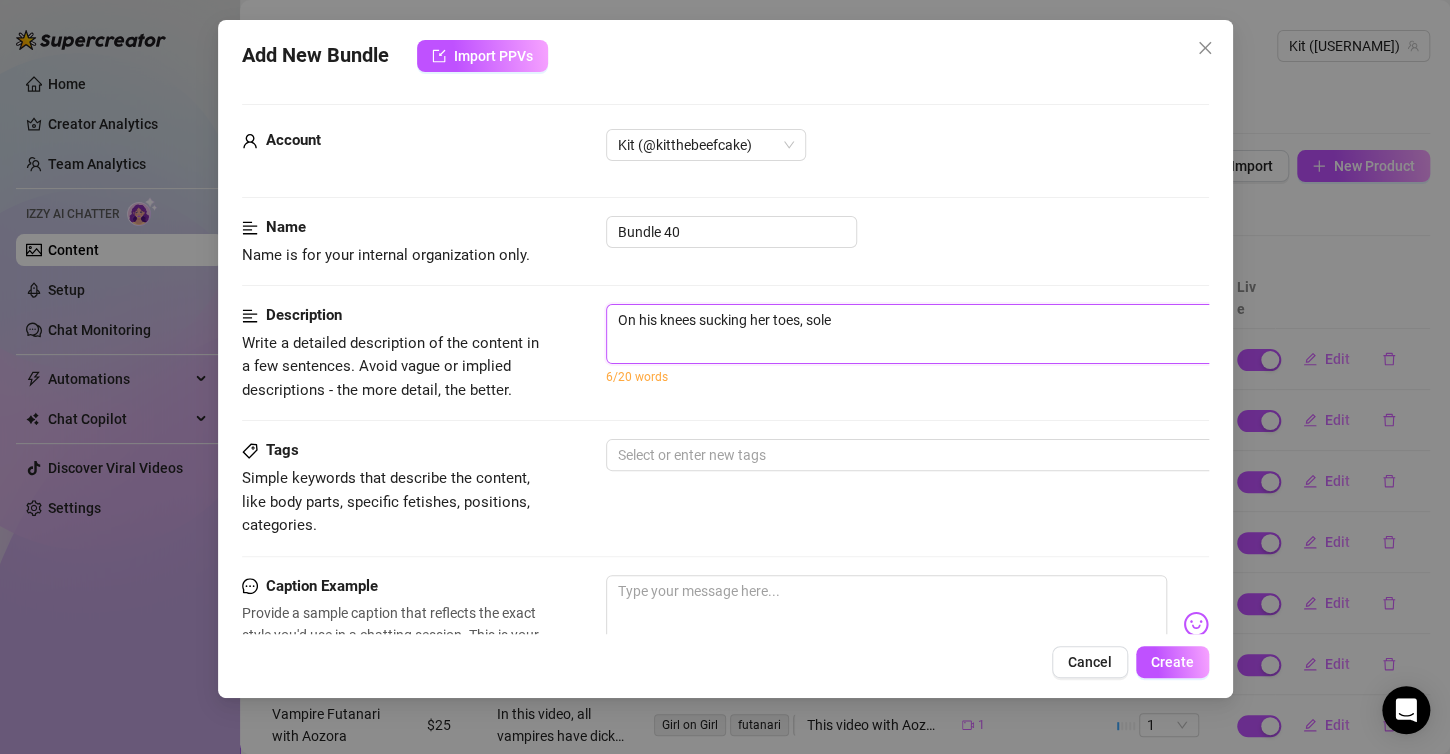 type on "On his knees sucking her toes, soles" 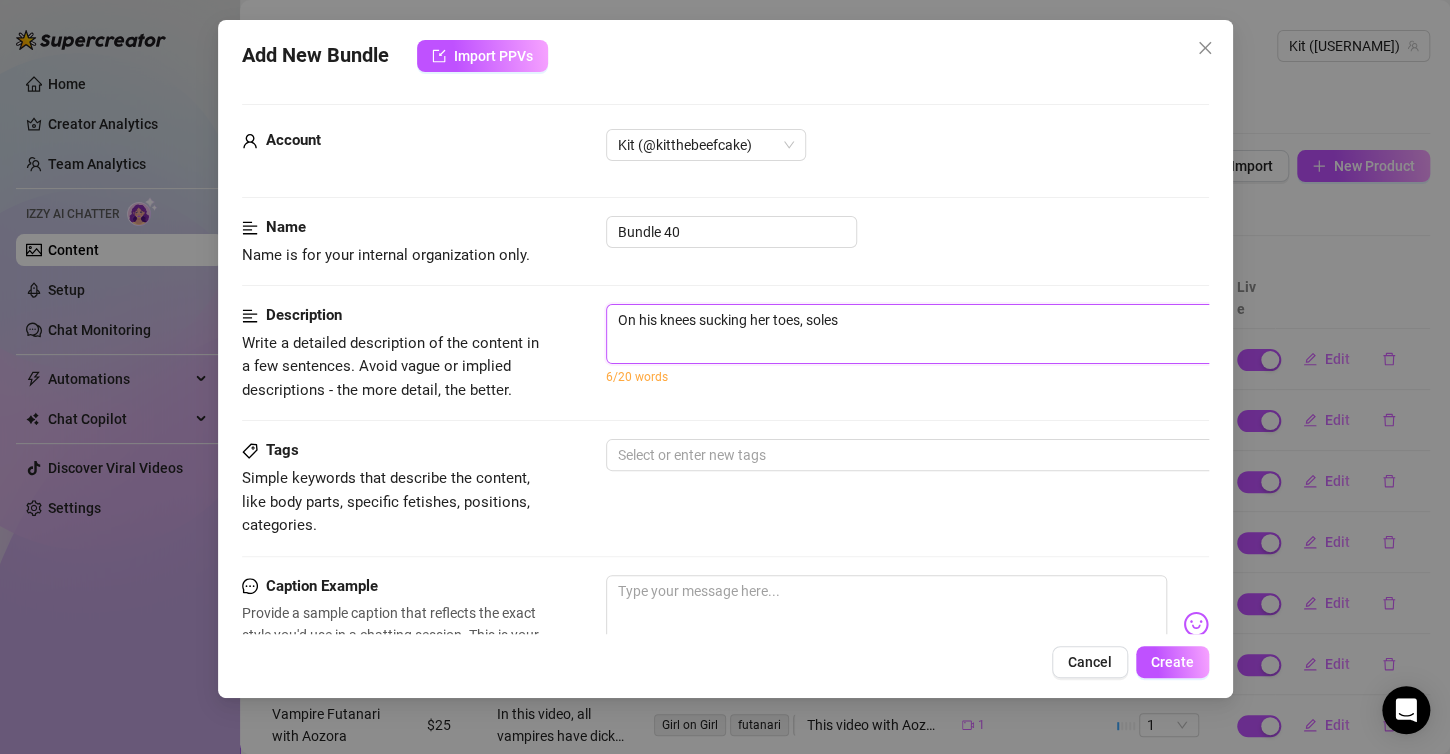 type on "On his knees sucking her toes, soles" 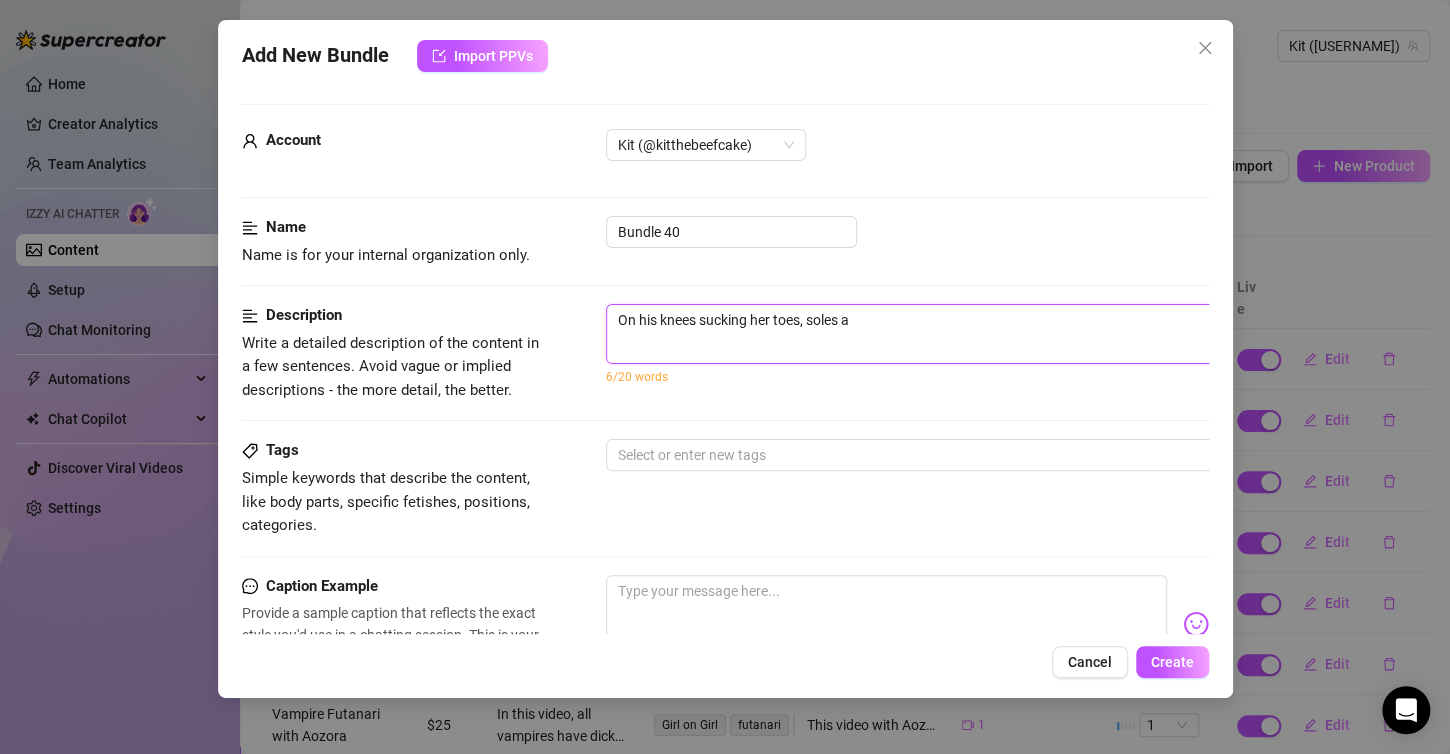 type on "On his knees sucking her toes, soles an" 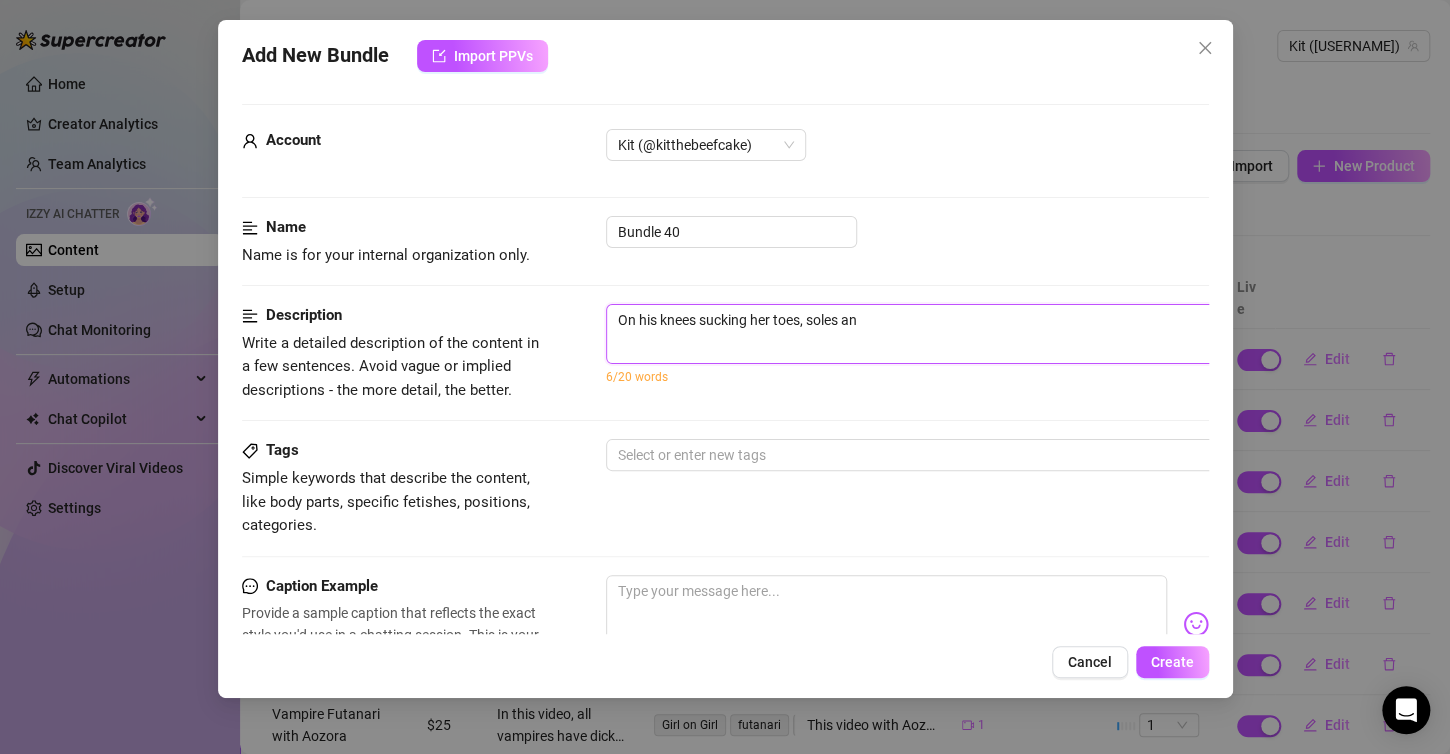 type on "On his knees sucking her toes, soles and" 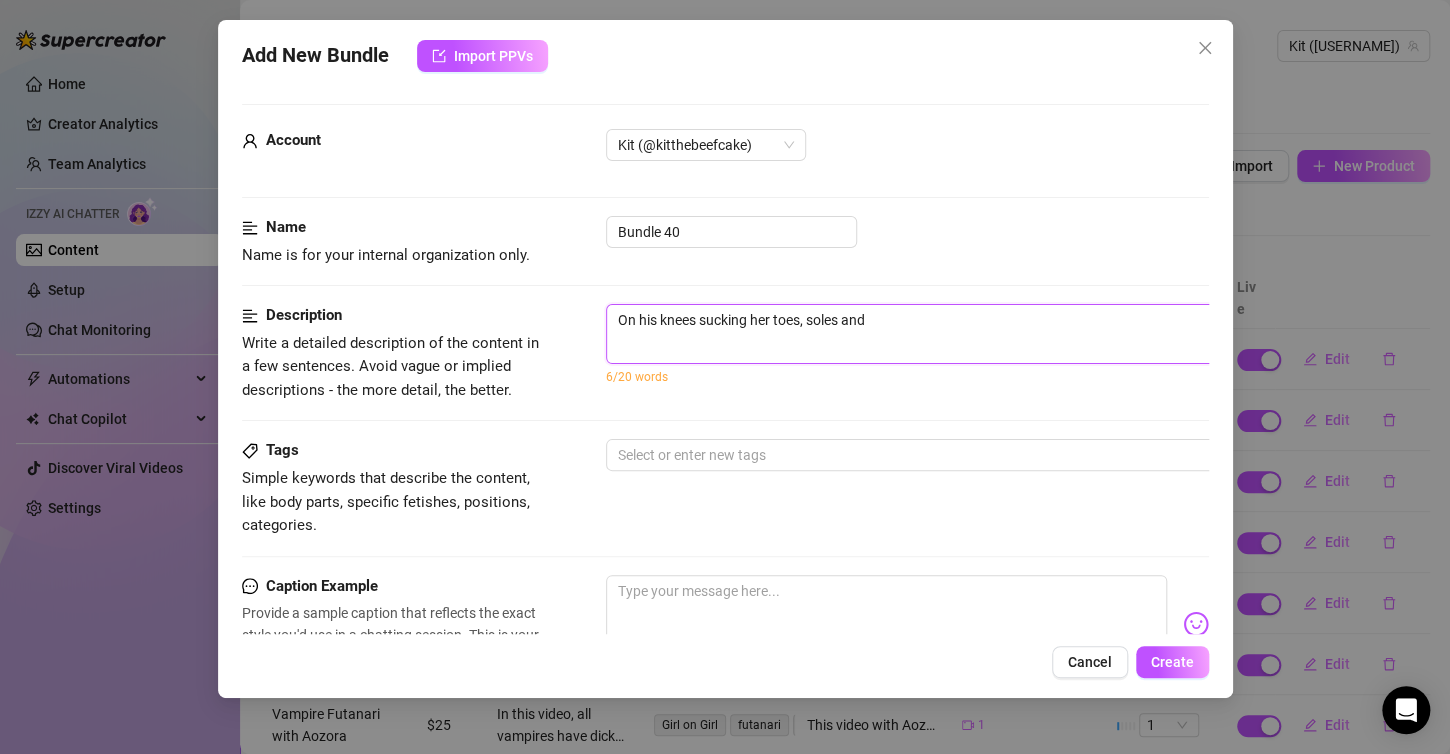 type 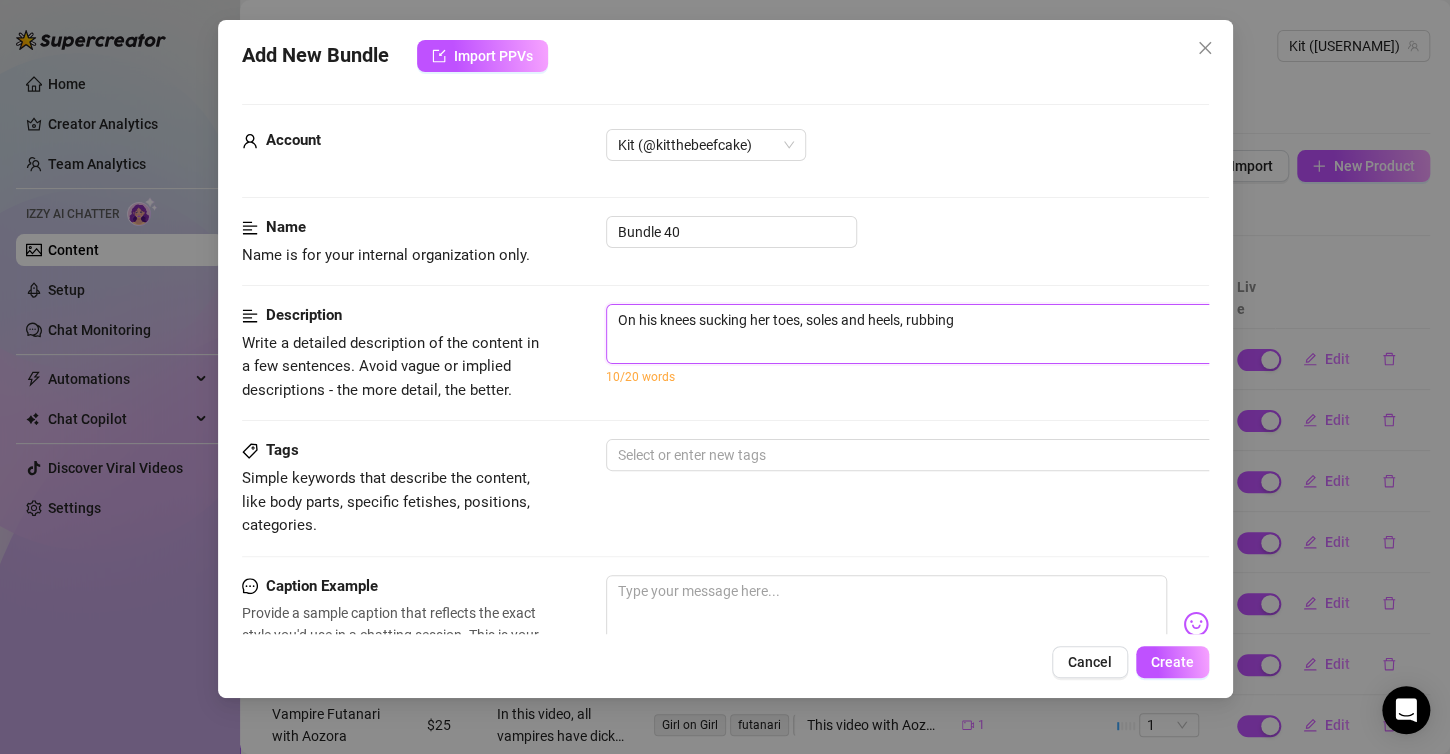drag, startPoint x: 773, startPoint y: 312, endPoint x: 782, endPoint y: 319, distance: 11.401754 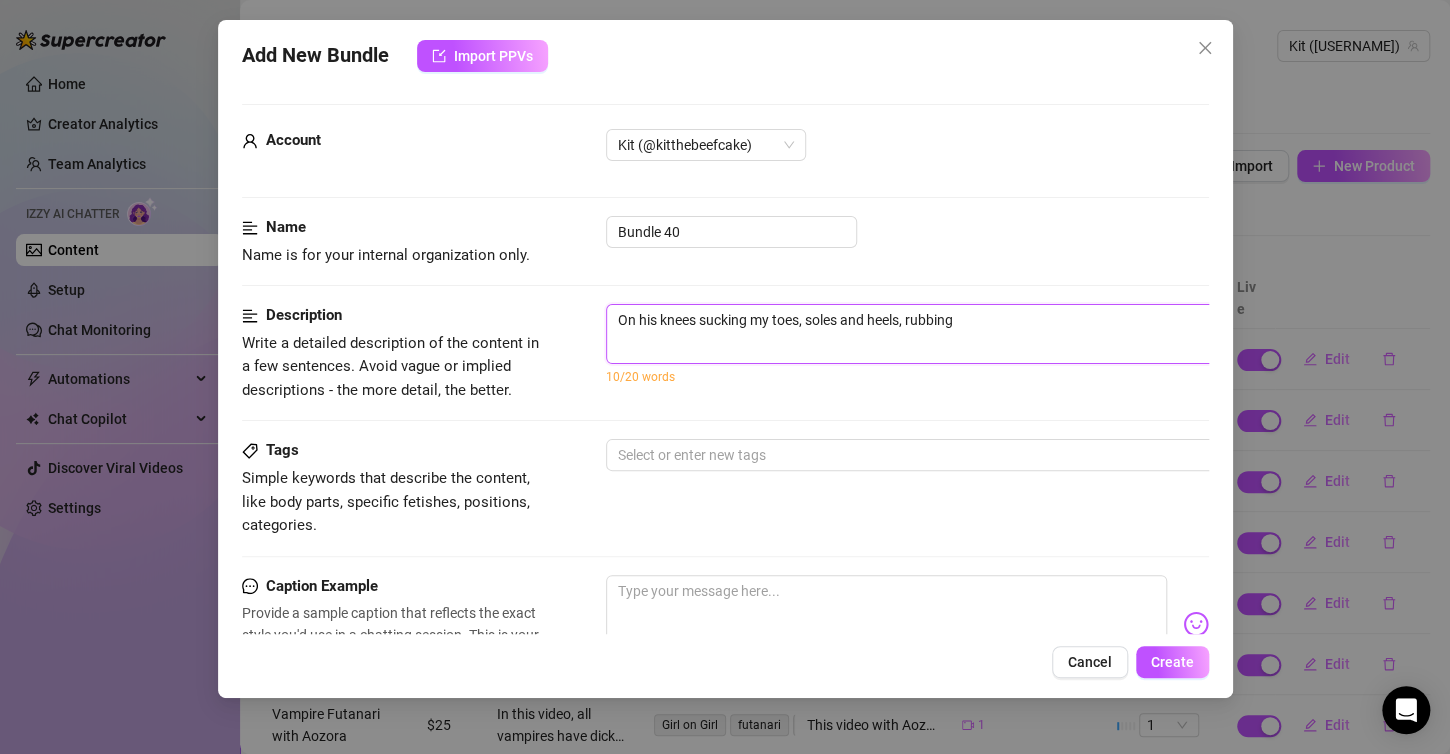 click on "On his knees sucking my toes, soles and heels, rubbing" at bounding box center (956, 334) 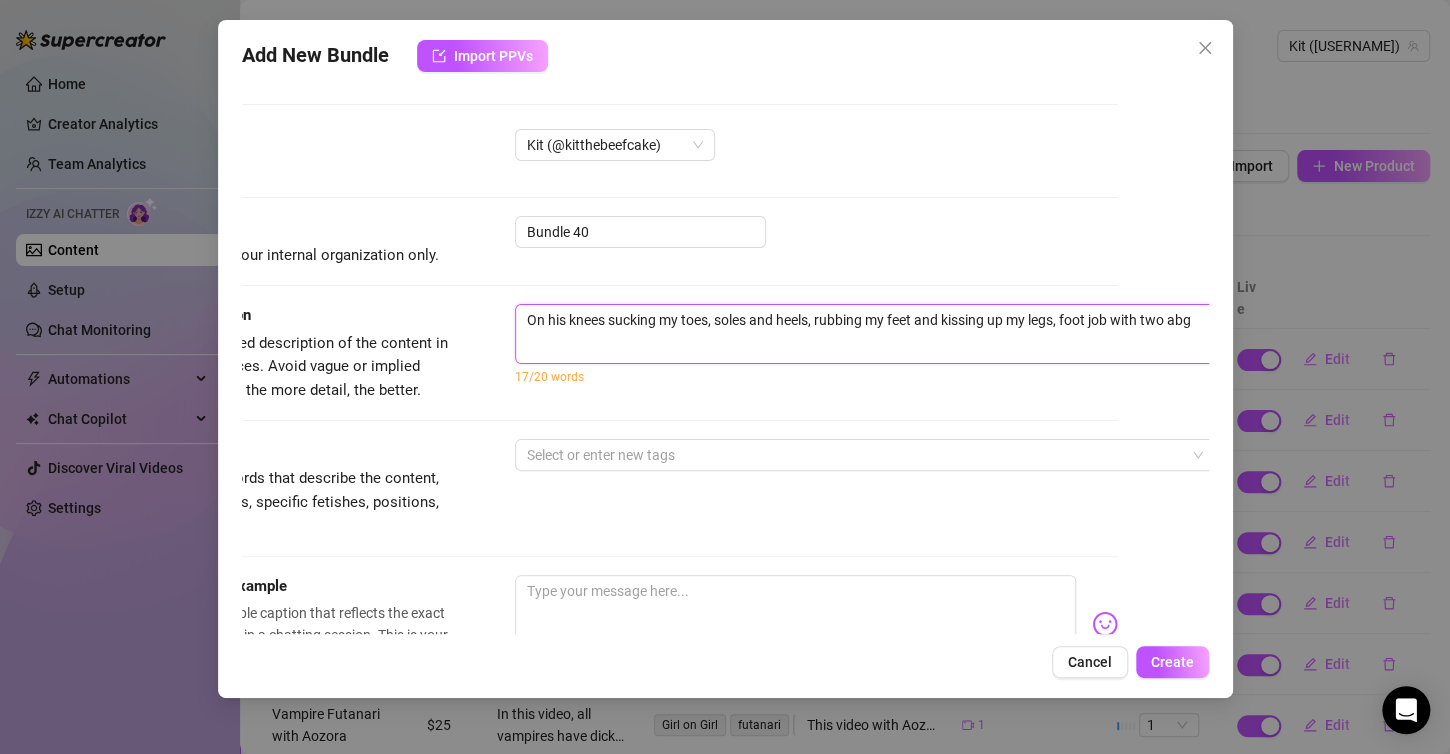 scroll, scrollTop: 0, scrollLeft: 102, axis: horizontal 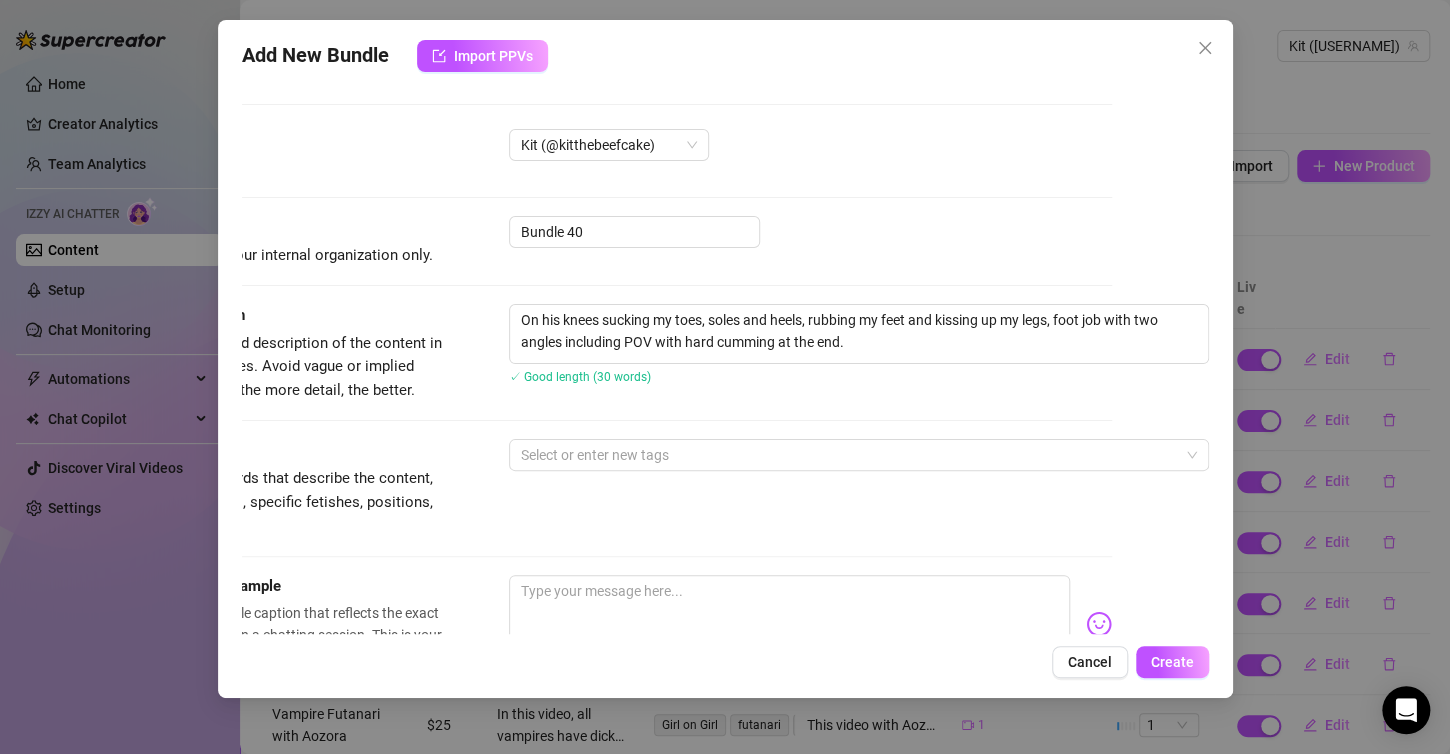 click on "Description Write a detailed description of the content in a few sentences. Avoid vague or implied descriptions - the more detail, the better. On his knees sucking my toes, soles and heels, rubbing my feet and kissing up my legs, foot job with two angles including POV with hard cumming at the end. ✓ Good length (30 words)" at bounding box center [628, 371] 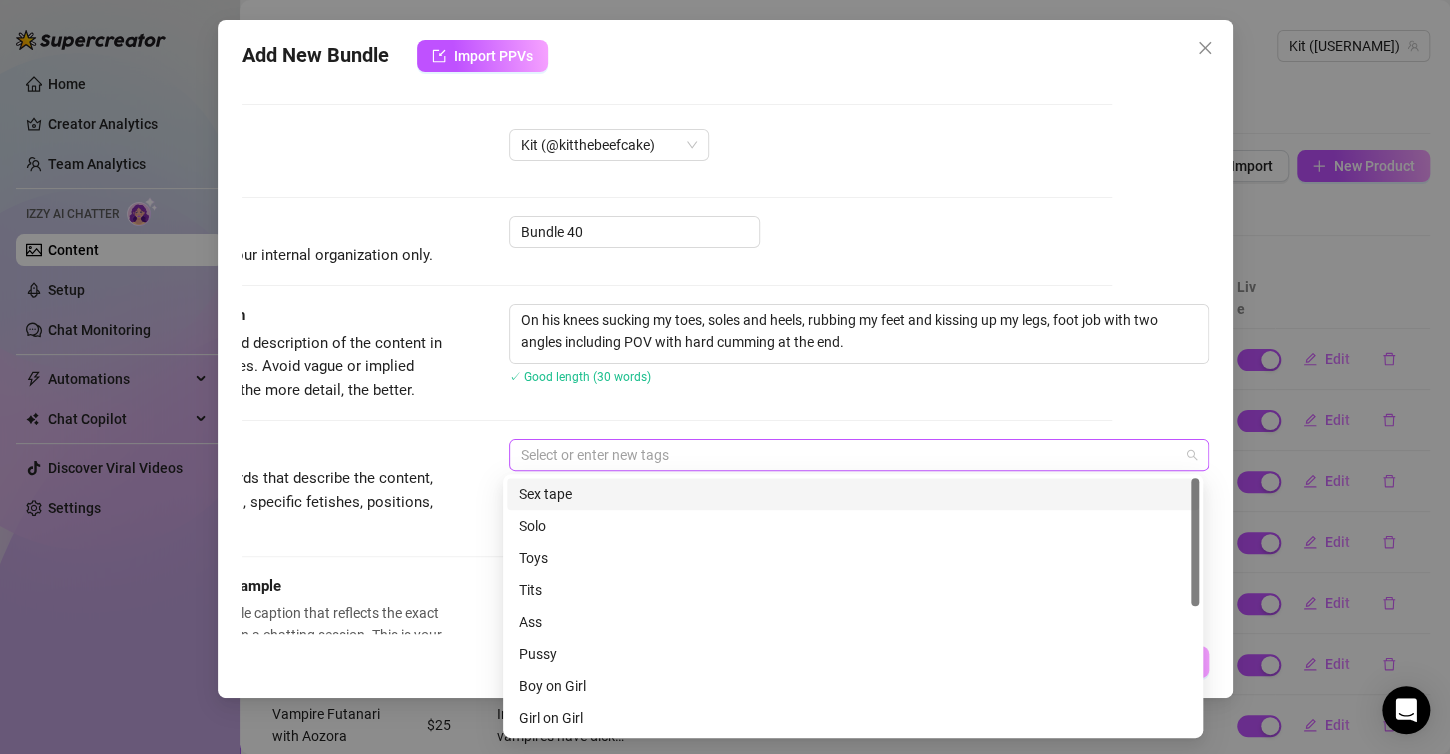 click at bounding box center [848, 455] 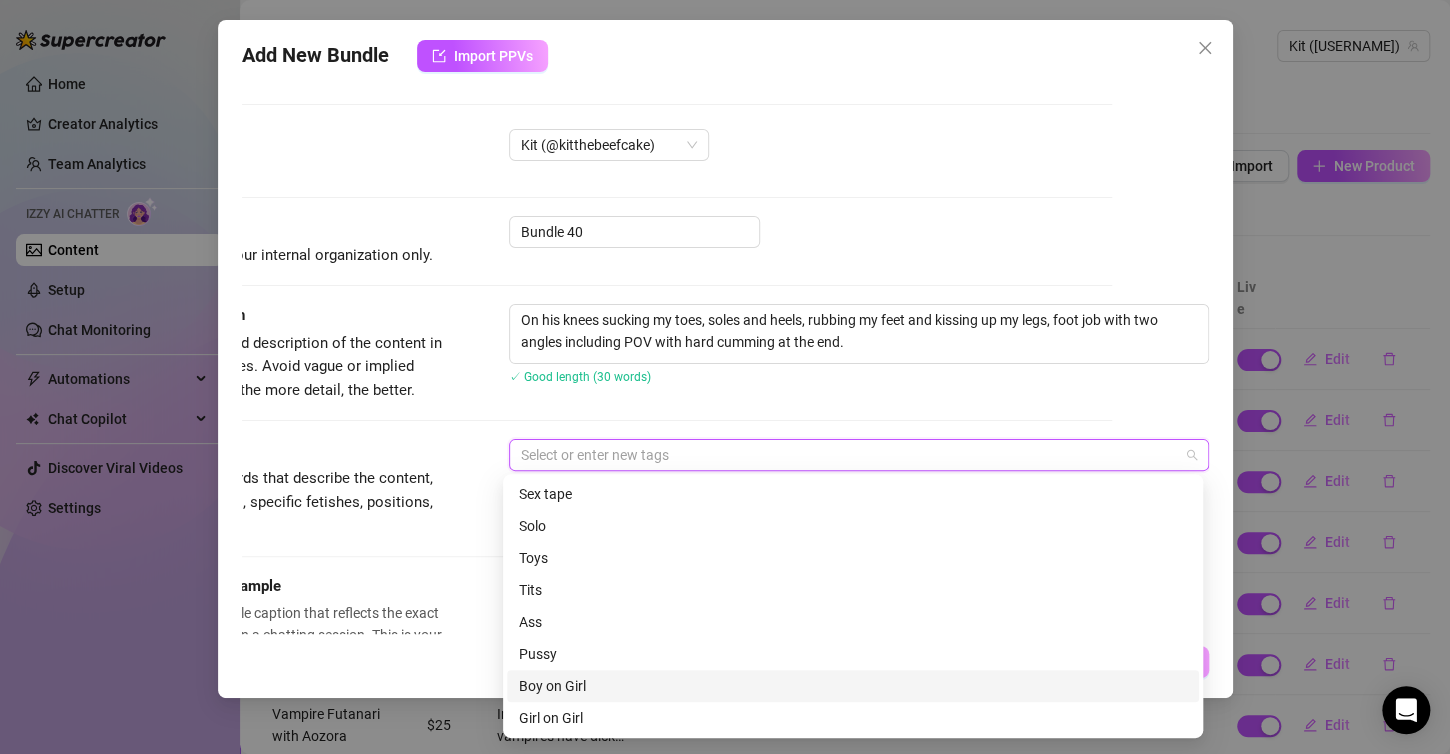 click on "Boy on Girl" at bounding box center (853, 686) 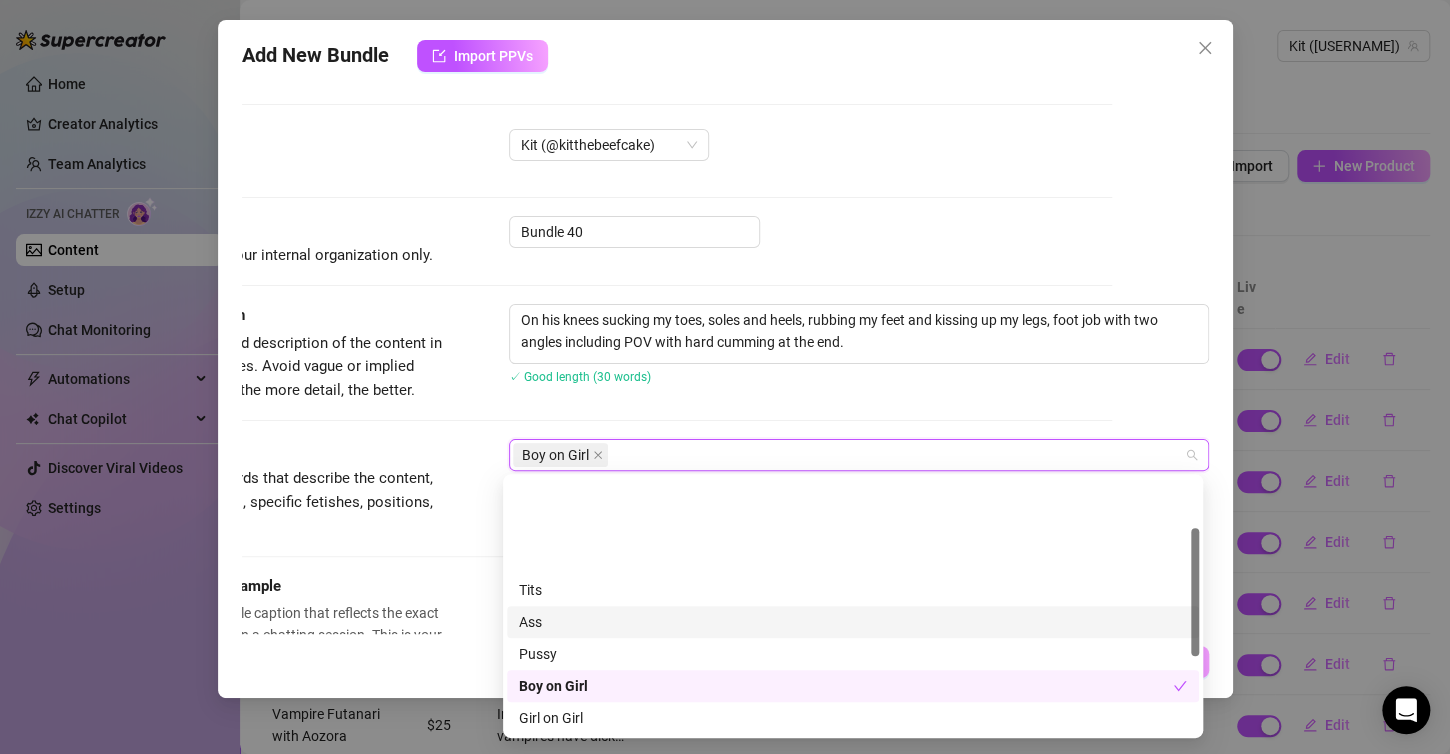 scroll, scrollTop: 200, scrollLeft: 0, axis: vertical 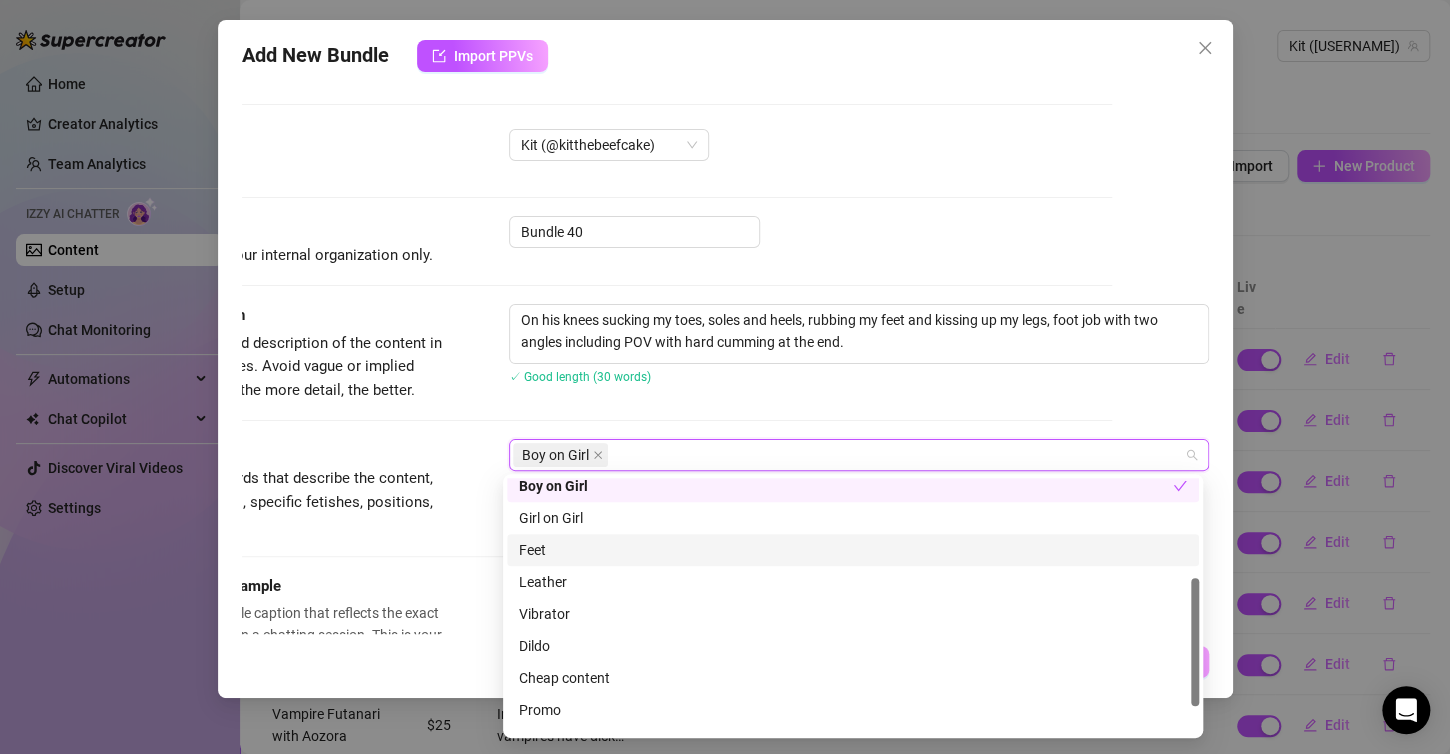 click on "Feet" at bounding box center (853, 550) 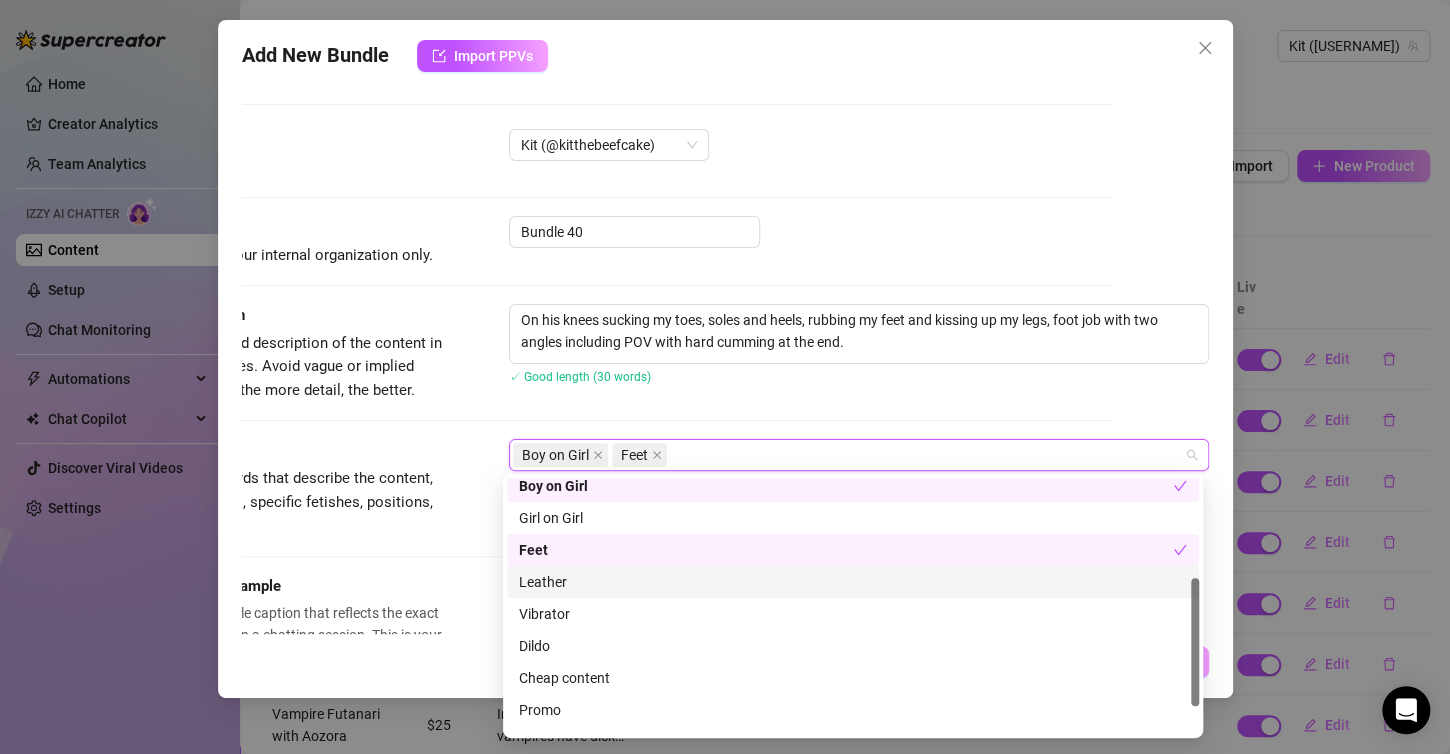 click on "Tags Simple keywords that describe the content, like body parts, specific fetishes, positions, categories. Boy on Girl Feet" at bounding box center (628, 506) 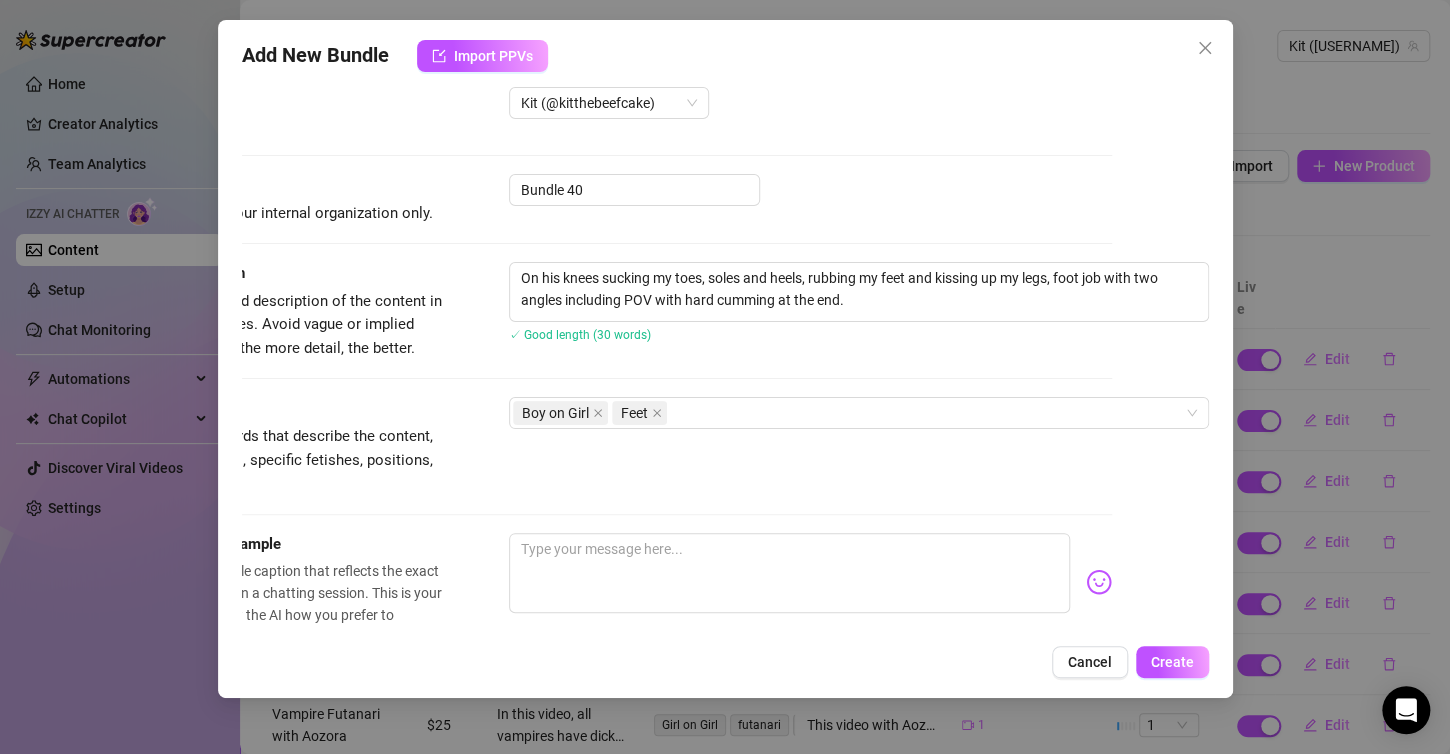 scroll, scrollTop: 200, scrollLeft: 102, axis: both 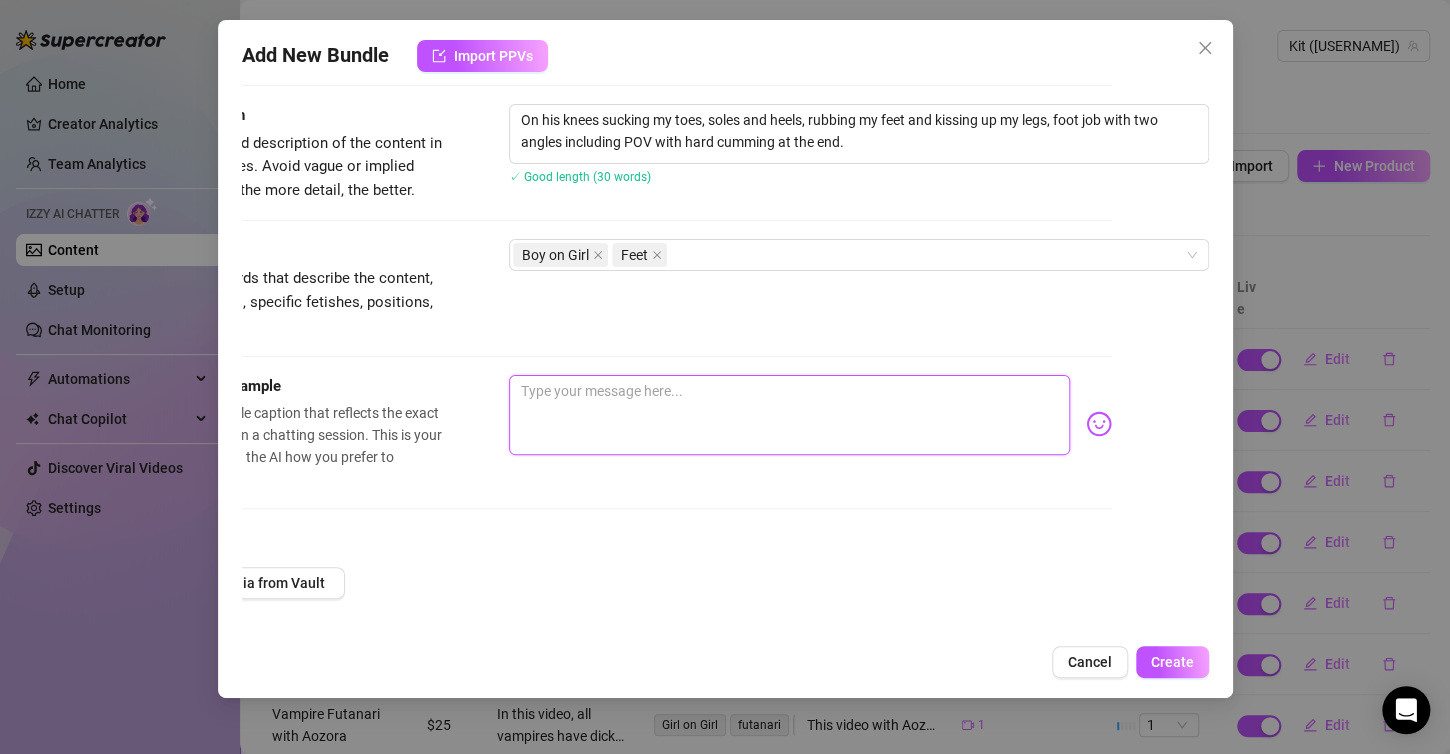 click at bounding box center (789, 415) 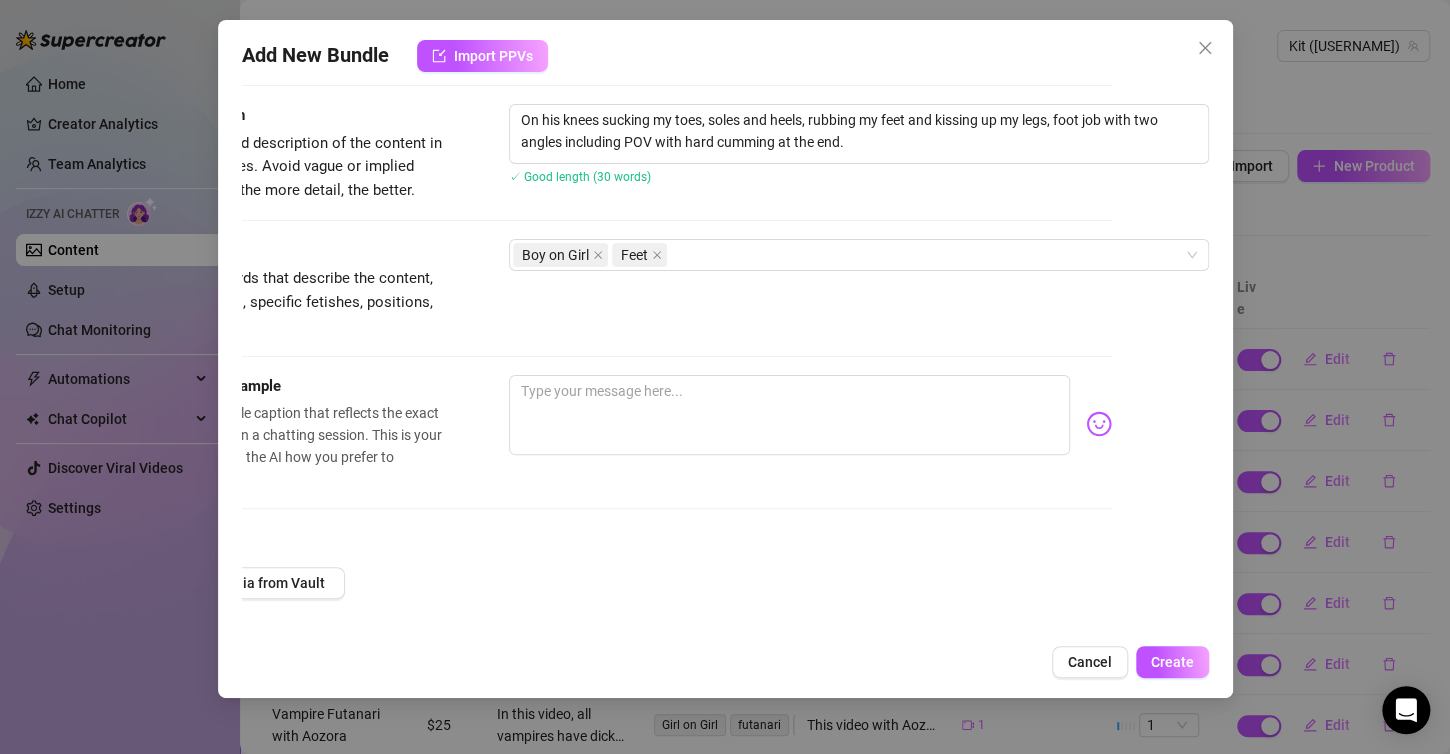 scroll, scrollTop: 200, scrollLeft: 0, axis: vertical 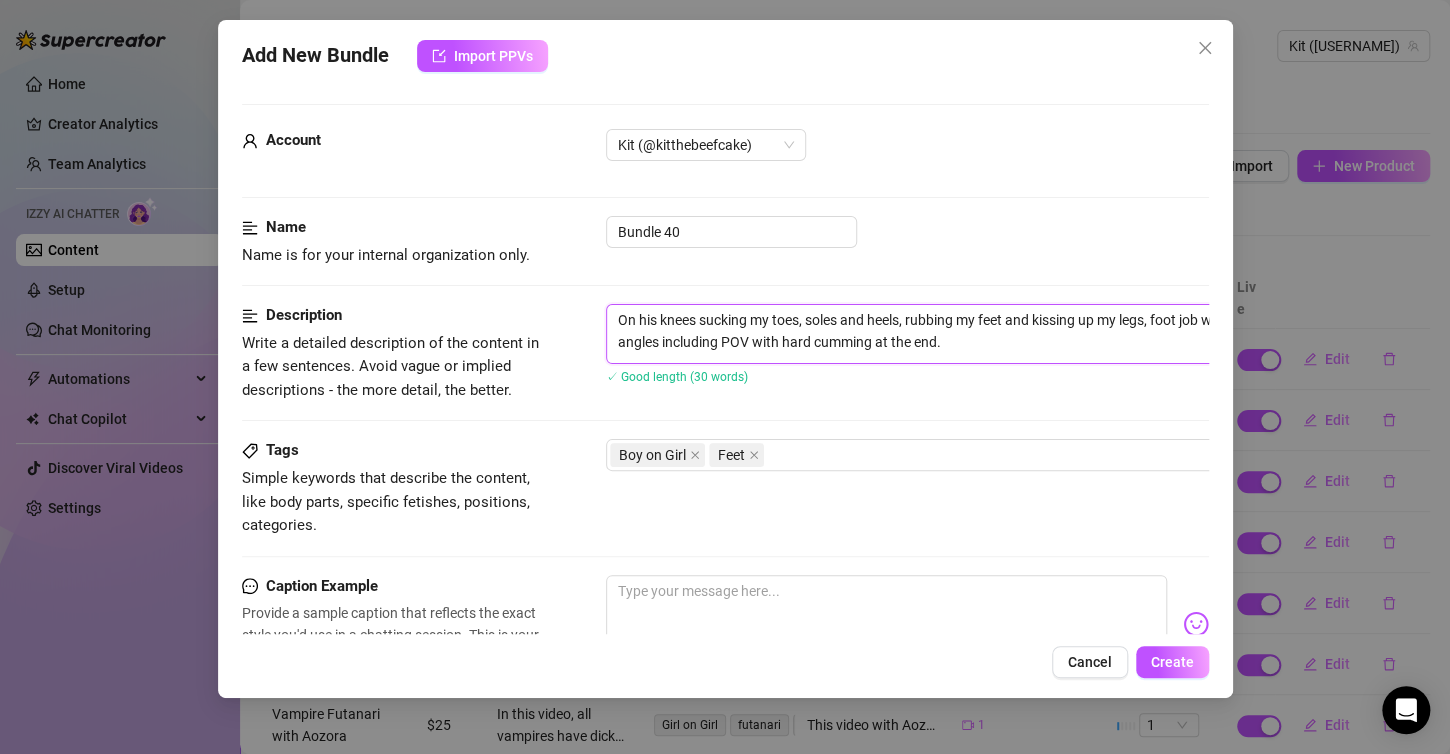 drag, startPoint x: 1007, startPoint y: 350, endPoint x: 396, endPoint y: 292, distance: 613.7467 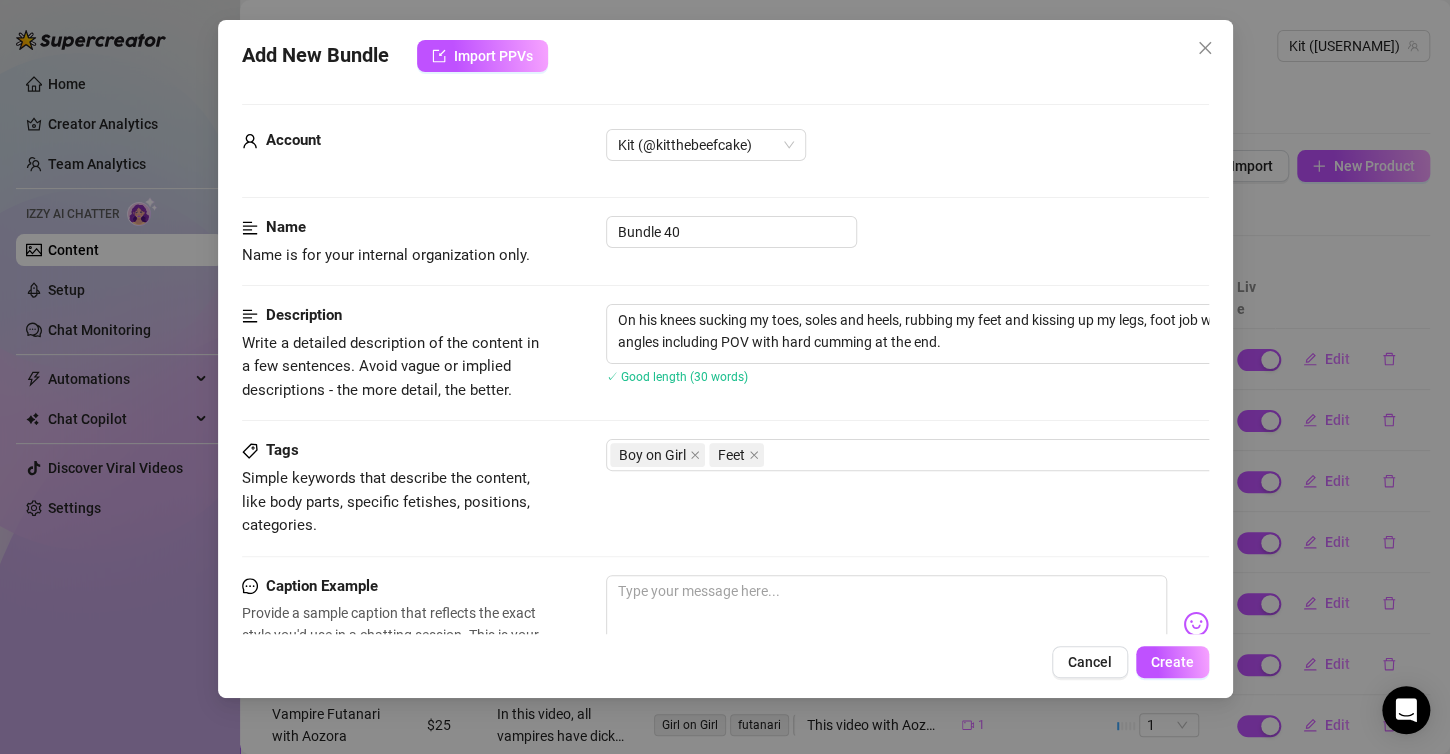 click on "Cancel" at bounding box center [1090, 662] 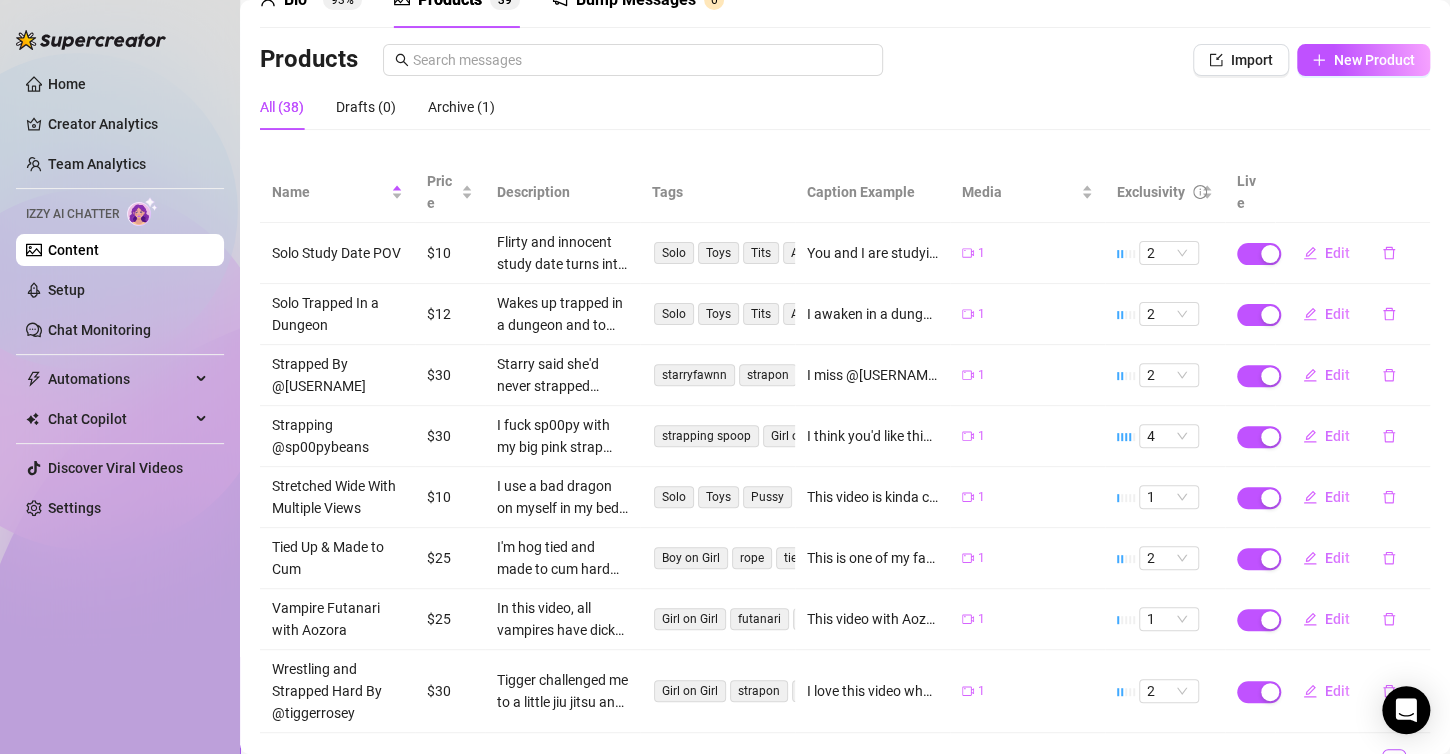 scroll, scrollTop: 99, scrollLeft: 0, axis: vertical 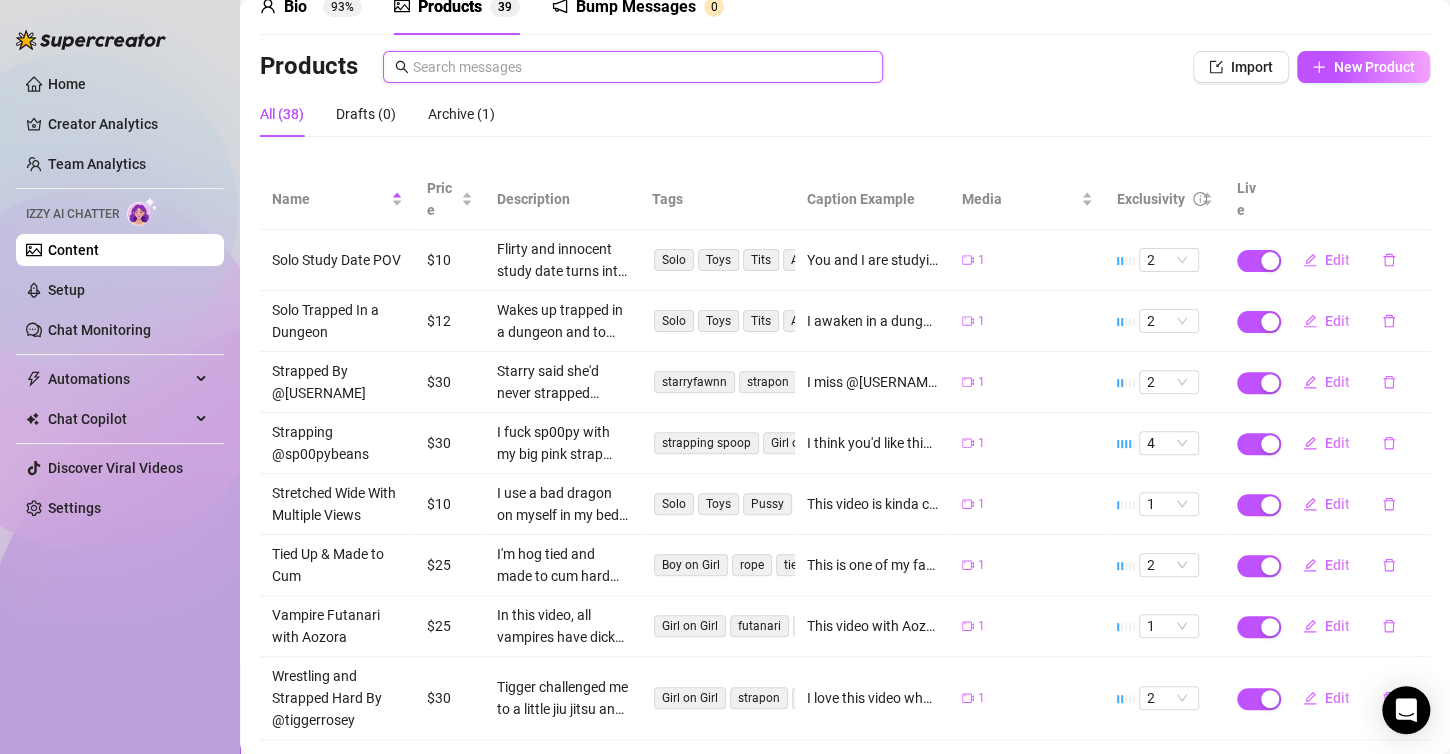 click at bounding box center [642, 67] 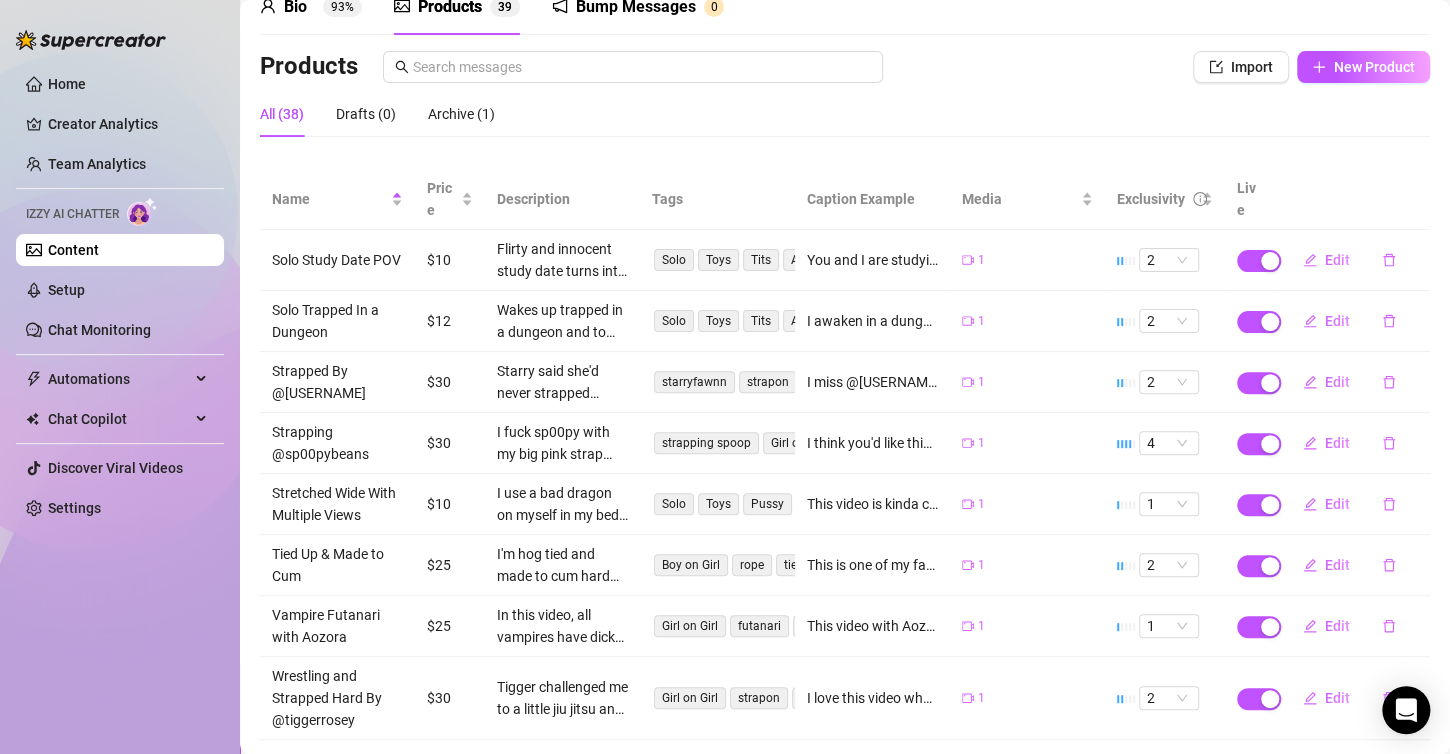 click on "All (38)" at bounding box center [282, 114] 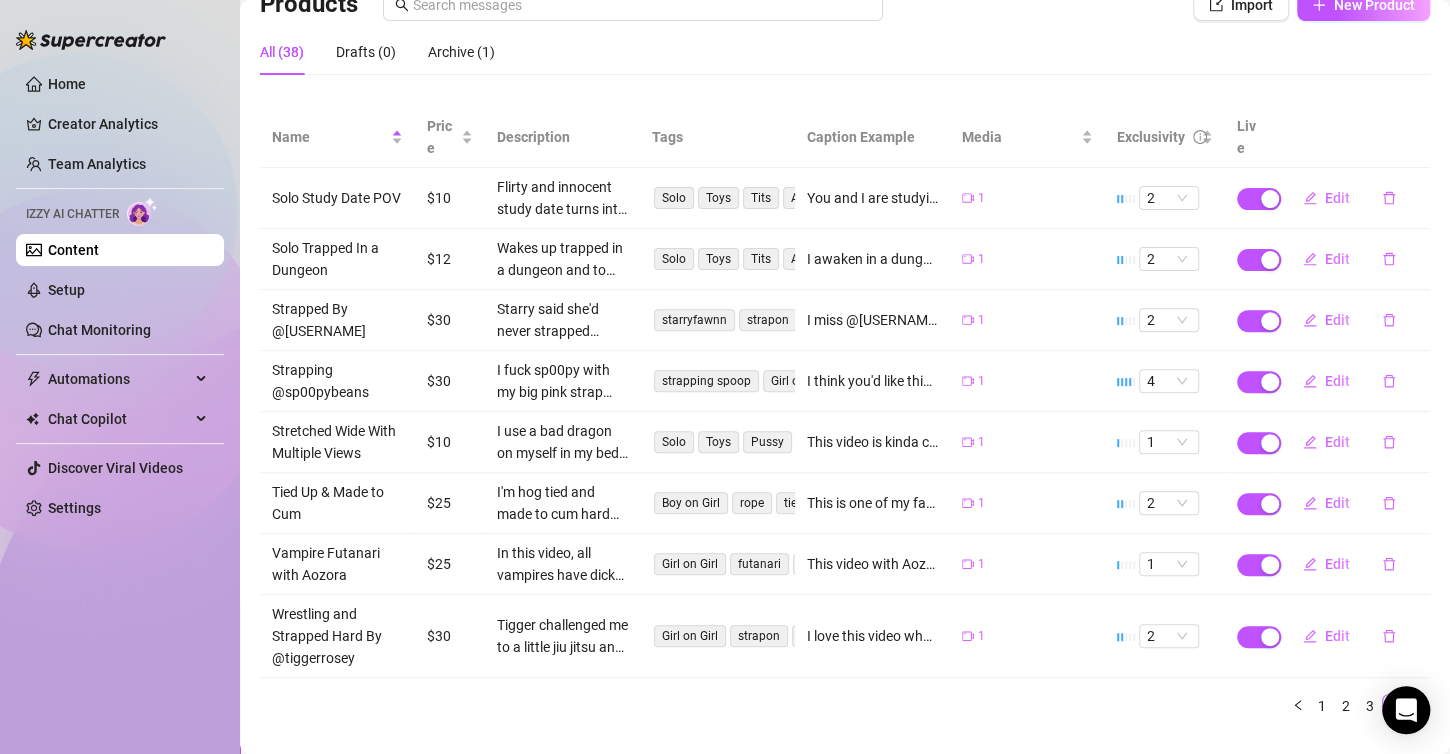 scroll, scrollTop: 99, scrollLeft: 0, axis: vertical 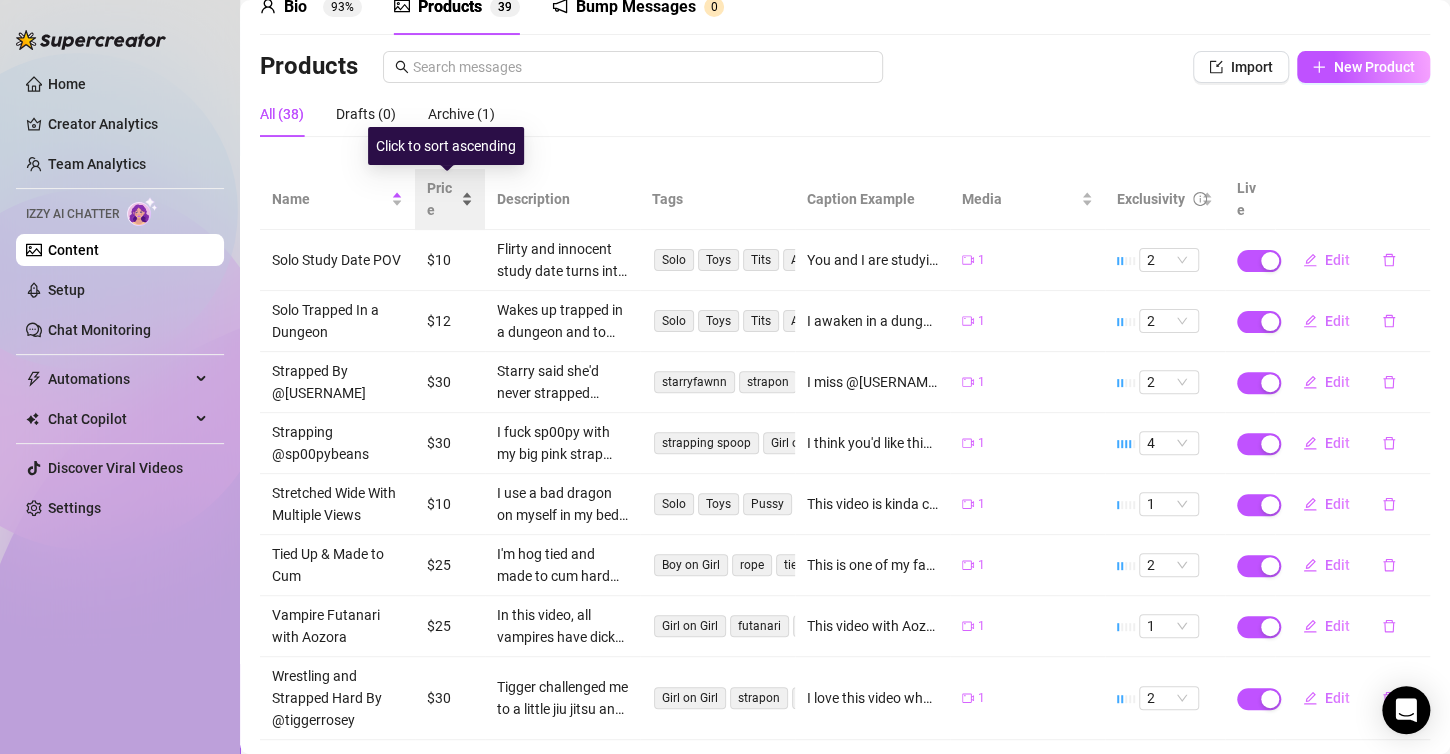 click on "Price" at bounding box center (450, 199) 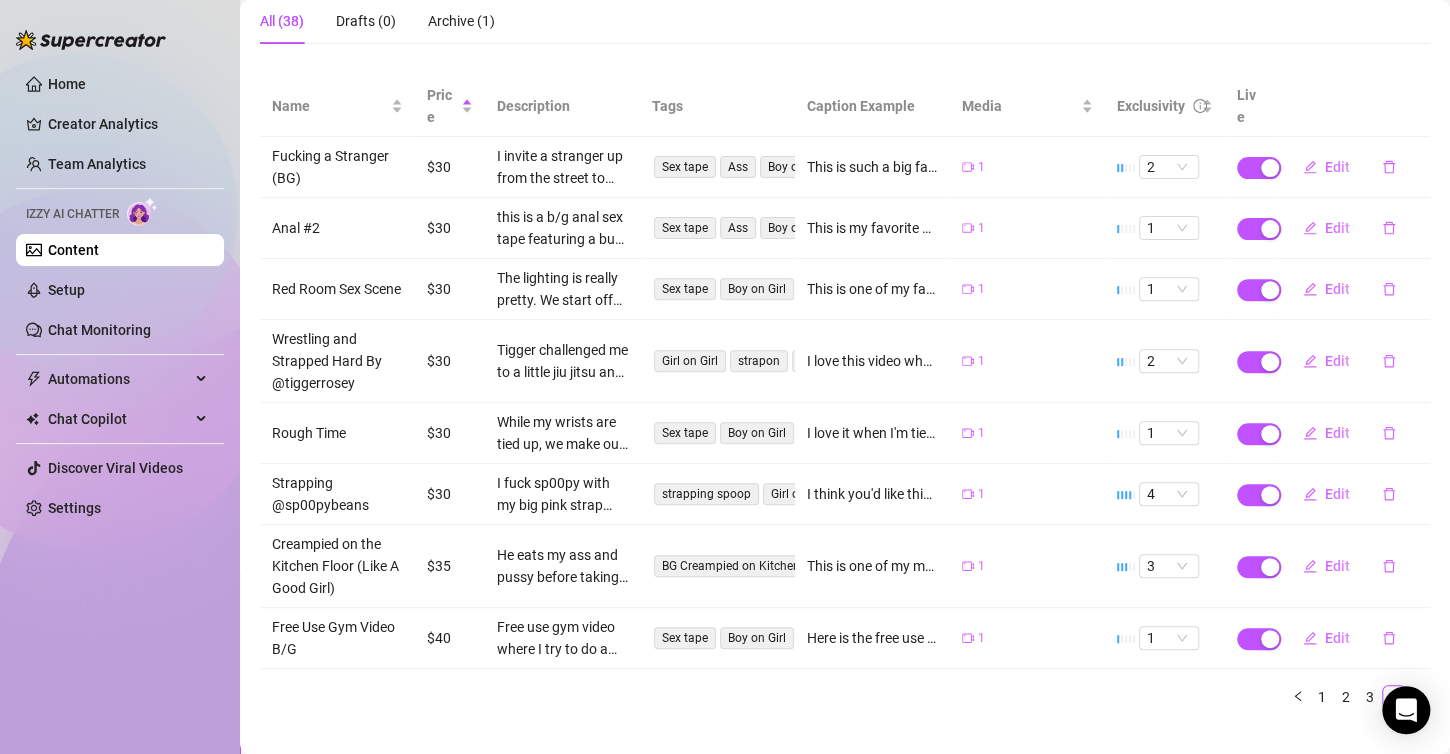scroll, scrollTop: 199, scrollLeft: 0, axis: vertical 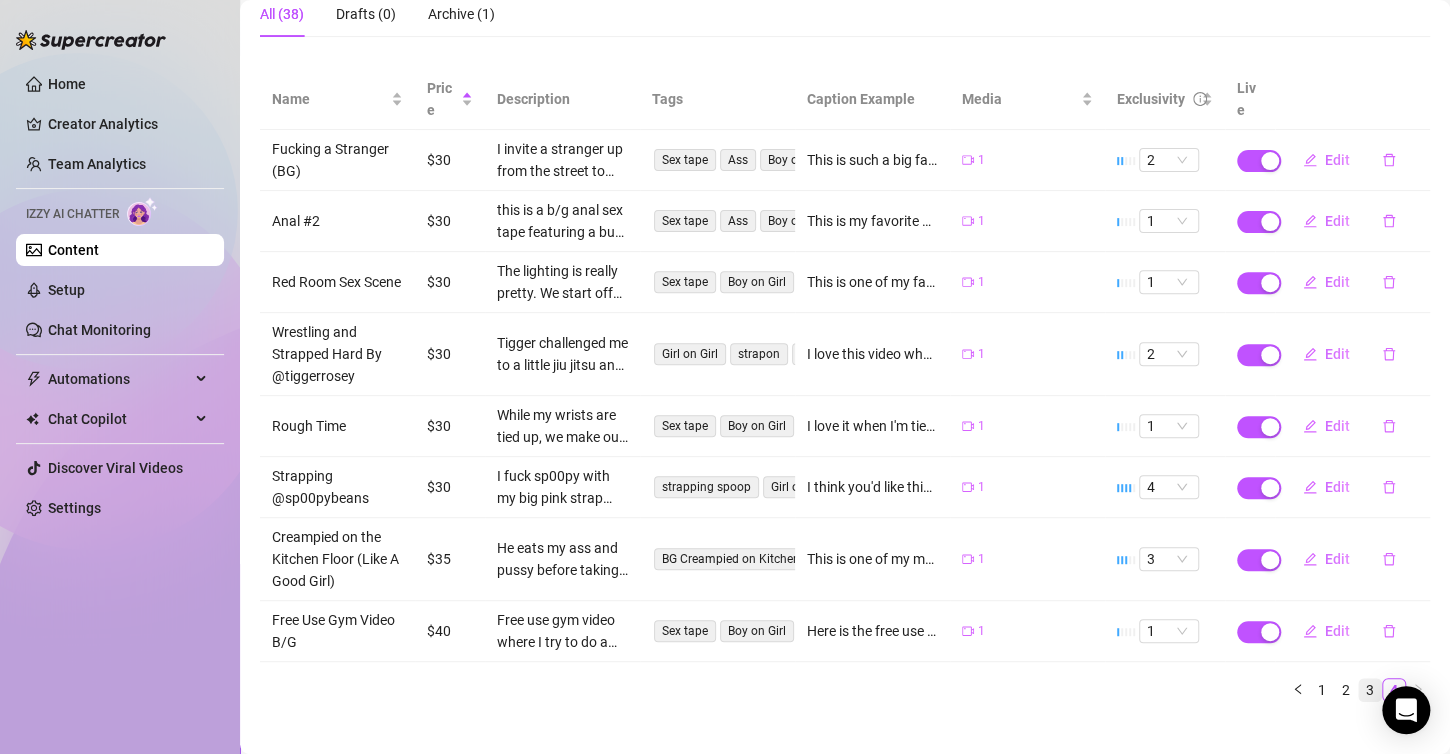 click on "3" at bounding box center (1370, 690) 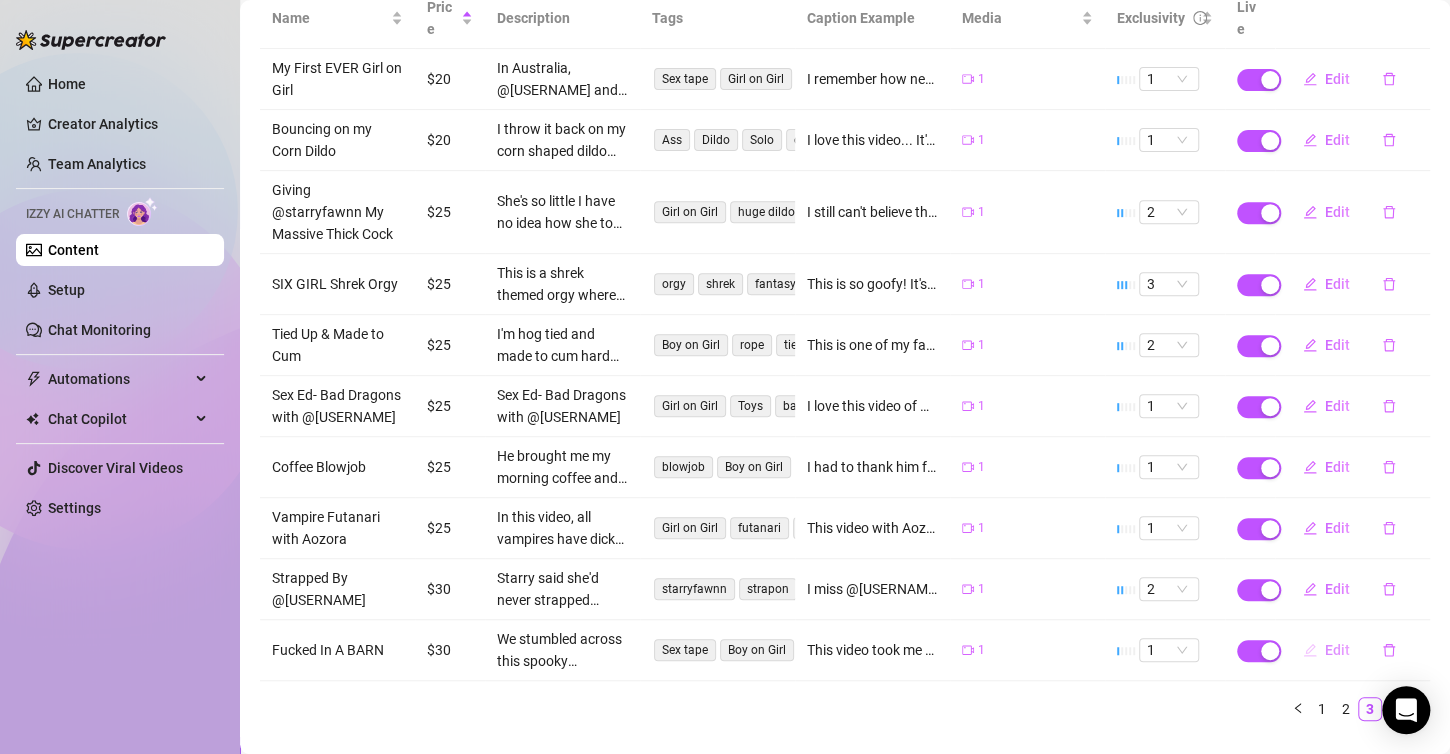 scroll, scrollTop: 343, scrollLeft: 0, axis: vertical 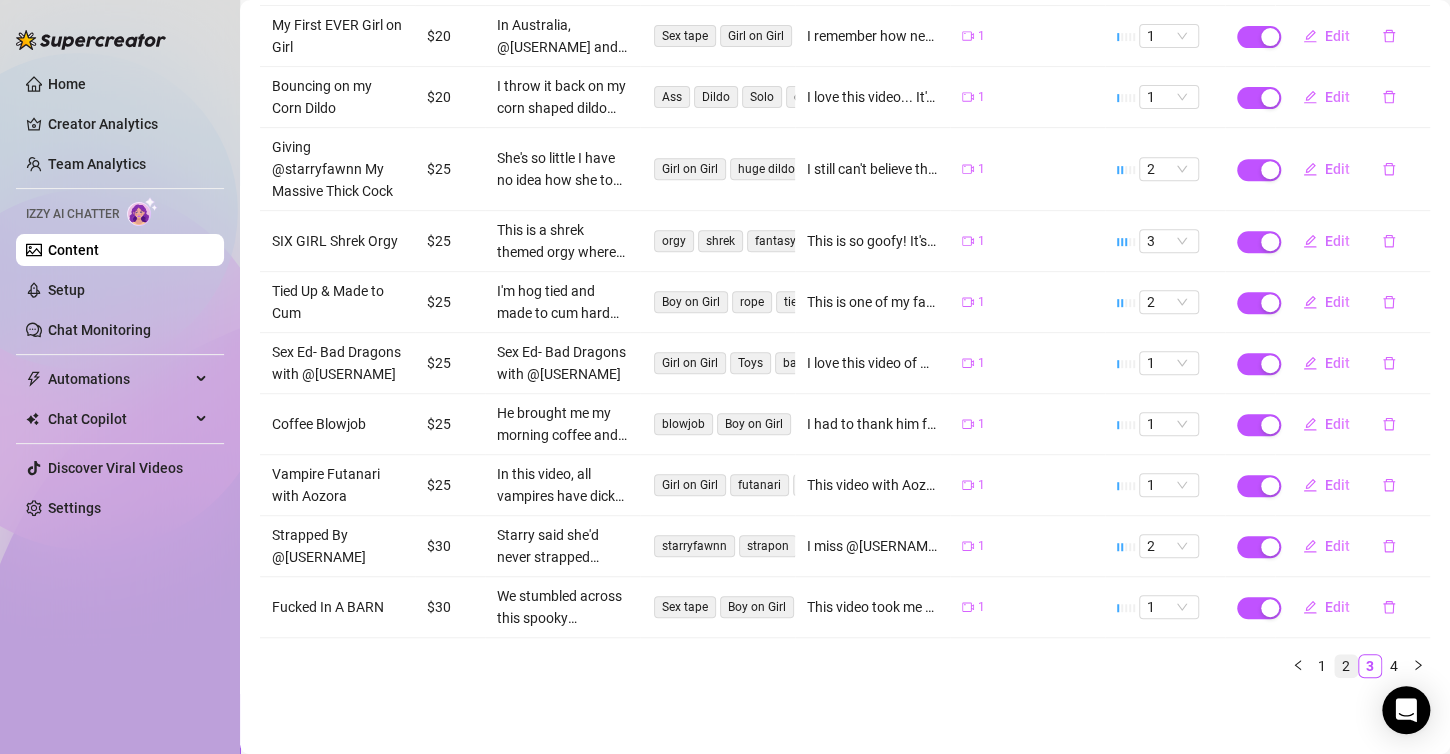 click on "2" at bounding box center (1346, 666) 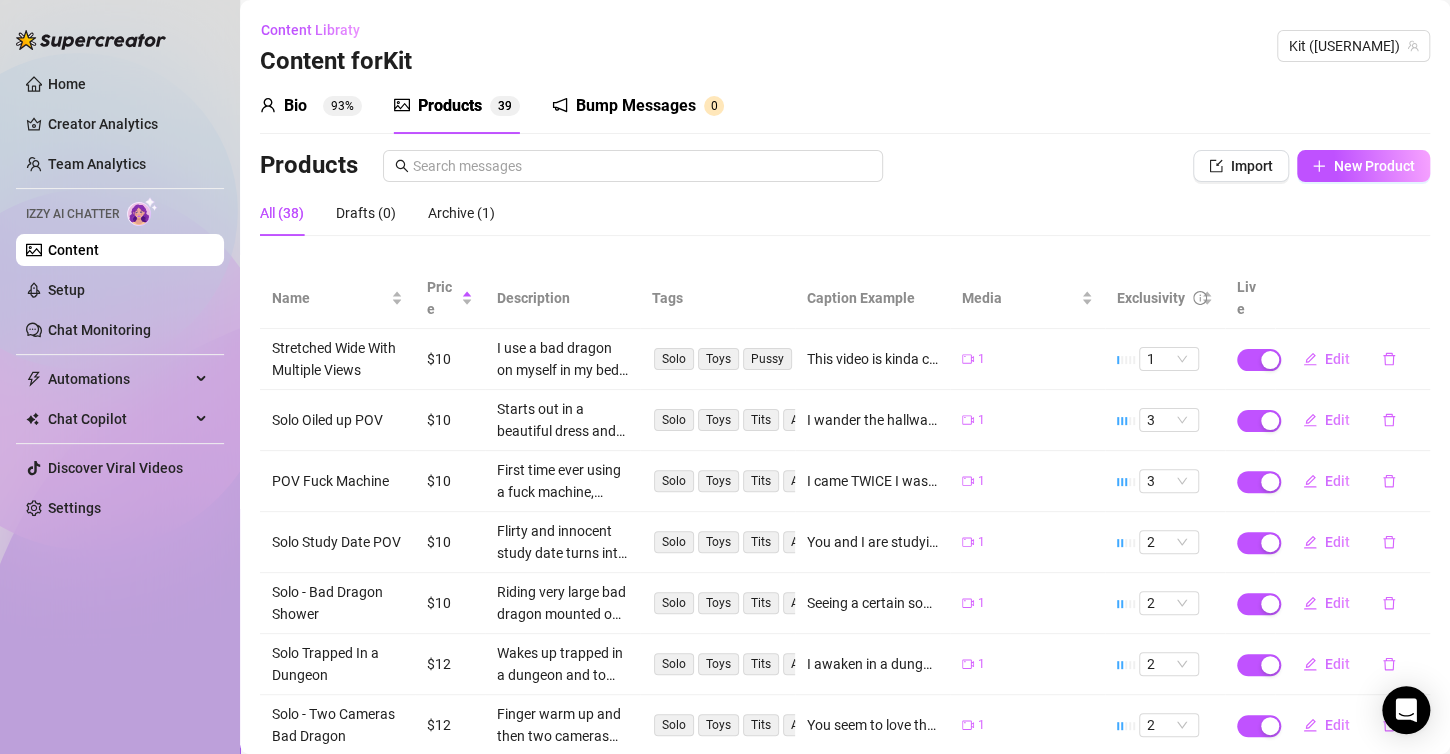 scroll, scrollTop: 299, scrollLeft: 0, axis: vertical 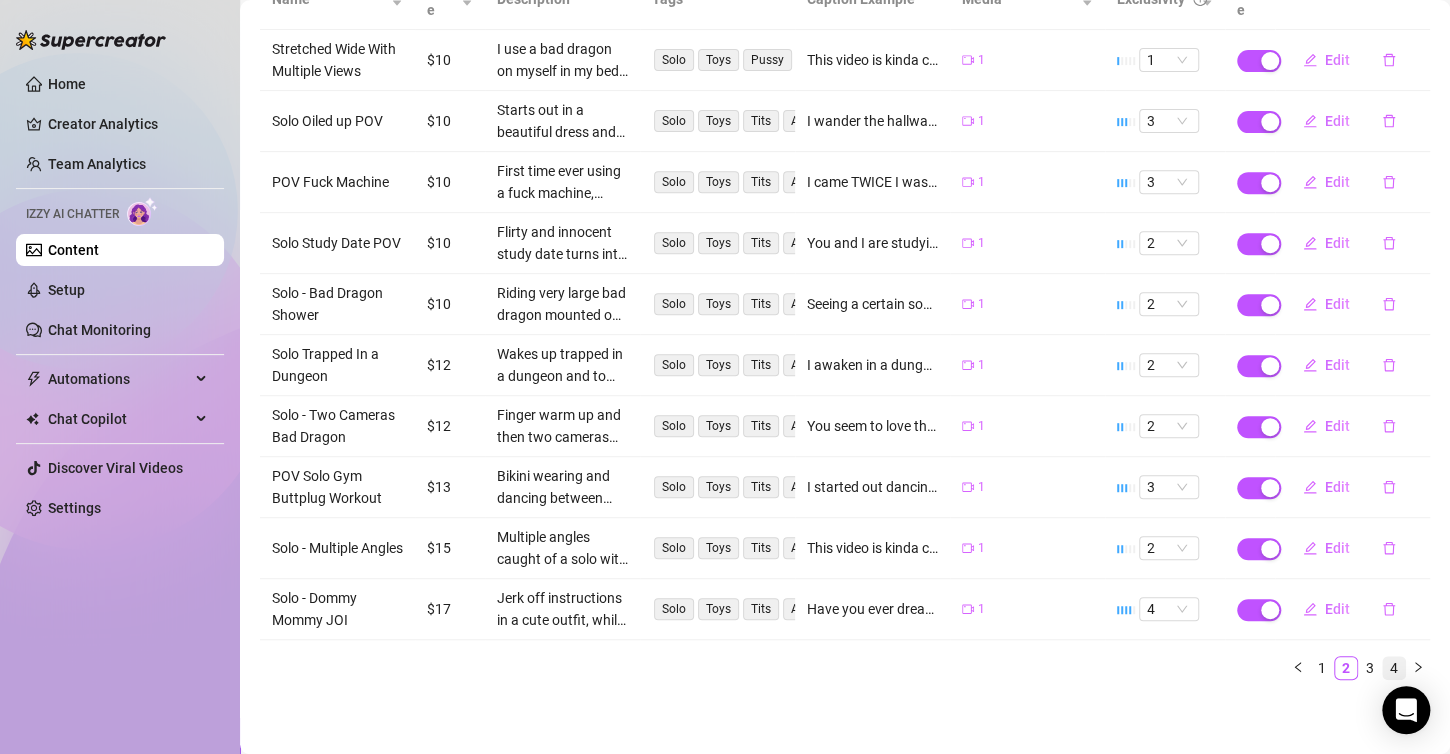 click on "4" at bounding box center [1394, 668] 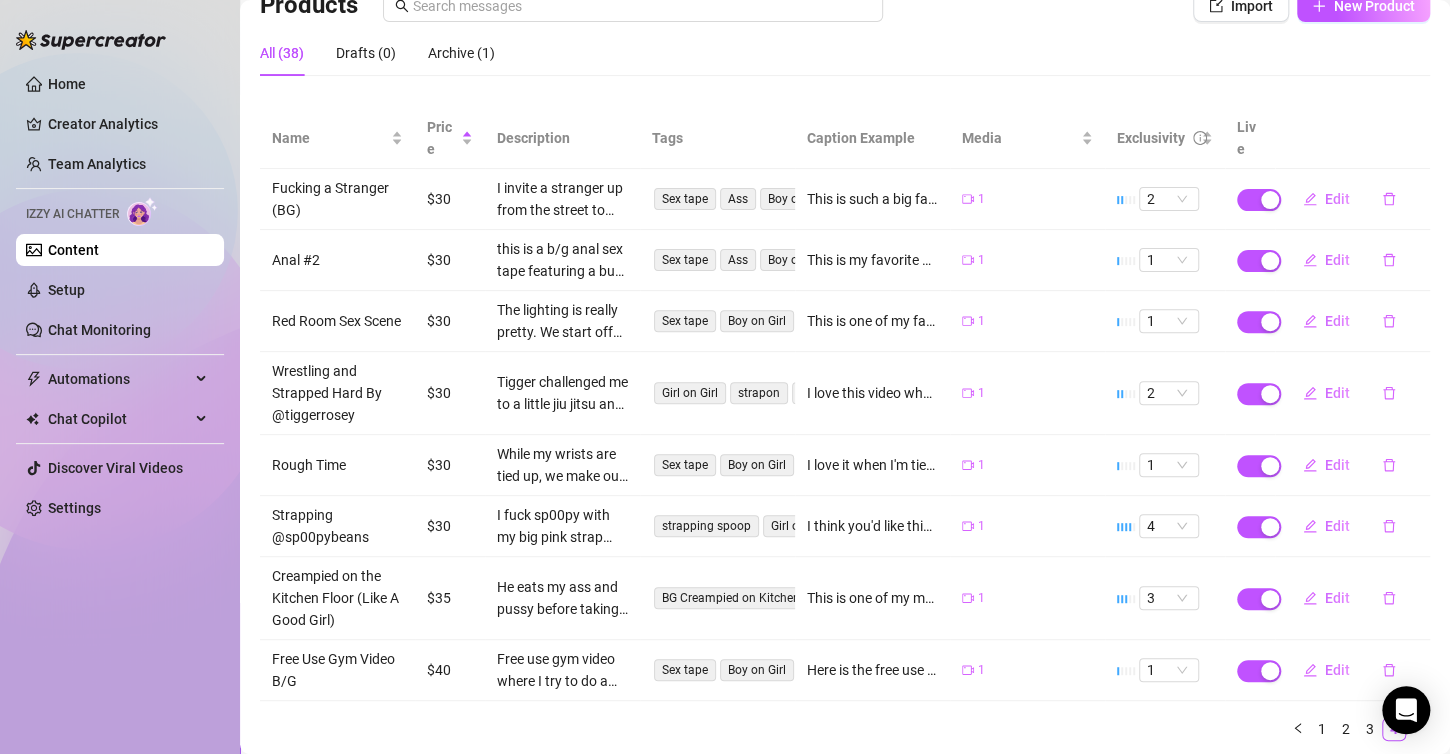 scroll, scrollTop: 21, scrollLeft: 0, axis: vertical 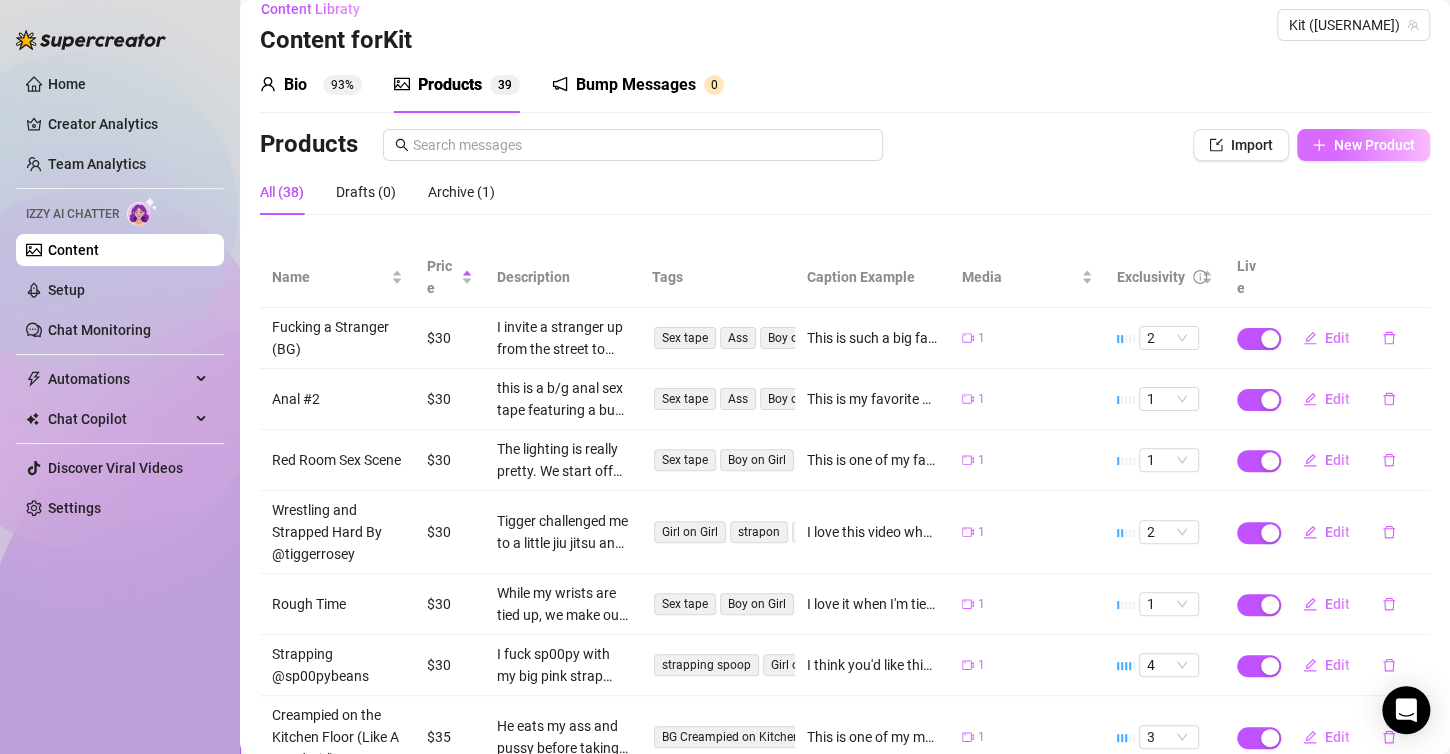 click on "New Product" at bounding box center [1374, 145] 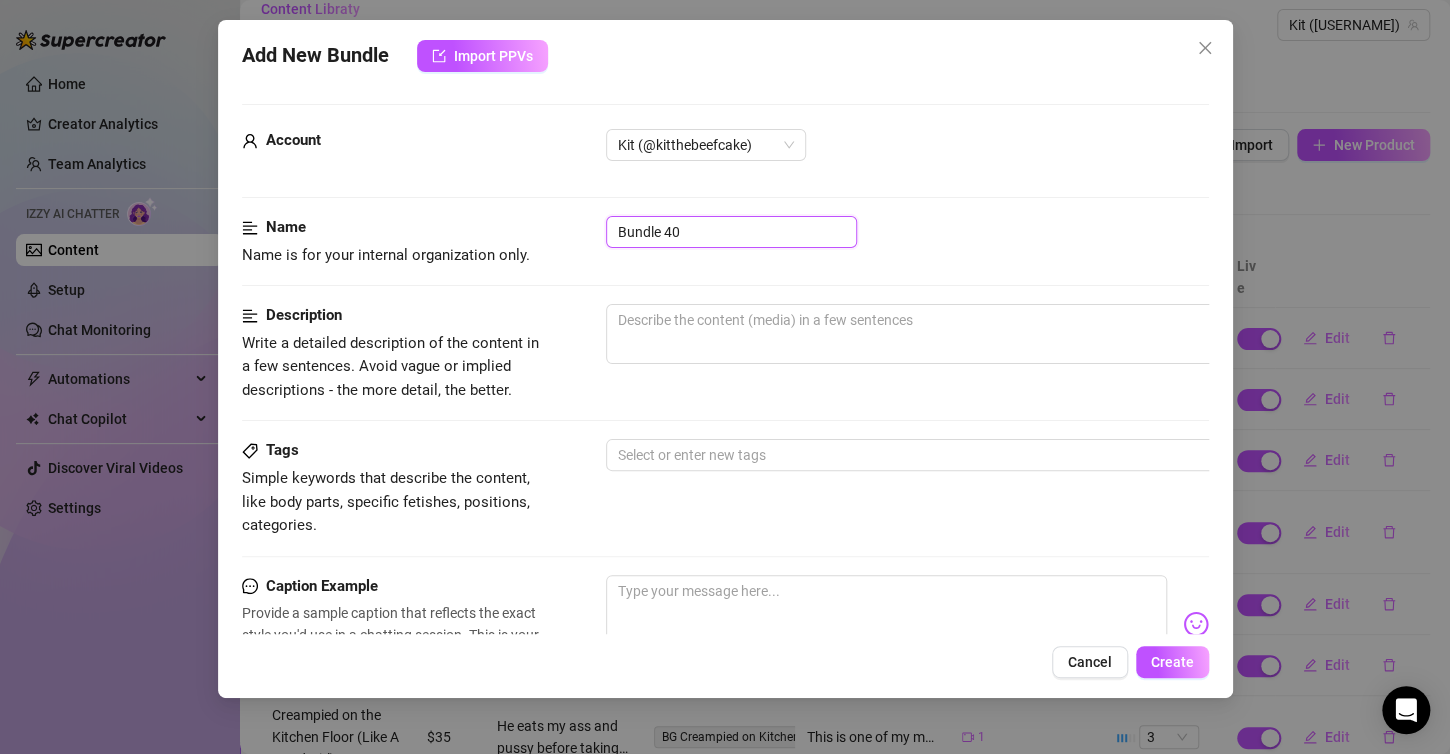 click on "Bundle 40" at bounding box center (731, 232) 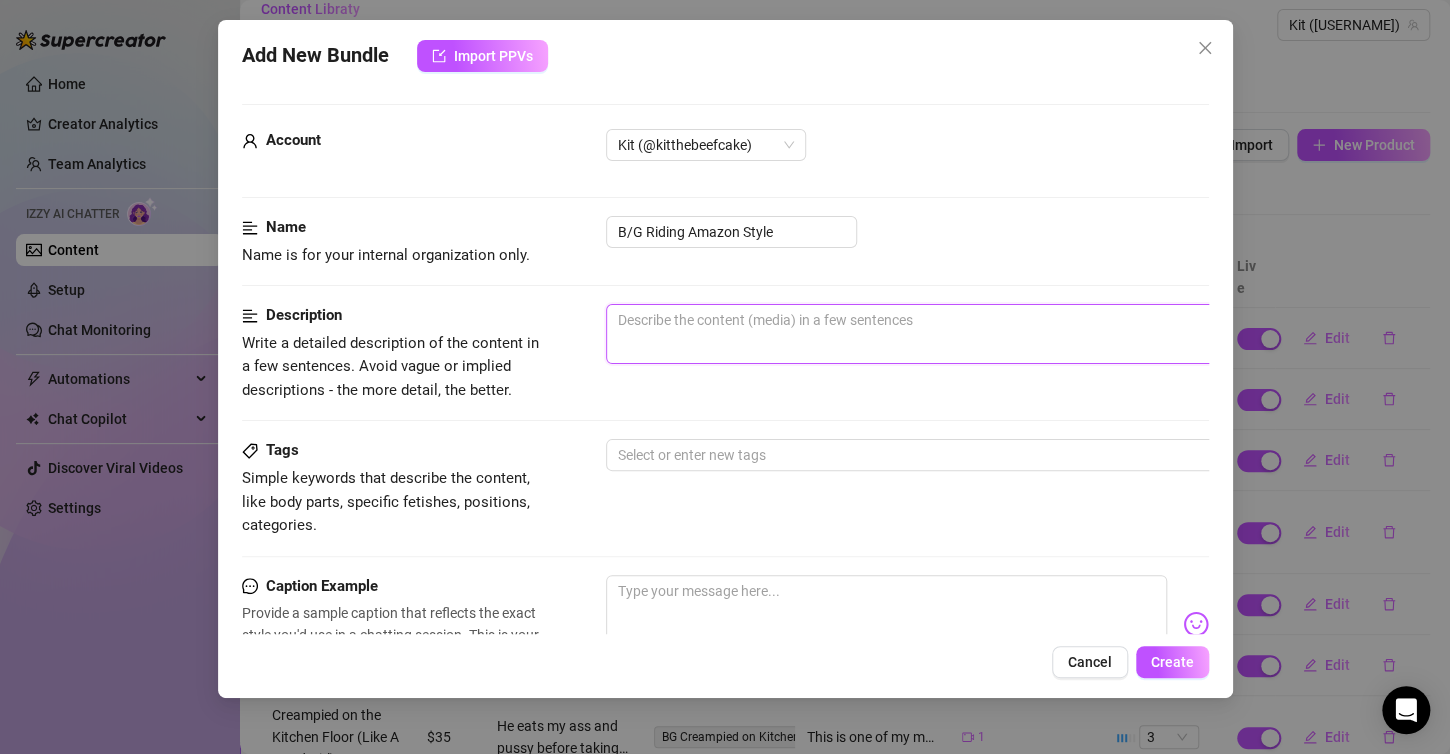 click at bounding box center (956, 334) 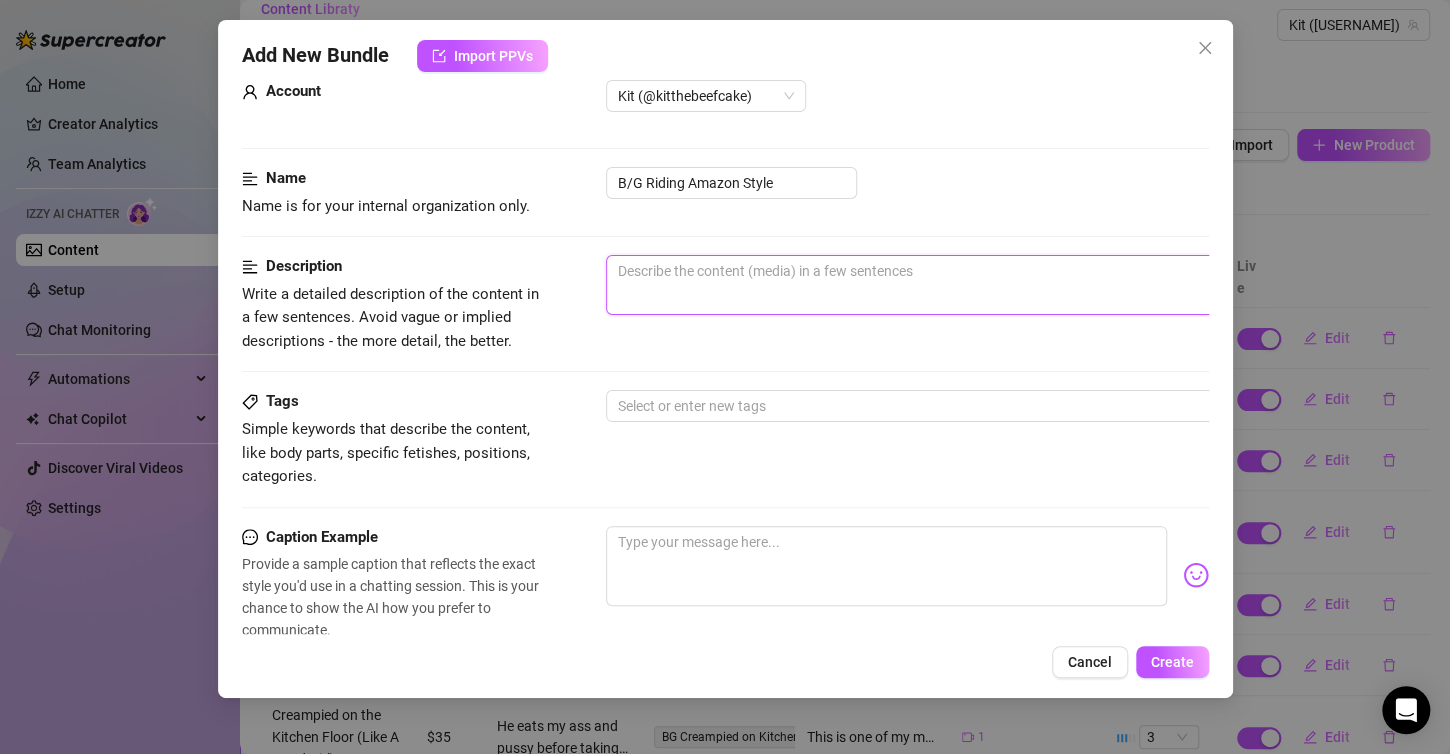 scroll, scrollTop: 100, scrollLeft: 0, axis: vertical 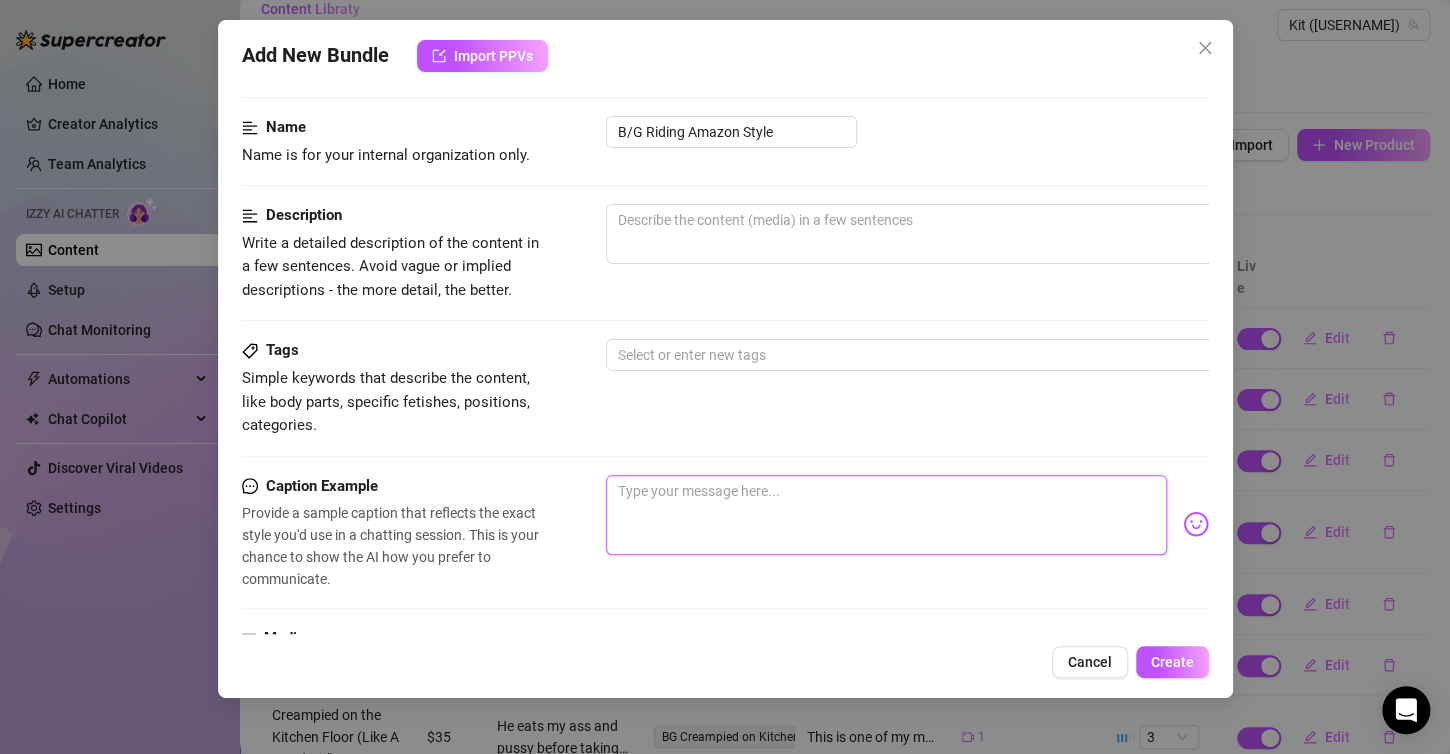 click at bounding box center [886, 515] 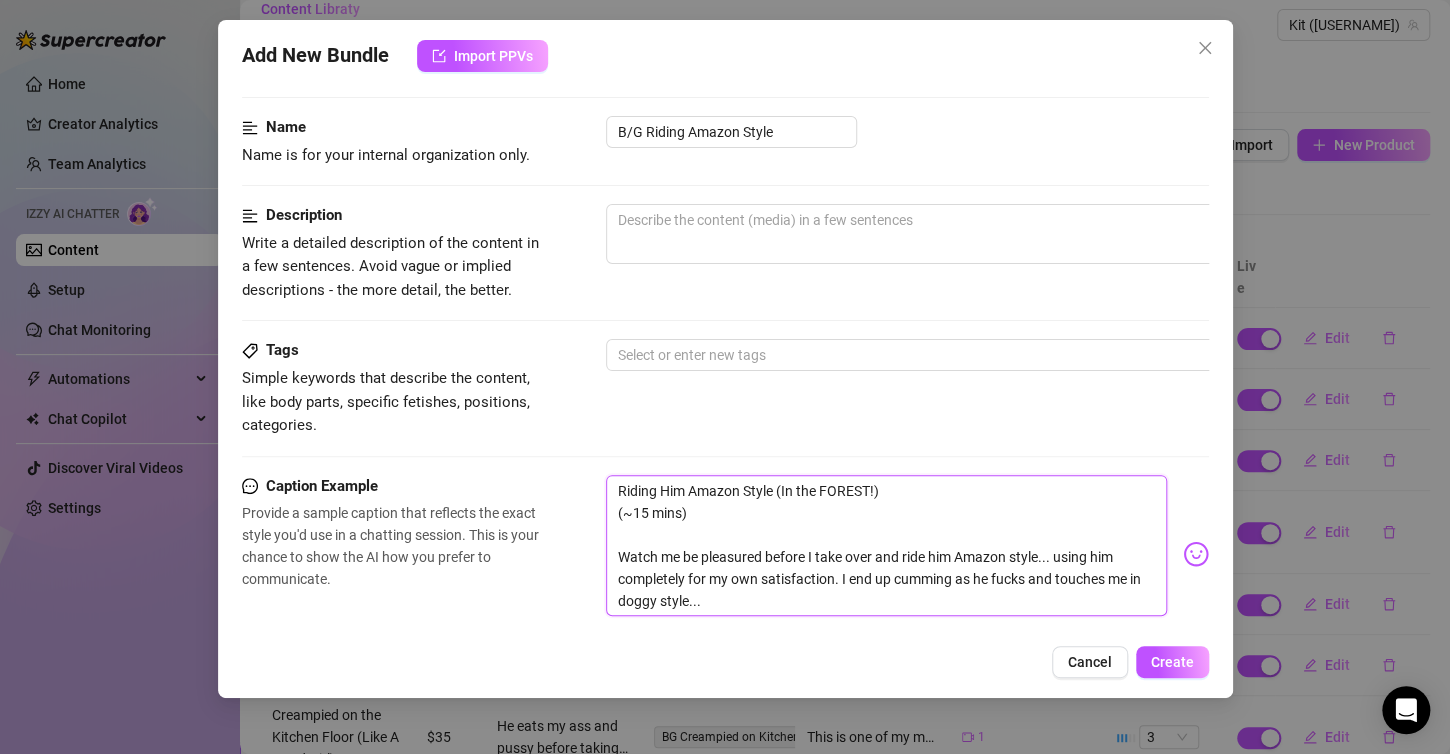 scroll, scrollTop: 0, scrollLeft: 0, axis: both 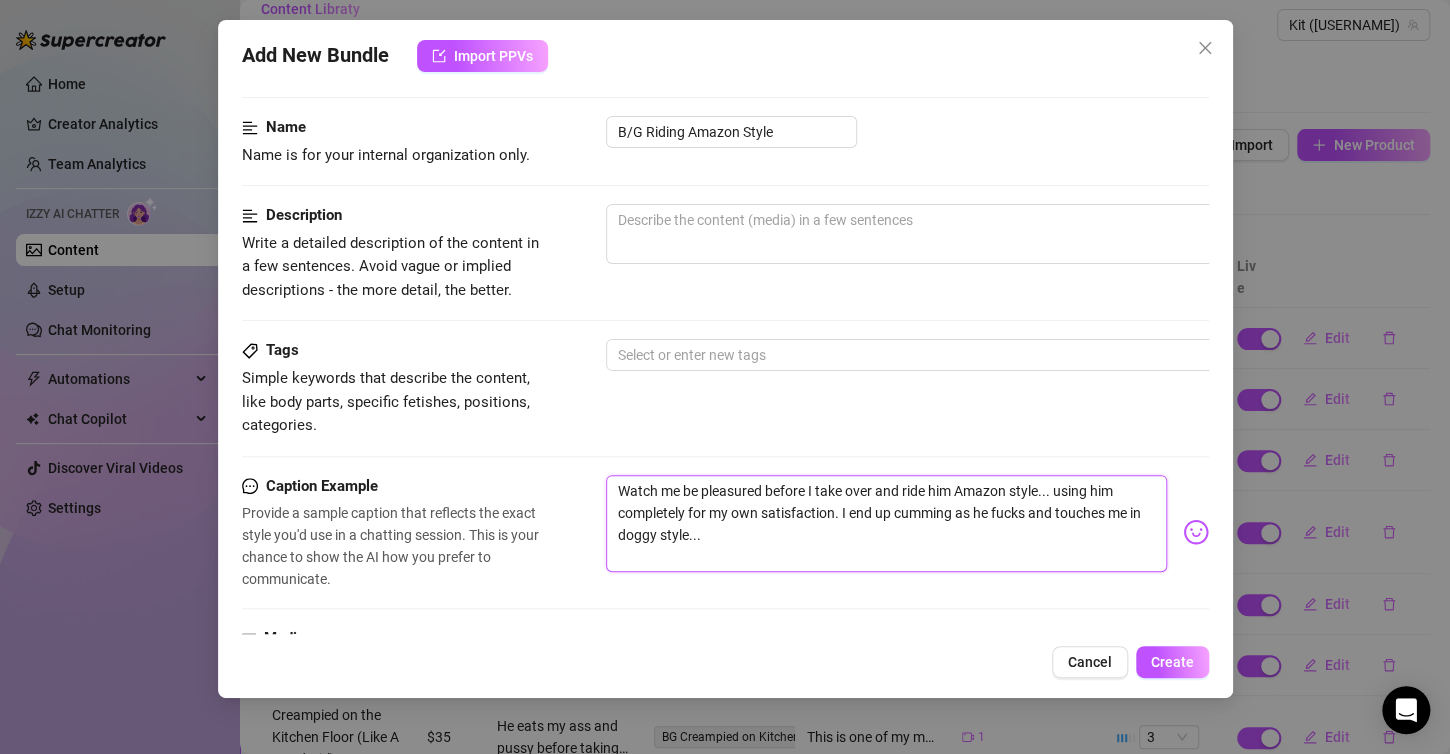 click on "Watch me be pleasured before I take over and ride him Amazon style... using him completely for my own satisfaction. I end up cumming as he fucks and touches me in doggy style..." at bounding box center (886, 524) 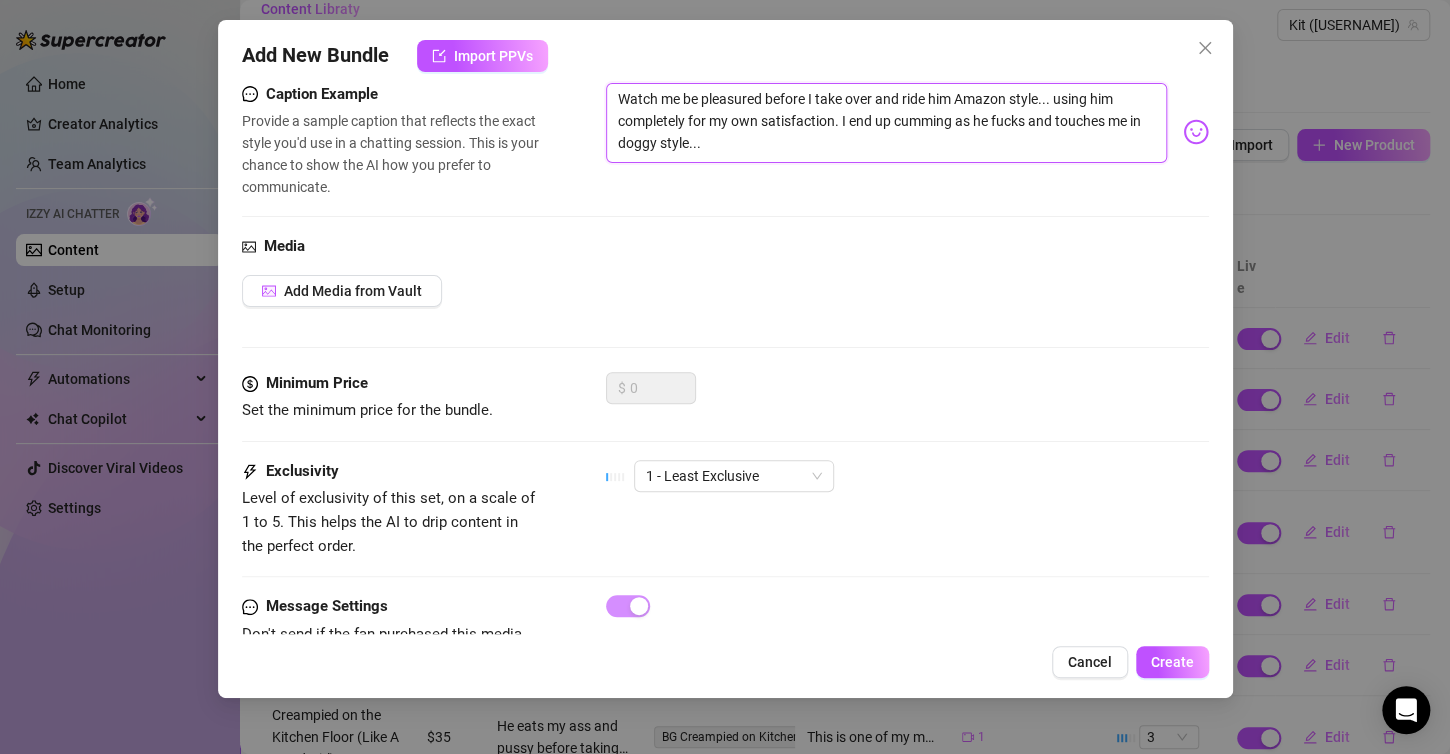 scroll, scrollTop: 500, scrollLeft: 0, axis: vertical 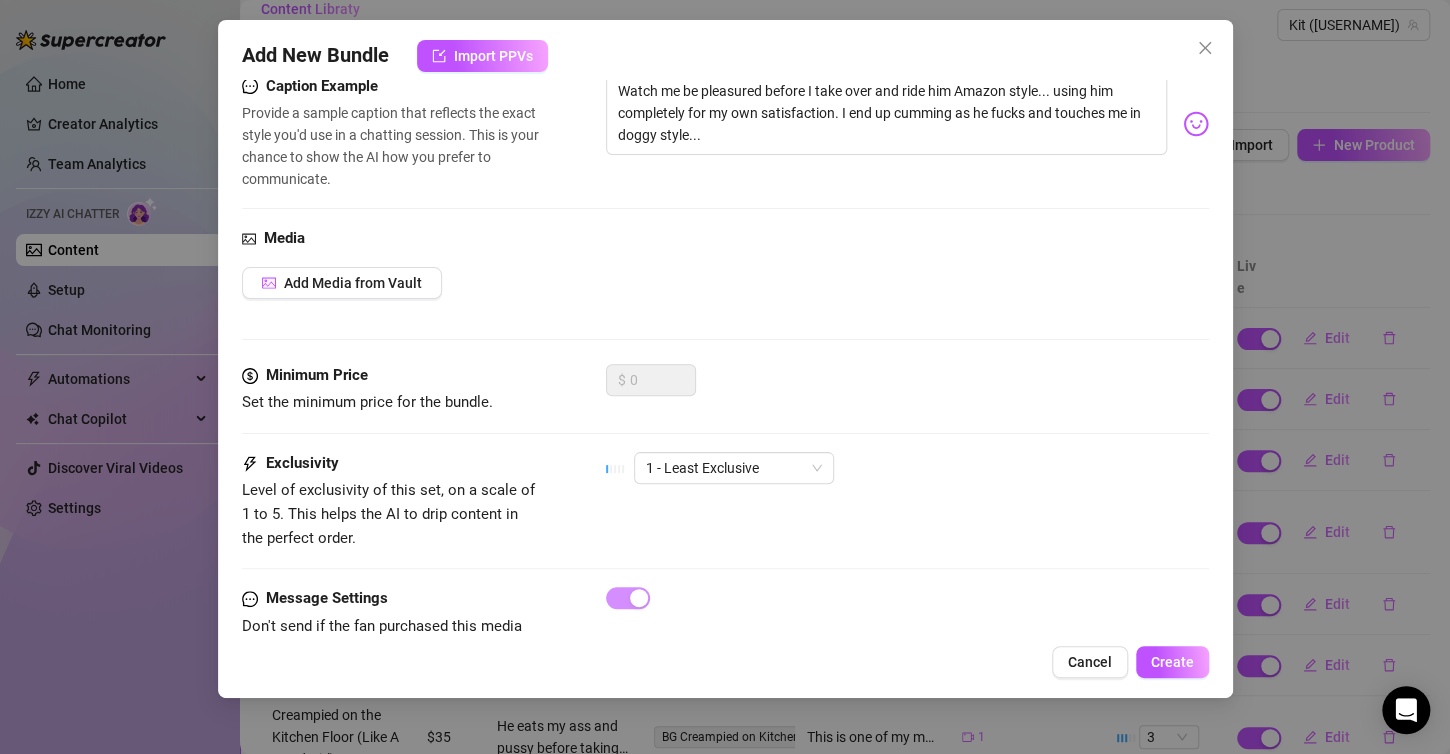 click on "Media Add Media from Vault" at bounding box center (725, 295) 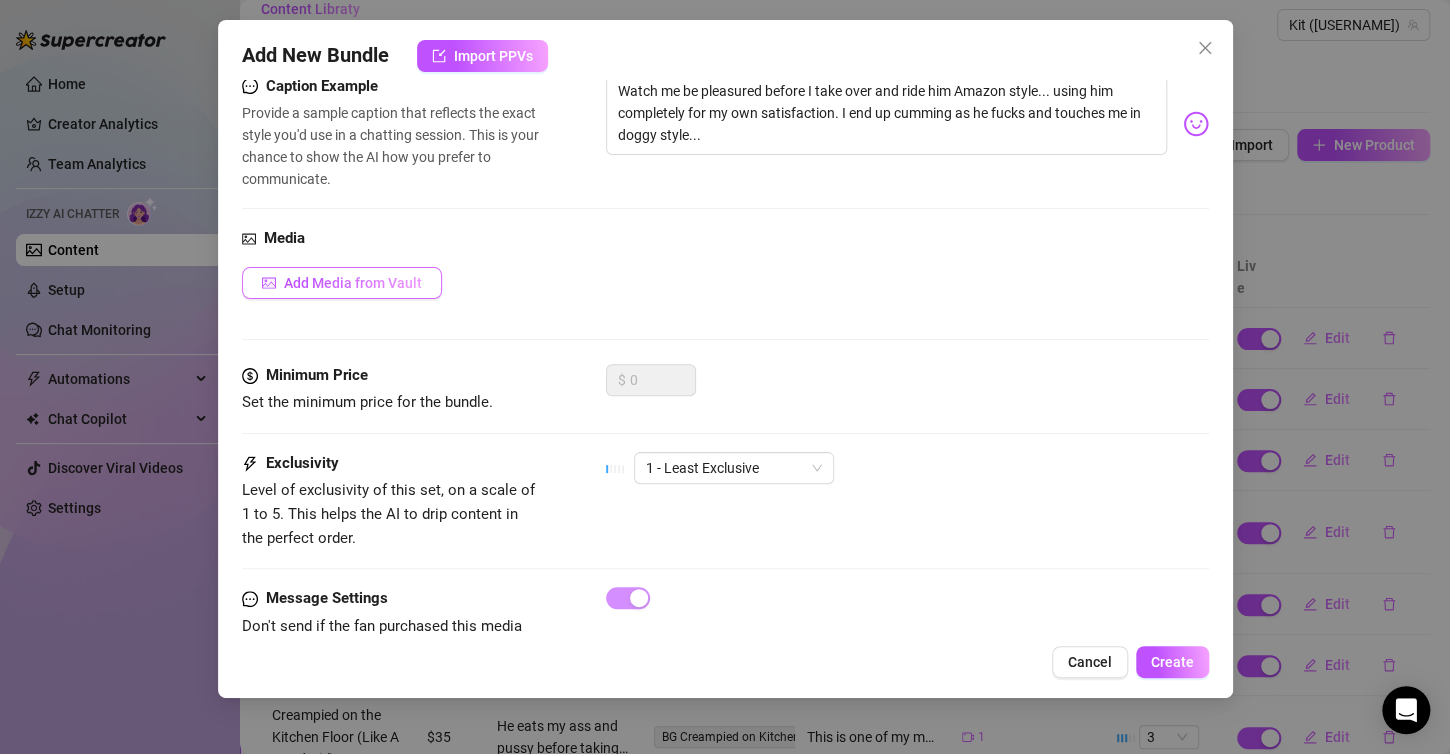 click on "Add Media from Vault" at bounding box center (353, 283) 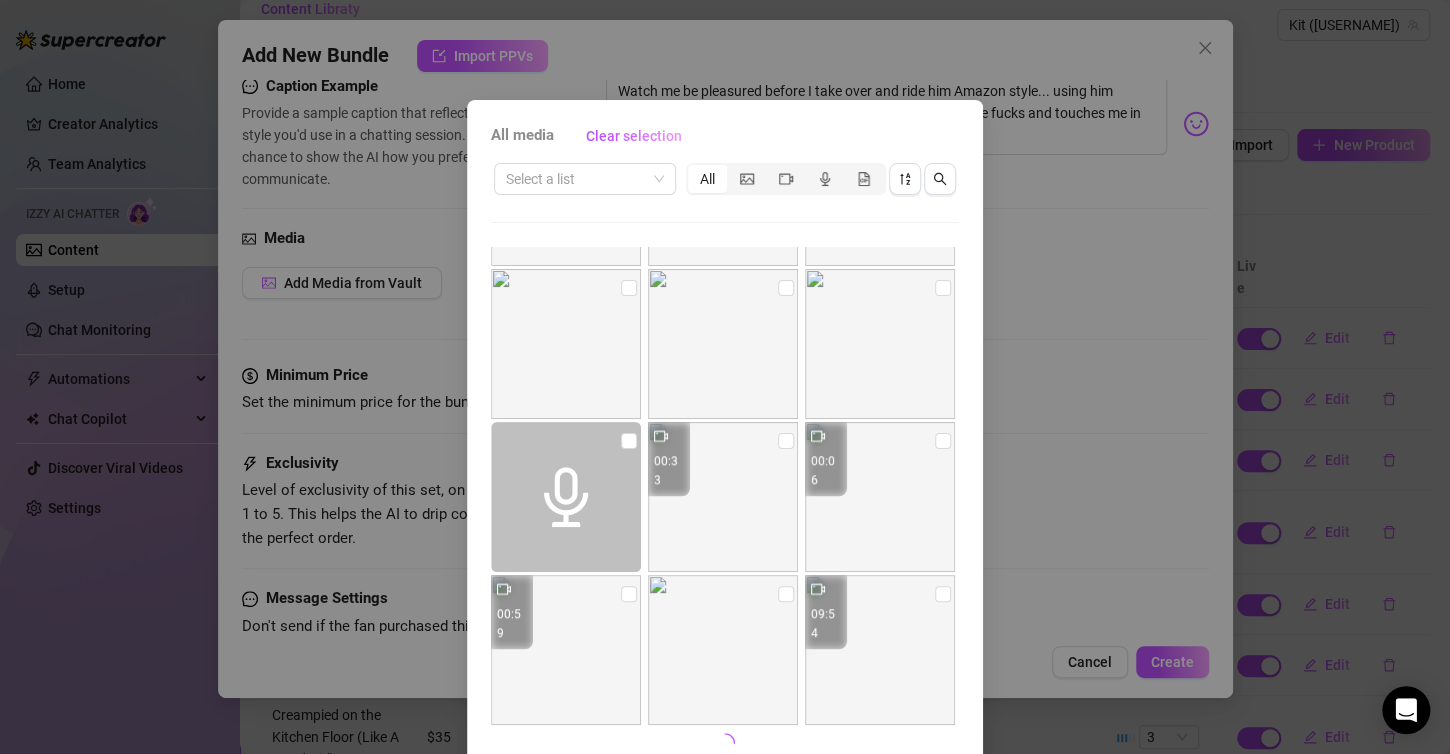scroll, scrollTop: 753, scrollLeft: 0, axis: vertical 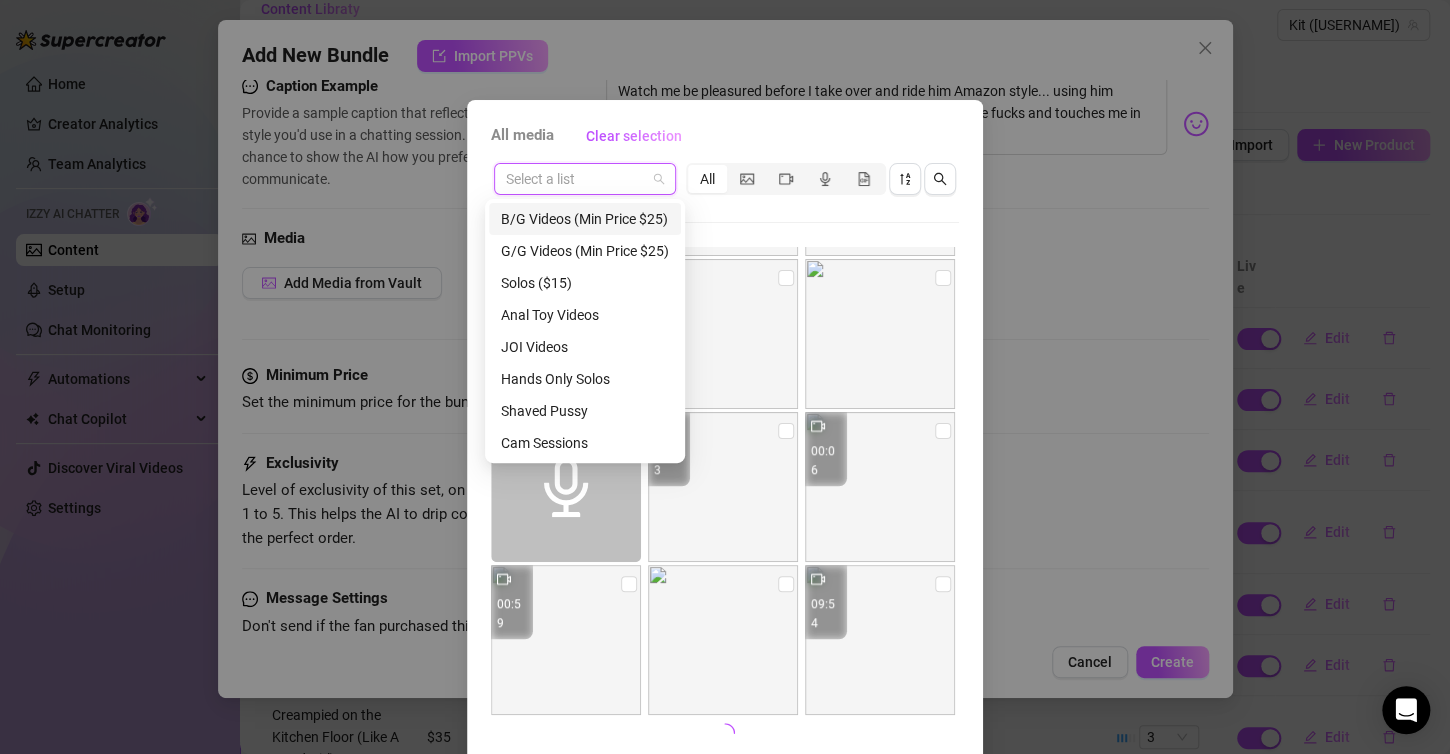 click at bounding box center [576, 179] 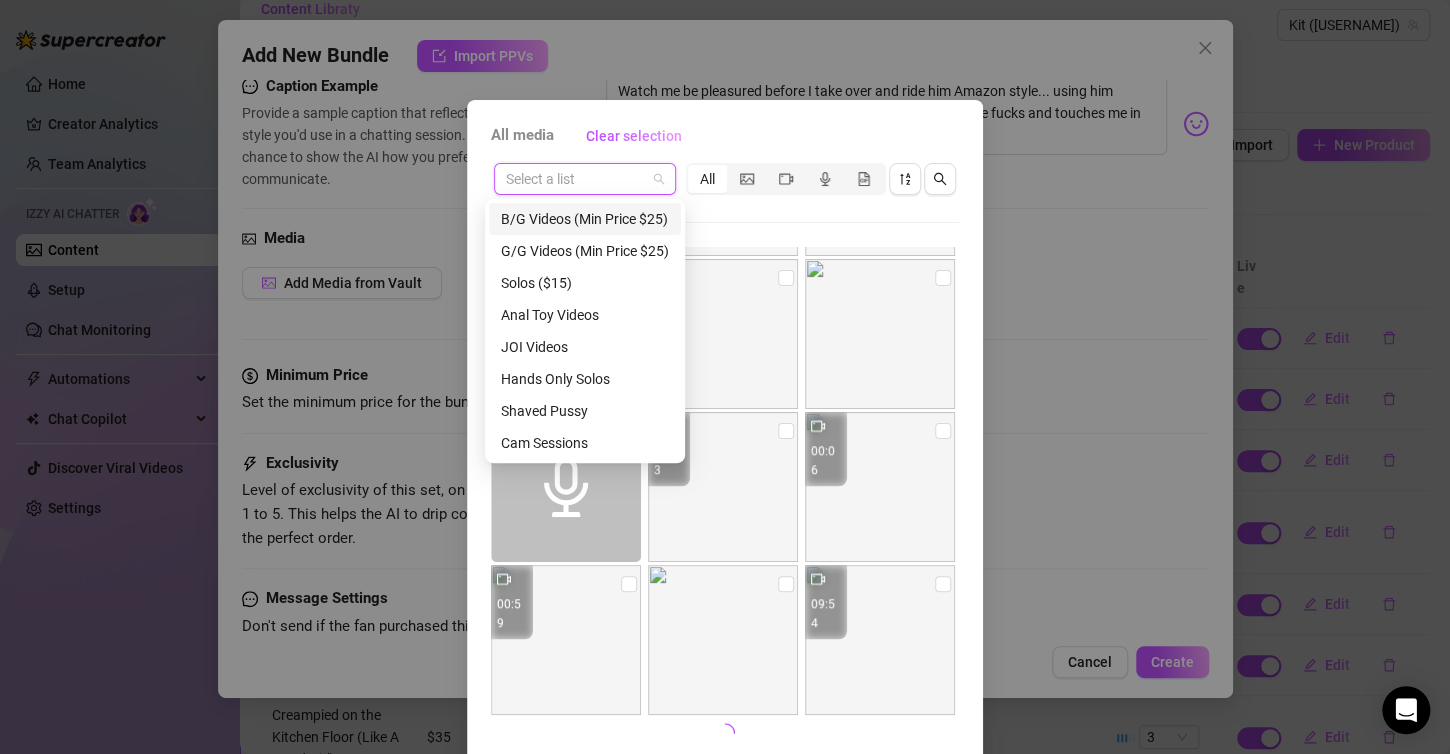 click on "B/G Videos (Min Price $25)" at bounding box center [585, 219] 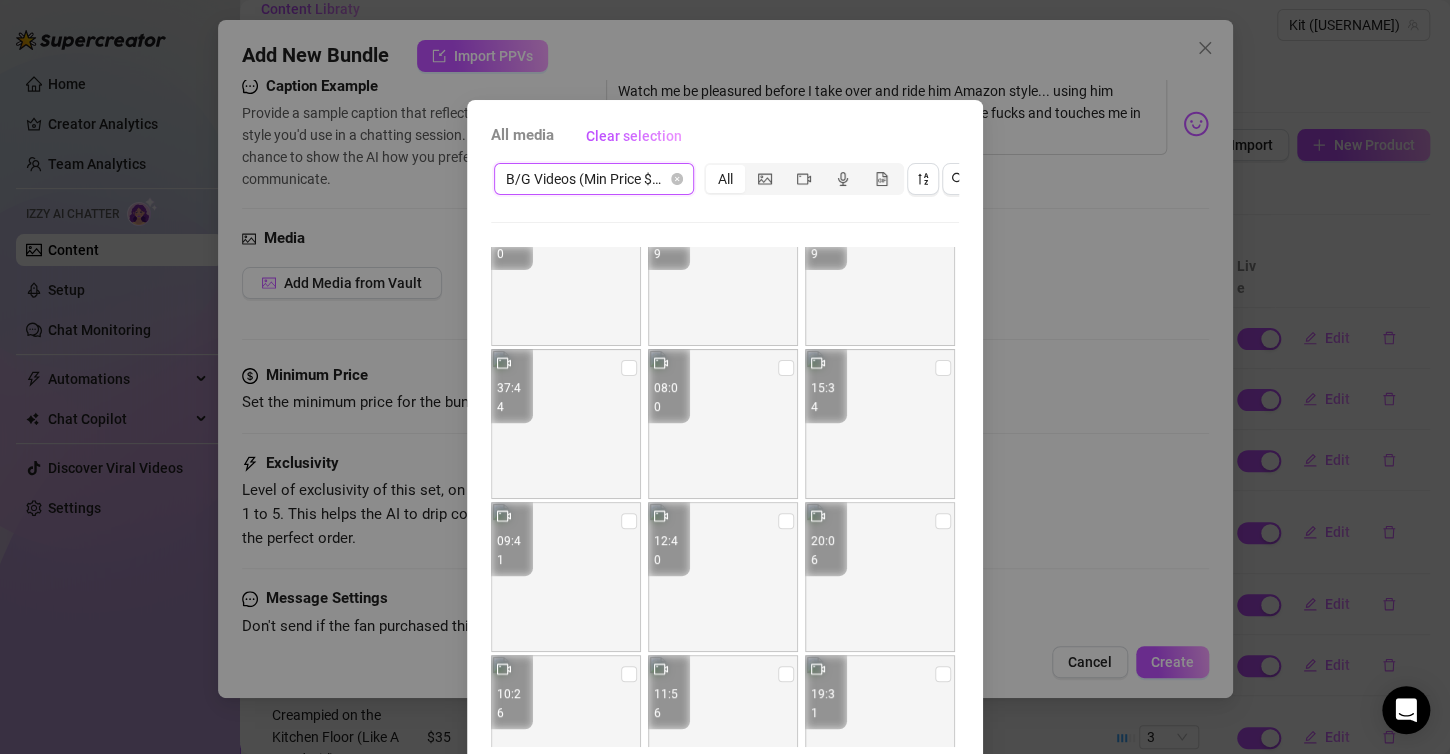 scroll, scrollTop: 353, scrollLeft: 0, axis: vertical 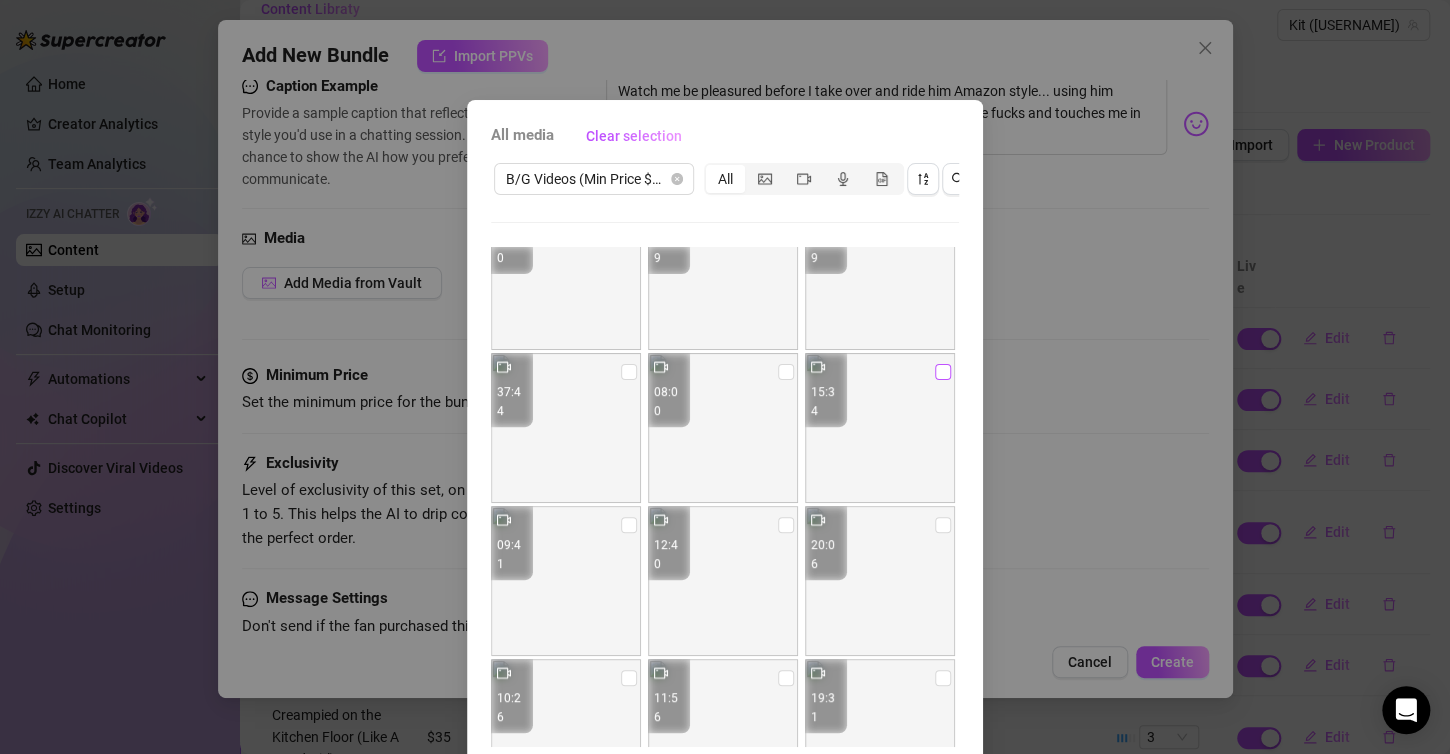 click at bounding box center [943, 372] 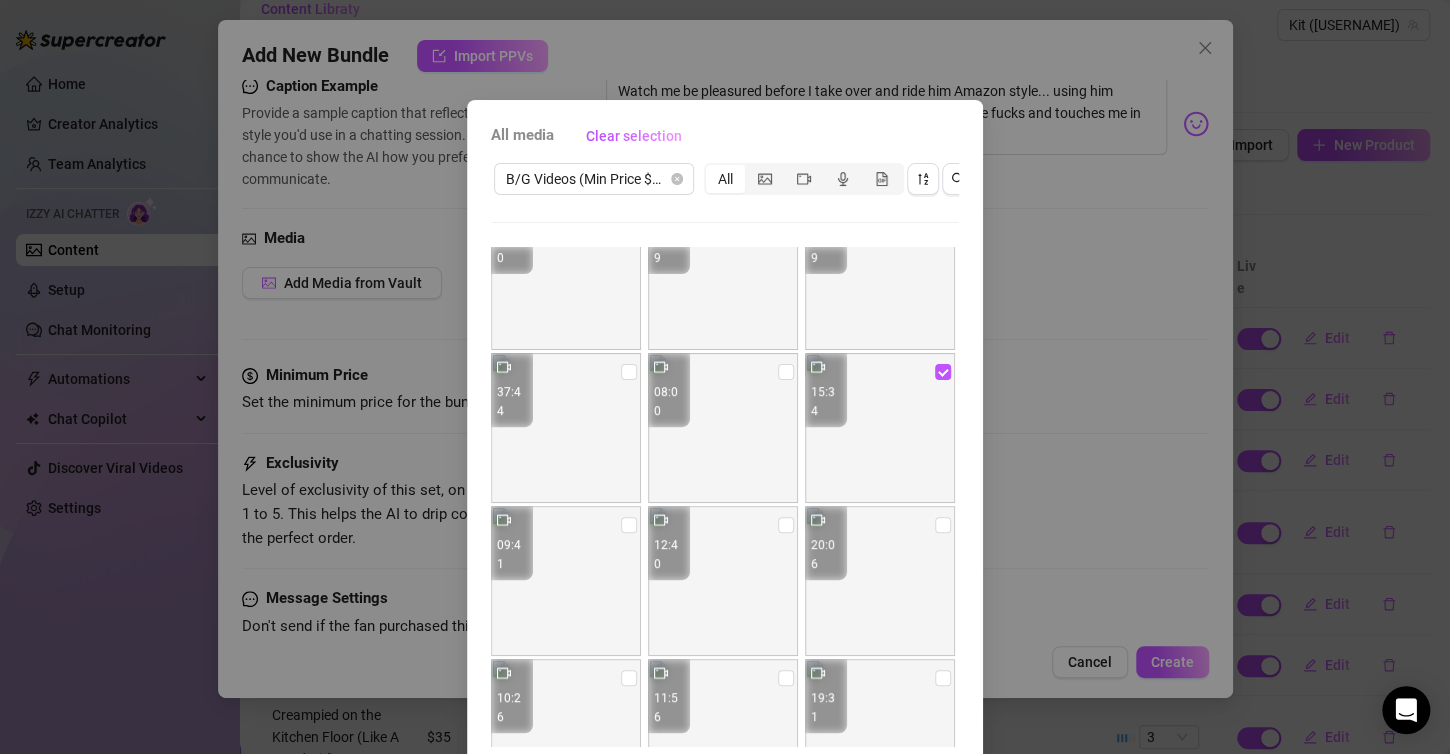 scroll, scrollTop: 98, scrollLeft: 0, axis: vertical 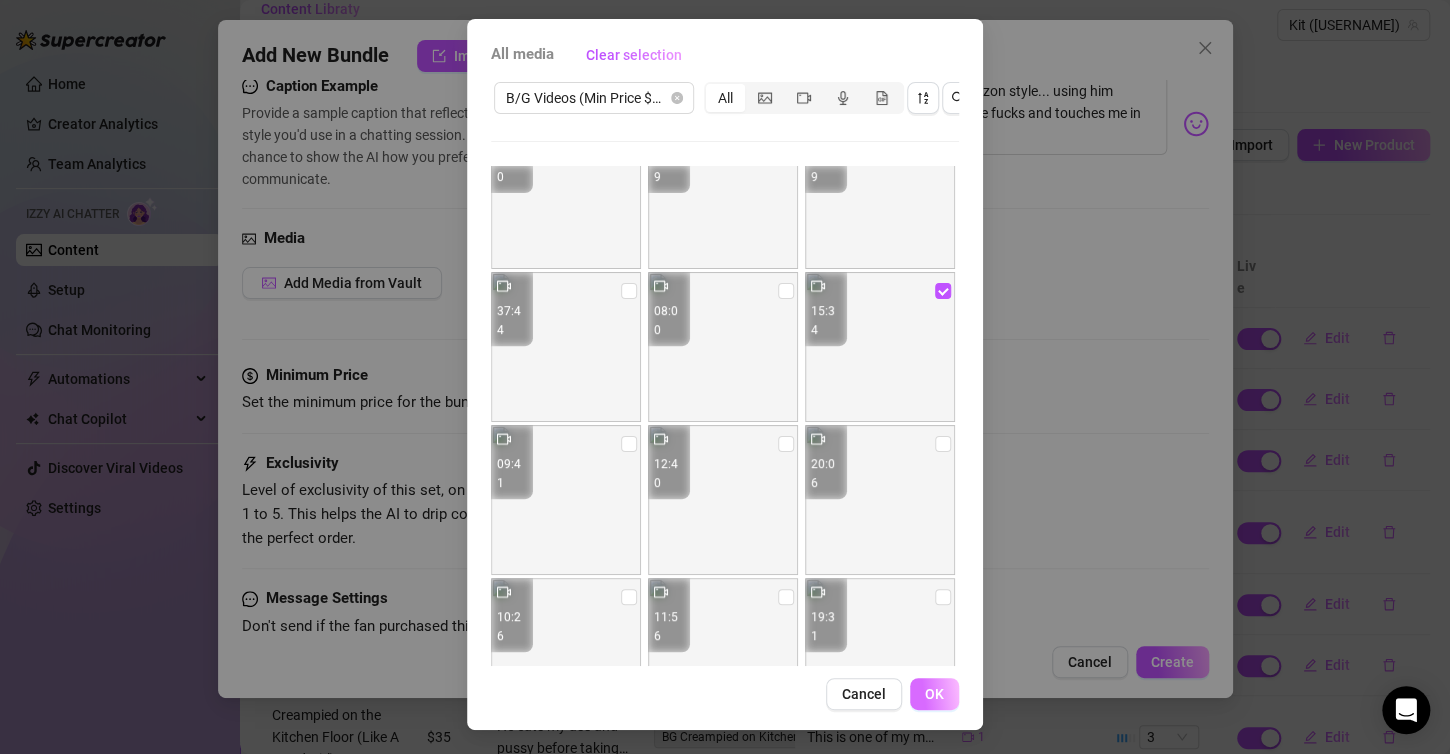 click on "OK" at bounding box center [934, 694] 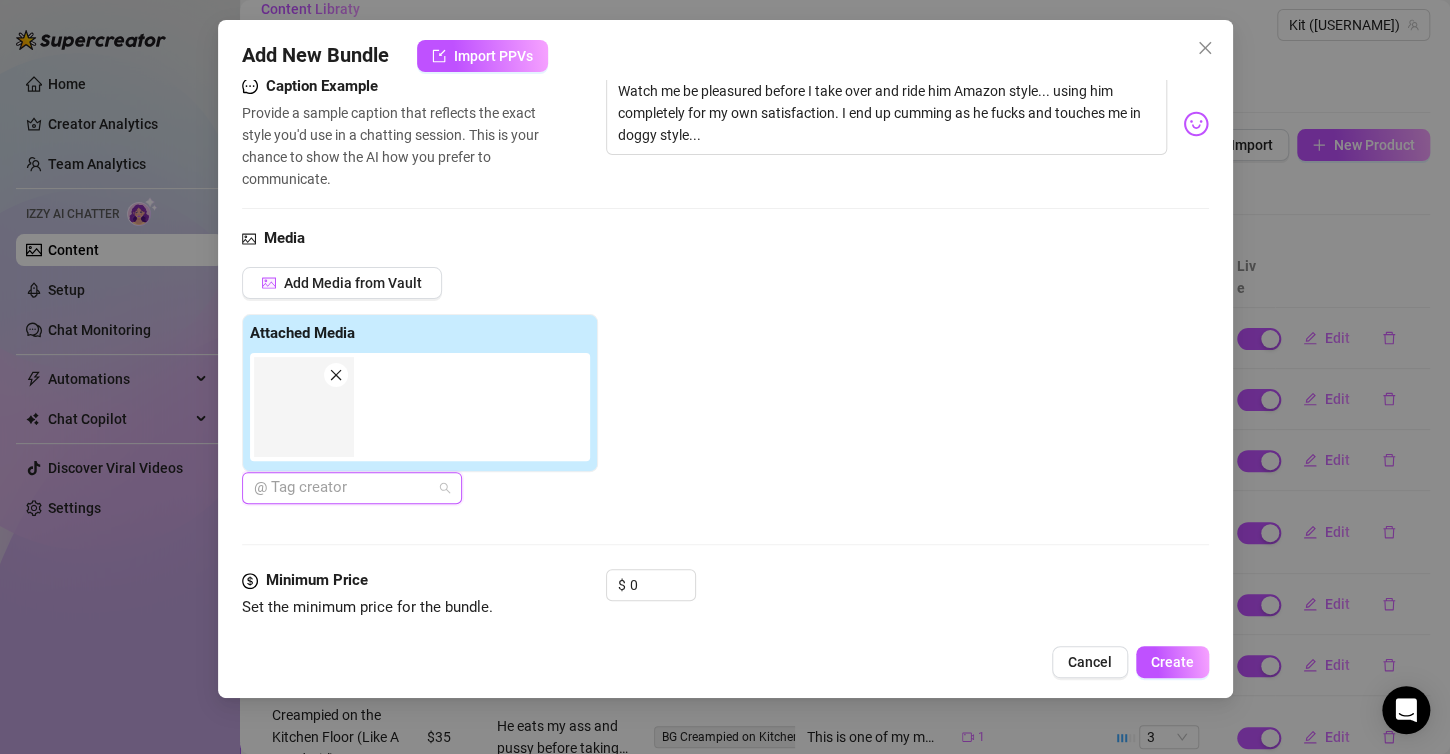 click on "@ Tag creator" at bounding box center [352, 488] 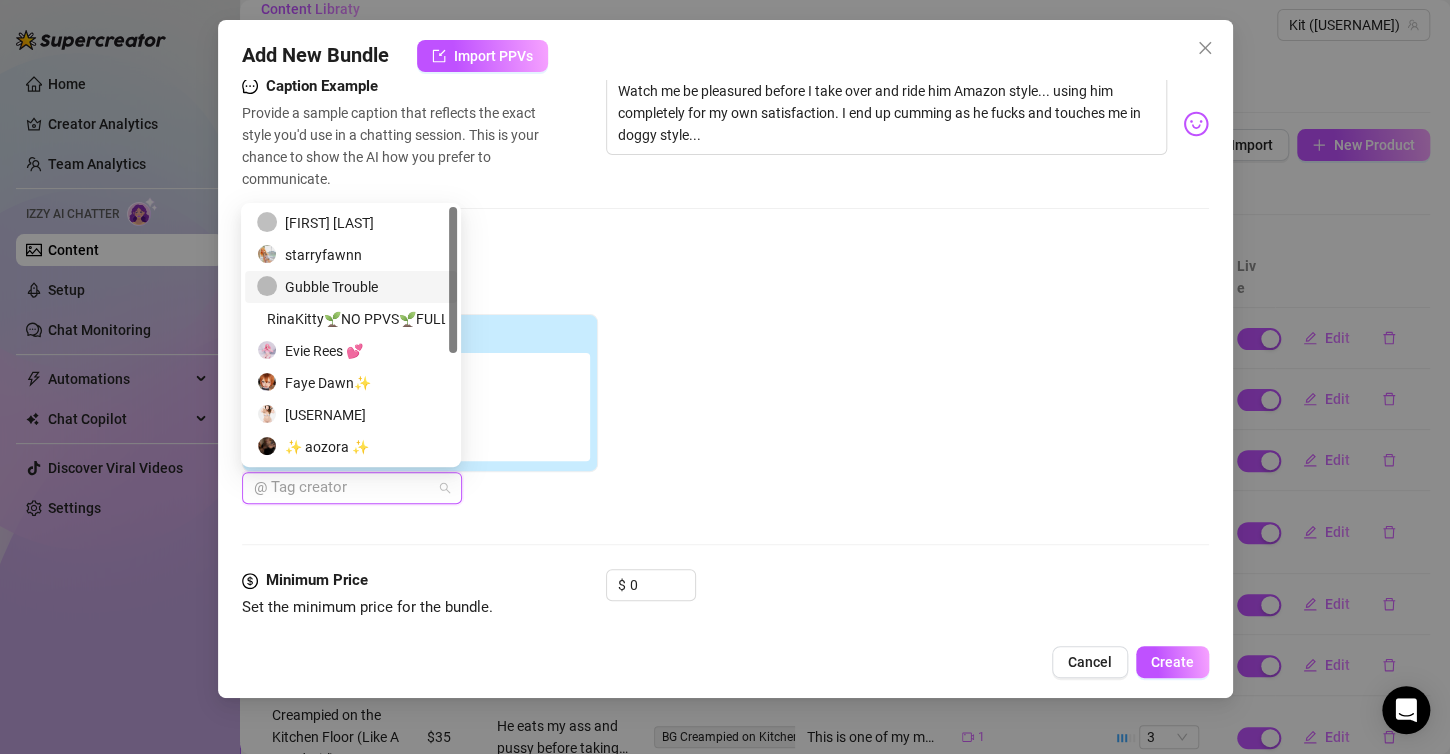 click on "Gubble Trouble" at bounding box center (351, 287) 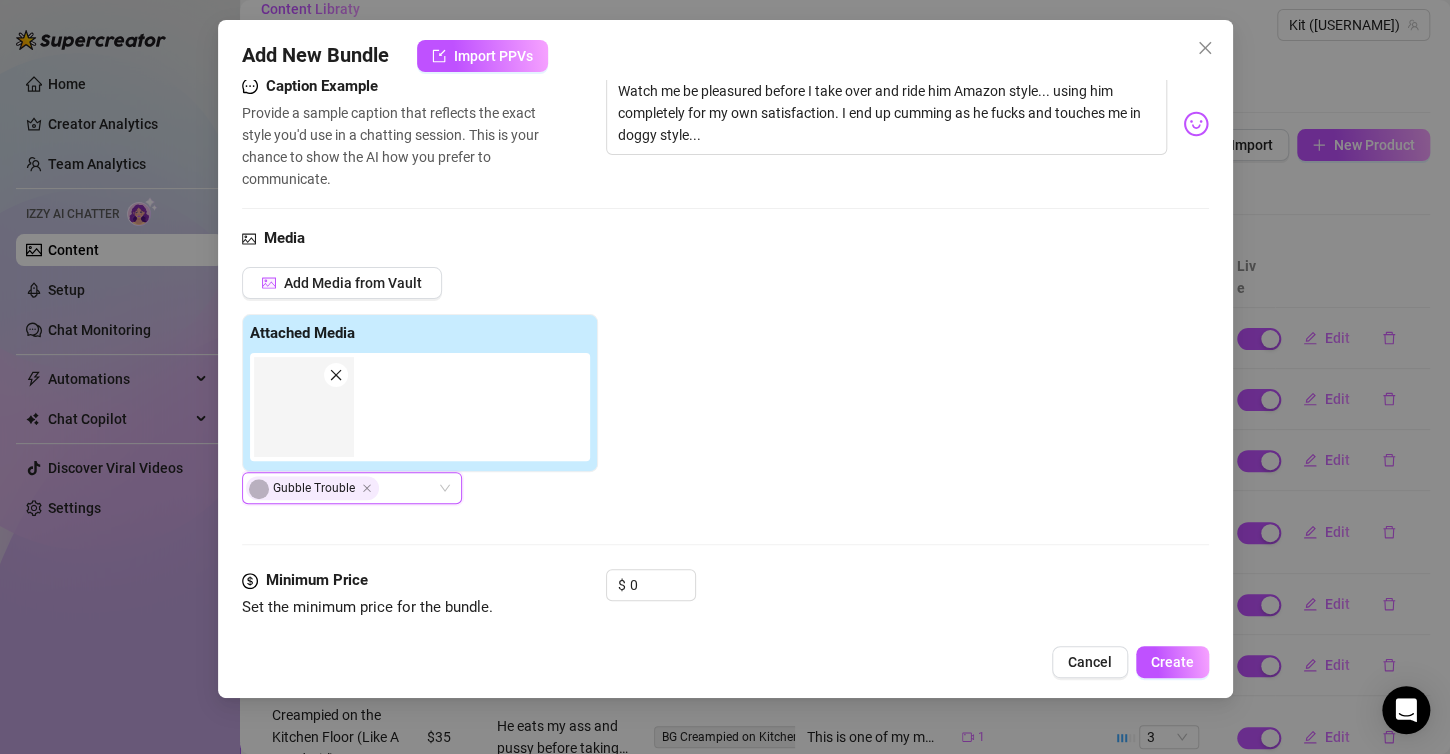 click on "Add Media from Vault Attached Media Gubble Trouble Gubble Trouble" at bounding box center [725, 385] 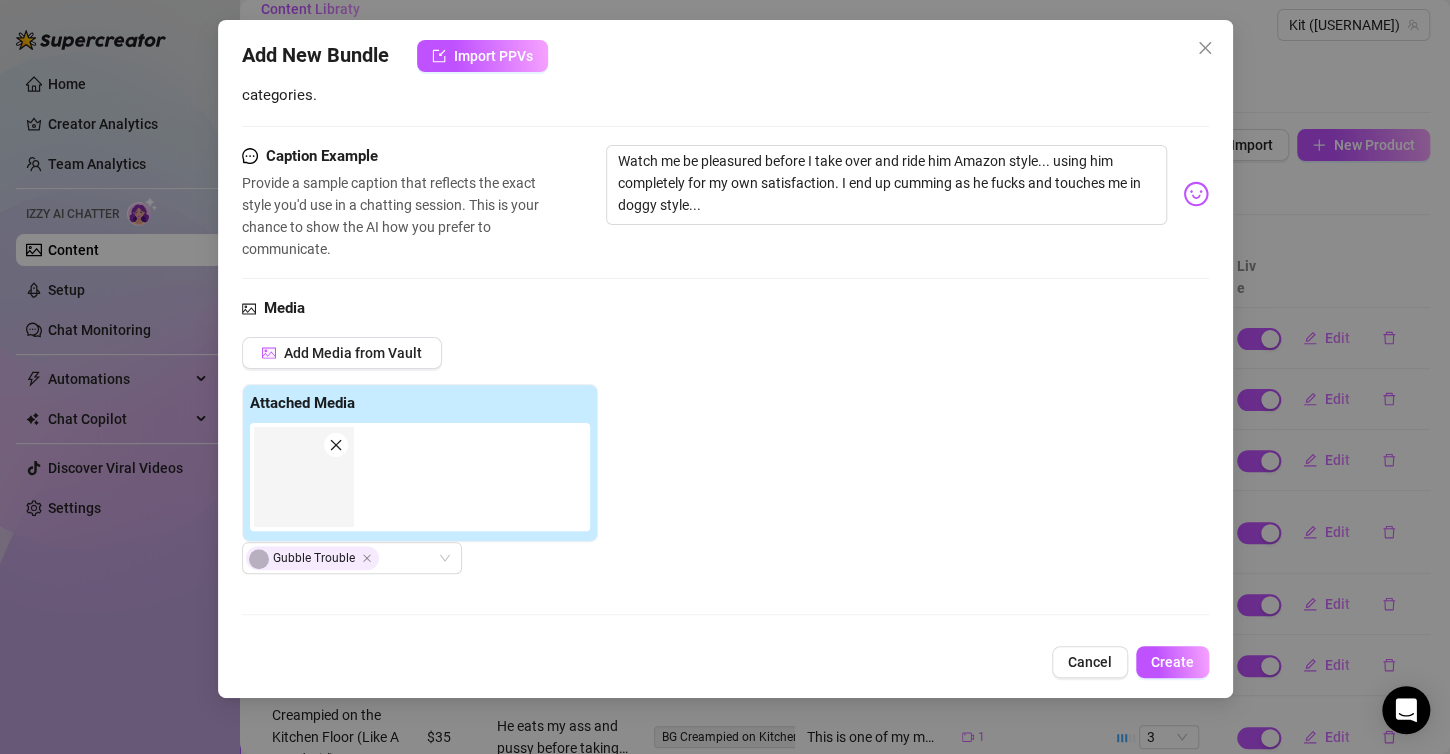 scroll, scrollTop: 200, scrollLeft: 0, axis: vertical 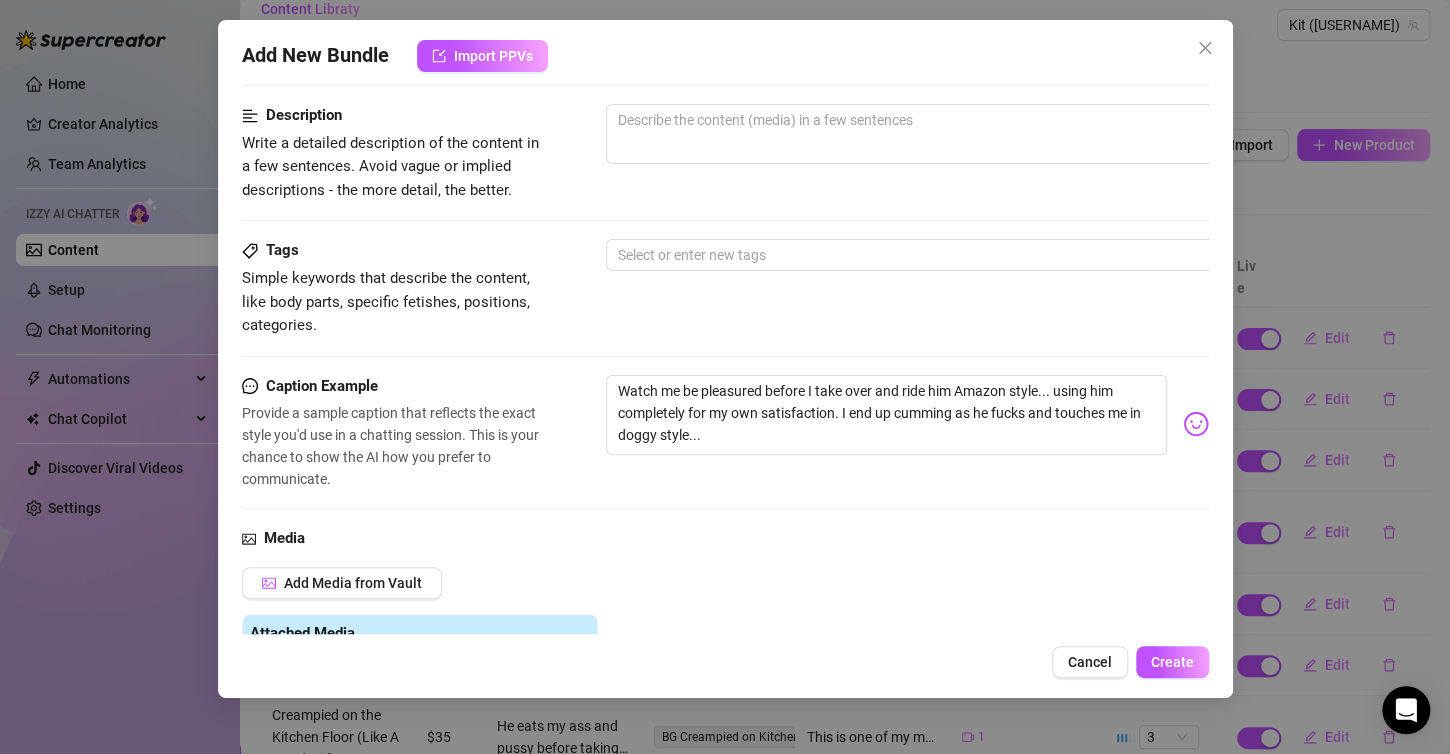 click on "Tags Simple keywords that describe the content, like body parts, specific fetishes, positions, categories.   Select or enter new tags" at bounding box center (725, 288) 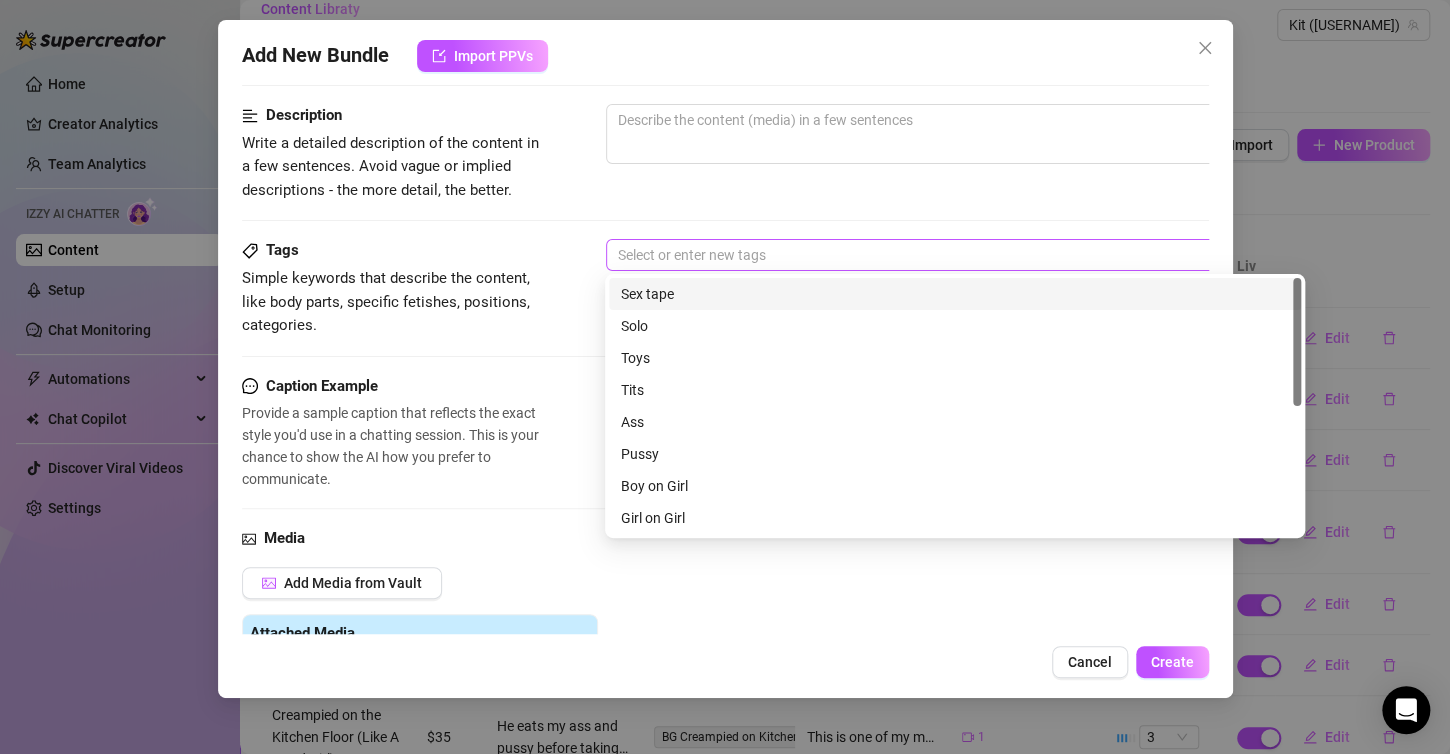 click at bounding box center (945, 255) 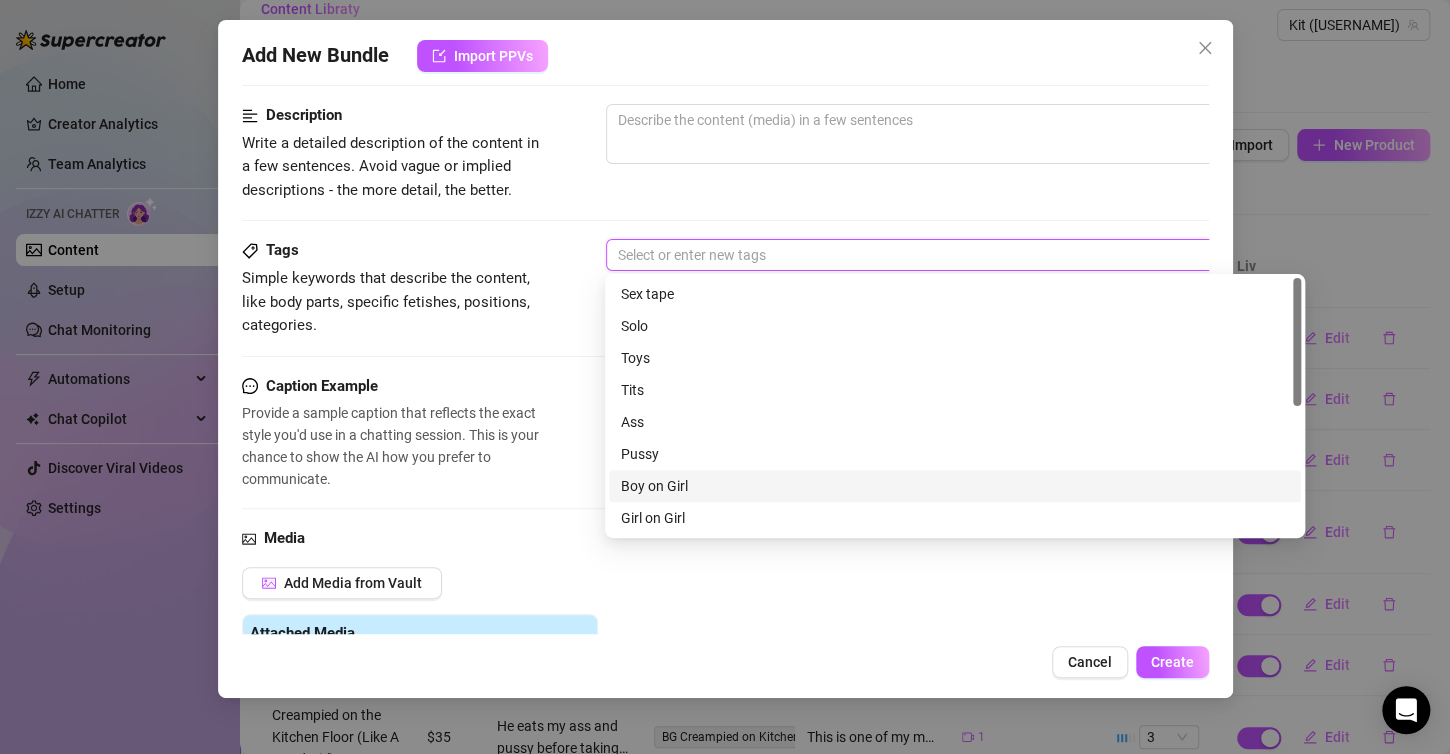 click on "Boy on Girl" at bounding box center [955, 486] 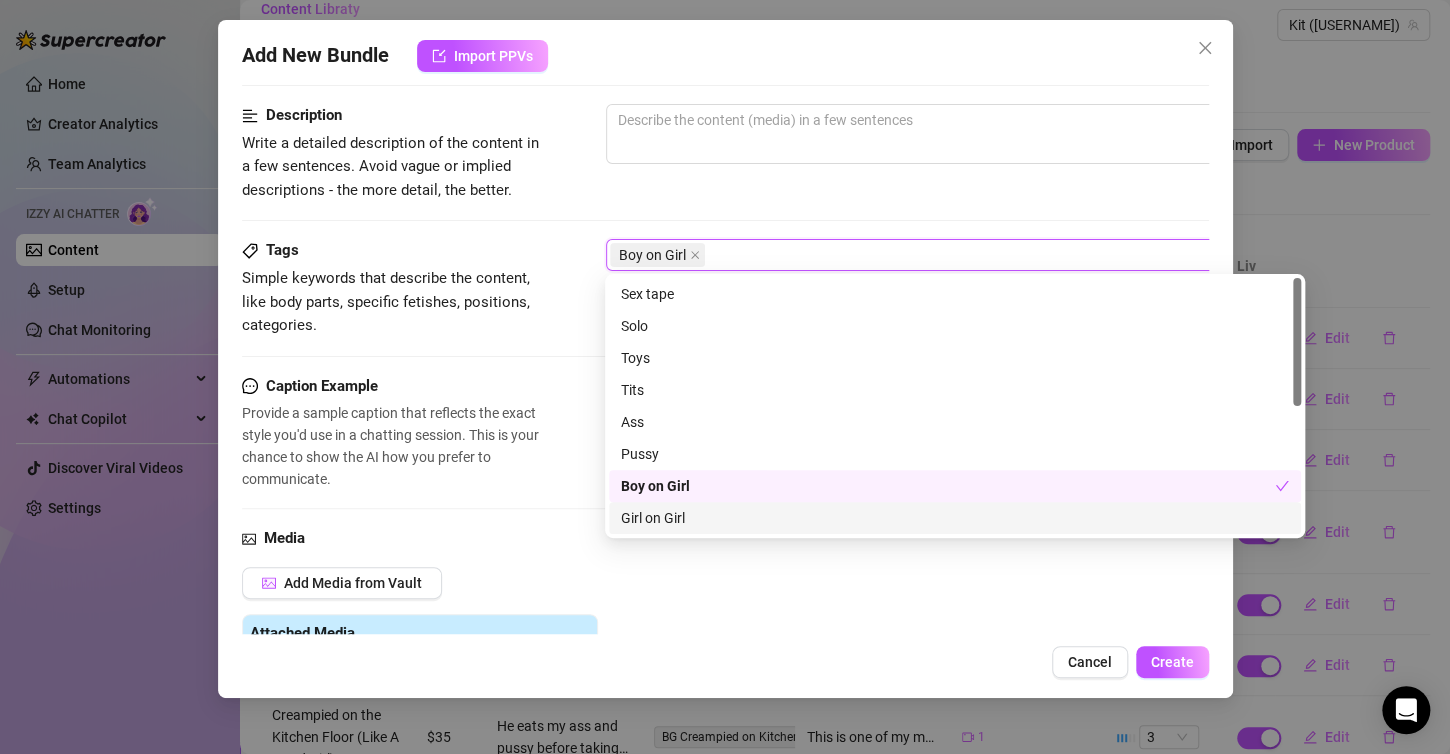 click on "Cancel" at bounding box center (1090, 662) 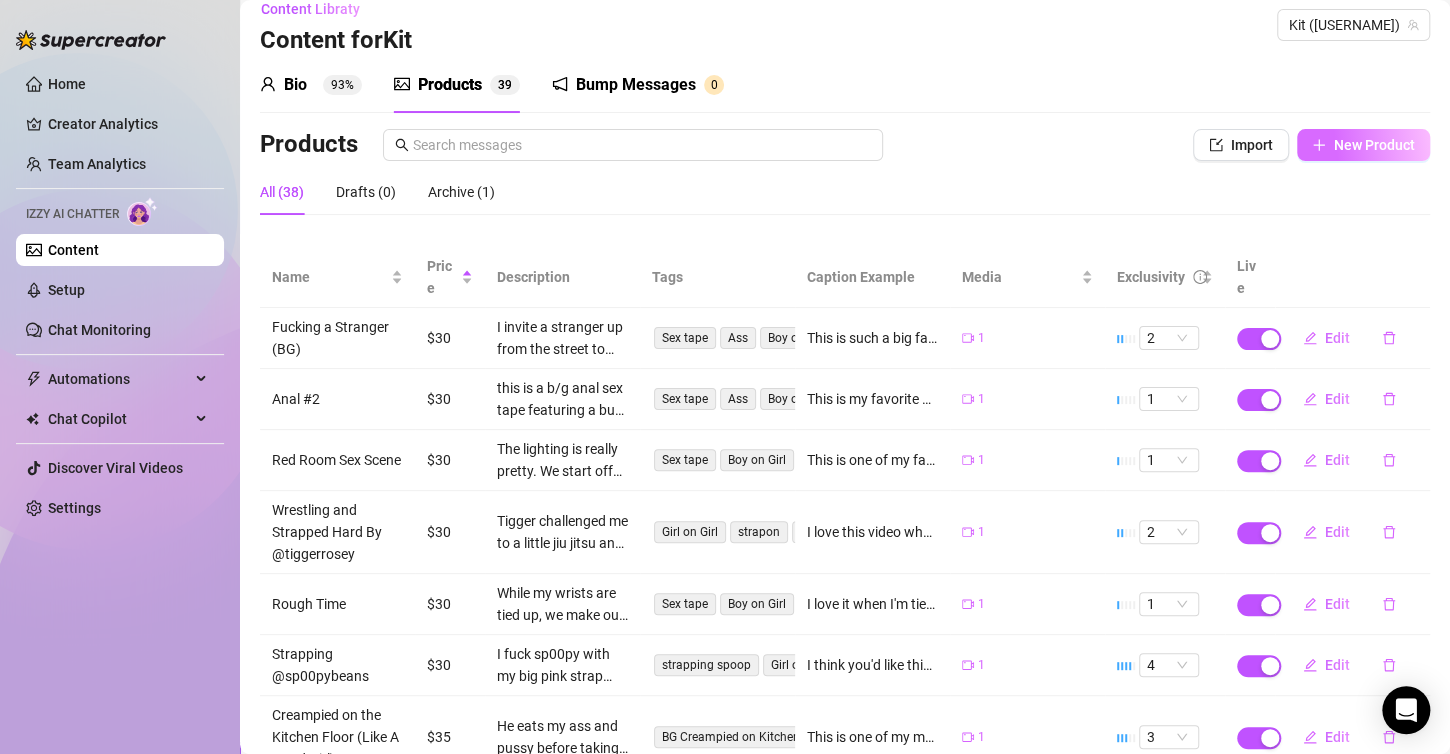 click on "New Product" at bounding box center (1374, 145) 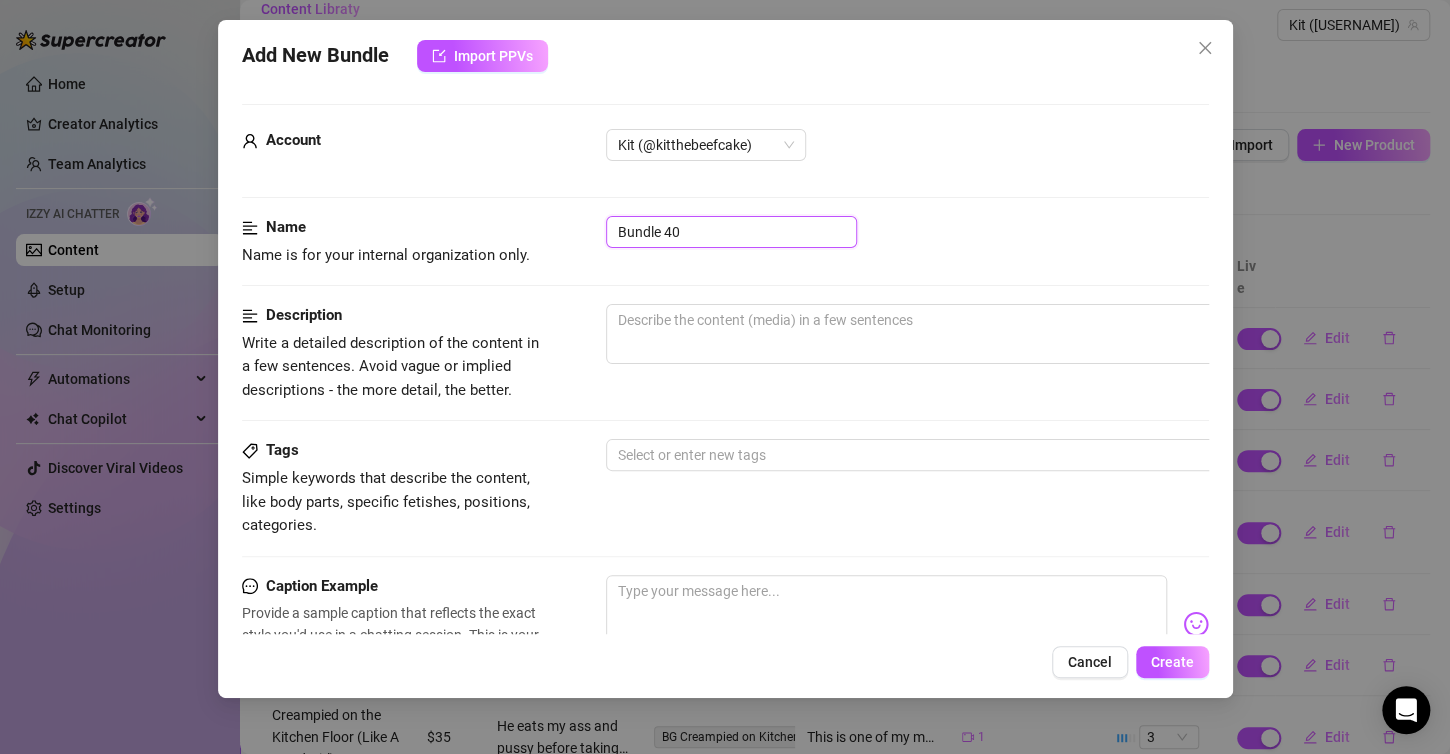 drag, startPoint x: 695, startPoint y: 227, endPoint x: 484, endPoint y: 248, distance: 212.04245 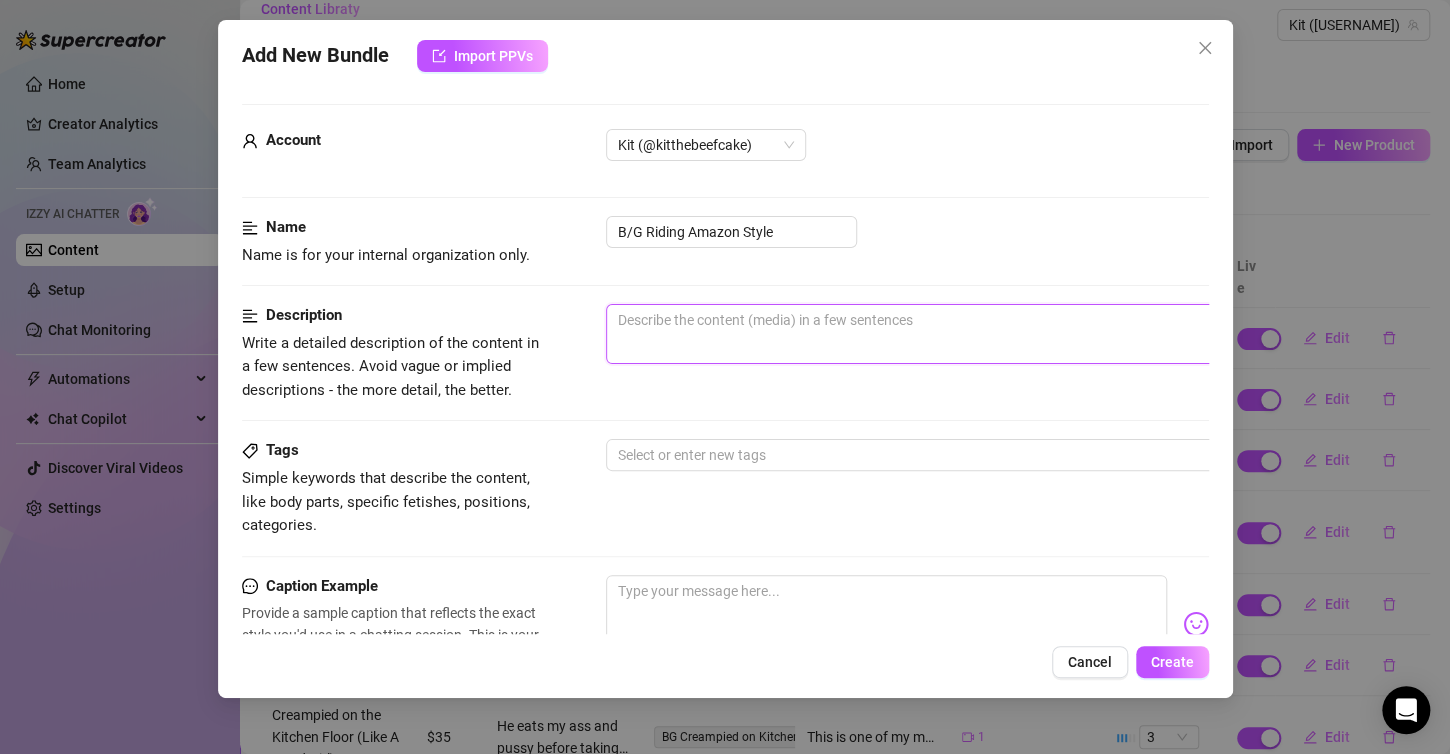 click at bounding box center (956, 334) 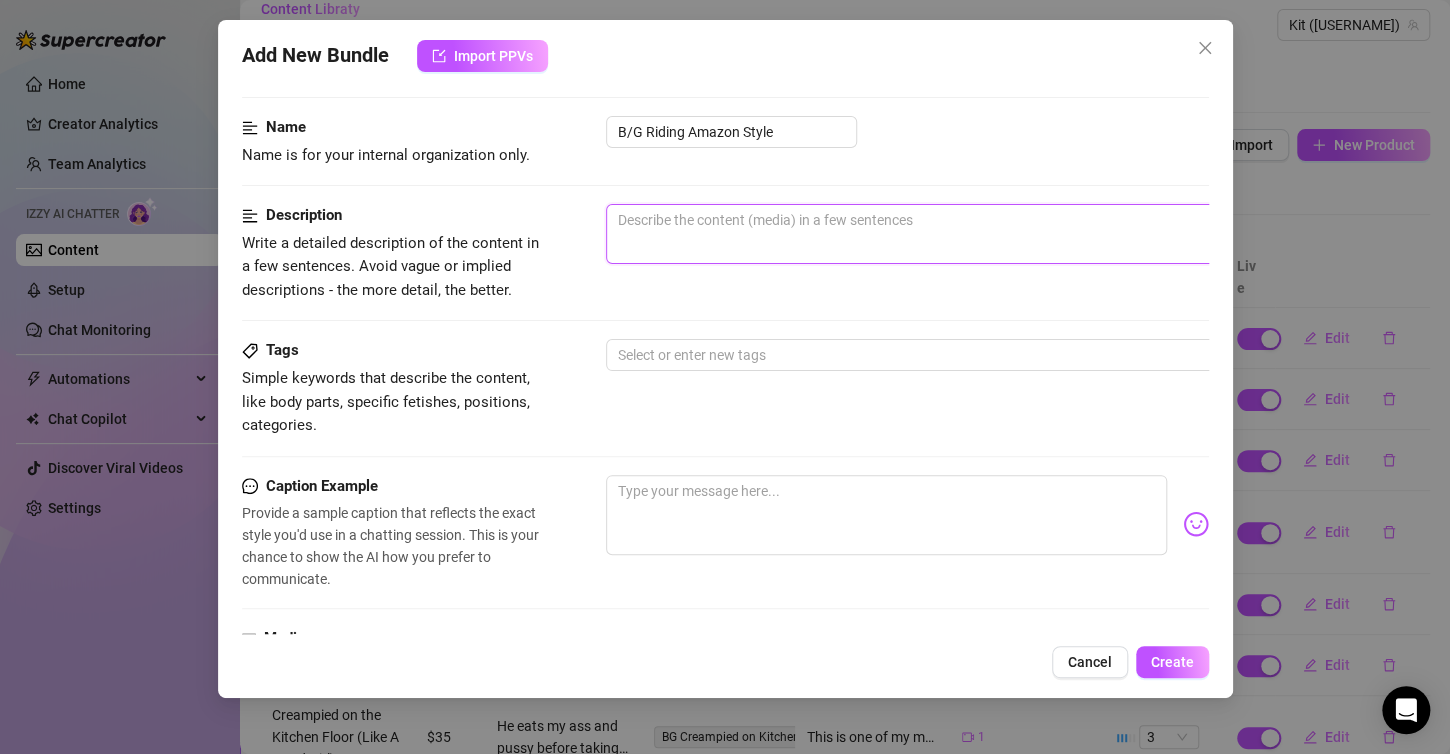 drag, startPoint x: 735, startPoint y: 352, endPoint x: 728, endPoint y: 370, distance: 19.313208 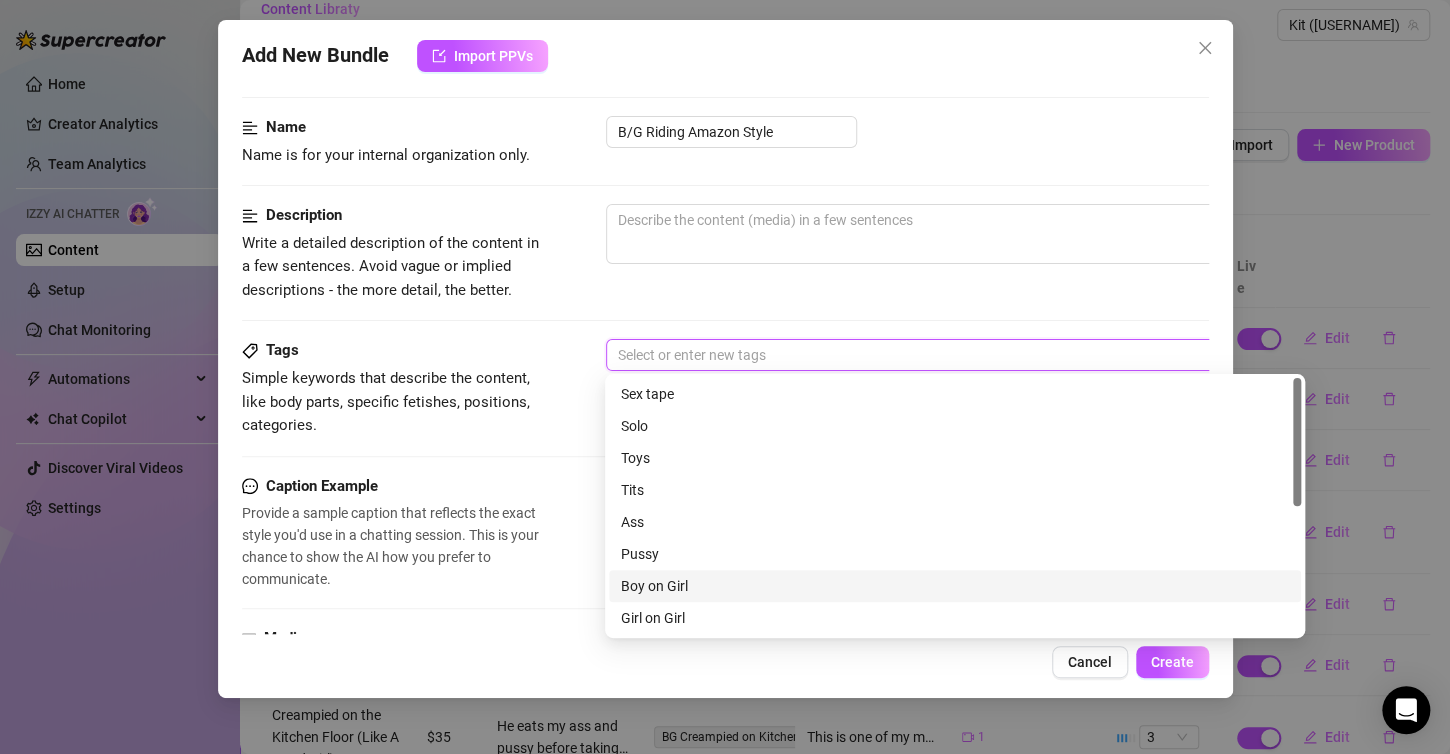 click on "Boy on Girl" at bounding box center [955, 586] 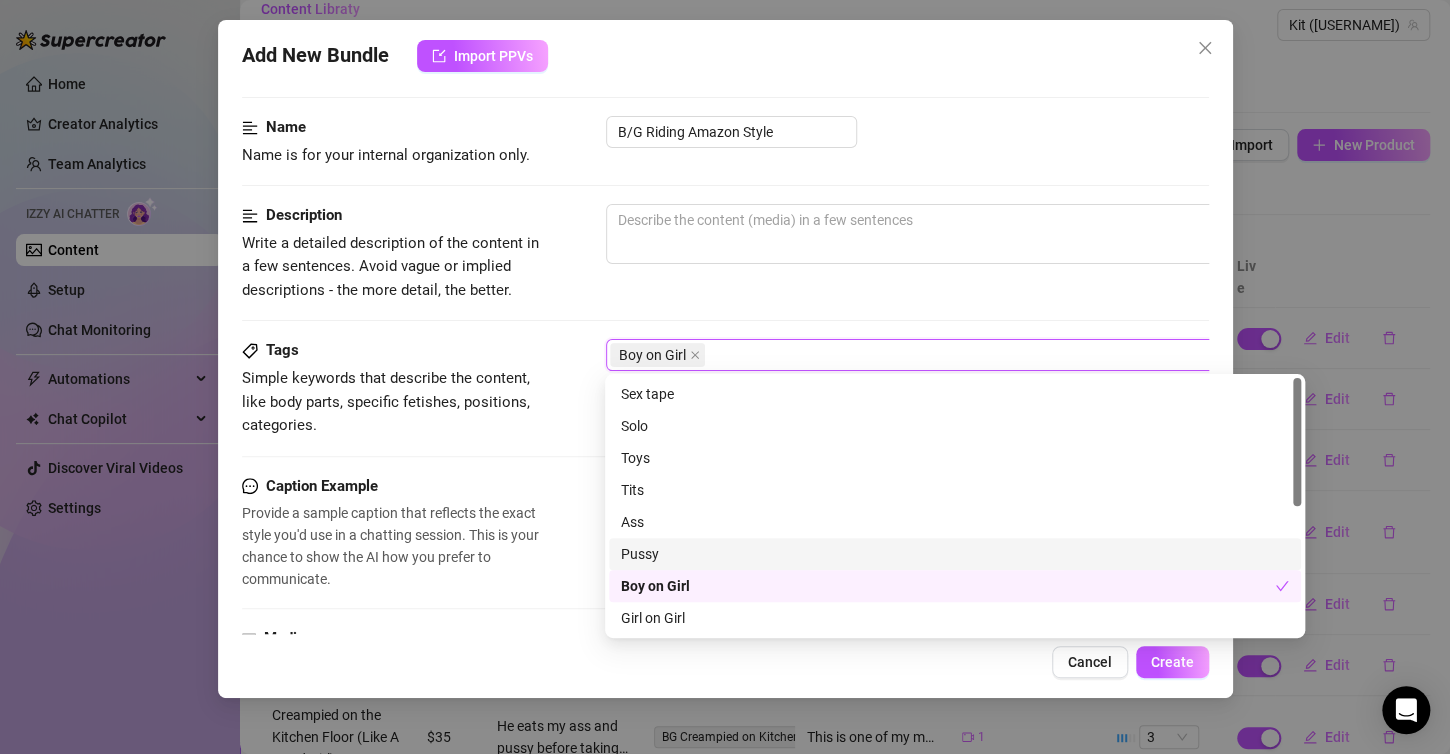 click on "Pussy" at bounding box center (955, 554) 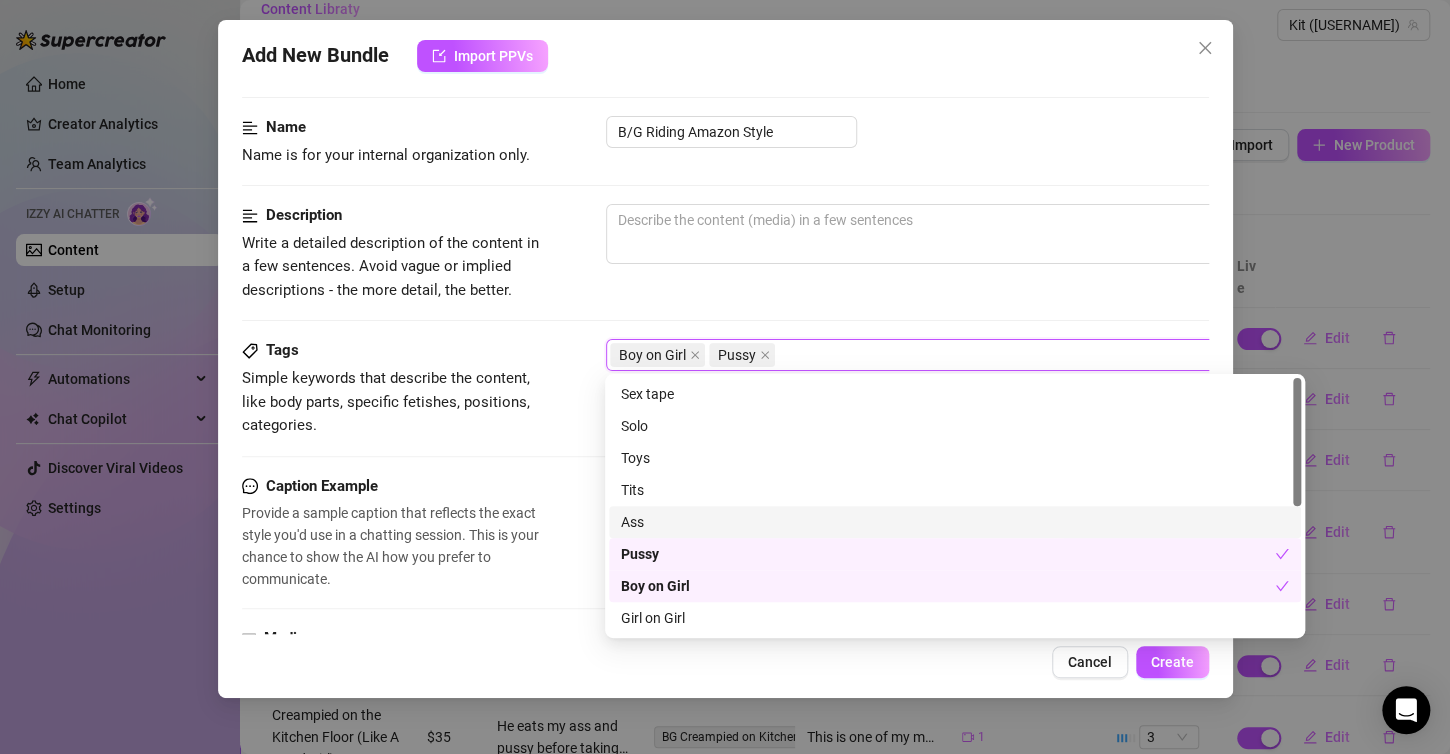 click on "Ass" at bounding box center [955, 522] 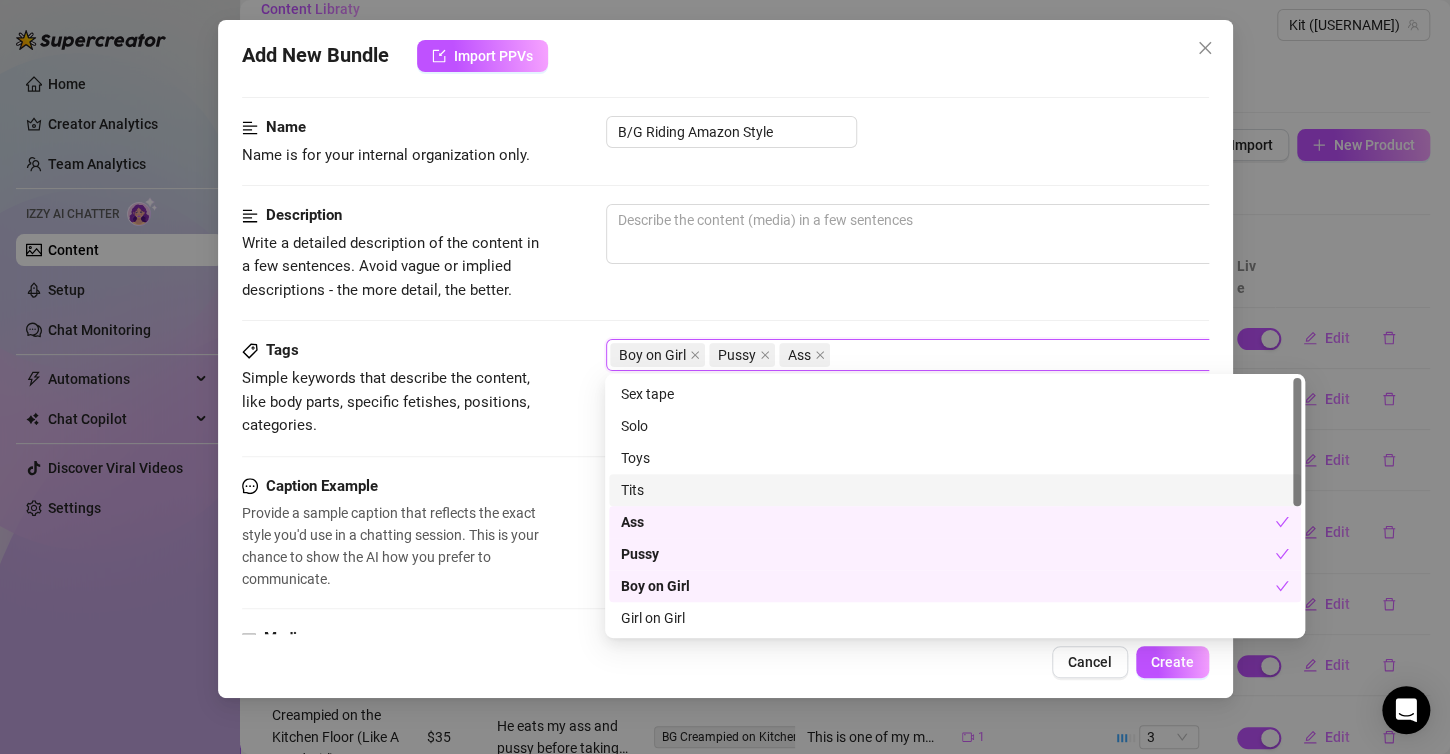 click on "Tits" at bounding box center [955, 490] 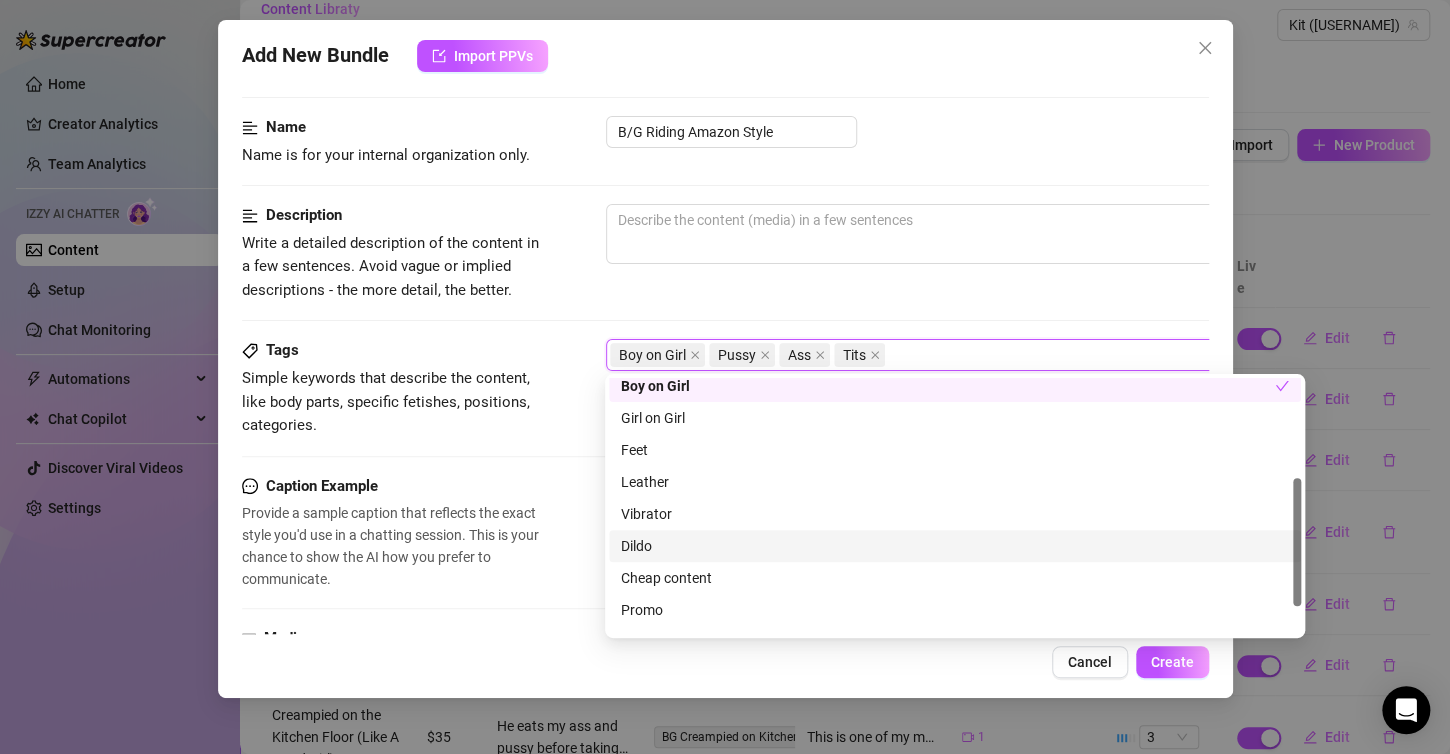 scroll, scrollTop: 256, scrollLeft: 0, axis: vertical 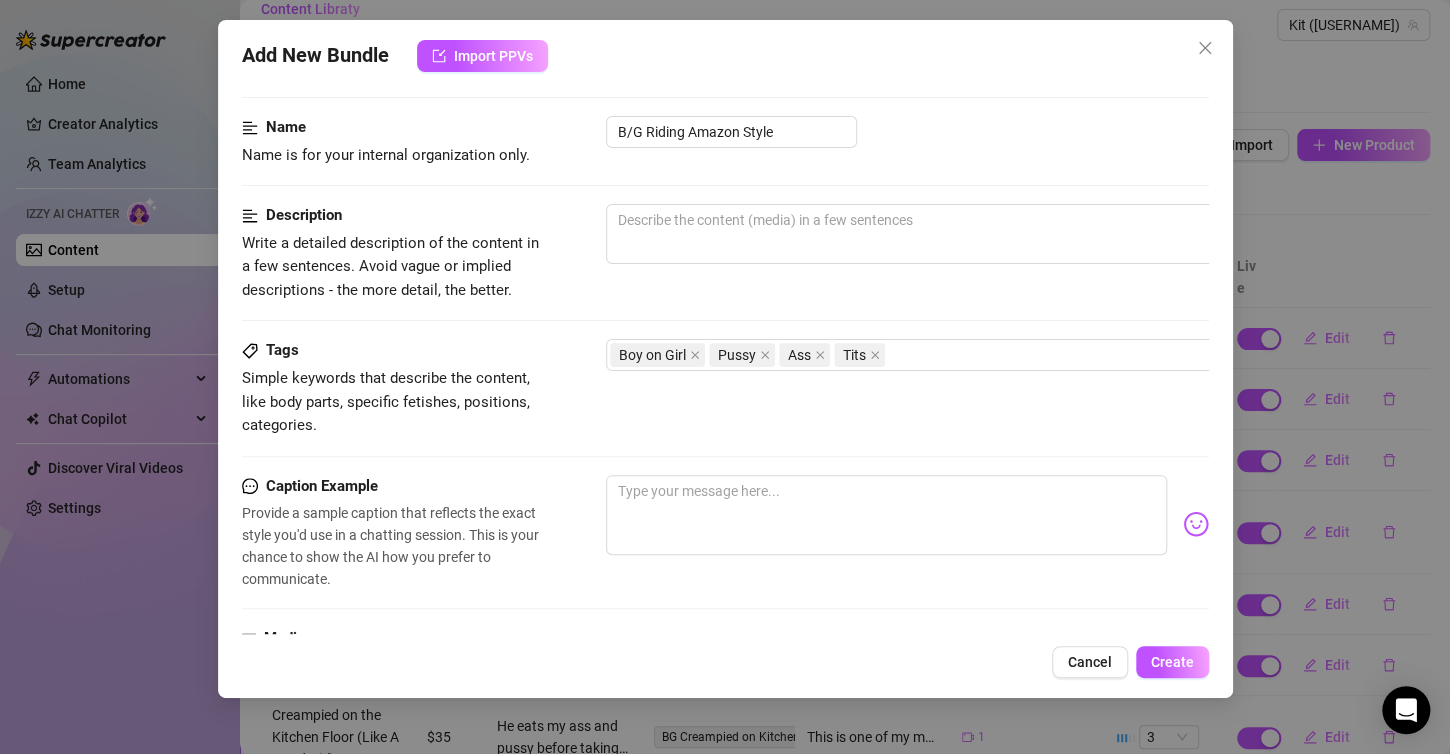 click on "Tags Simple keywords that describe the content, like body parts, specific fetishes, positions, categories. Boy on Girl Pussy Ass Tits" at bounding box center (725, 406) 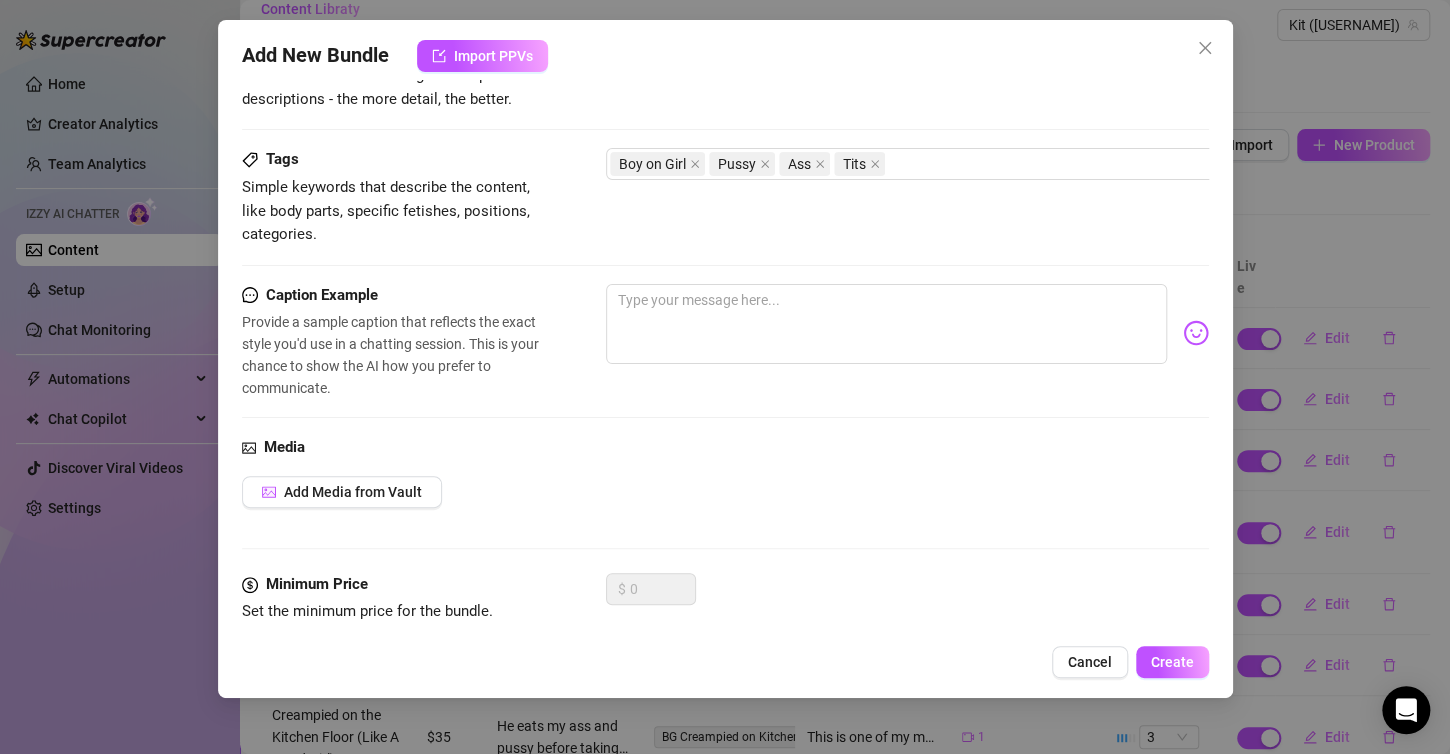 scroll, scrollTop: 300, scrollLeft: 0, axis: vertical 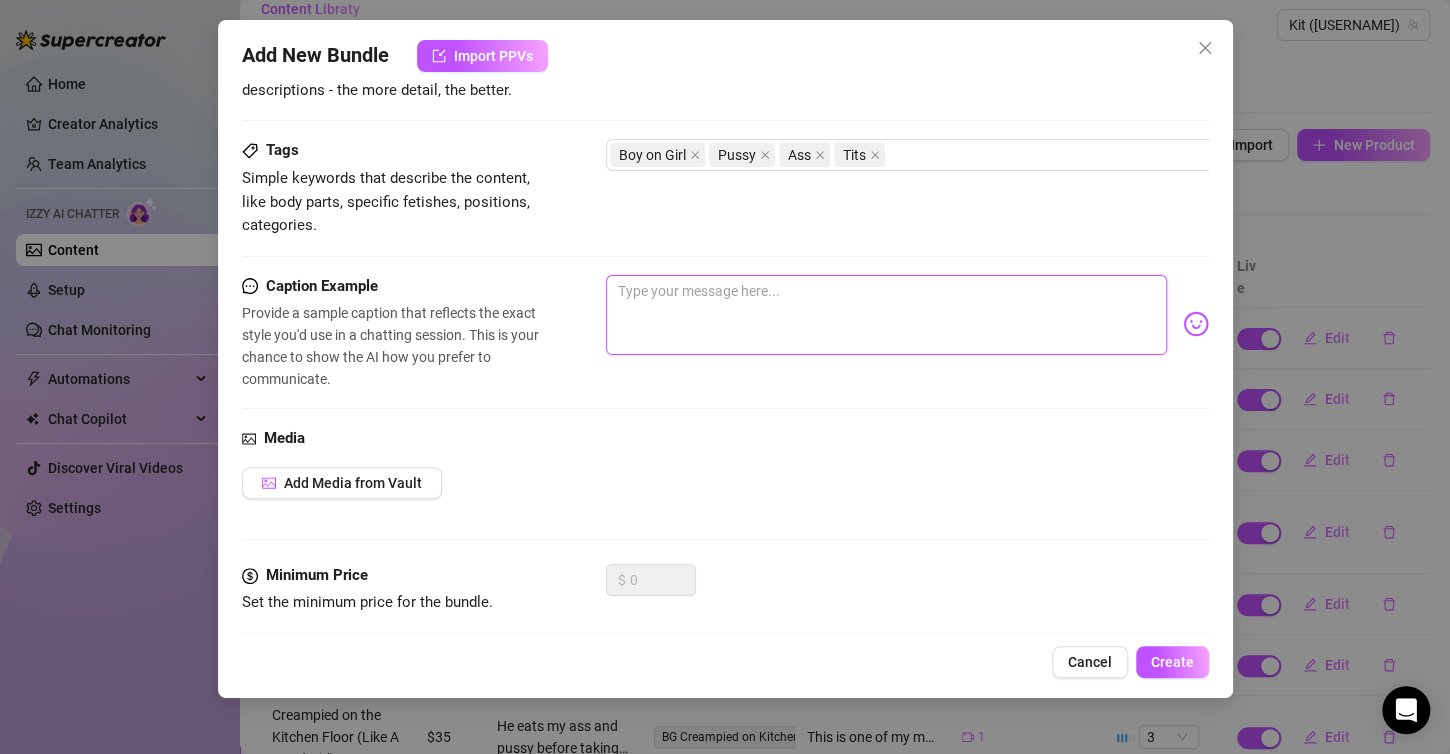 drag, startPoint x: 703, startPoint y: 321, endPoint x: 682, endPoint y: 360, distance: 44.294468 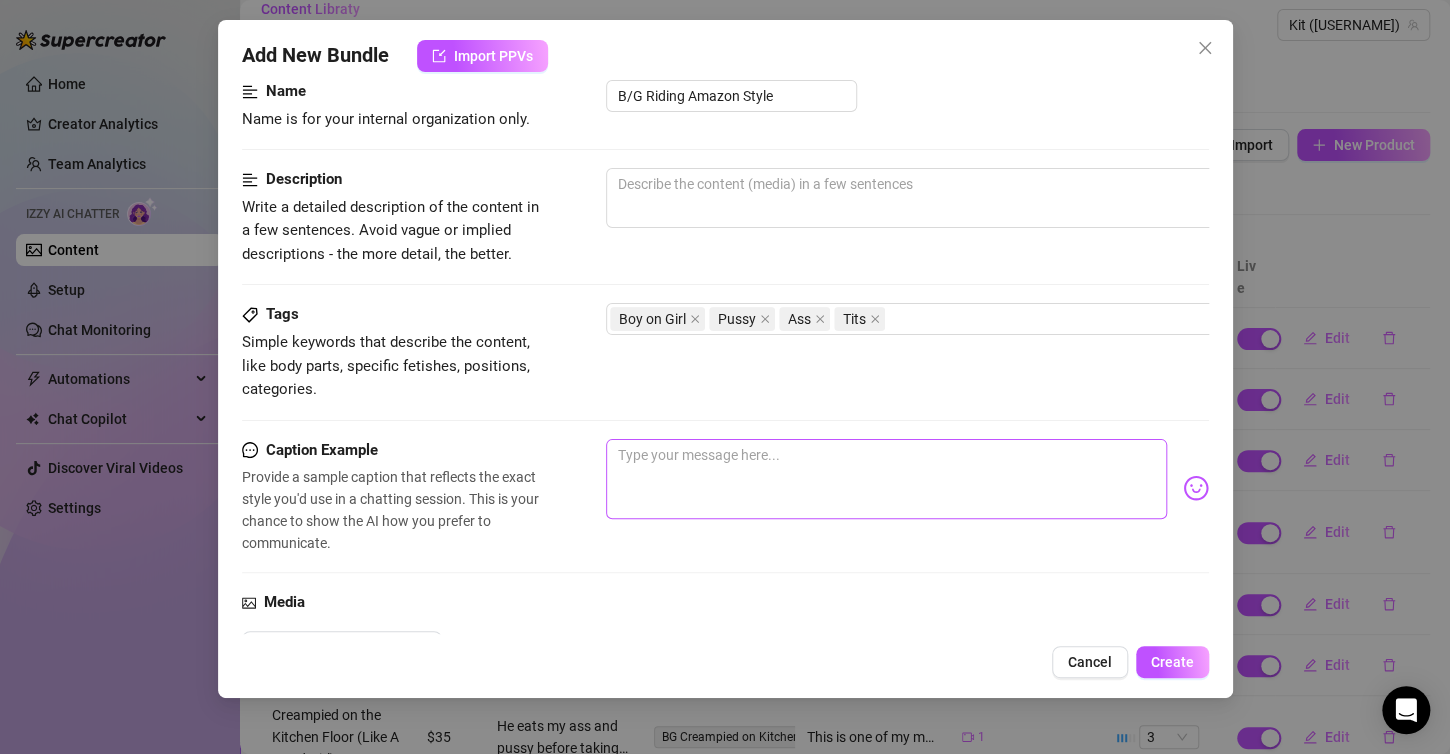 scroll, scrollTop: 100, scrollLeft: 0, axis: vertical 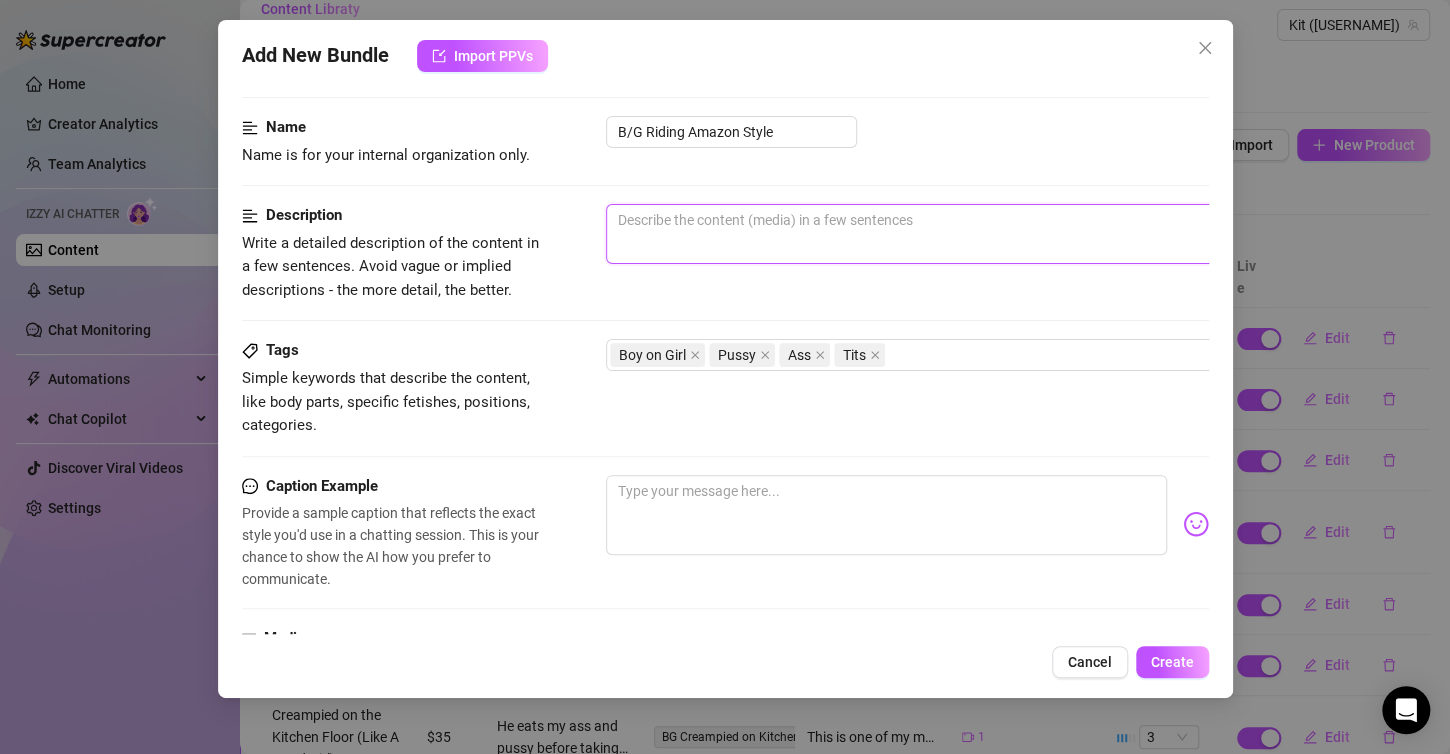 click at bounding box center [956, 234] 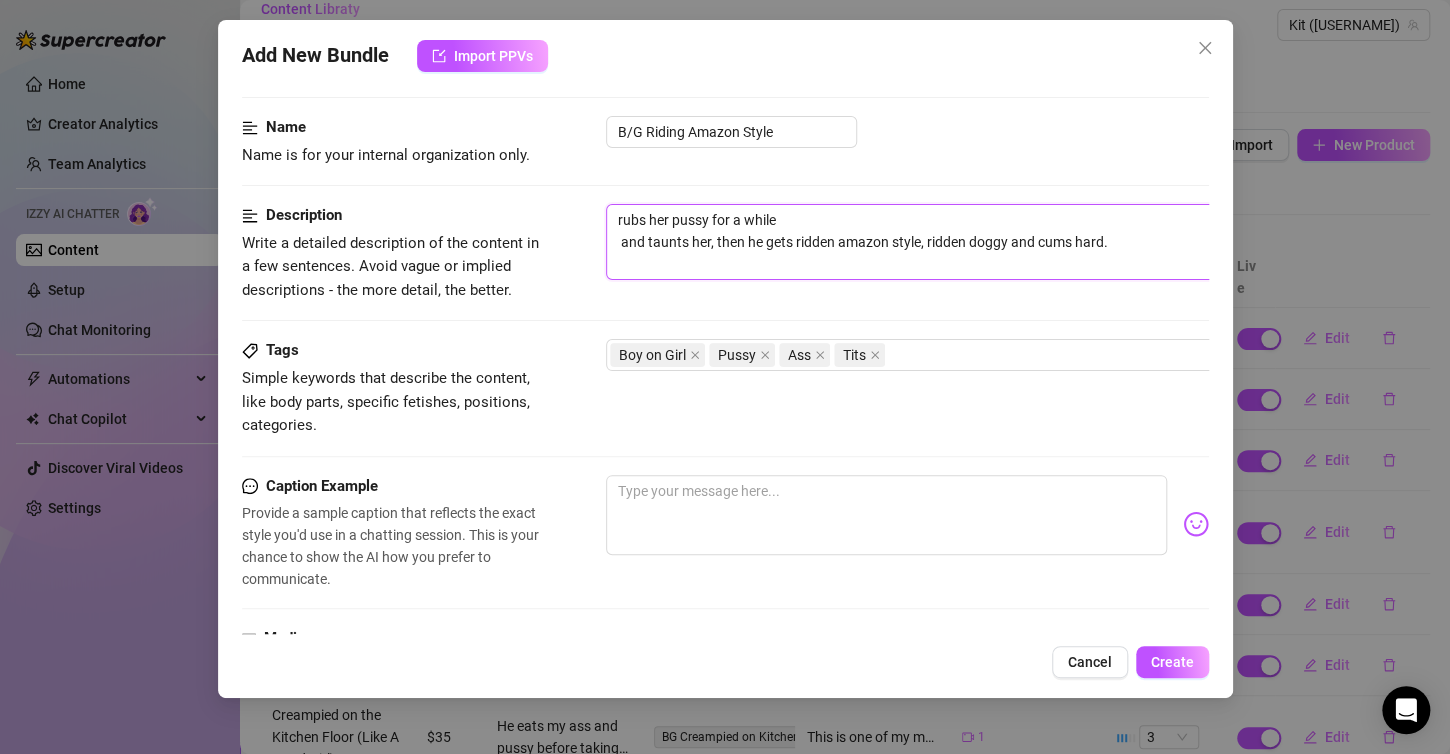 scroll, scrollTop: 0, scrollLeft: 0, axis: both 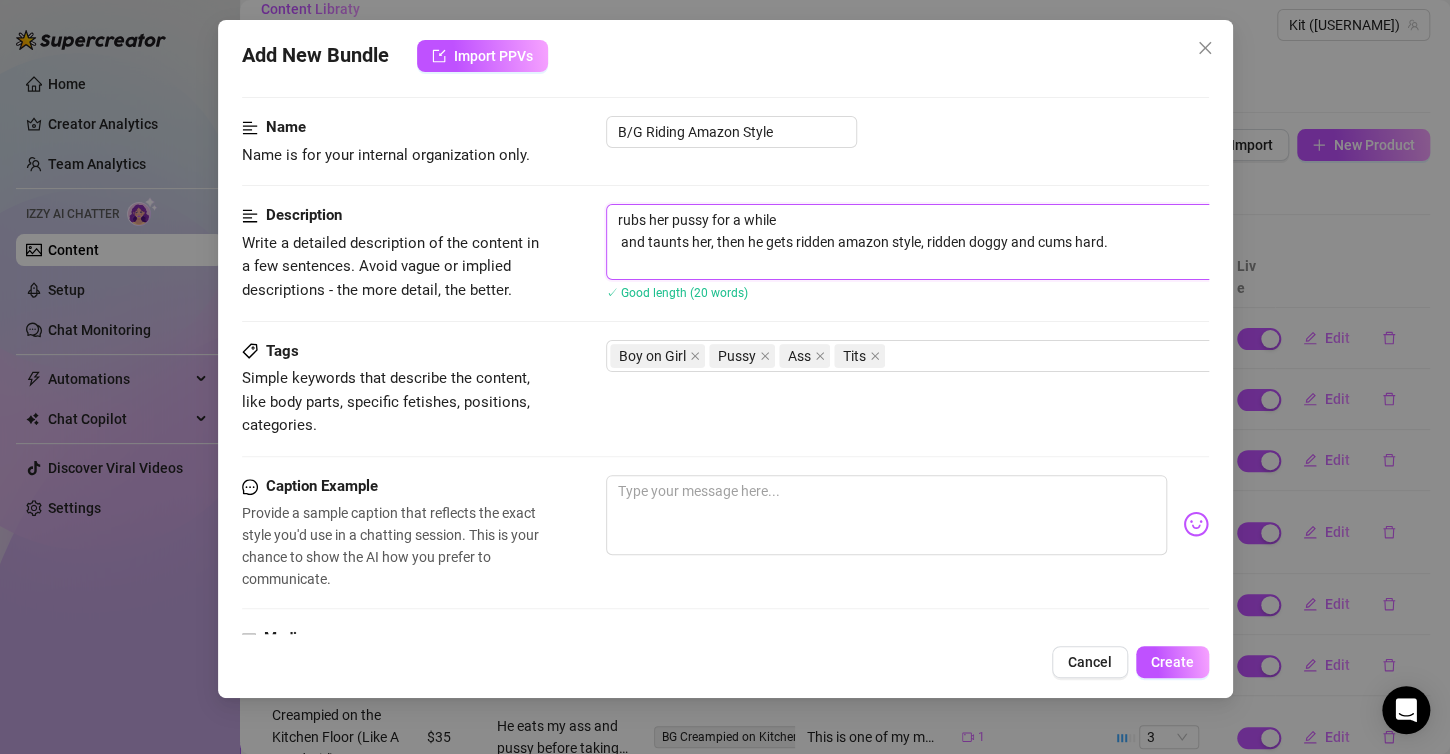 click on "rubs her pussy for a while
and taunts her, then he gets ridden amazon style, ridden doggy and cums hard." at bounding box center (956, 242) 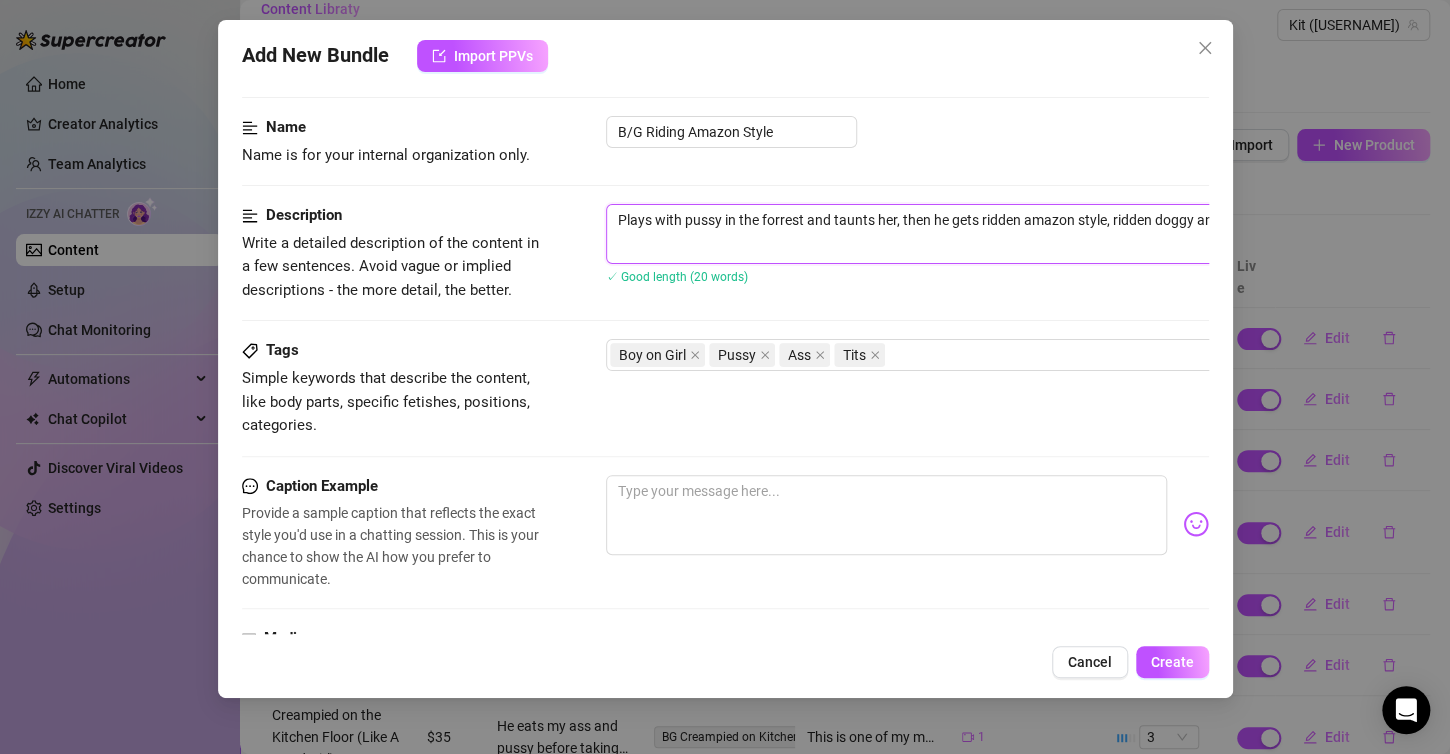 click on "Plays with pussy in the forrest and taunts her, then he gets ridden amazon style, ridden doggy and cums hard." at bounding box center [956, 234] 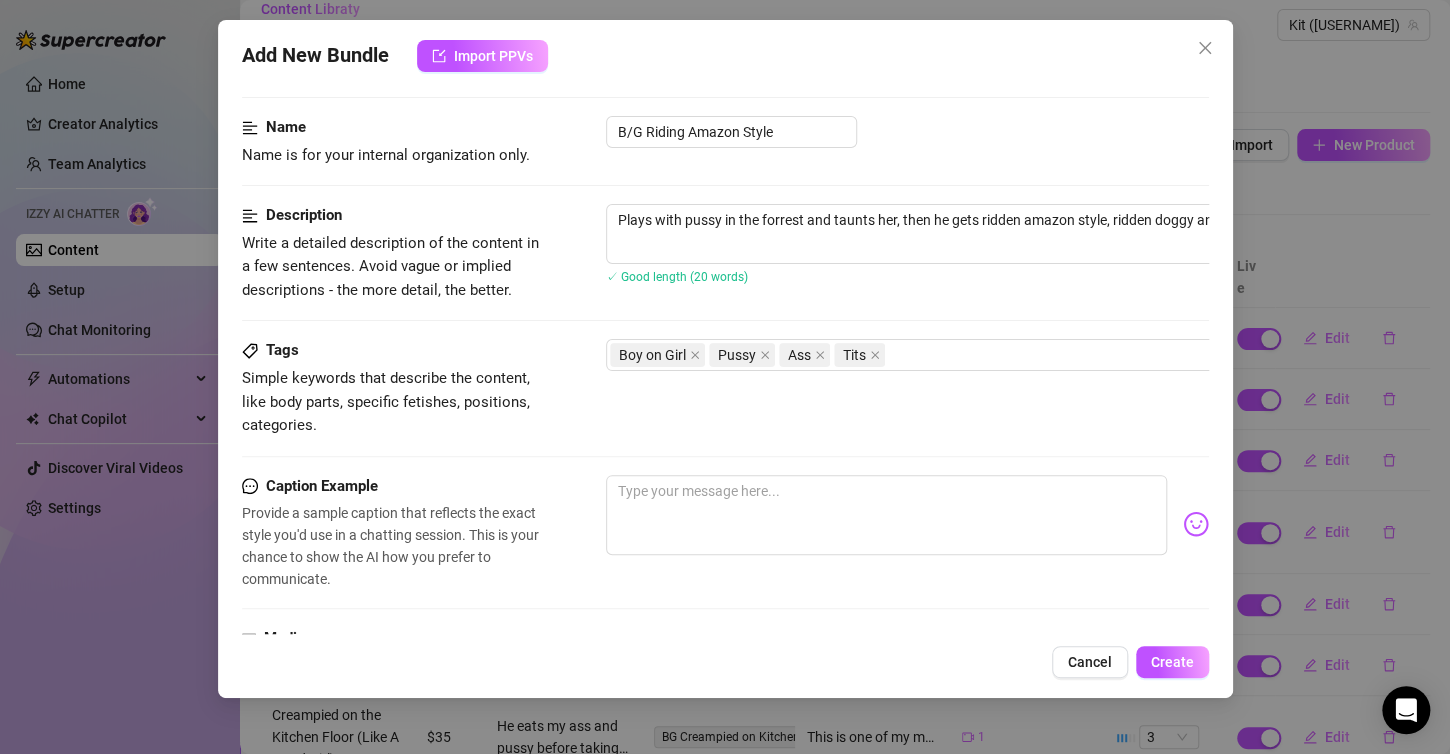 click on "Name Name is for your internal organization only. B/G Riding Amazon Style" at bounding box center (725, 160) 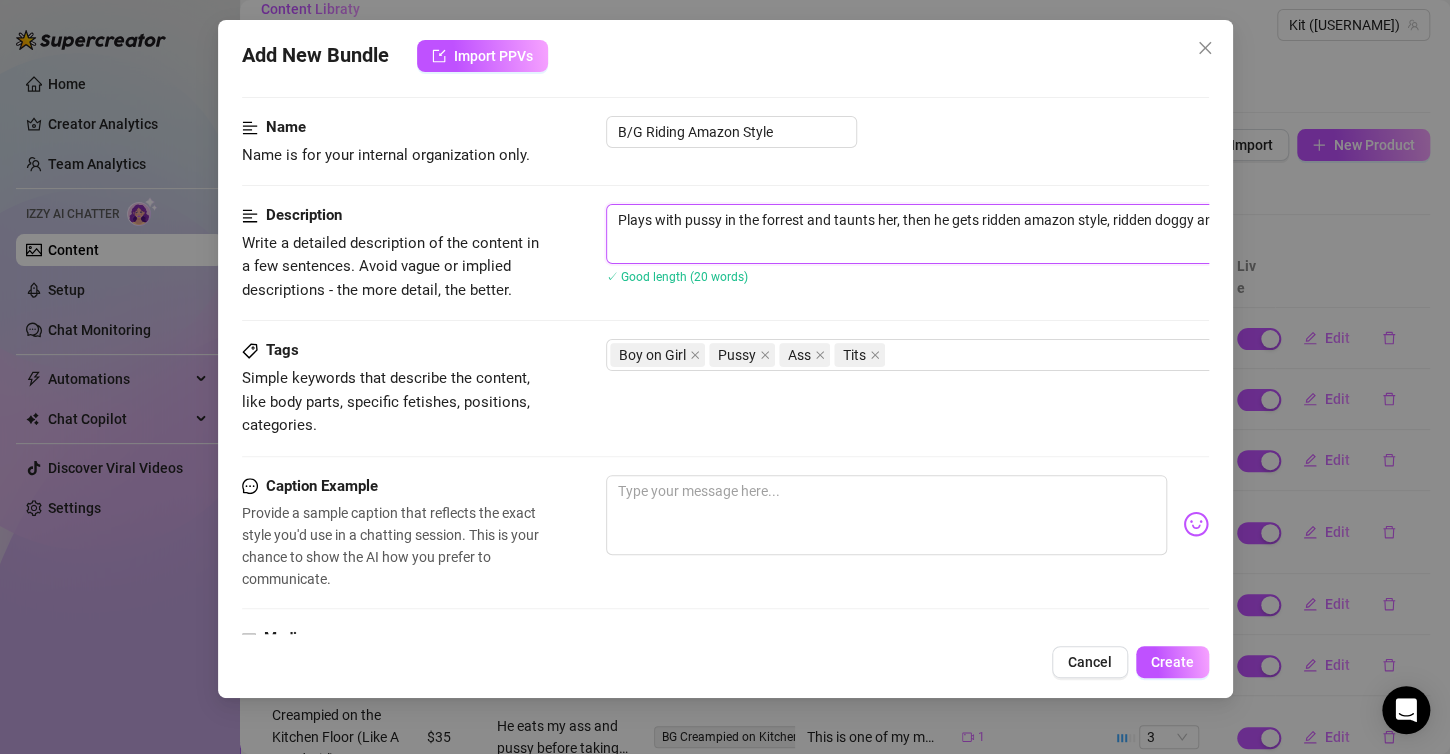 click on "Plays with pussy in the forrest and taunts her, then he gets ridden amazon style, ridden doggy and cums hard." at bounding box center (956, 234) 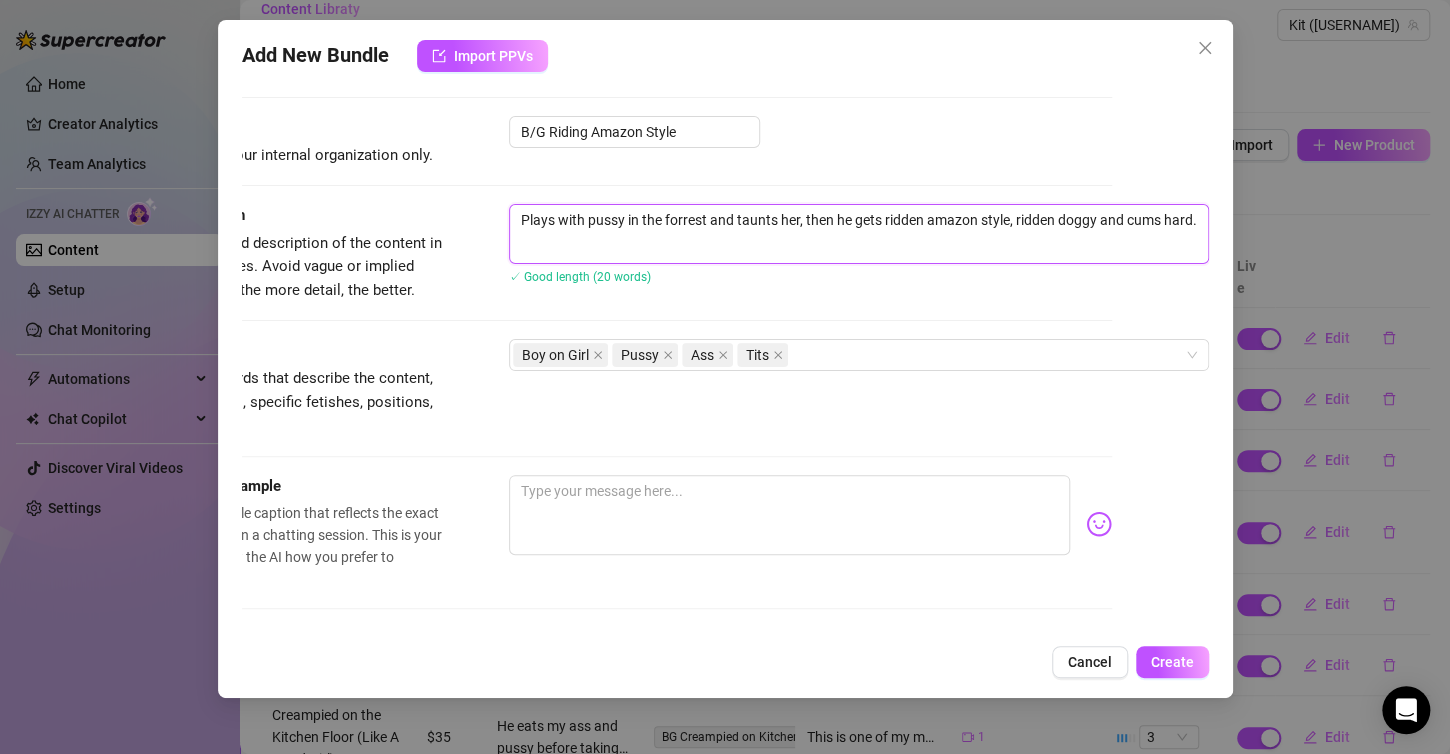 scroll, scrollTop: 100, scrollLeft: 102, axis: both 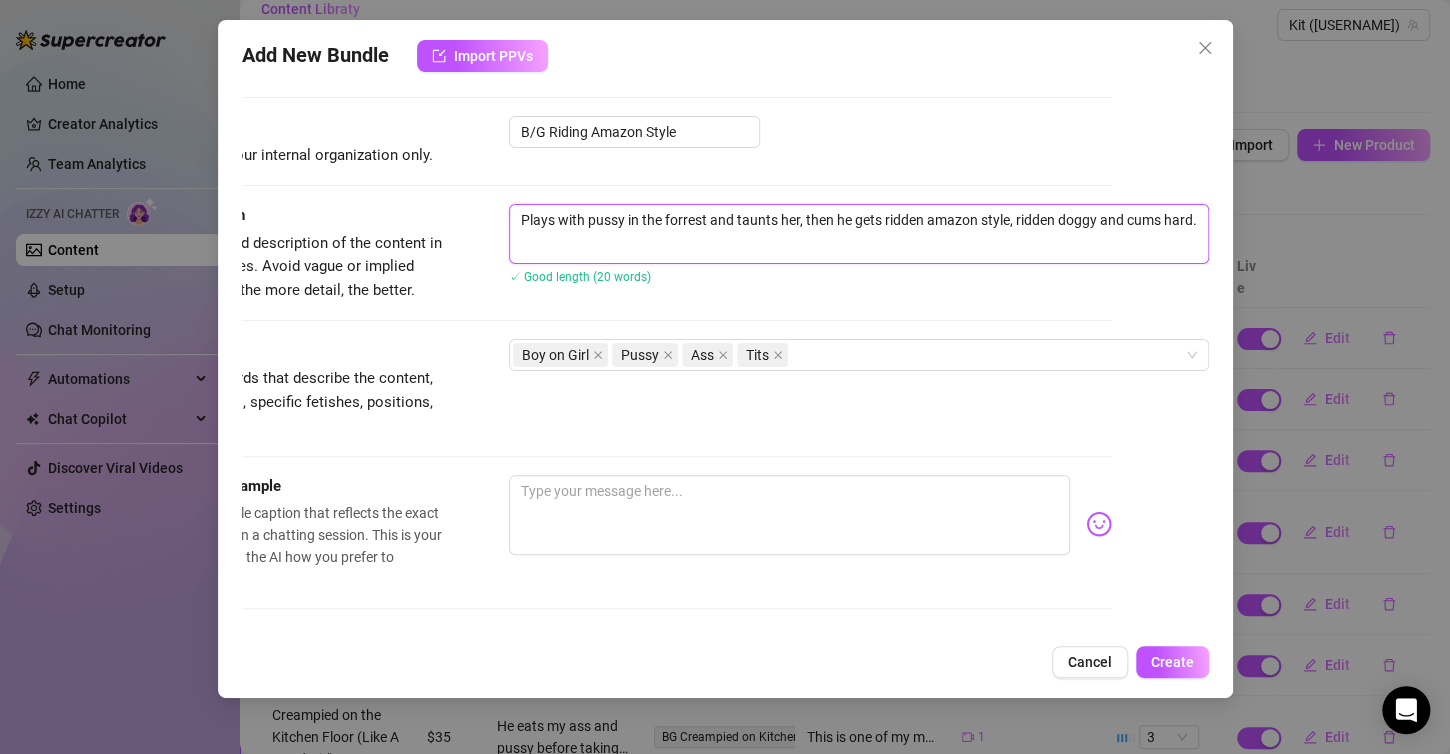 click on "Plays with pussy in the forrest and taunts her, then he gets ridden amazon style, ridden doggy and cums hard." at bounding box center (859, 234) 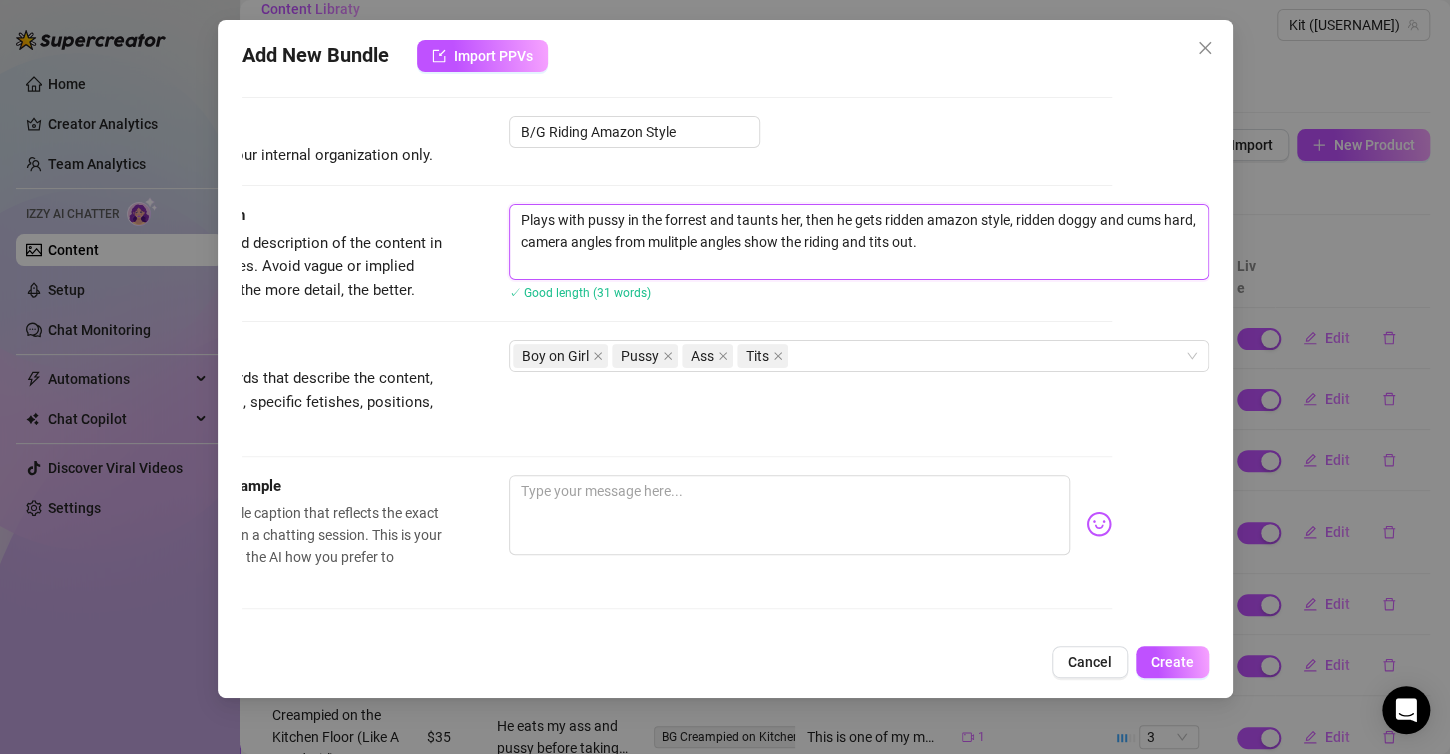 drag, startPoint x: 647, startPoint y: 222, endPoint x: 688, endPoint y: 218, distance: 41.19466 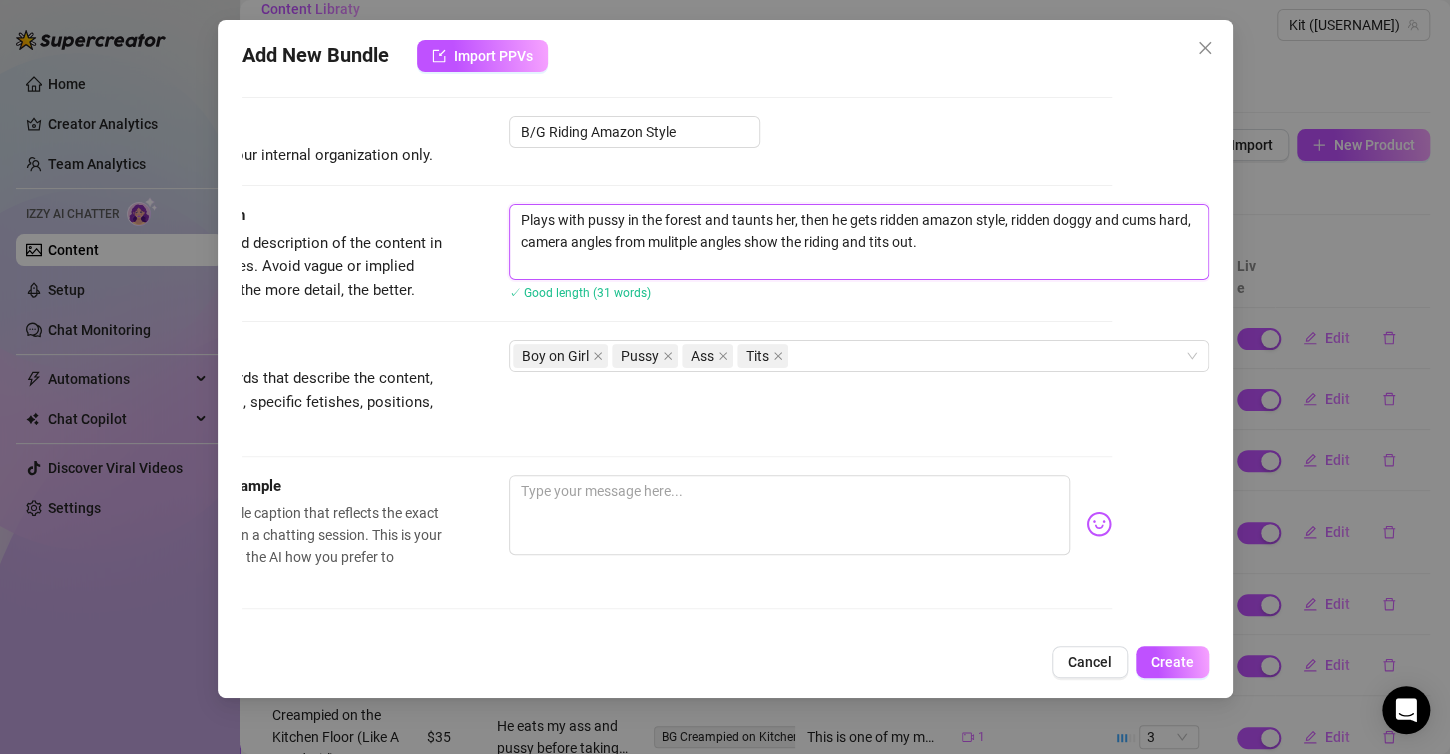 click on "Plays with pussy in the forest and taunts her, then he gets ridden amazon style, ridden doggy and cums hard, camera angles from mulitple angles show the riding and tits out." at bounding box center [859, 242] 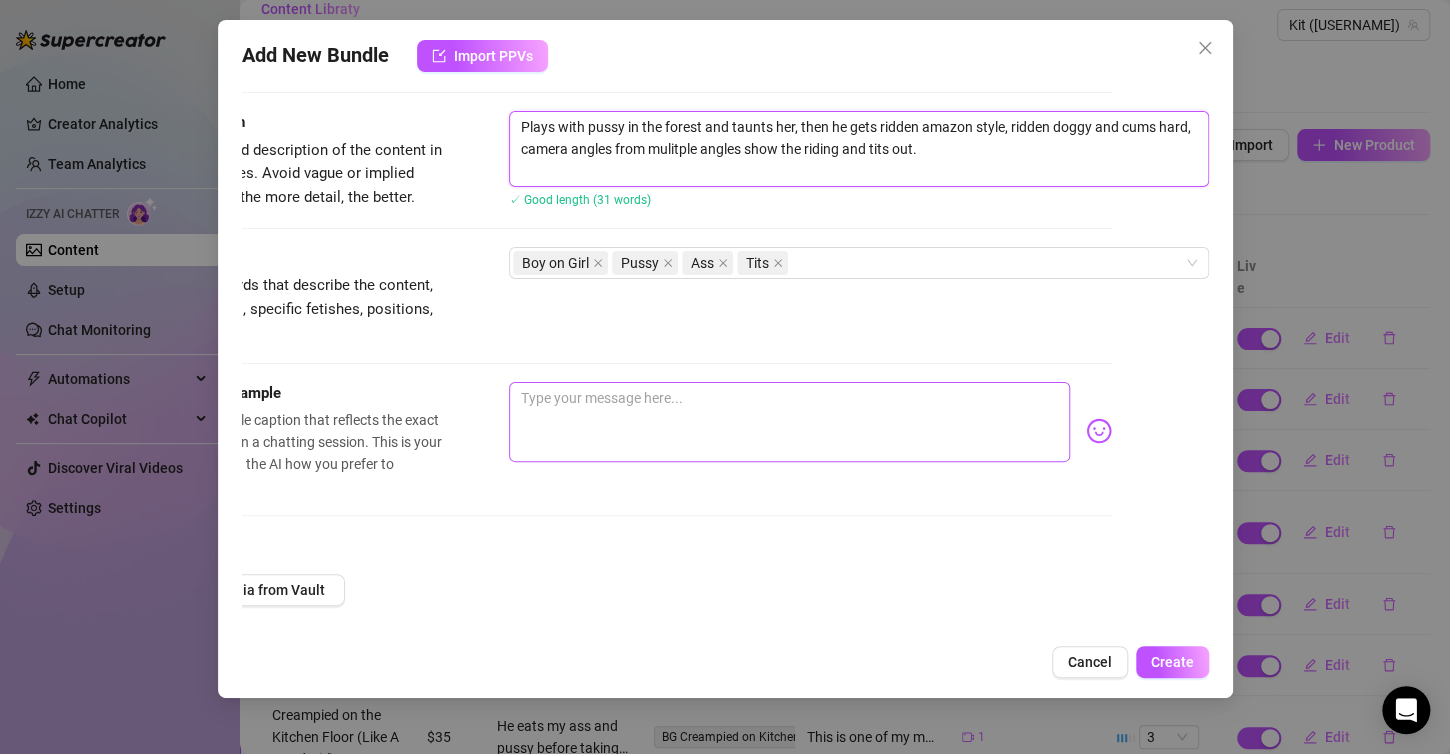 scroll, scrollTop: 200, scrollLeft: 102, axis: both 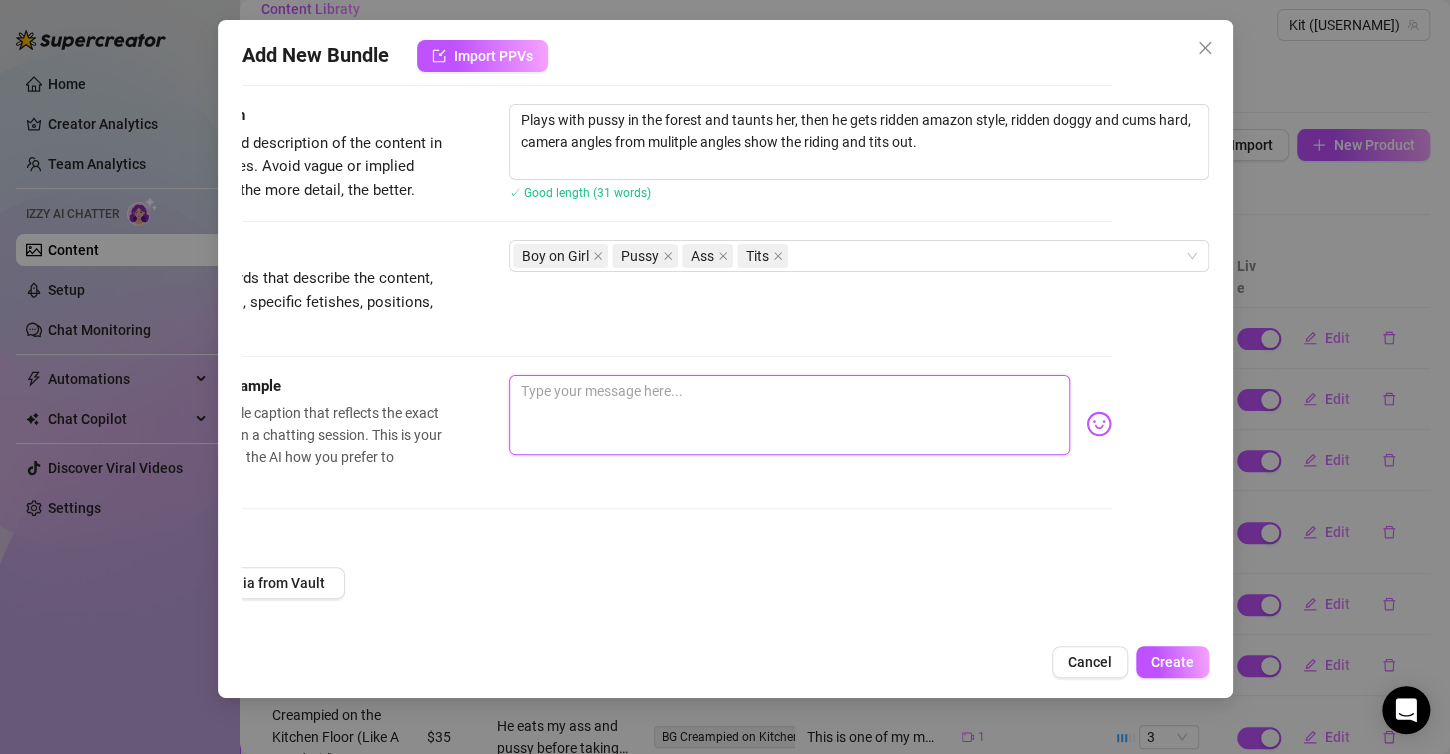 click at bounding box center (789, 415) 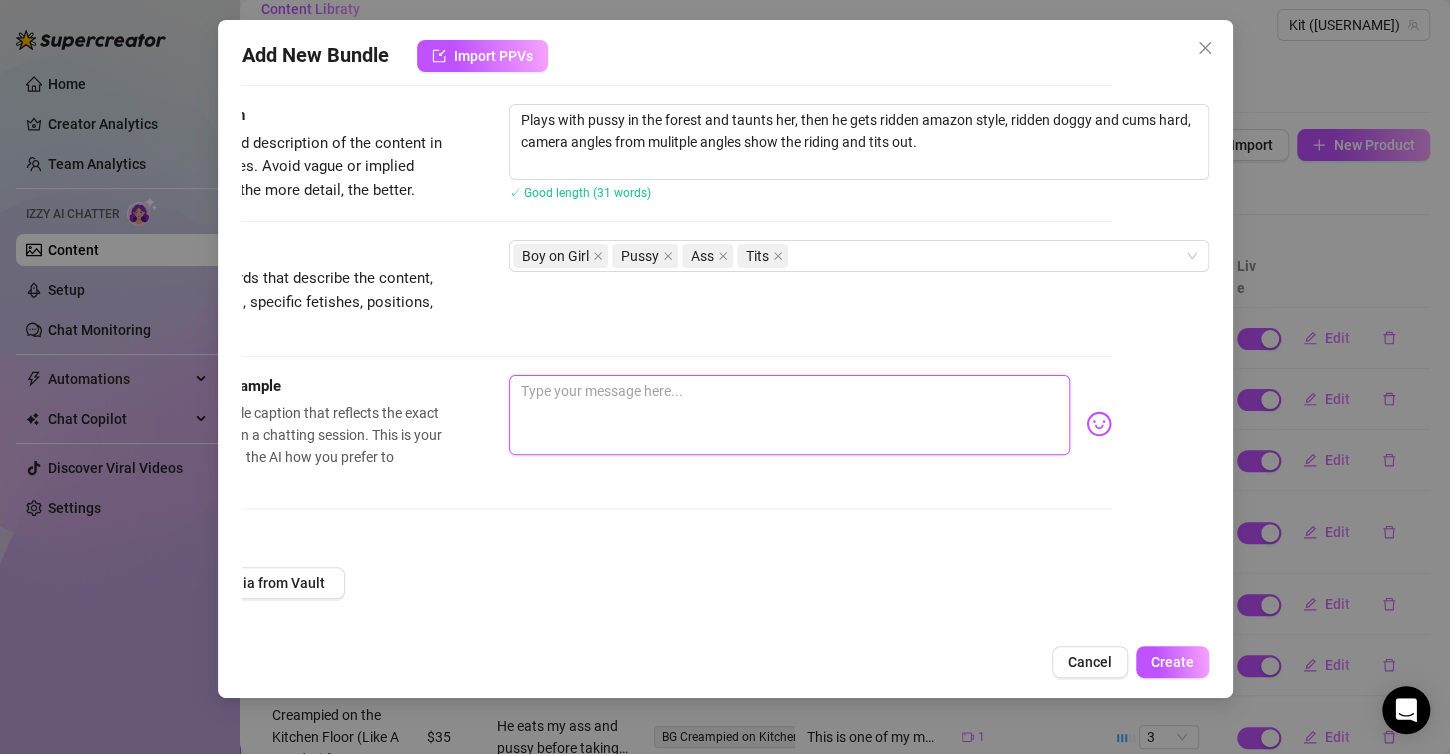click at bounding box center (789, 415) 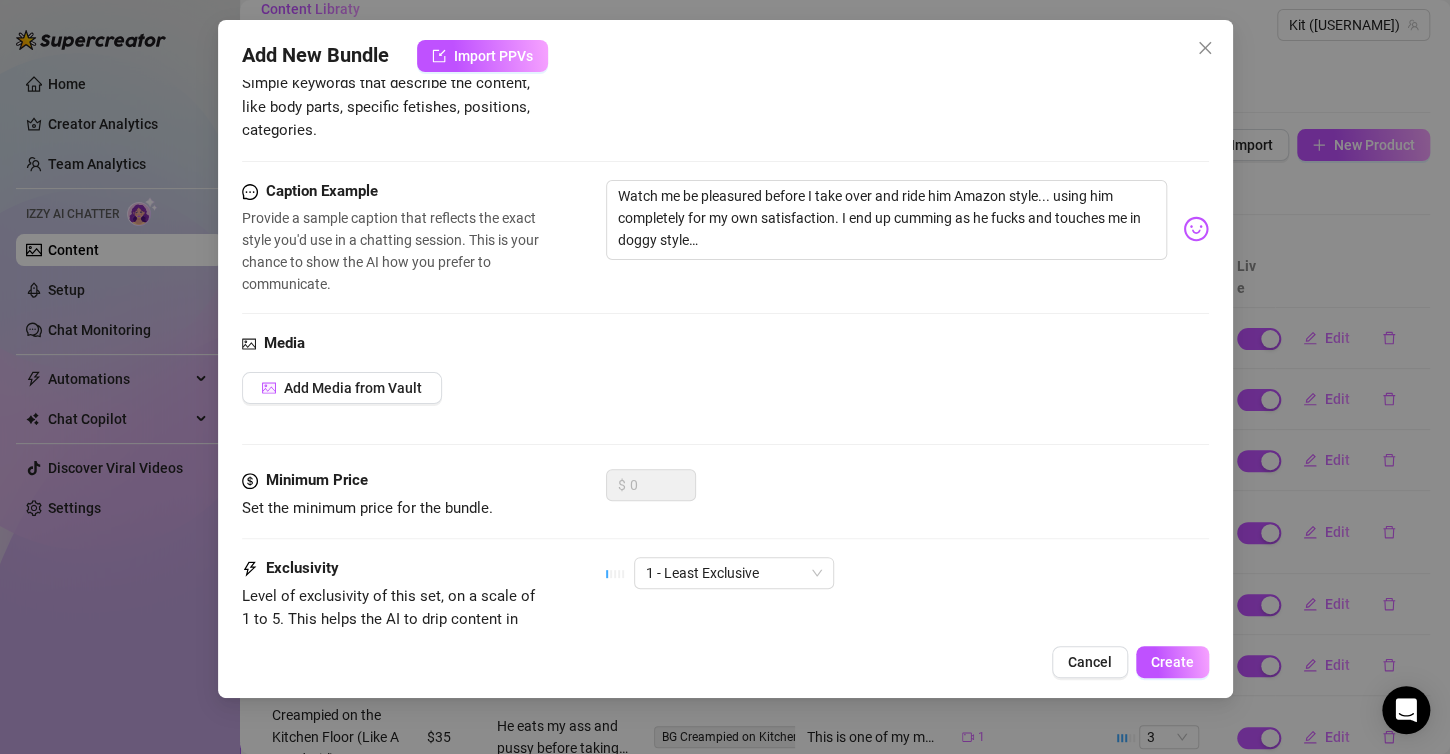 scroll, scrollTop: 400, scrollLeft: 0, axis: vertical 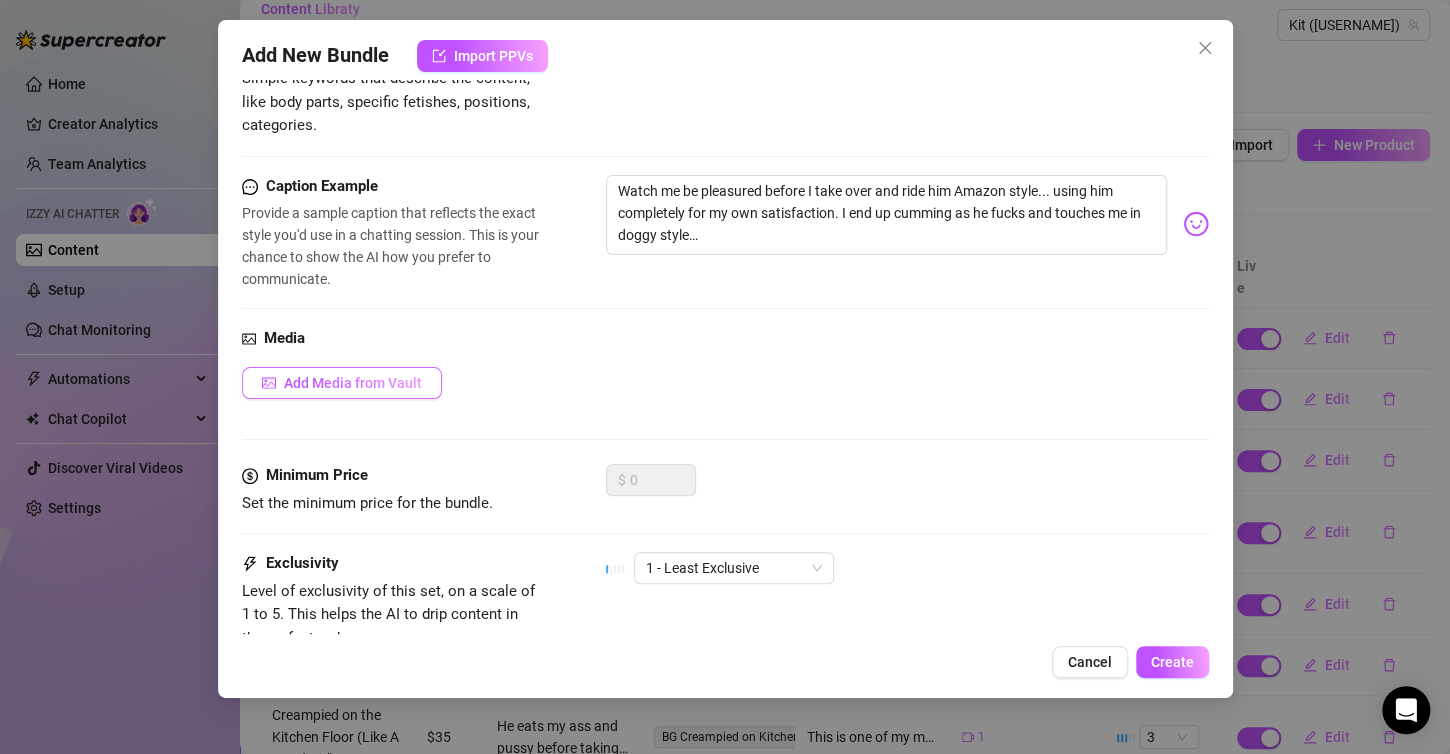 click on "Add Media from Vault" at bounding box center [353, 383] 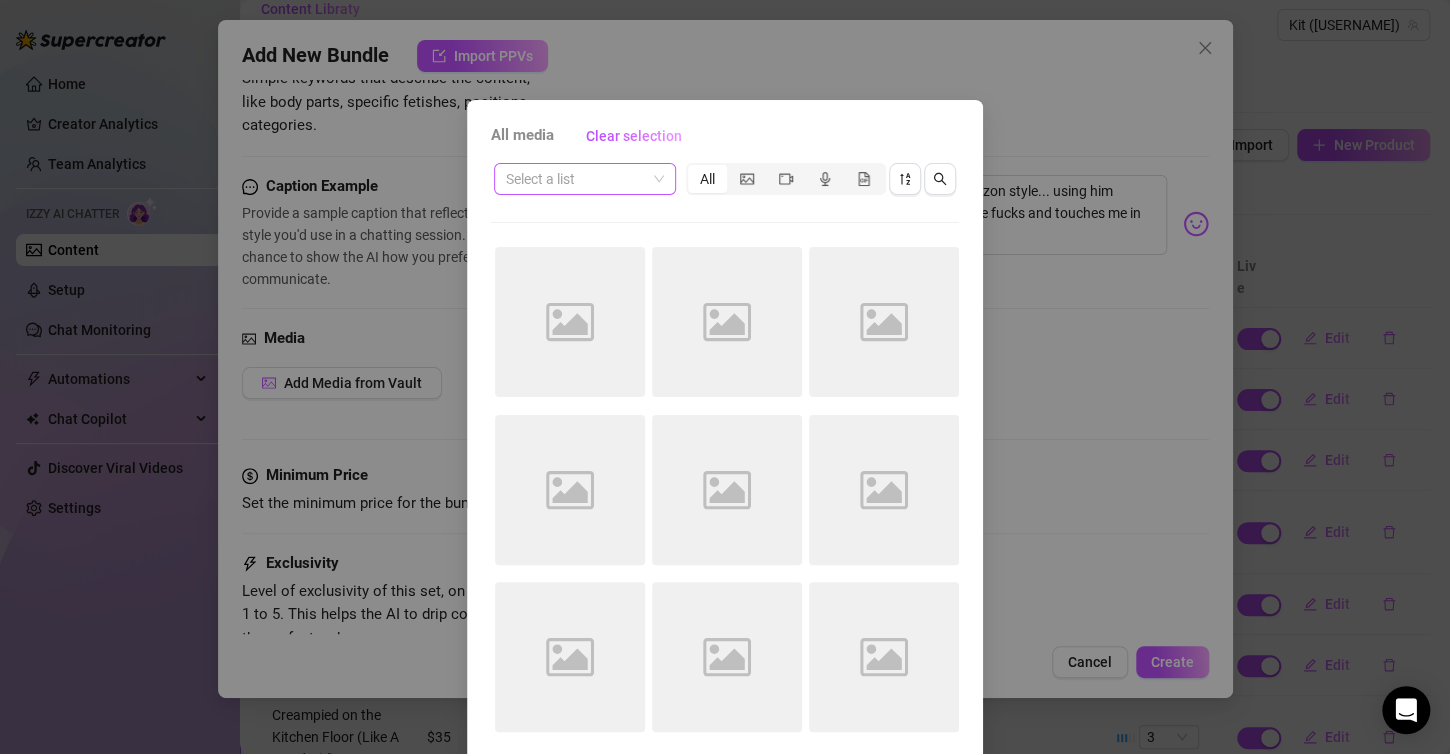 click at bounding box center (576, 179) 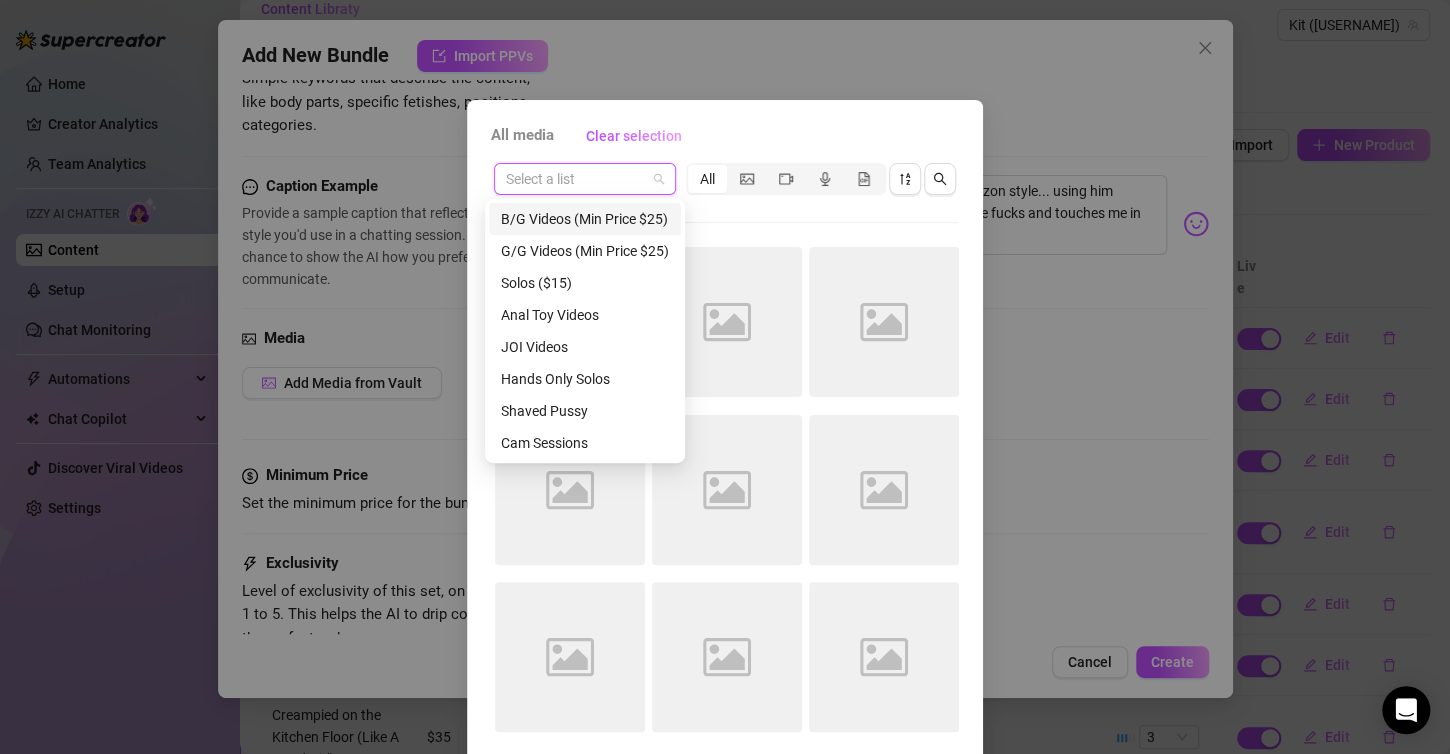 click on "B/G Videos (Min Price $25)" at bounding box center (585, 219) 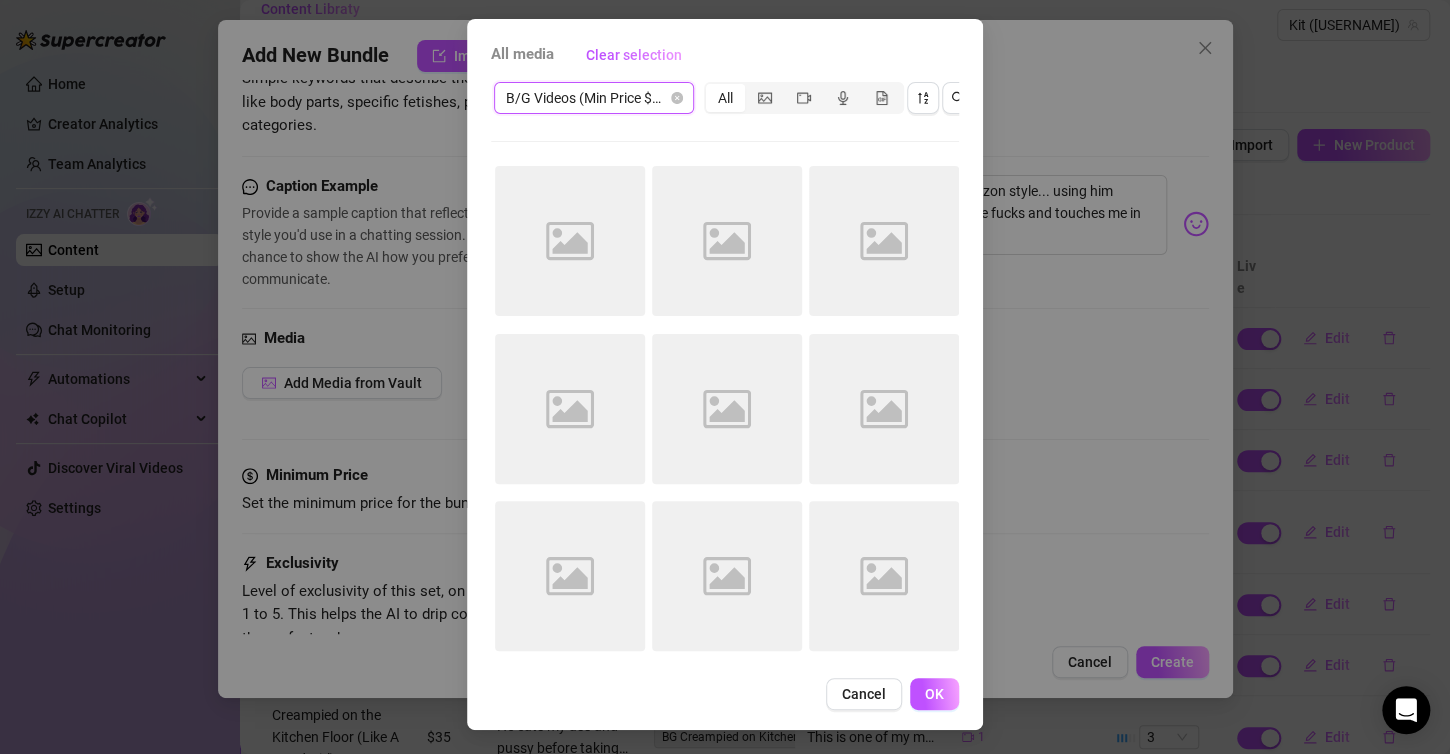 scroll, scrollTop: 98, scrollLeft: 0, axis: vertical 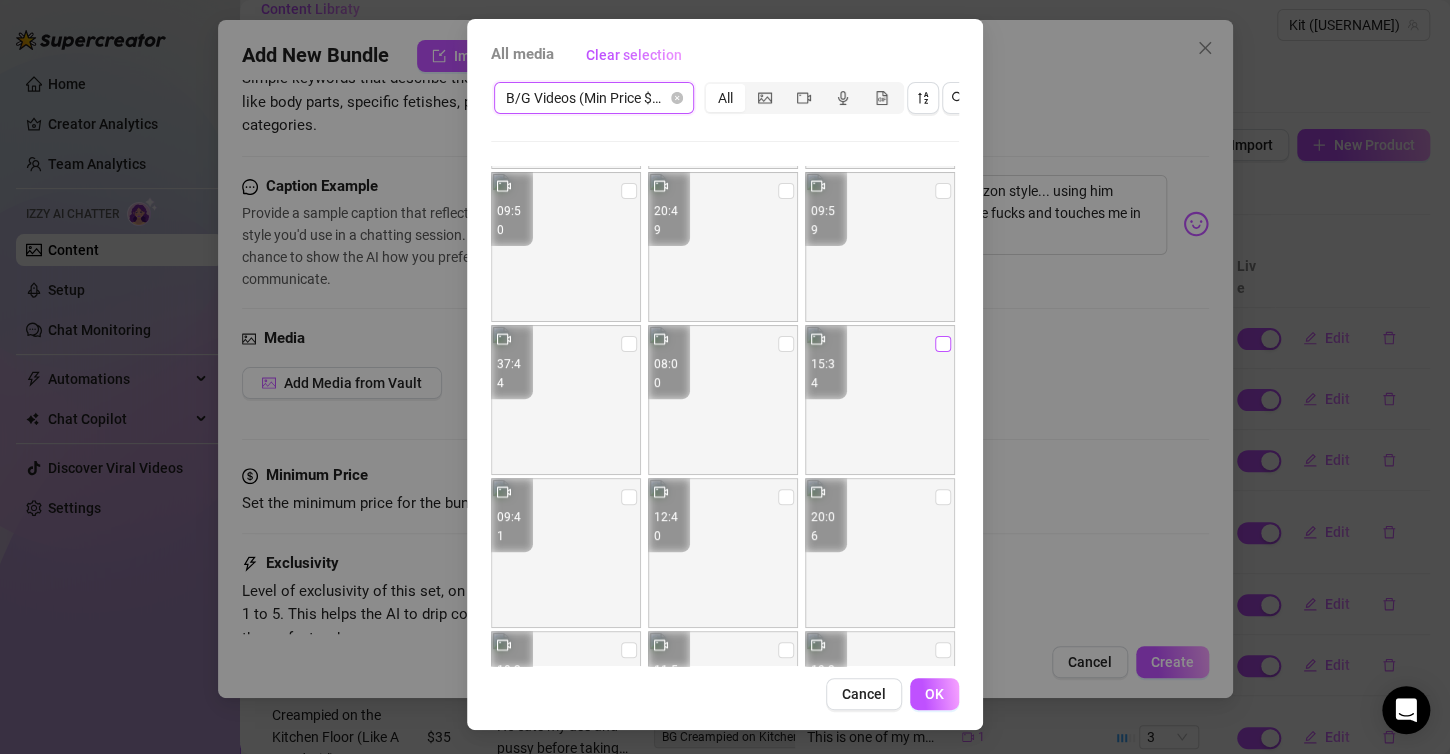 click at bounding box center (943, 344) 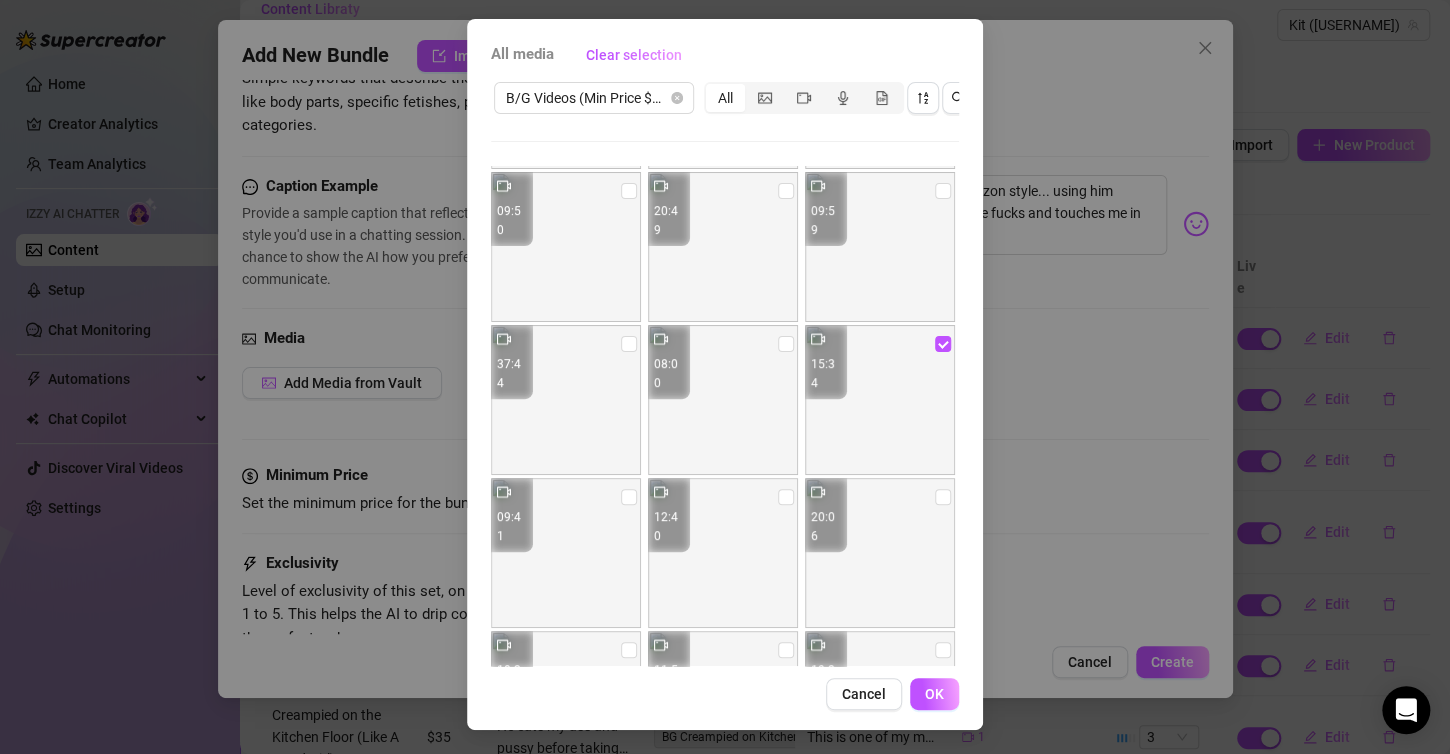 click on "OK" at bounding box center (934, 694) 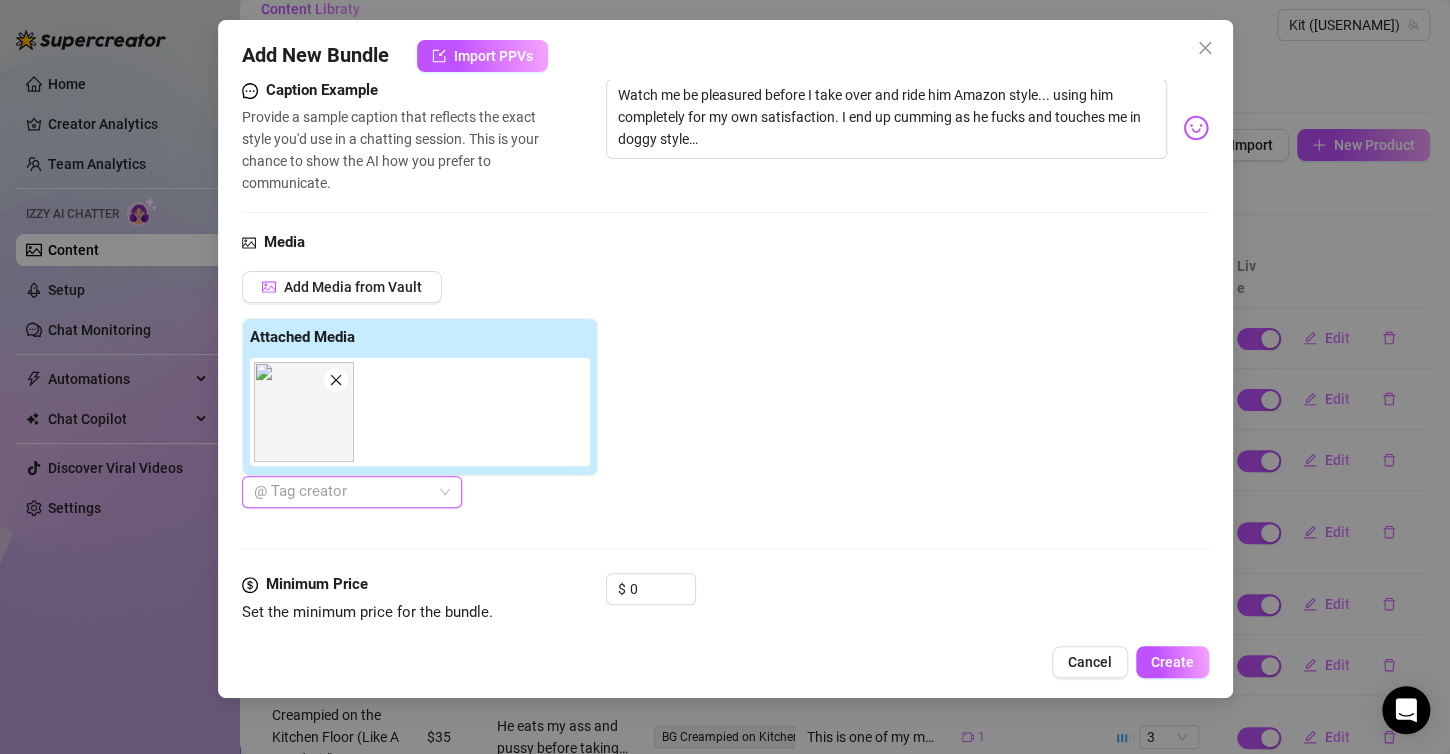 scroll, scrollTop: 500, scrollLeft: 0, axis: vertical 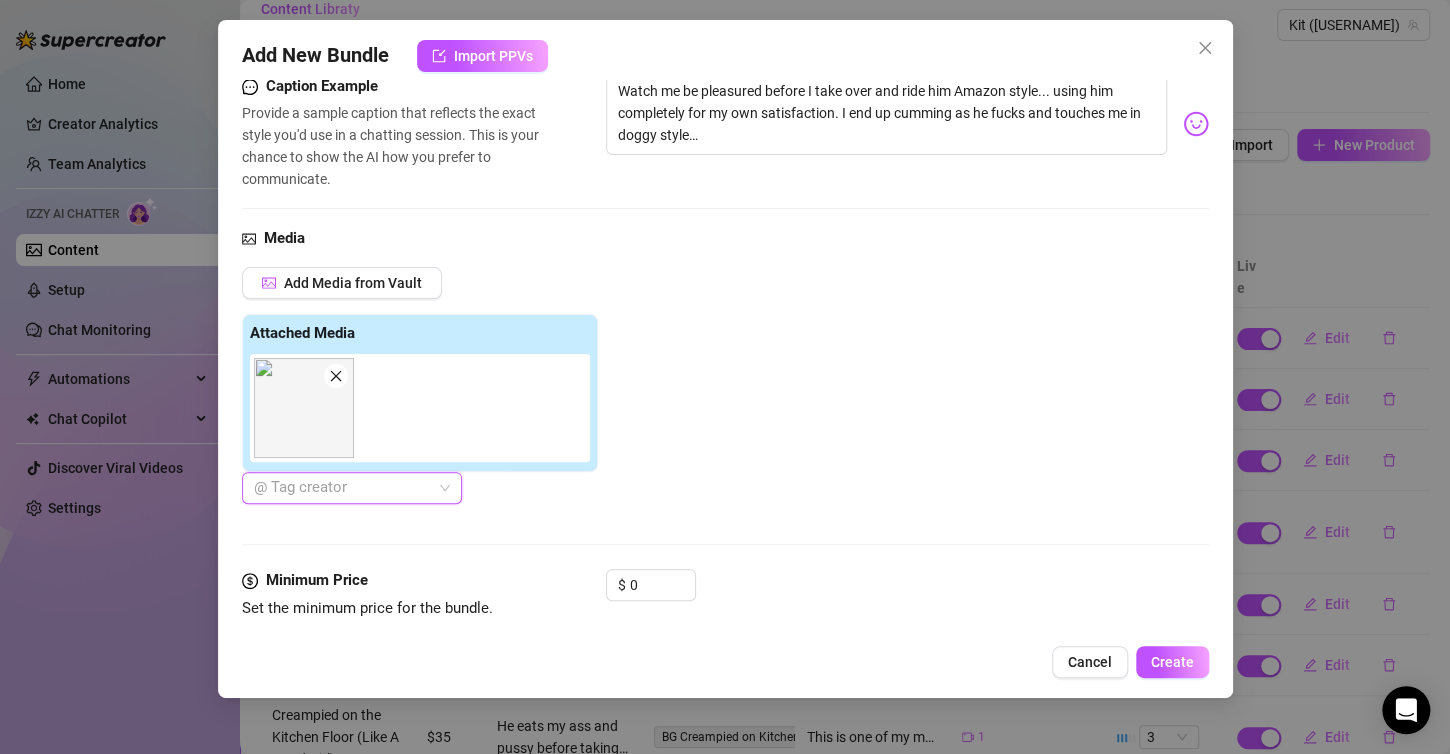 click at bounding box center [341, 488] 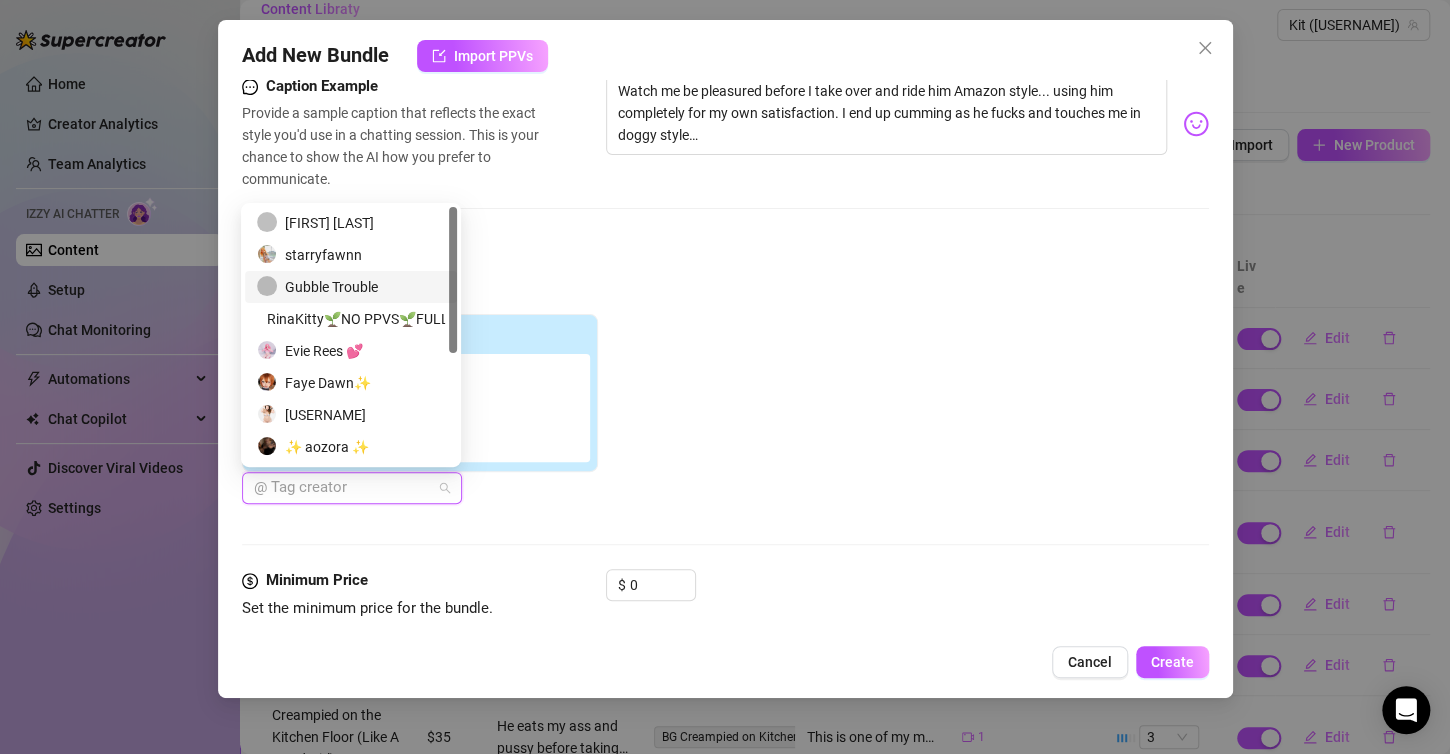 click on "Gubble Trouble" at bounding box center (351, 287) 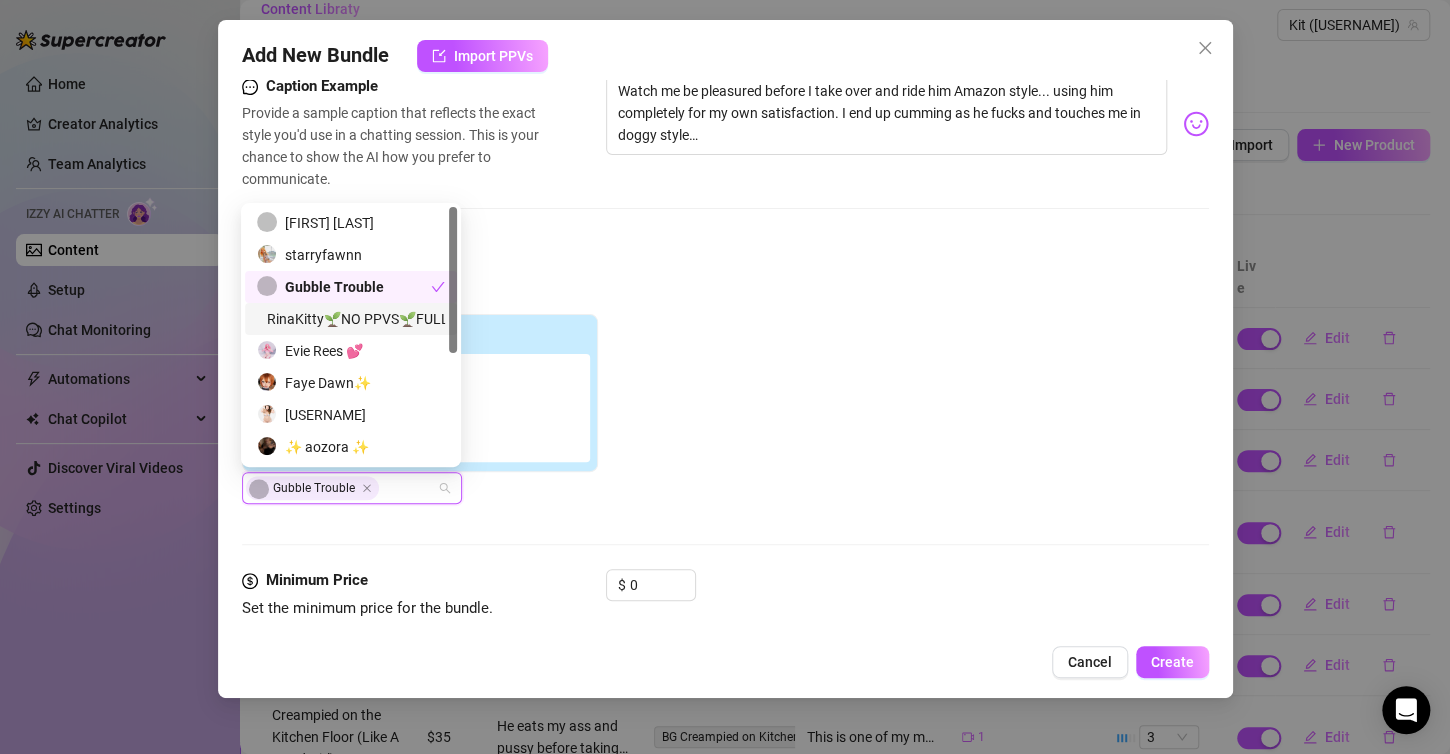 click on "Add Media from Vault Attached Media Gubble Trouble" at bounding box center [725, 385] 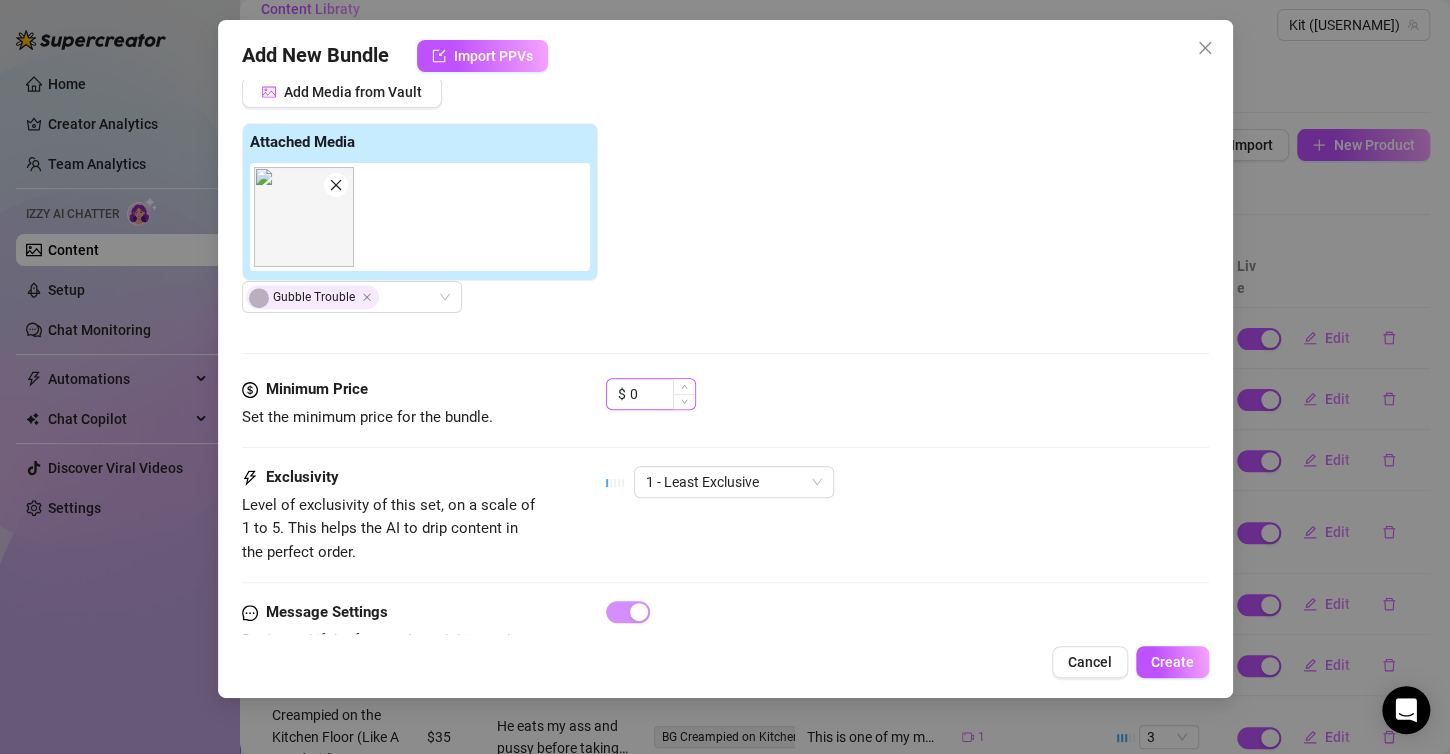 scroll, scrollTop: 700, scrollLeft: 0, axis: vertical 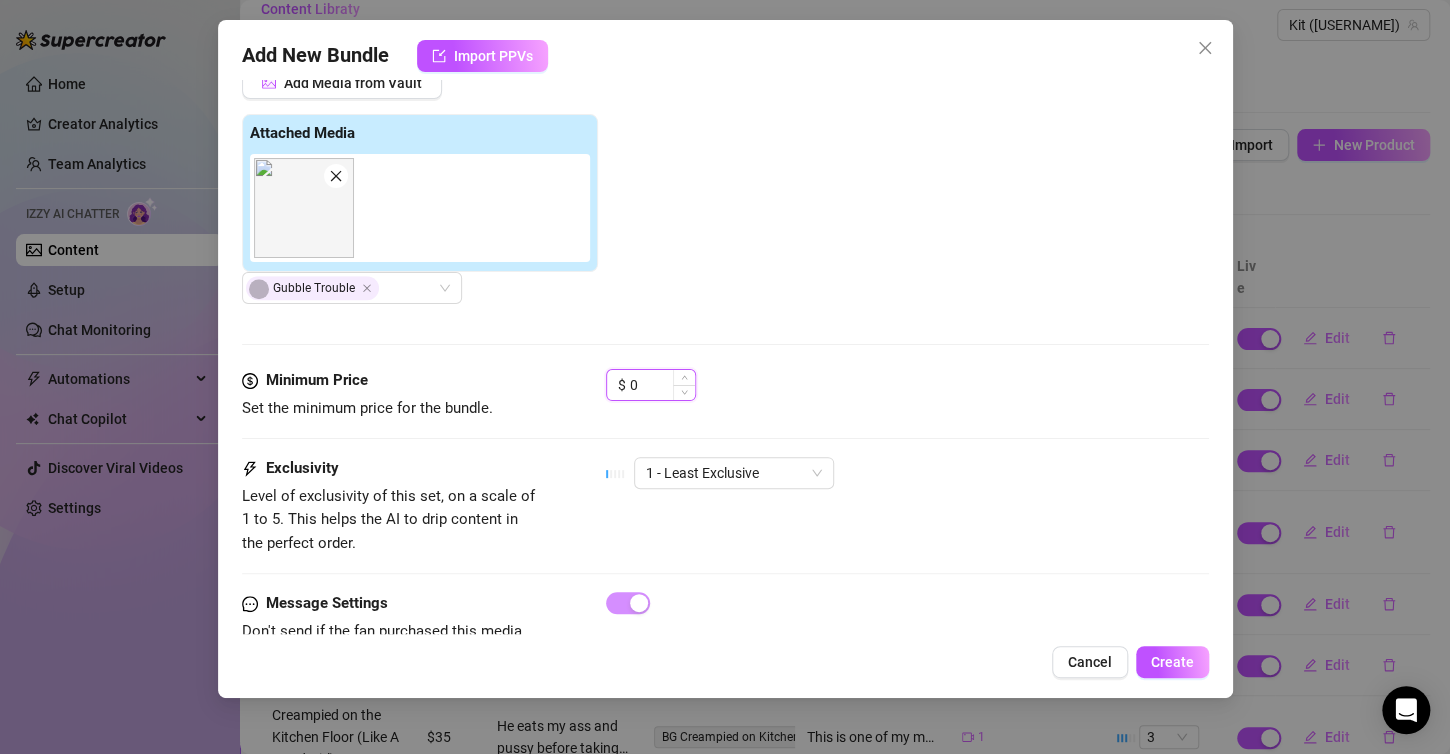 click on "0" at bounding box center (662, 385) 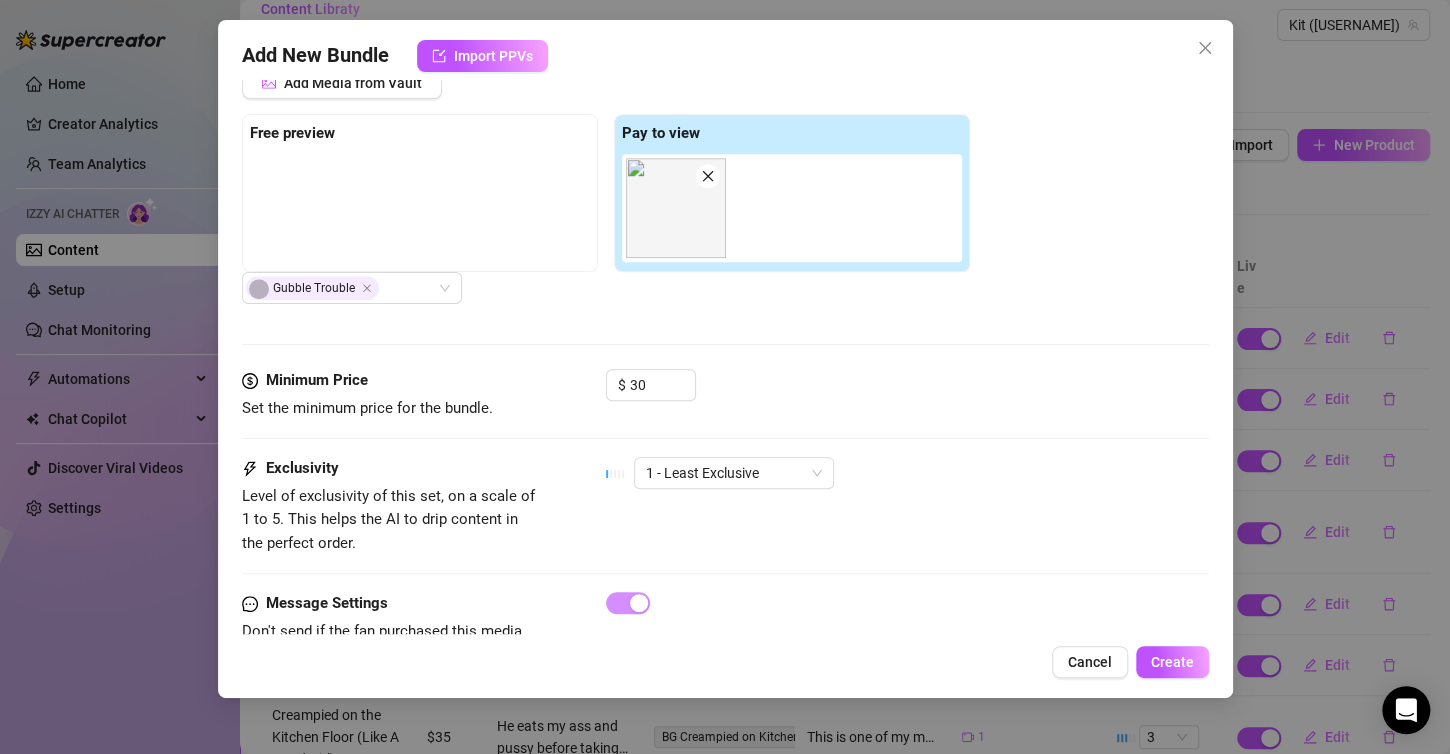 click on "1 - Least Exclusive" at bounding box center (907, 473) 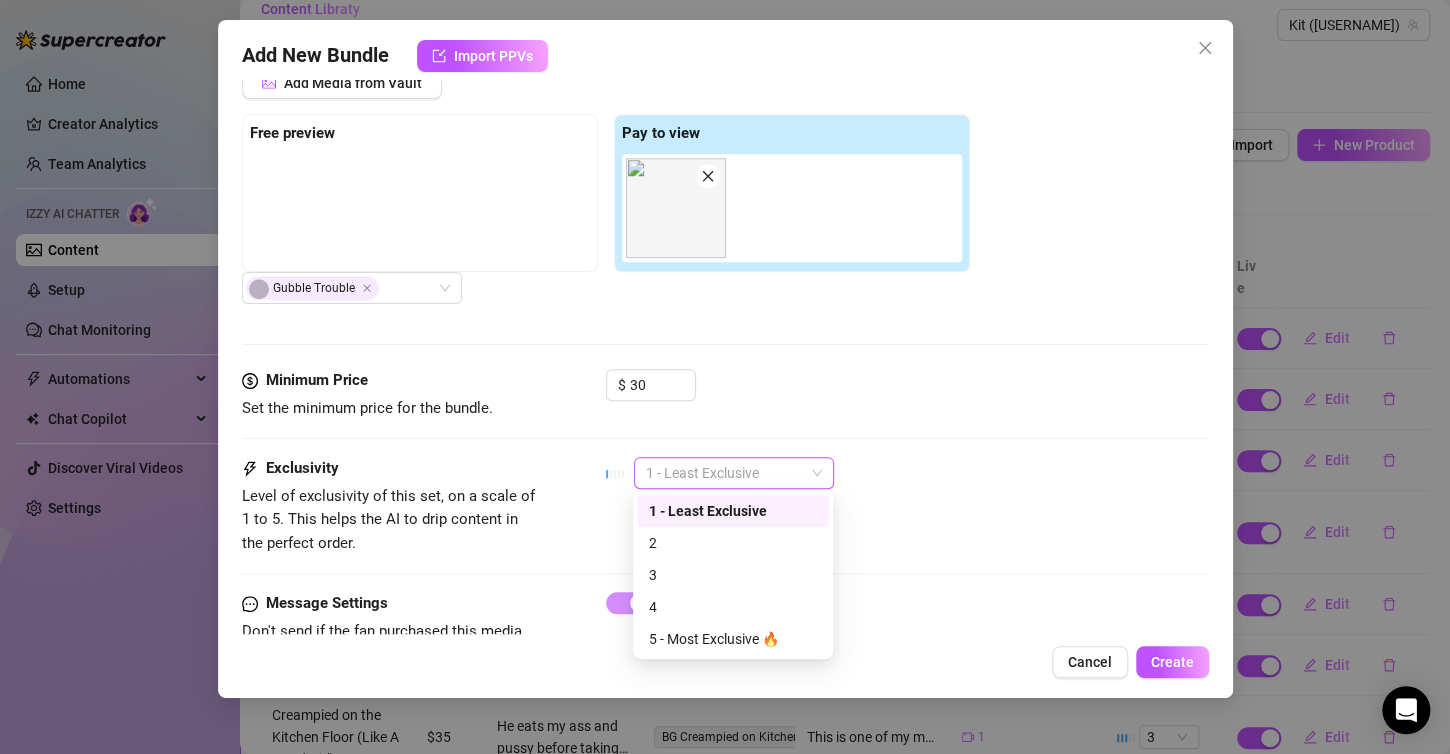 click on "1 - Least Exclusive" at bounding box center (734, 473) 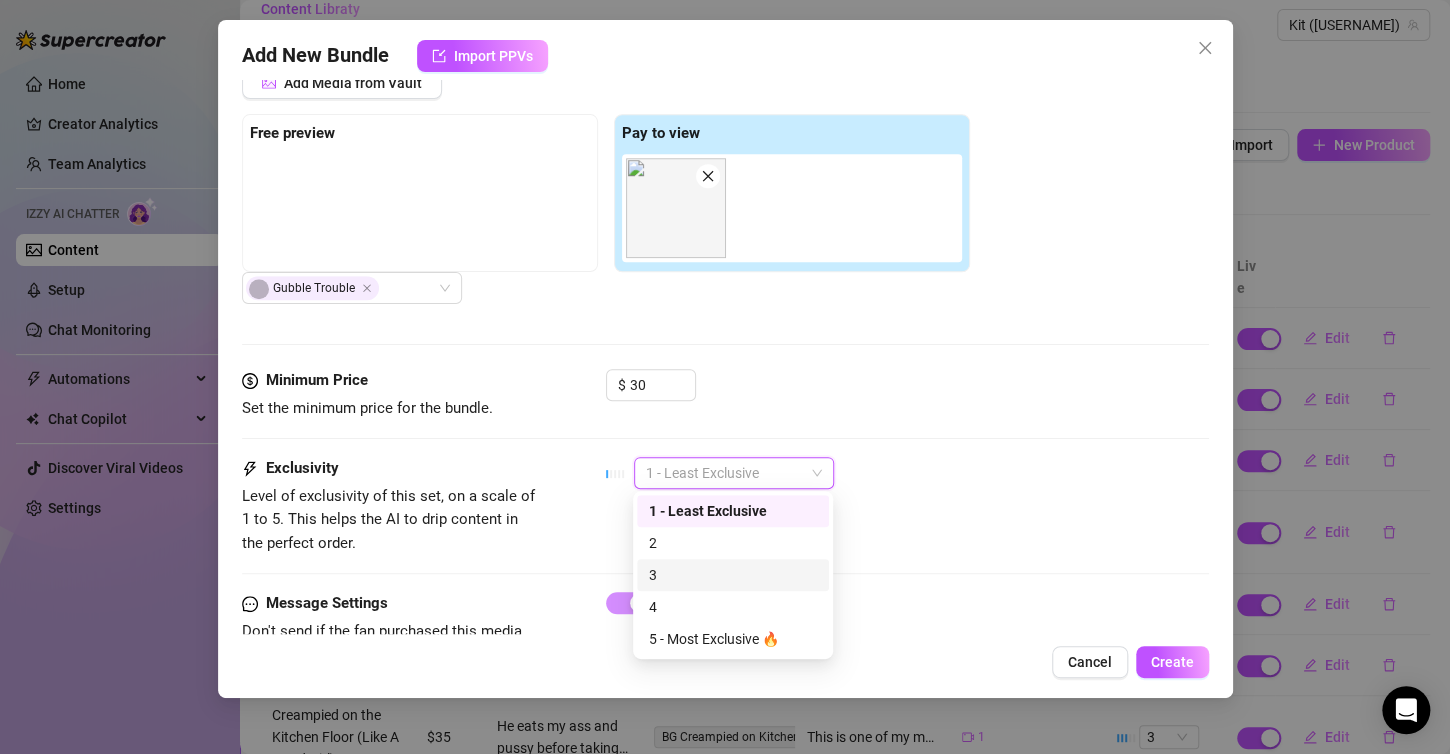 click on "3" at bounding box center (733, 575) 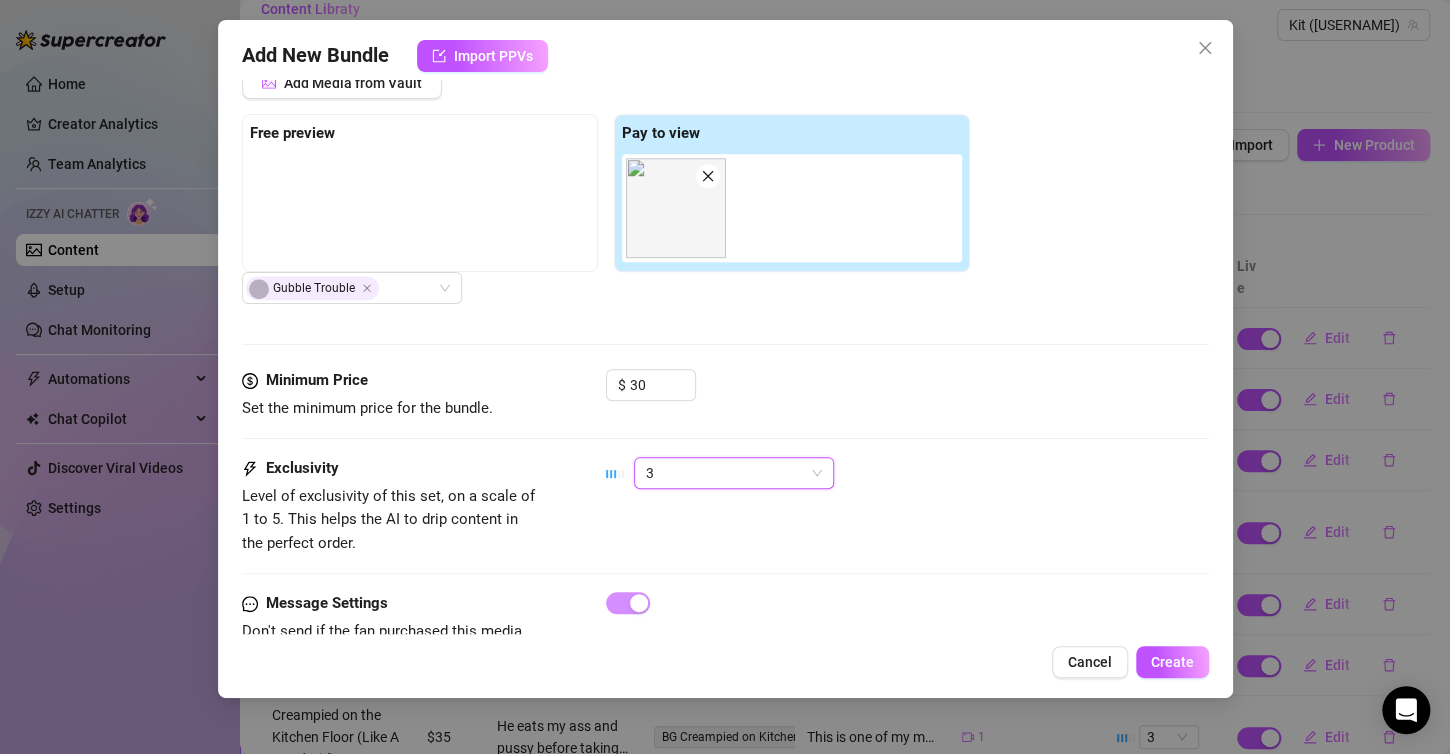 click on "3 3" at bounding box center [907, 473] 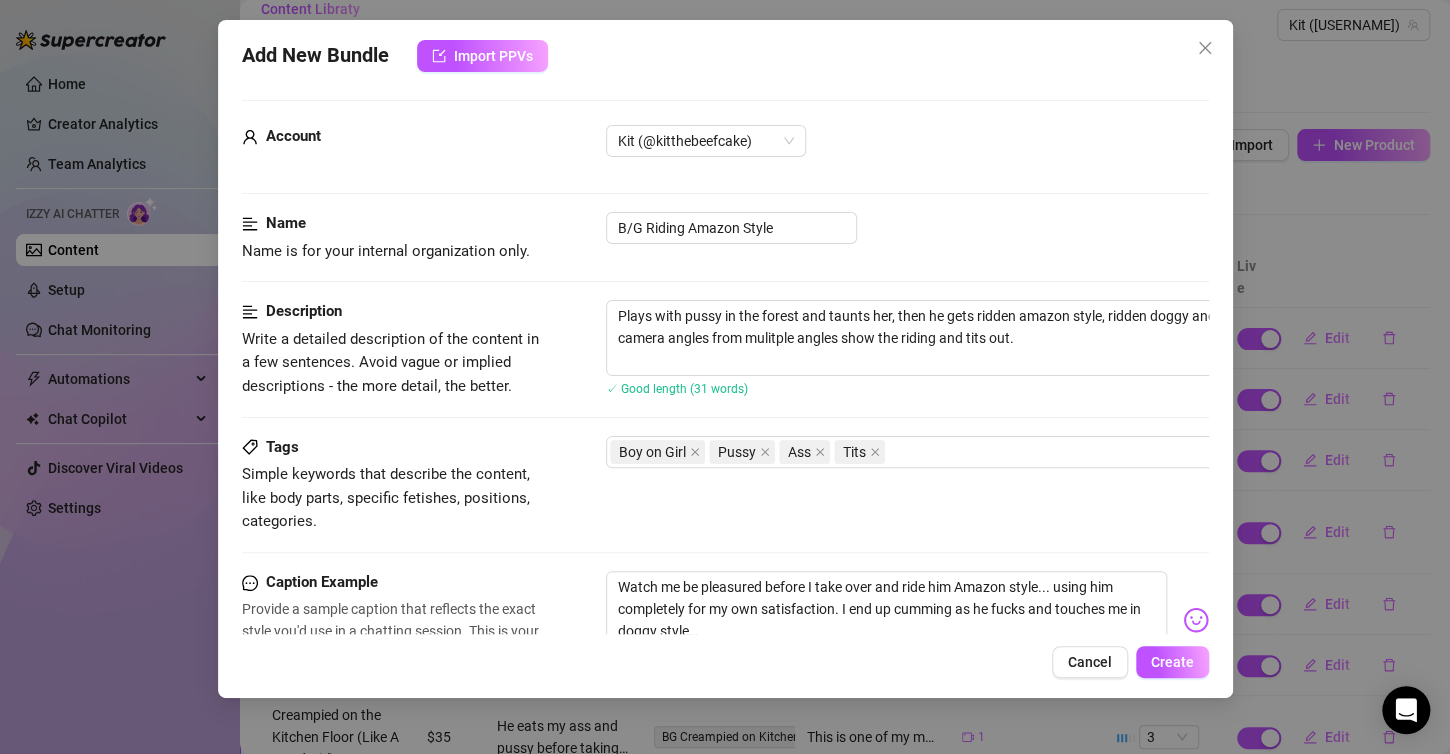 scroll, scrollTop: 0, scrollLeft: 0, axis: both 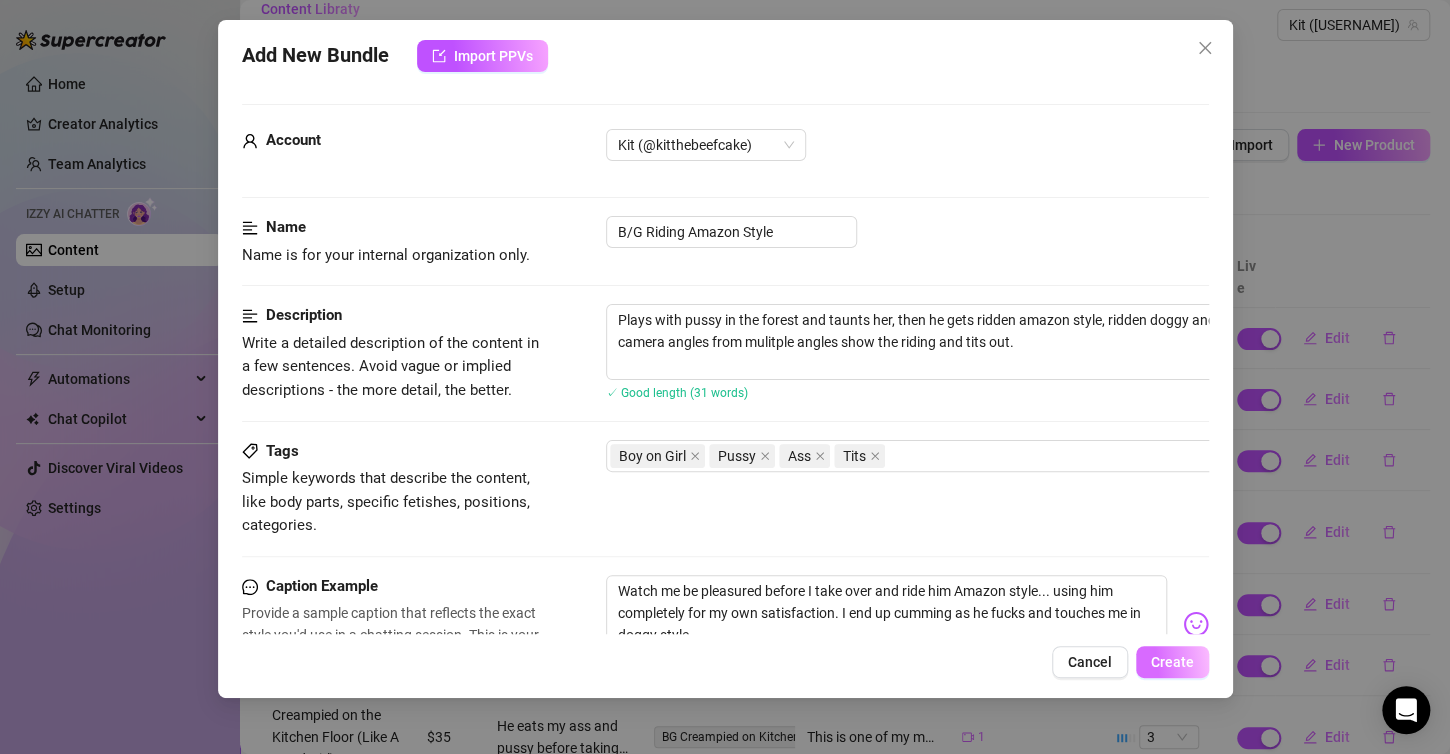 click on "Create" at bounding box center (1172, 662) 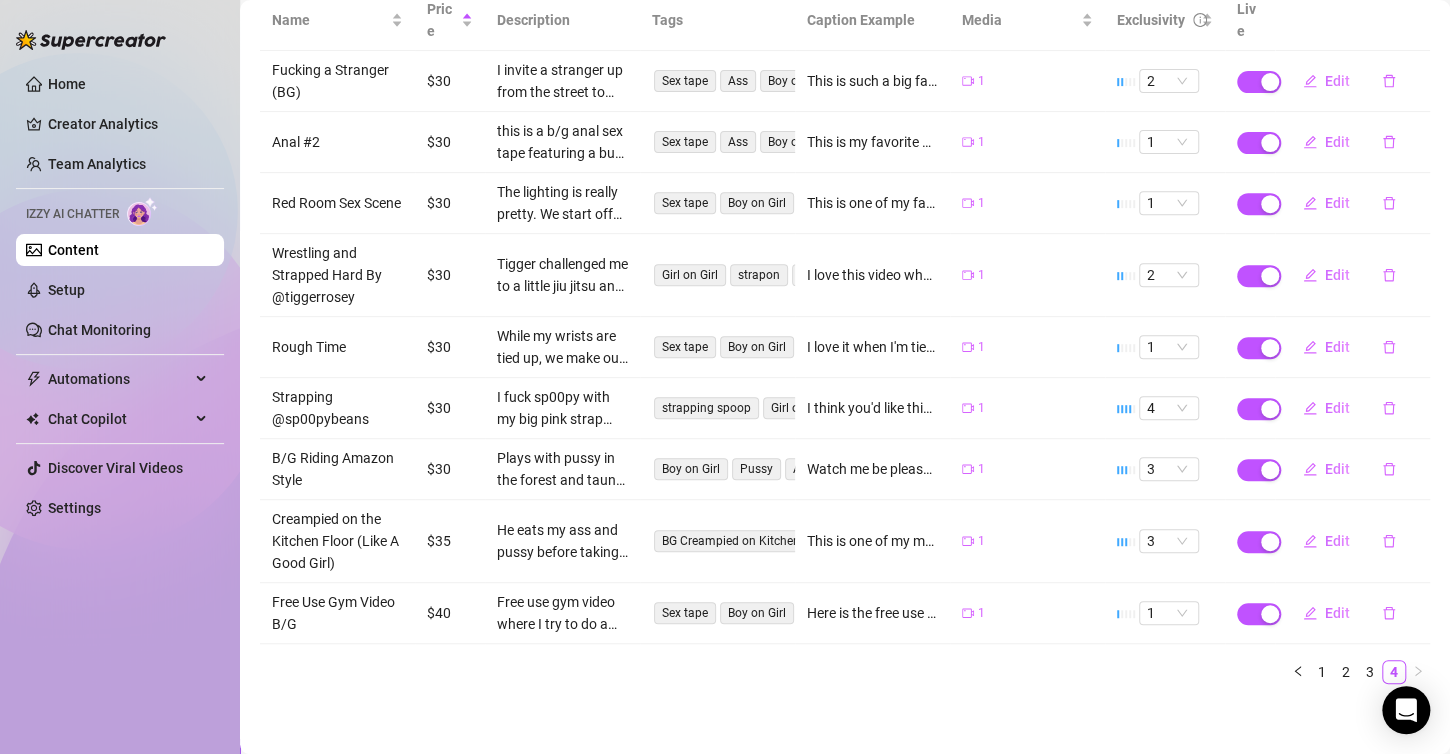 scroll, scrollTop: 282, scrollLeft: 0, axis: vertical 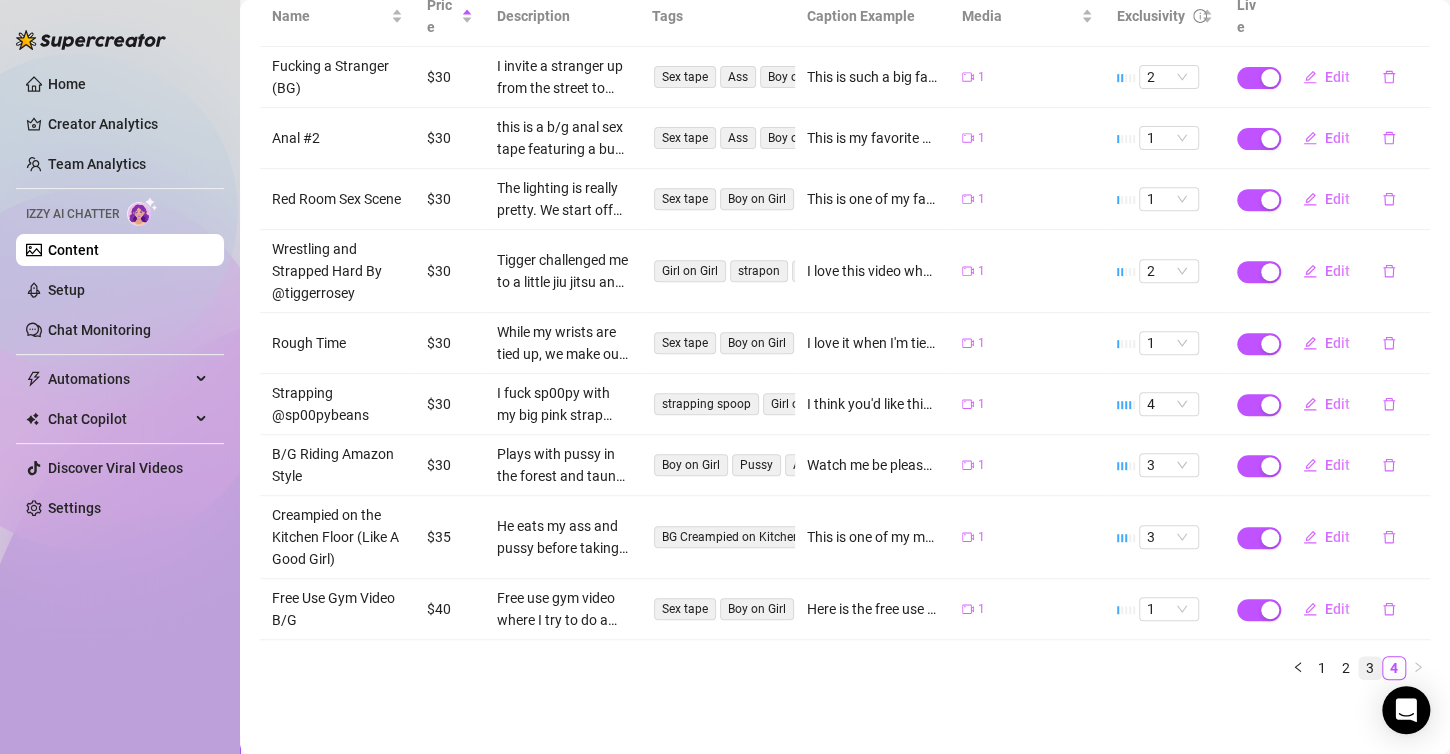 click on "3" at bounding box center (1370, 668) 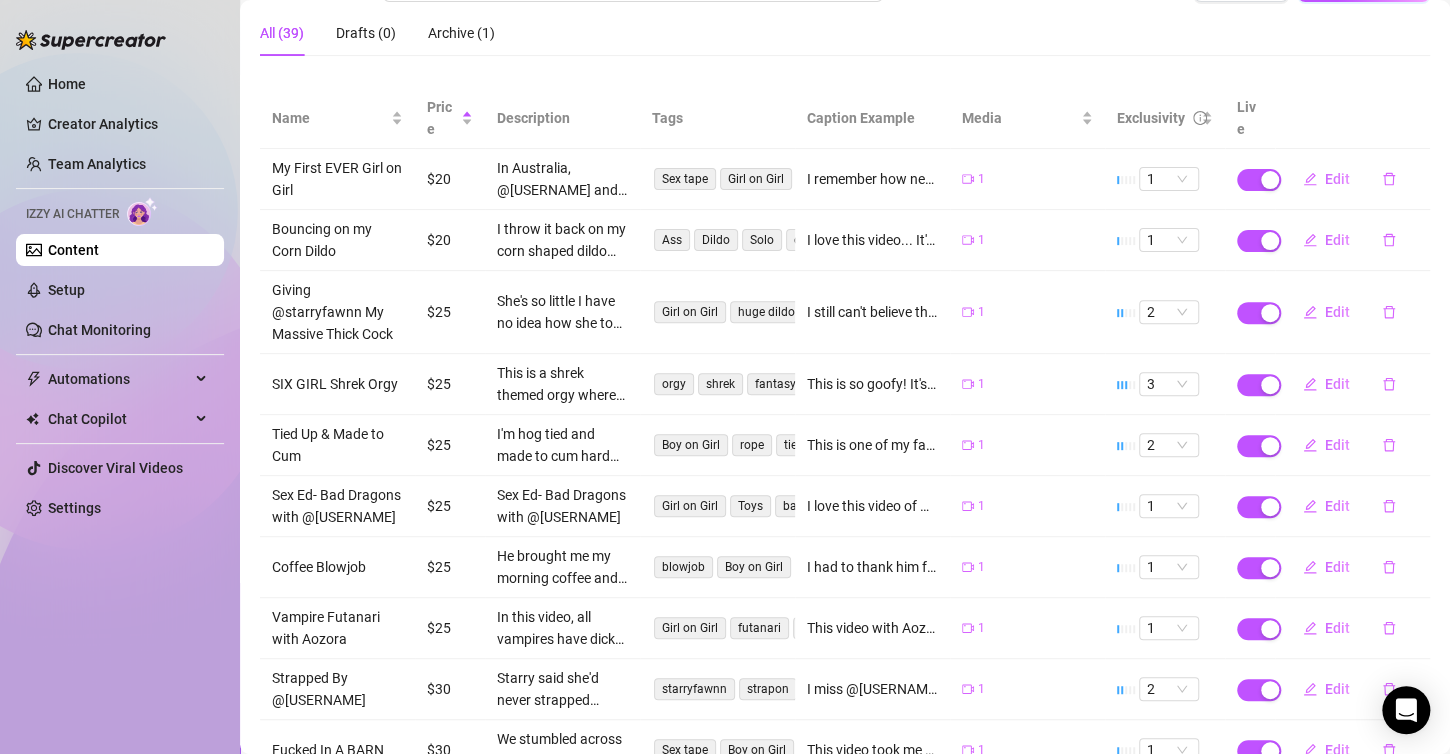 scroll, scrollTop: 343, scrollLeft: 0, axis: vertical 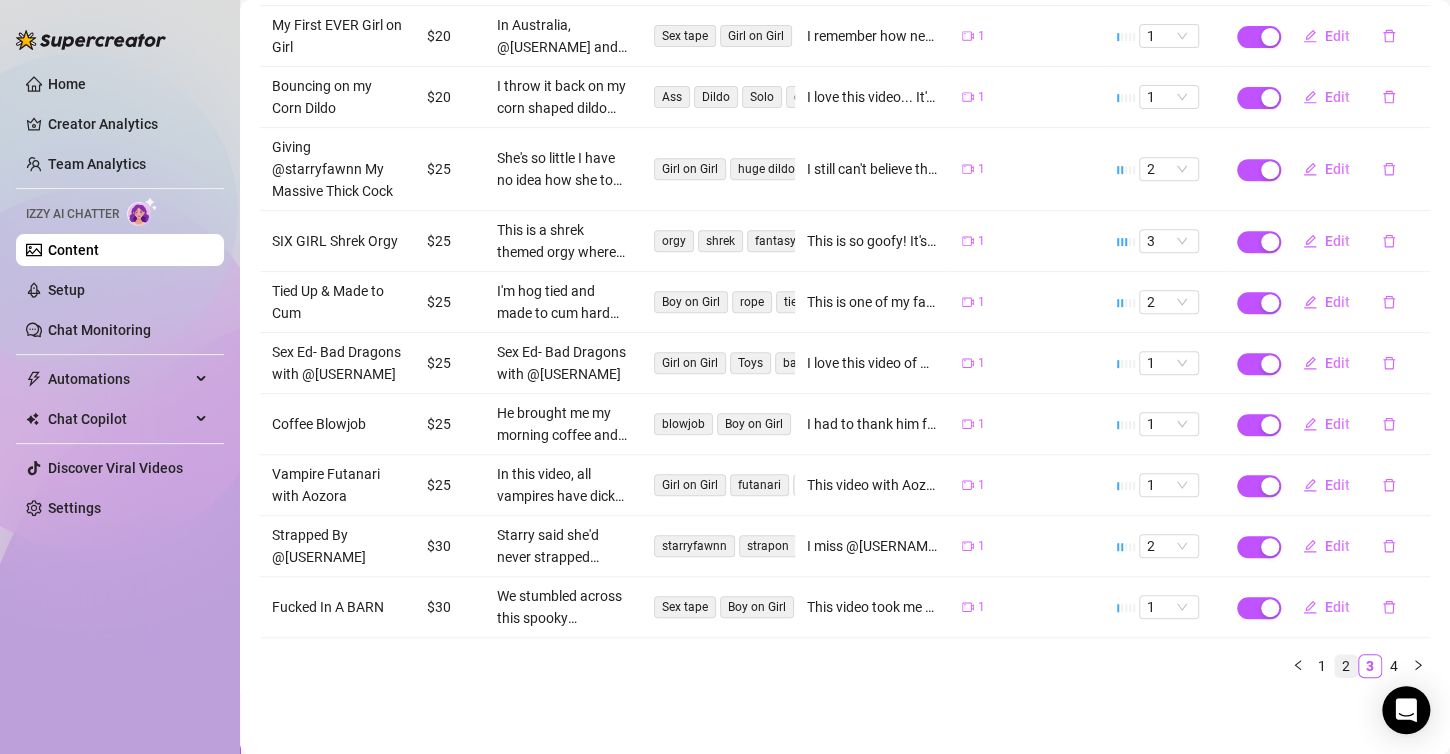 click on "2" at bounding box center (1346, 666) 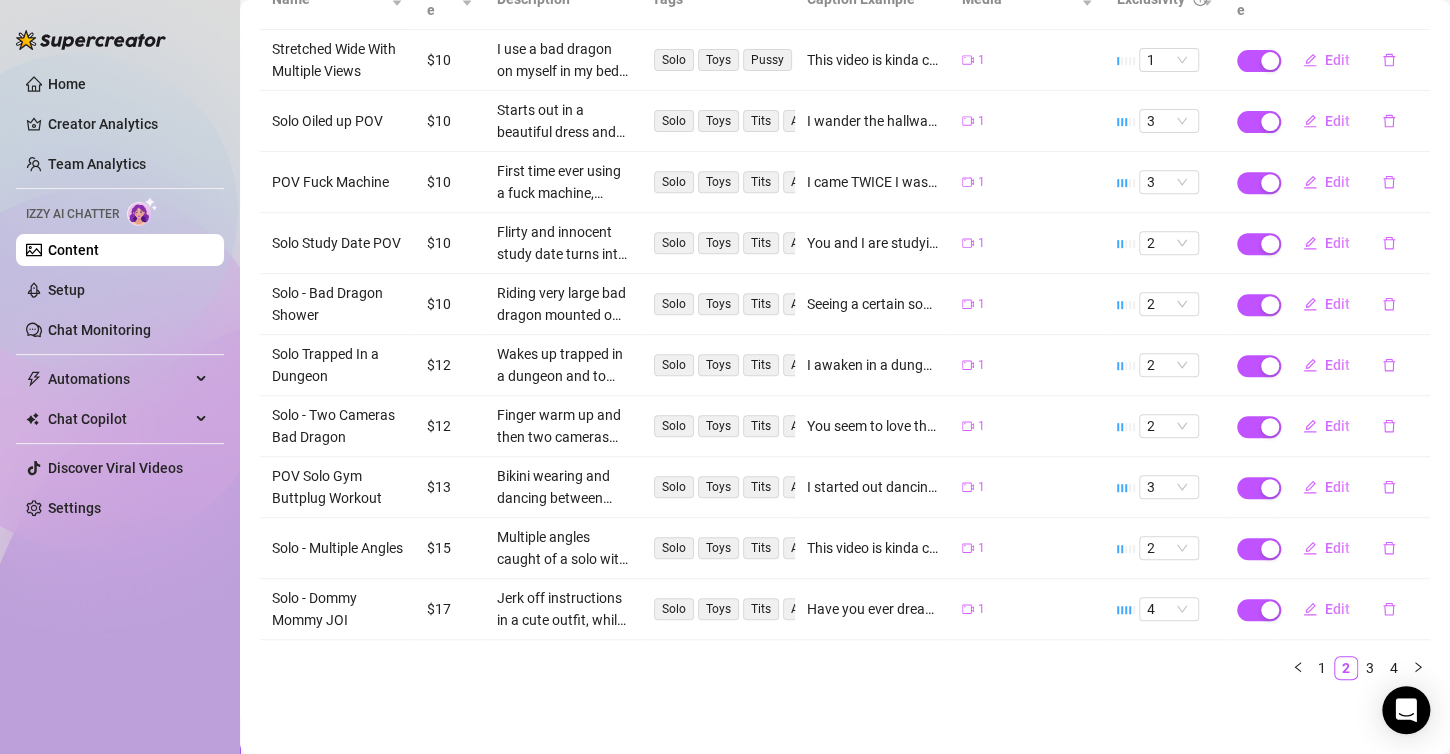 scroll, scrollTop: 0, scrollLeft: 0, axis: both 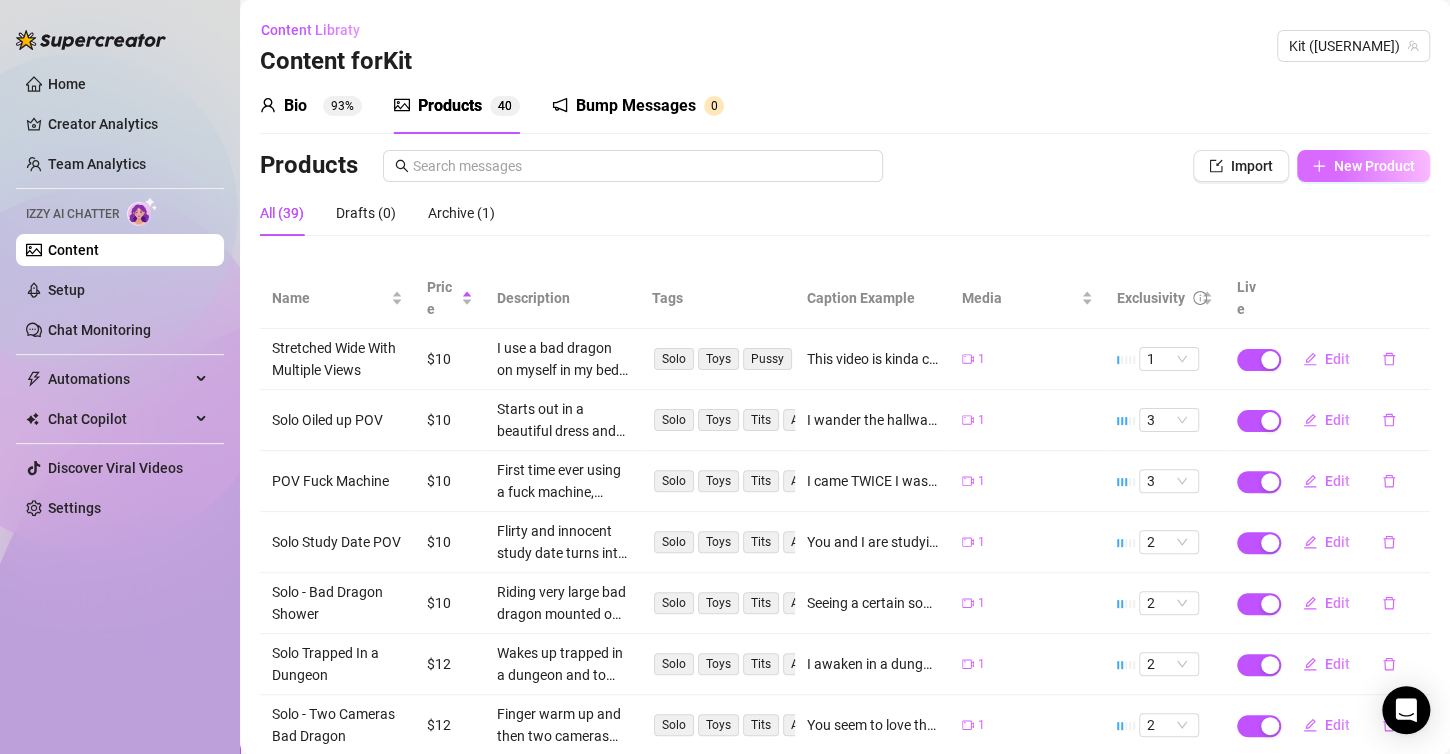 click on "New Product" at bounding box center [1363, 166] 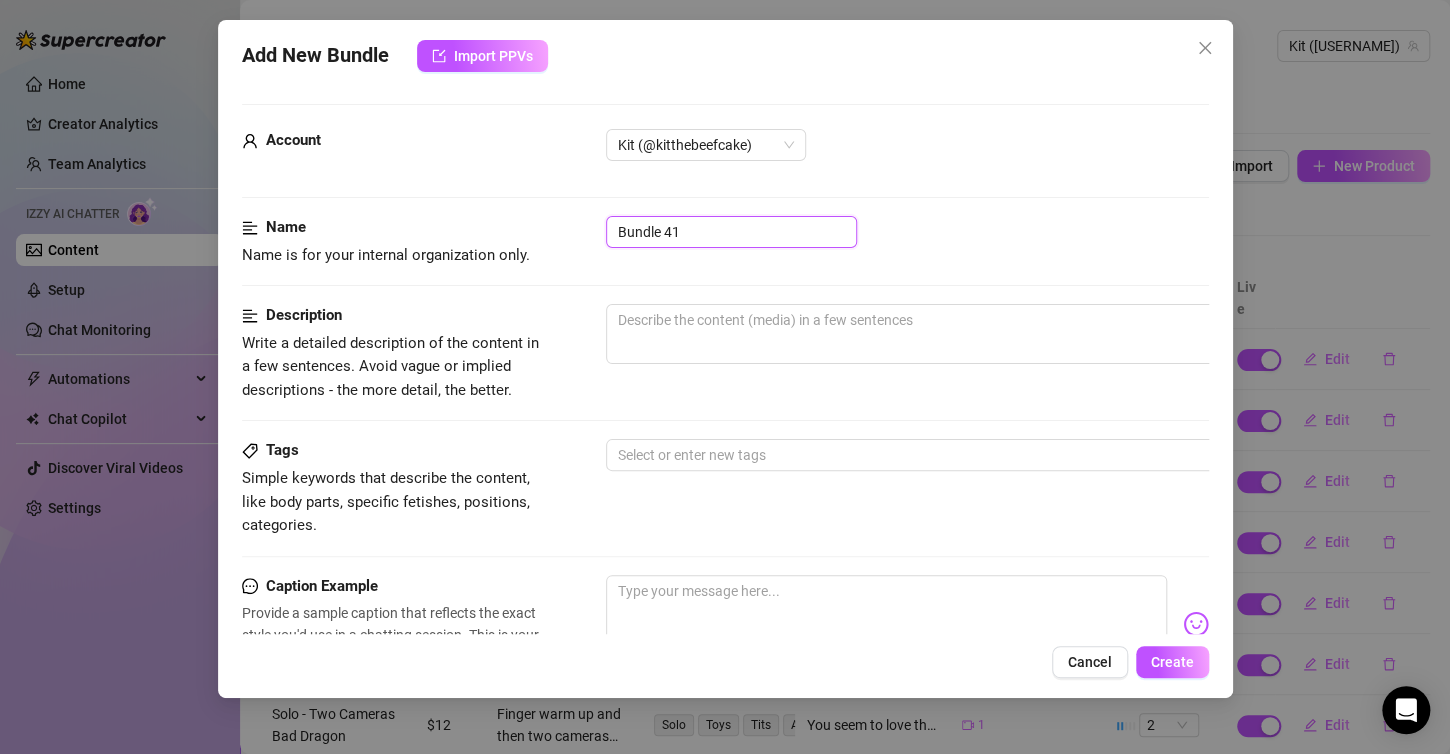 click on "Bundle 41" at bounding box center (731, 232) 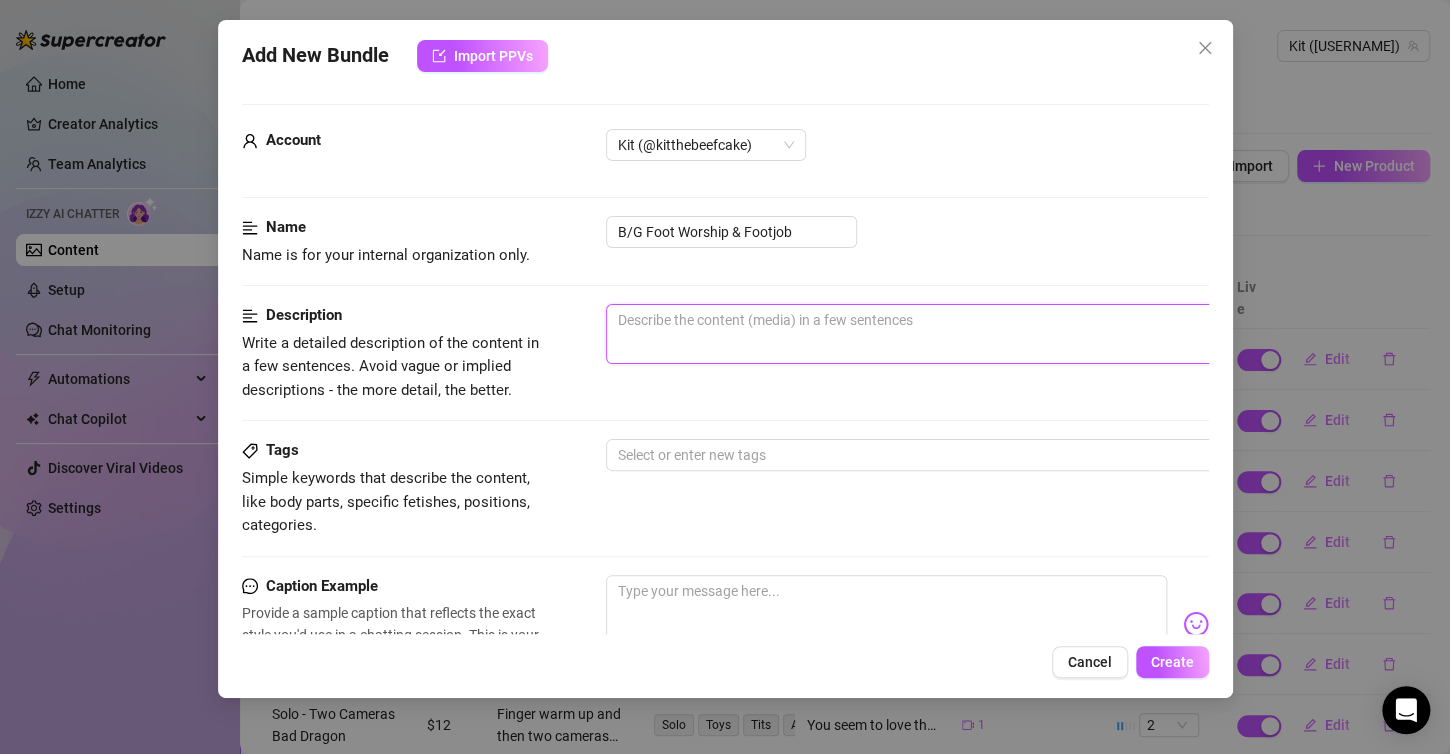 click at bounding box center [956, 334] 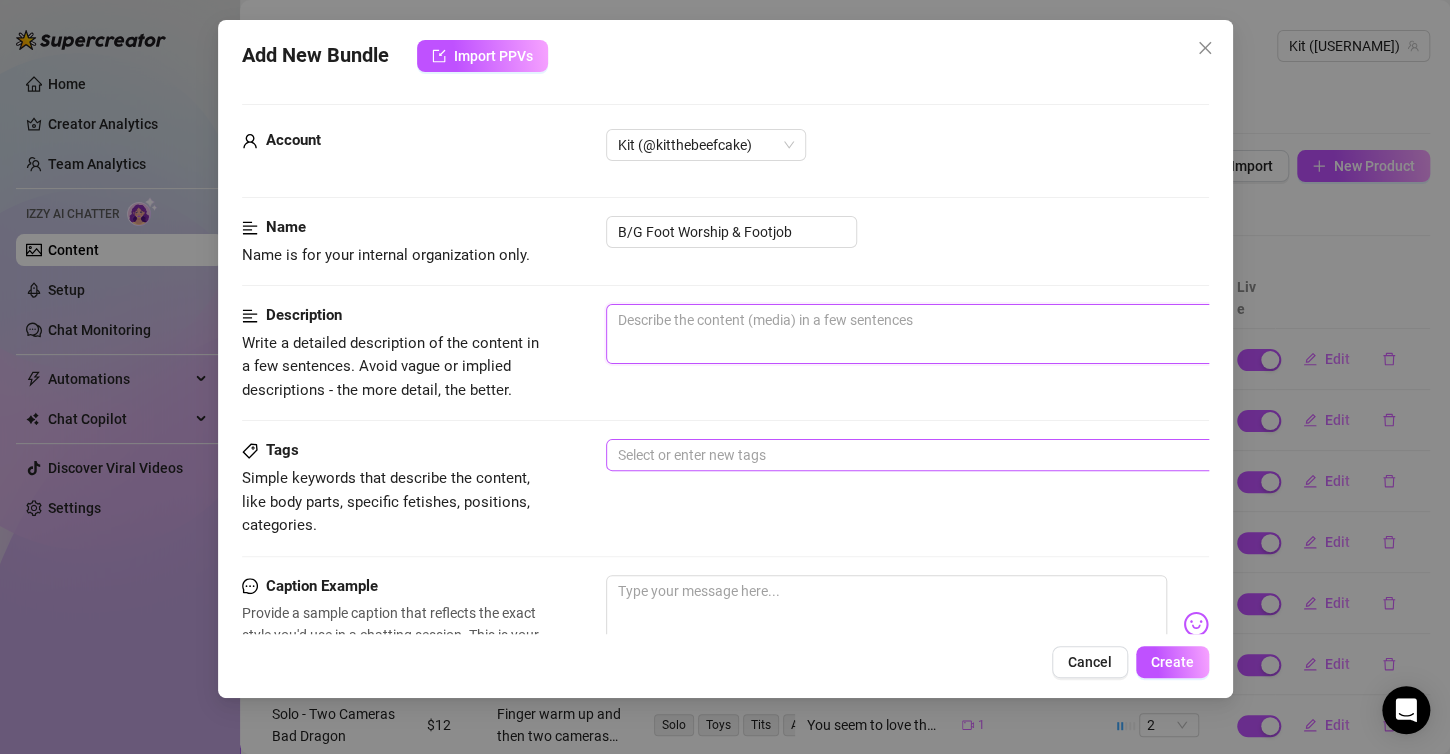 click at bounding box center (945, 455) 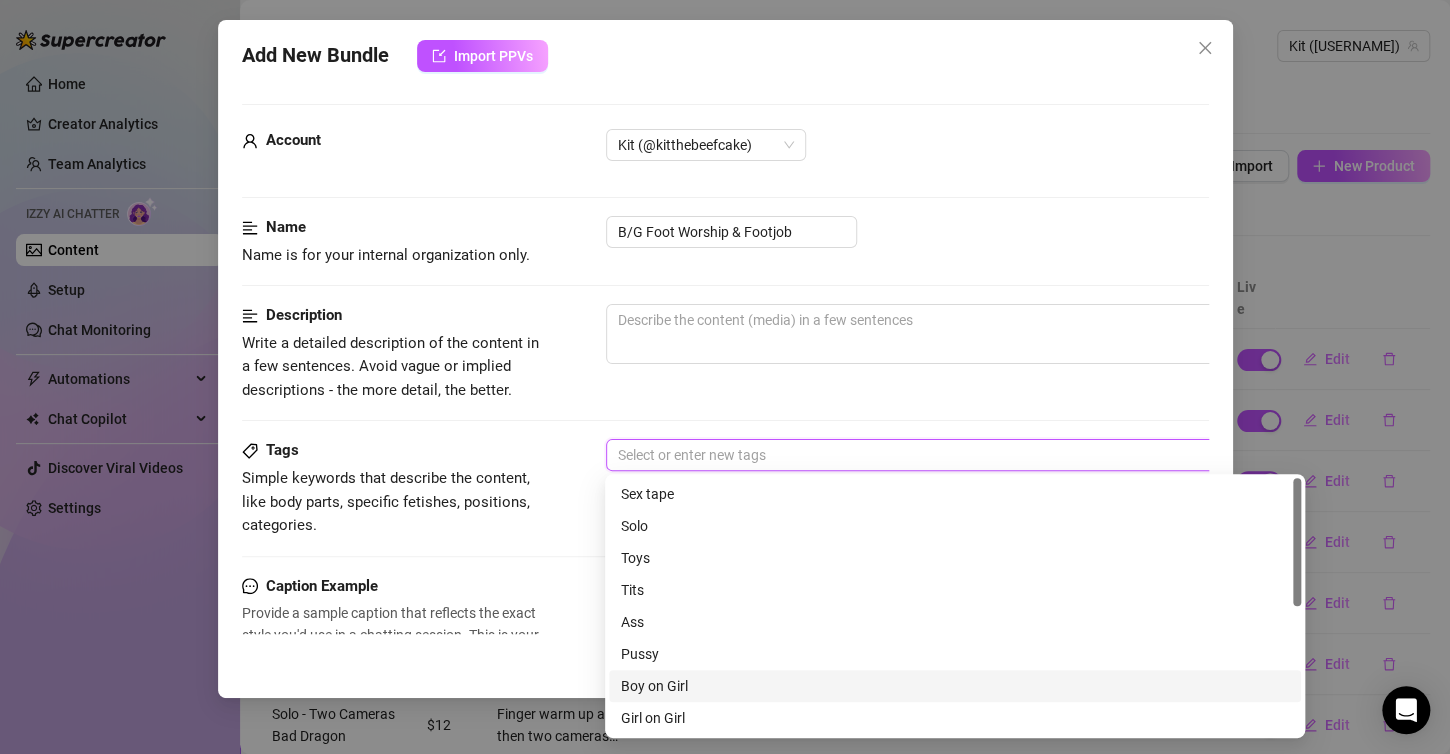 click on "Boy on Girl" at bounding box center (955, 686) 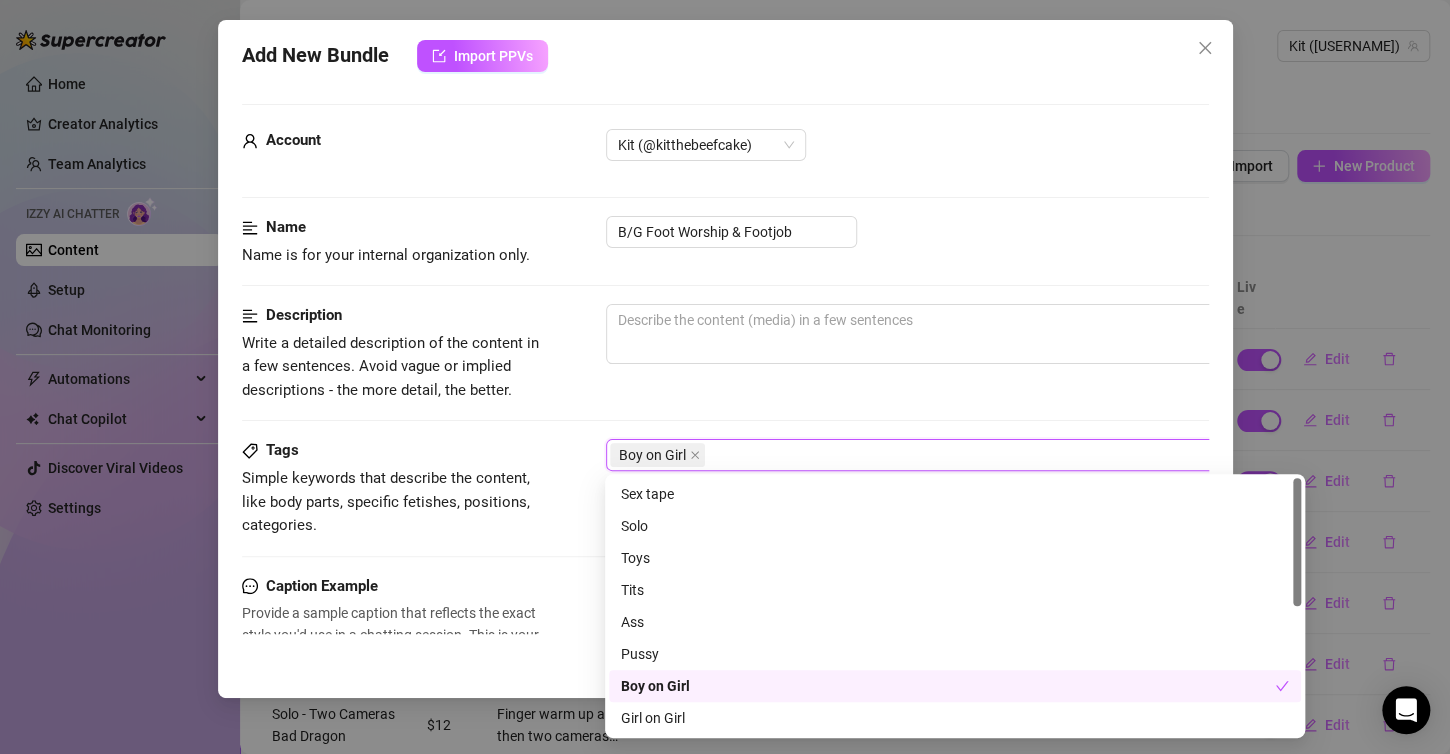 scroll, scrollTop: 200, scrollLeft: 0, axis: vertical 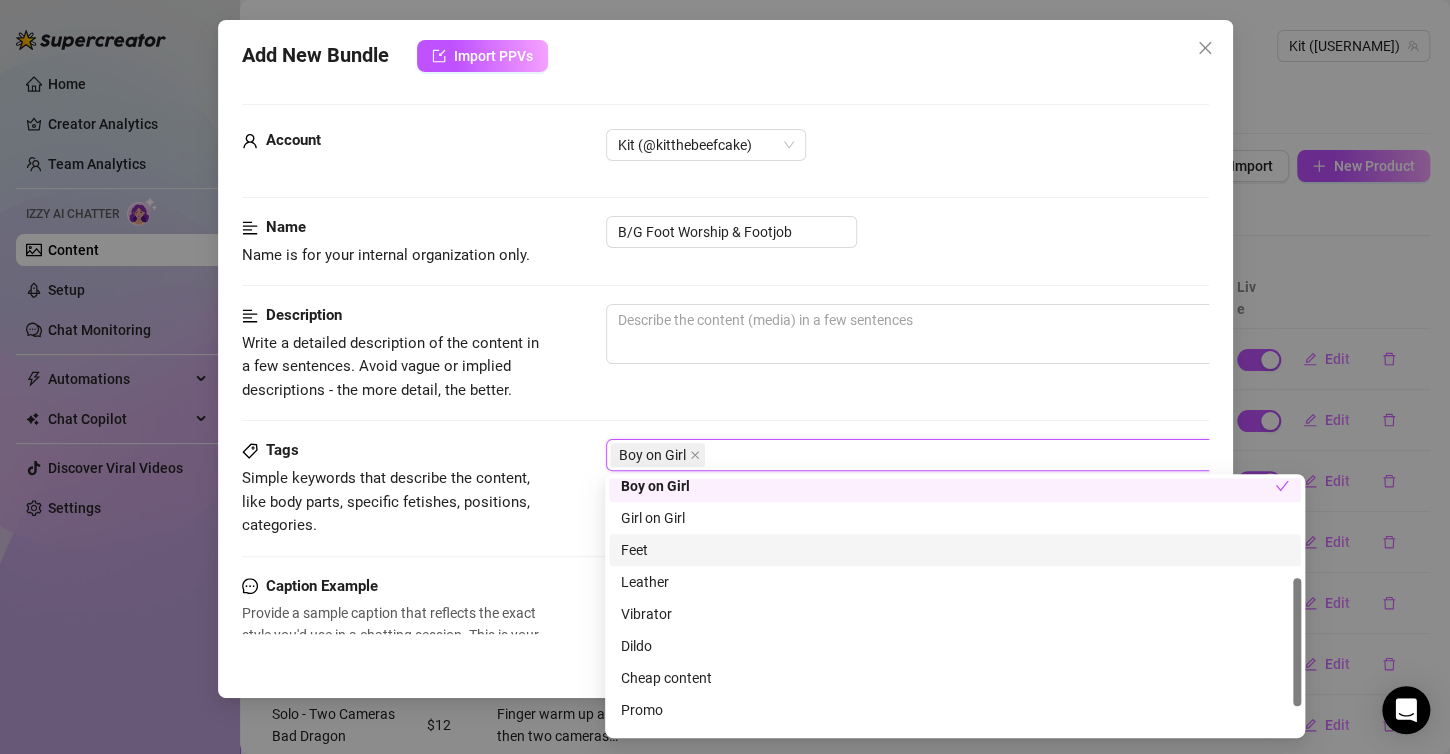 click on "Feet" at bounding box center (955, 550) 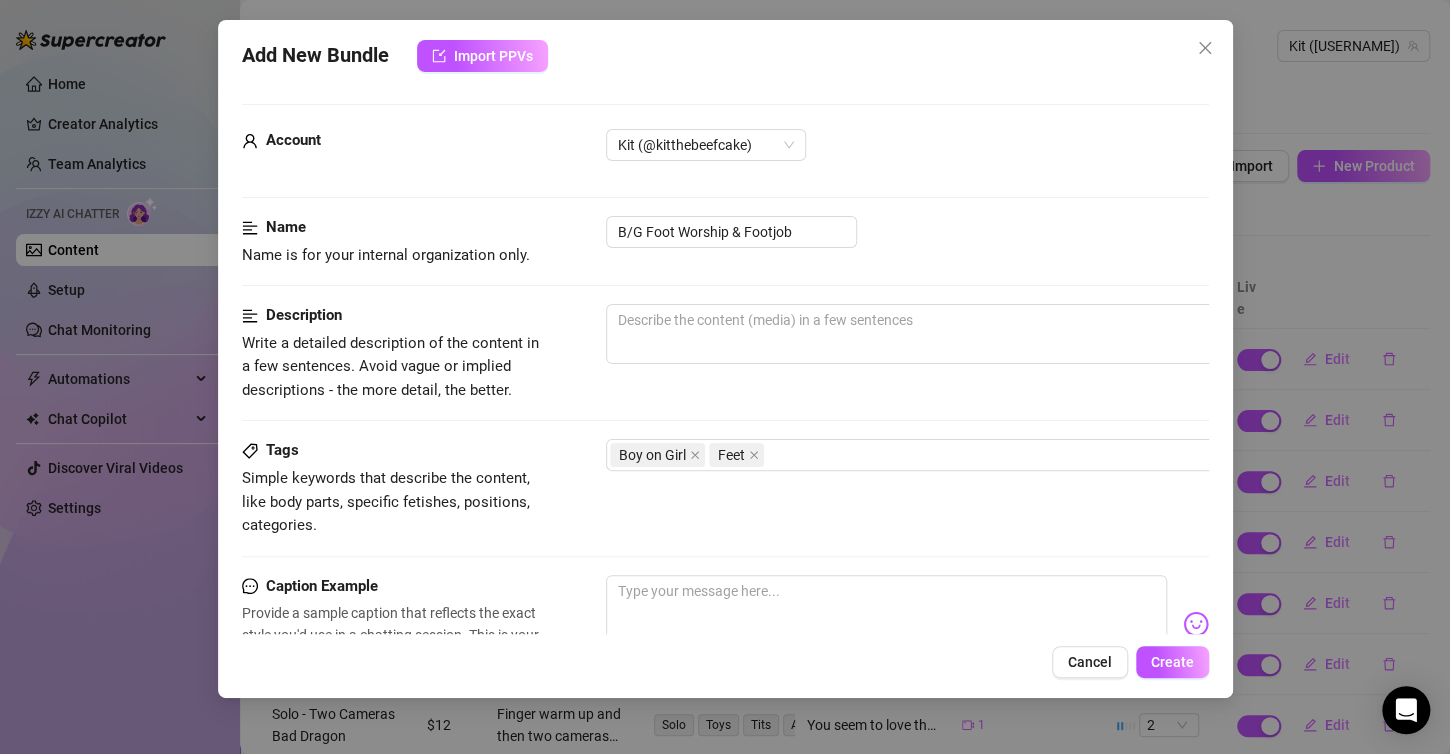 click on "Write a detailed description of the content in a few sentences. Avoid vague or implied descriptions - the more detail, the better." at bounding box center (392, 367) 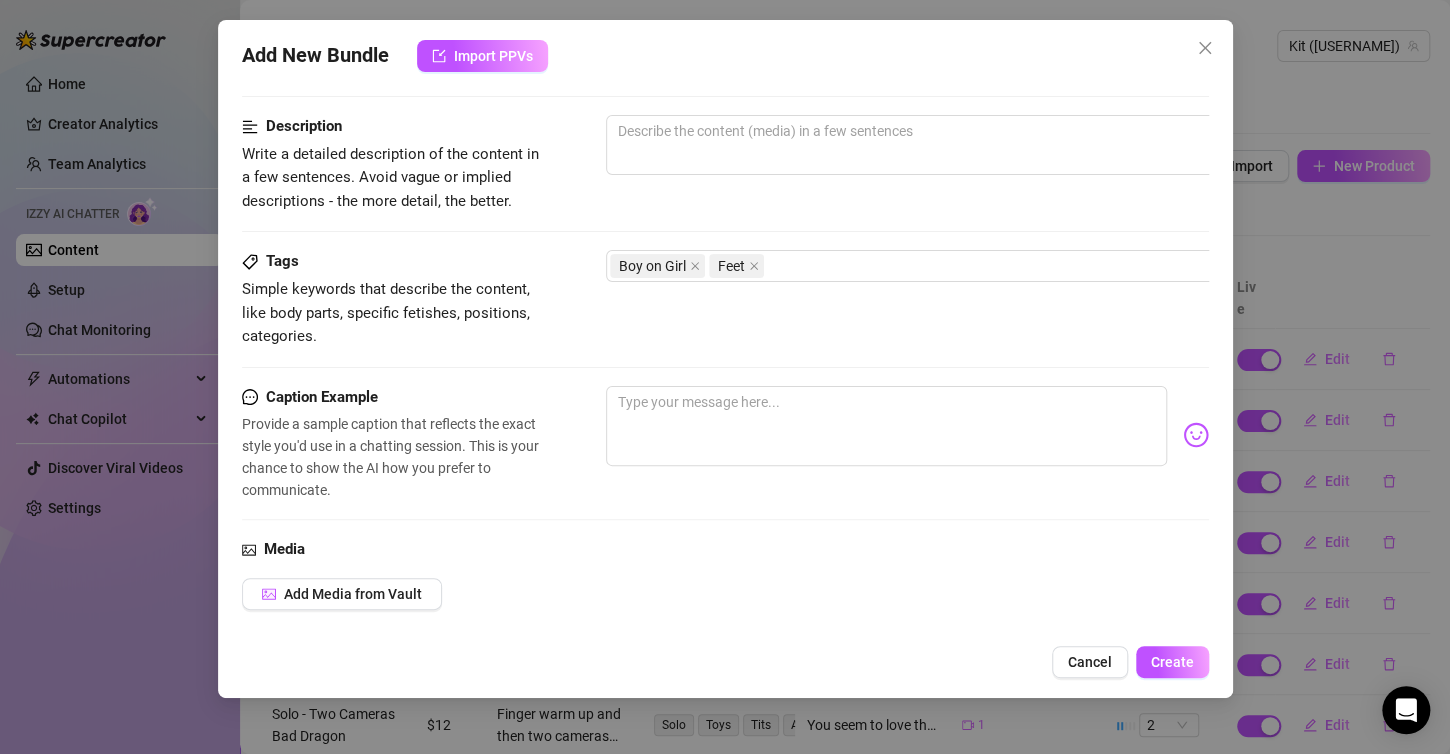 scroll, scrollTop: 200, scrollLeft: 0, axis: vertical 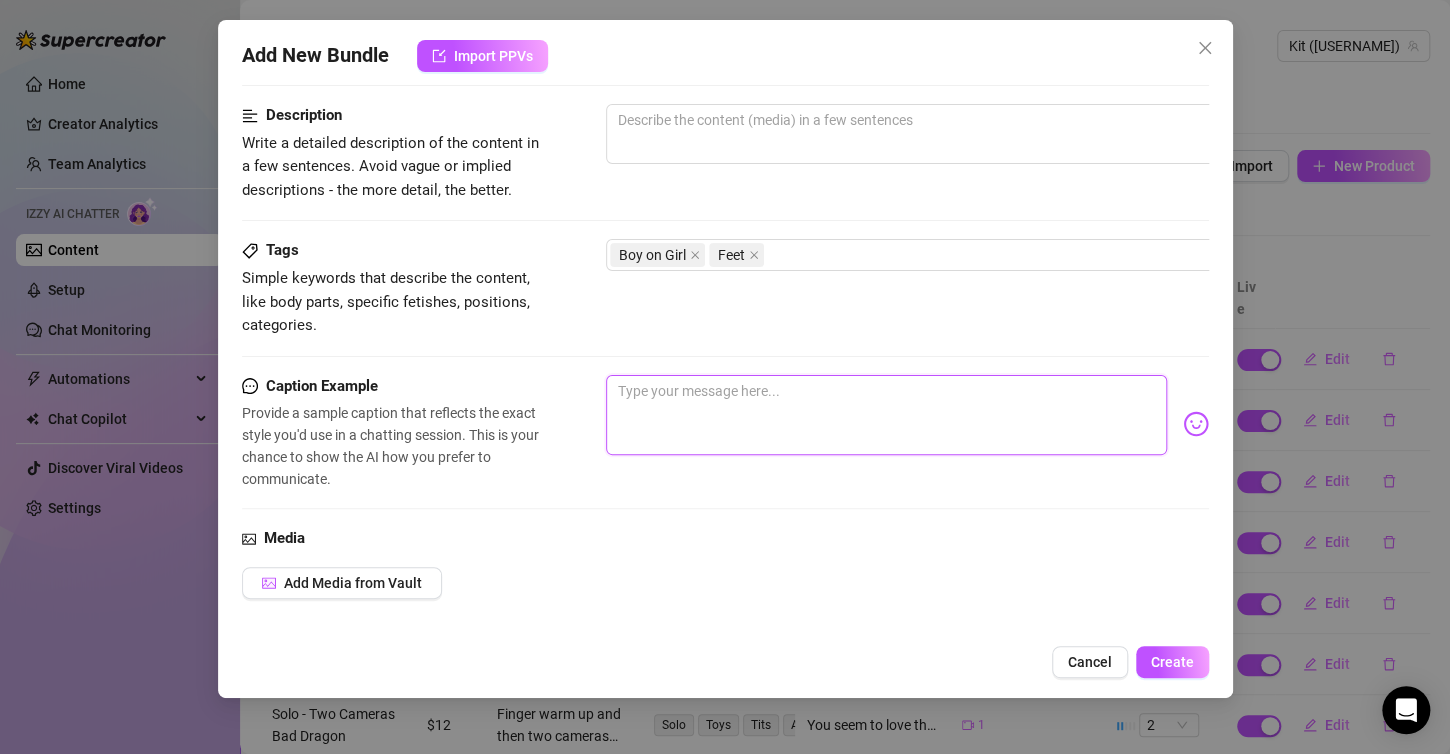 click at bounding box center [886, 415] 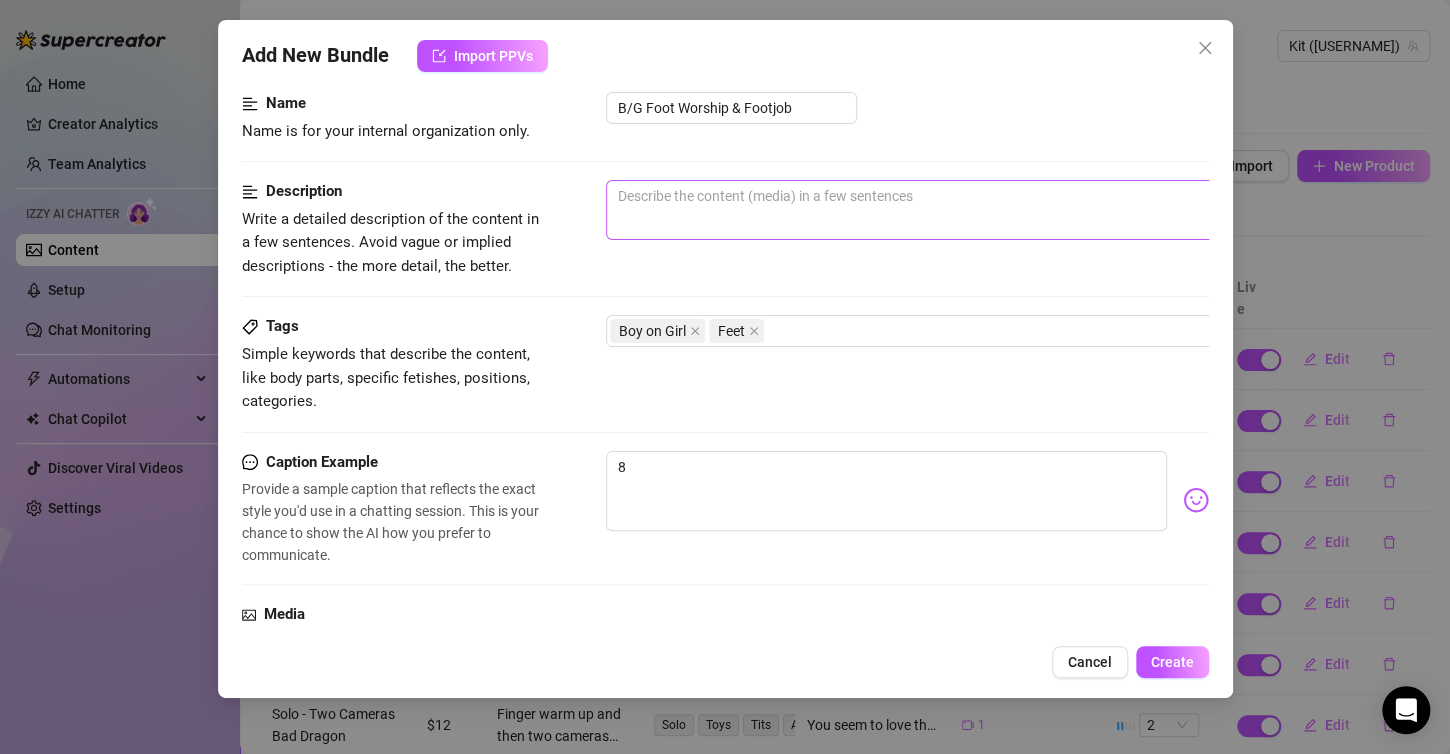 scroll, scrollTop: 0, scrollLeft: 0, axis: both 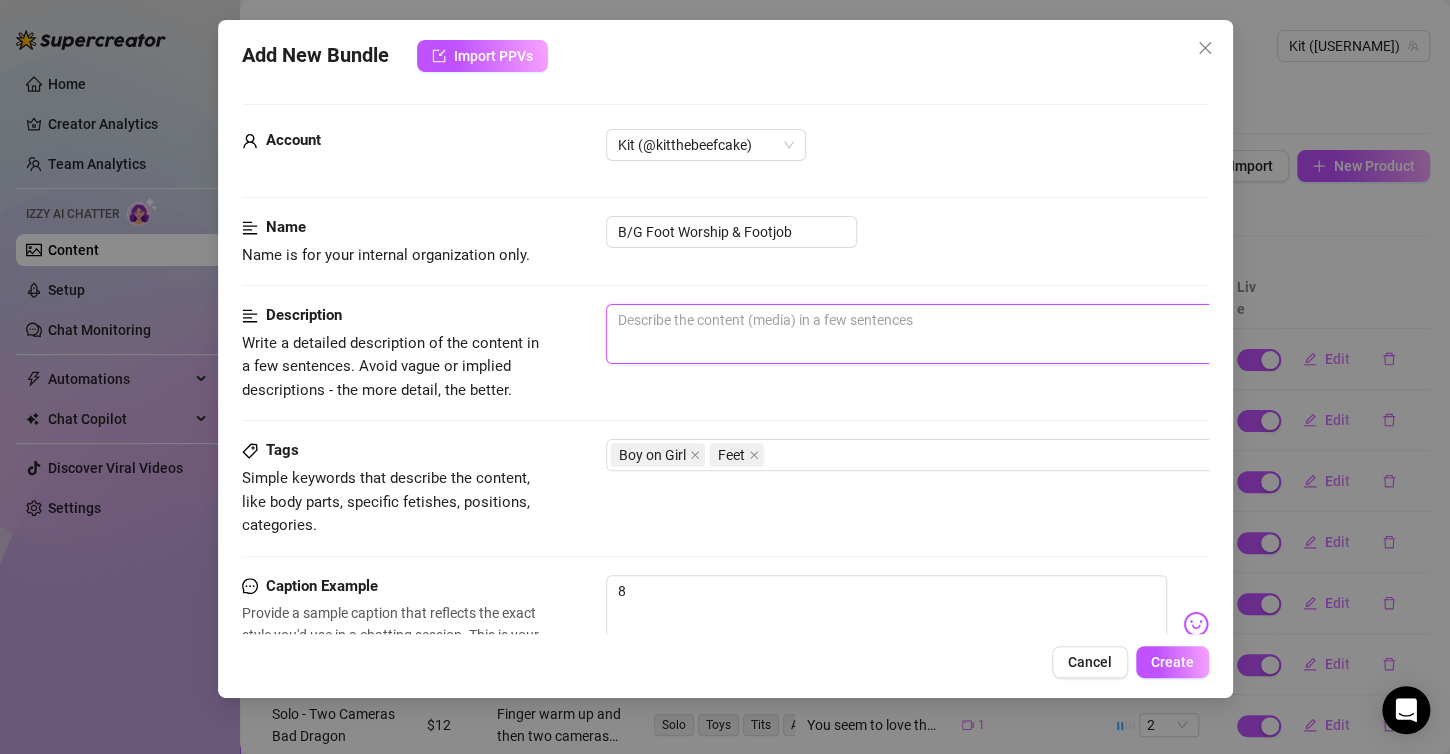 click at bounding box center (956, 334) 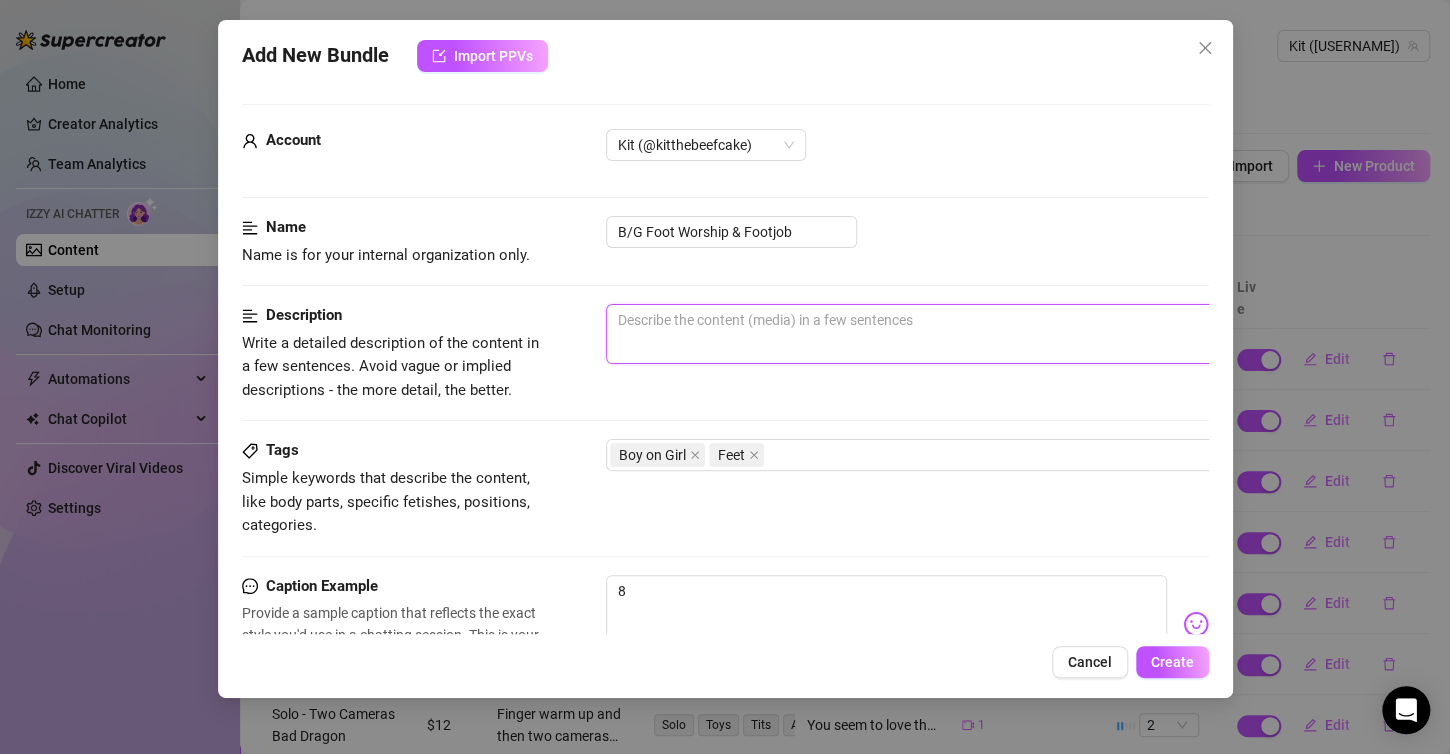 click at bounding box center (956, 334) 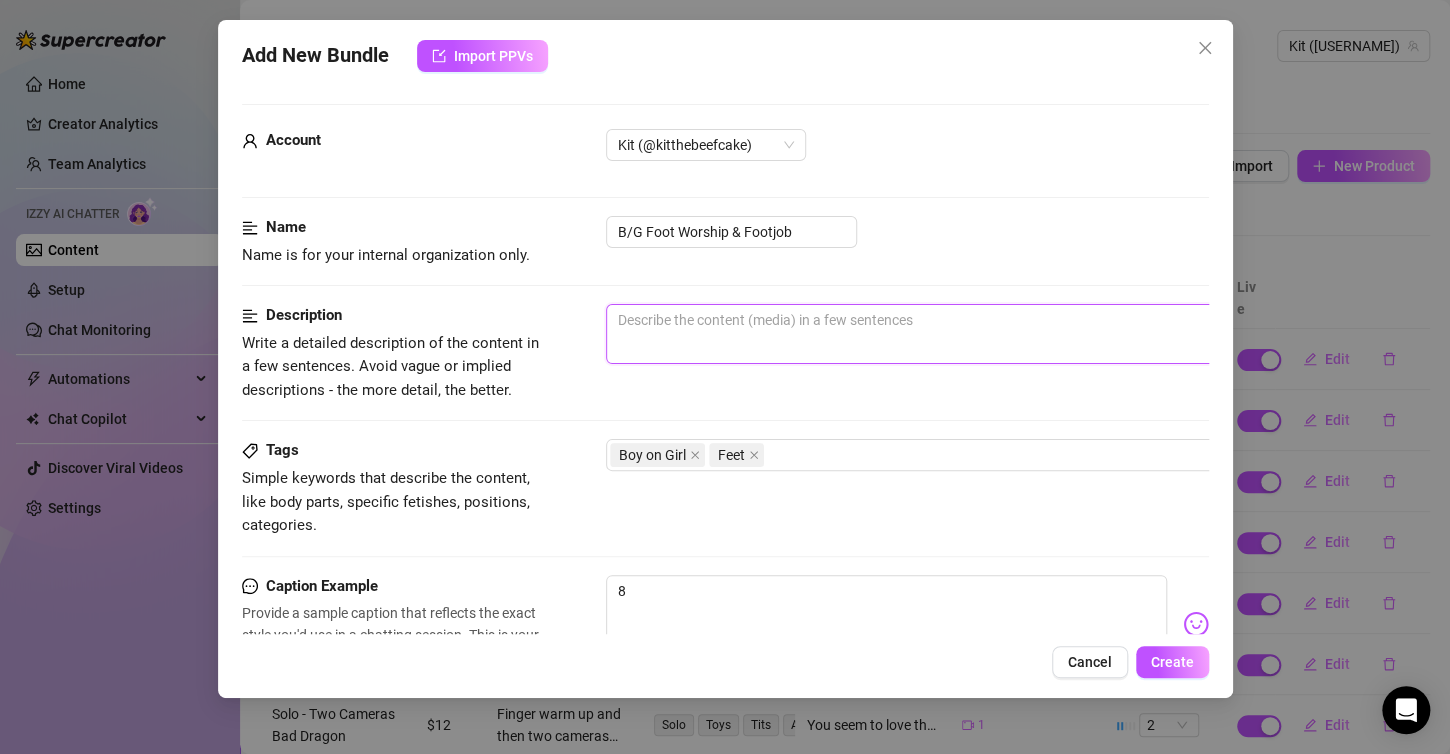 paste on "Toe sucking, foot worship, foot rubbing, male submissiveness, foot job from two angles including POV, kissing up the legs." 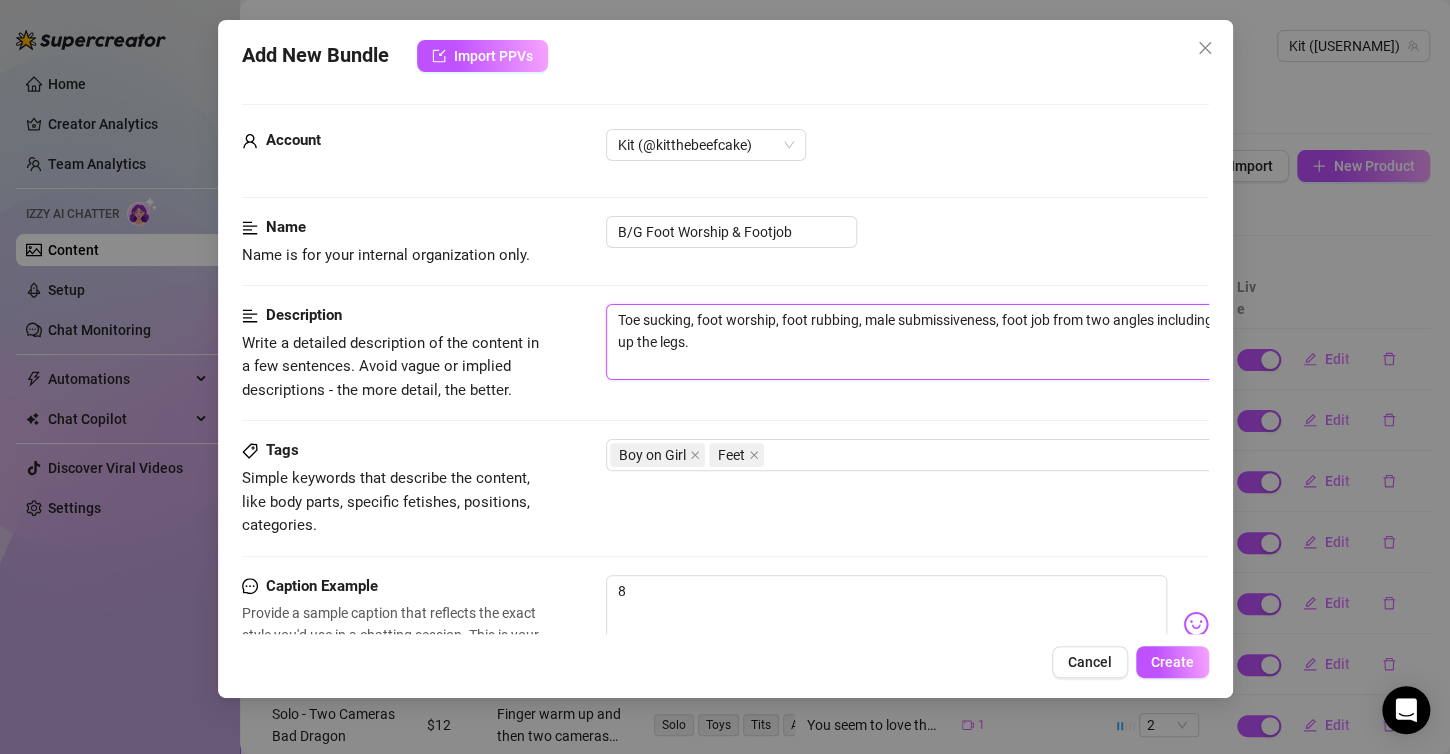 scroll, scrollTop: 0, scrollLeft: 0, axis: both 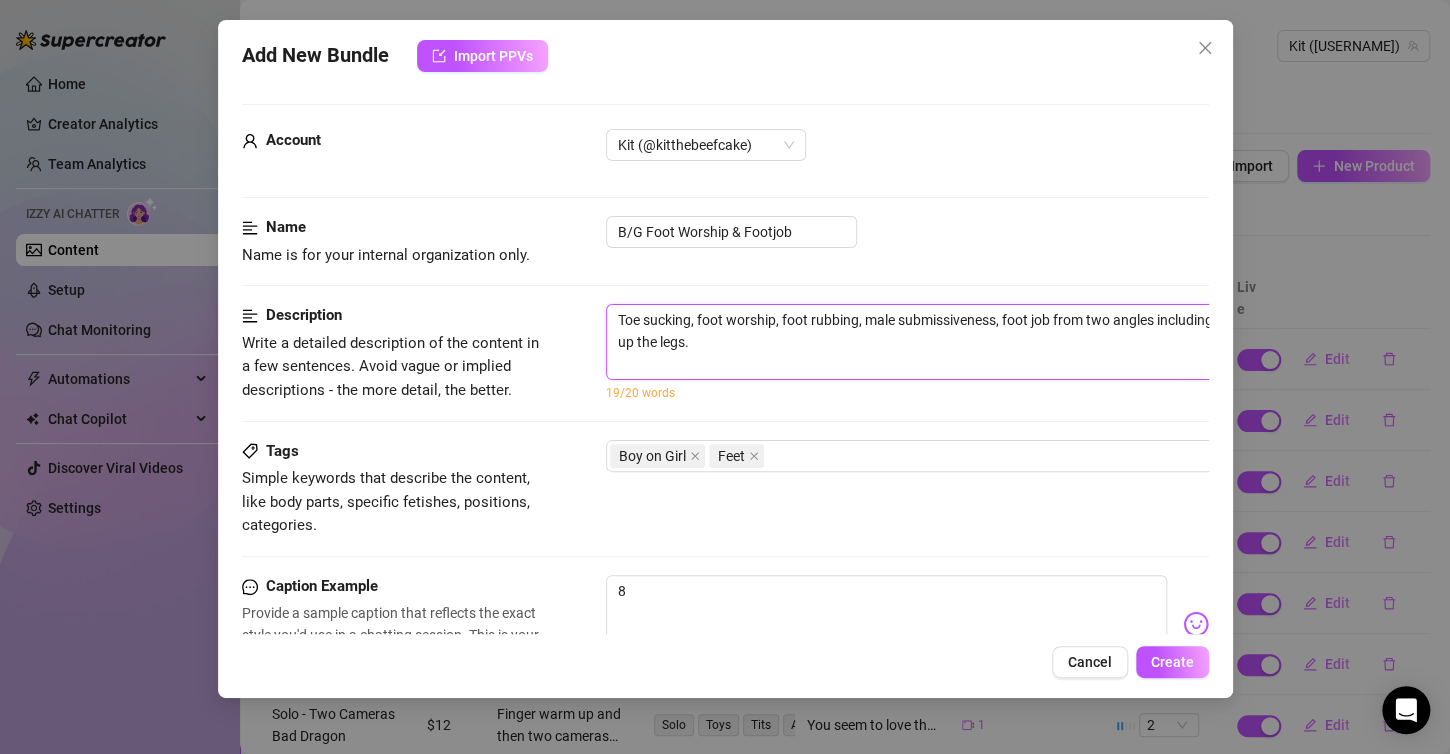 click on "Toe sucking, foot worship, foot rubbing, male submissiveness, foot job from two angles including POV, kissing up the legs." at bounding box center [956, 342] 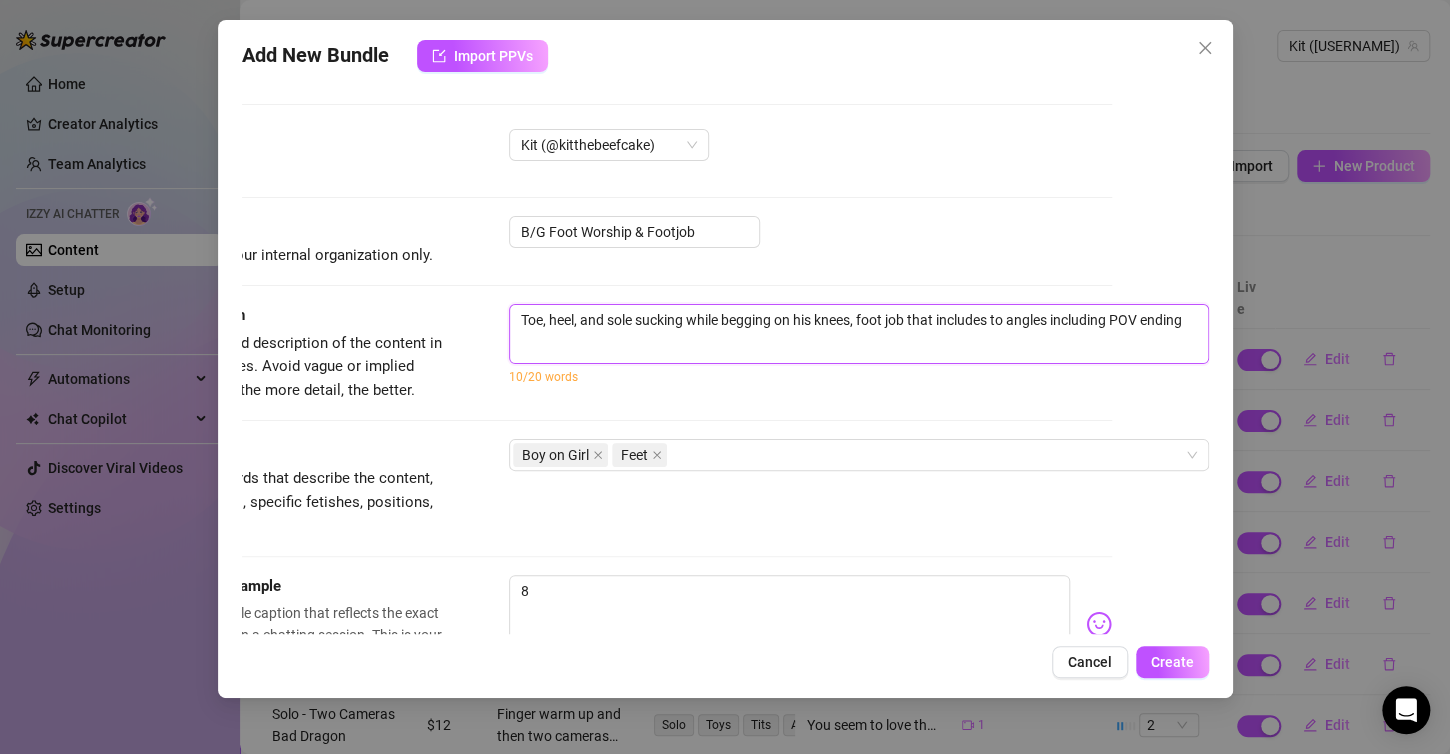 scroll, scrollTop: 0, scrollLeft: 100, axis: horizontal 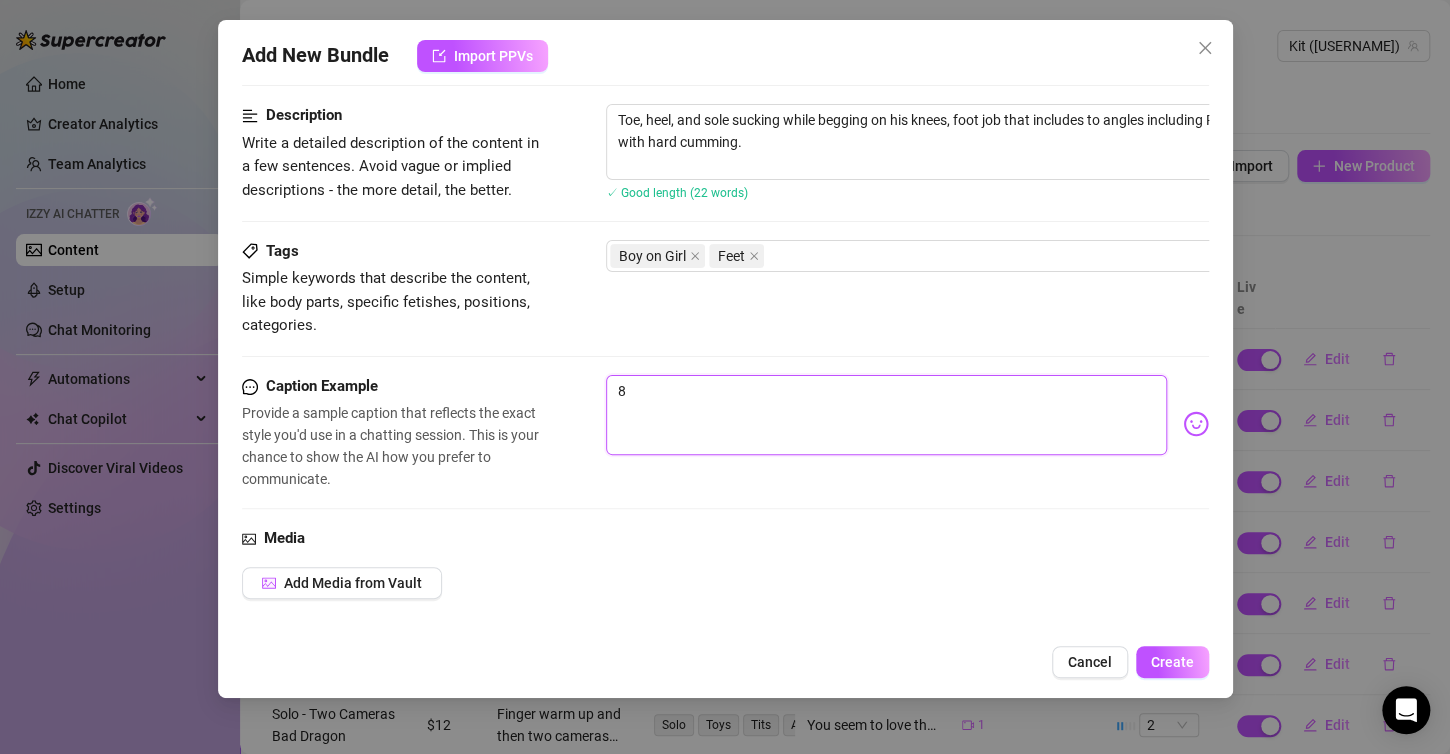 drag, startPoint x: 799, startPoint y: 407, endPoint x: 23, endPoint y: 386, distance: 776.2841 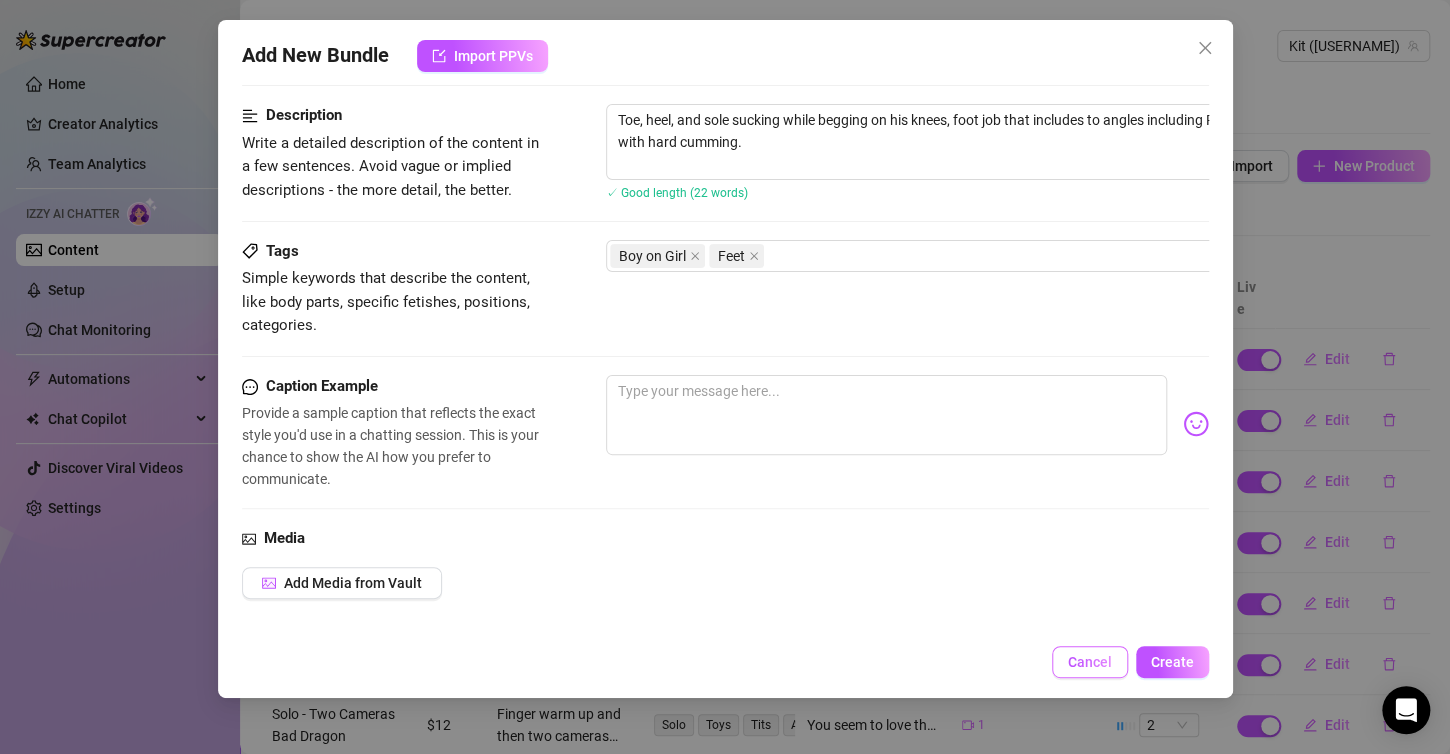 click on "Cancel" at bounding box center (1090, 662) 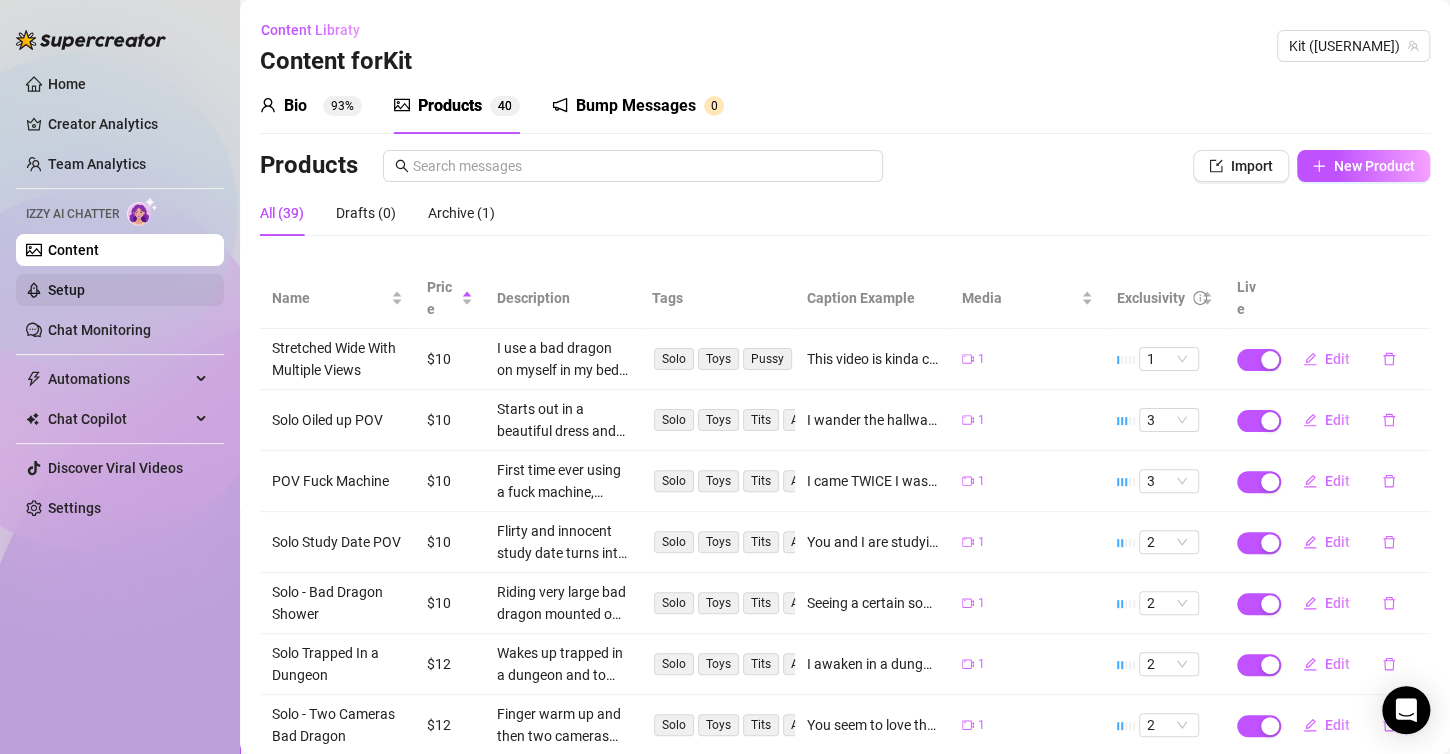 click on "Setup" at bounding box center (66, 290) 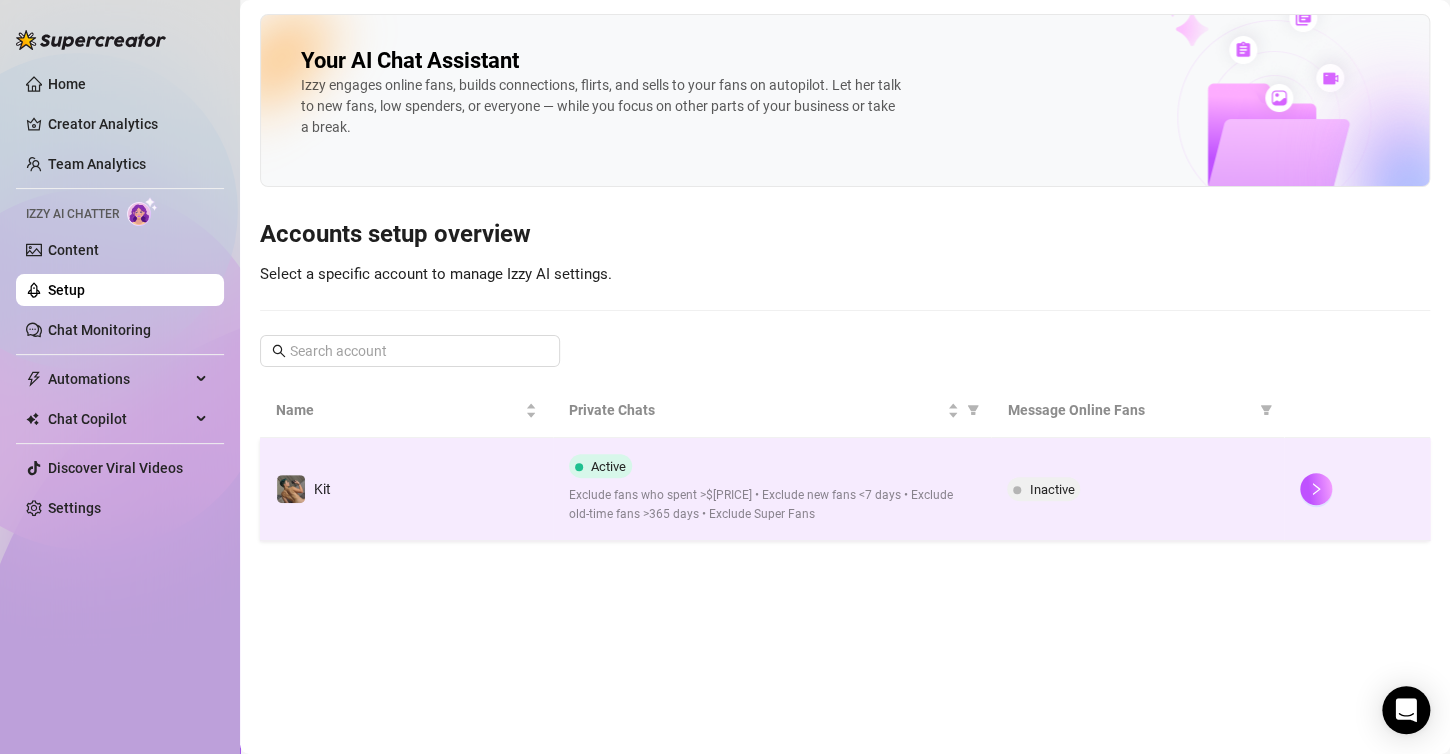 click on "Exclude fans who spent >$[PRICE] • Exclude new fans <7 days • Exclude old-time fans >365 days • Exclude Super Fans" at bounding box center [772, 505] 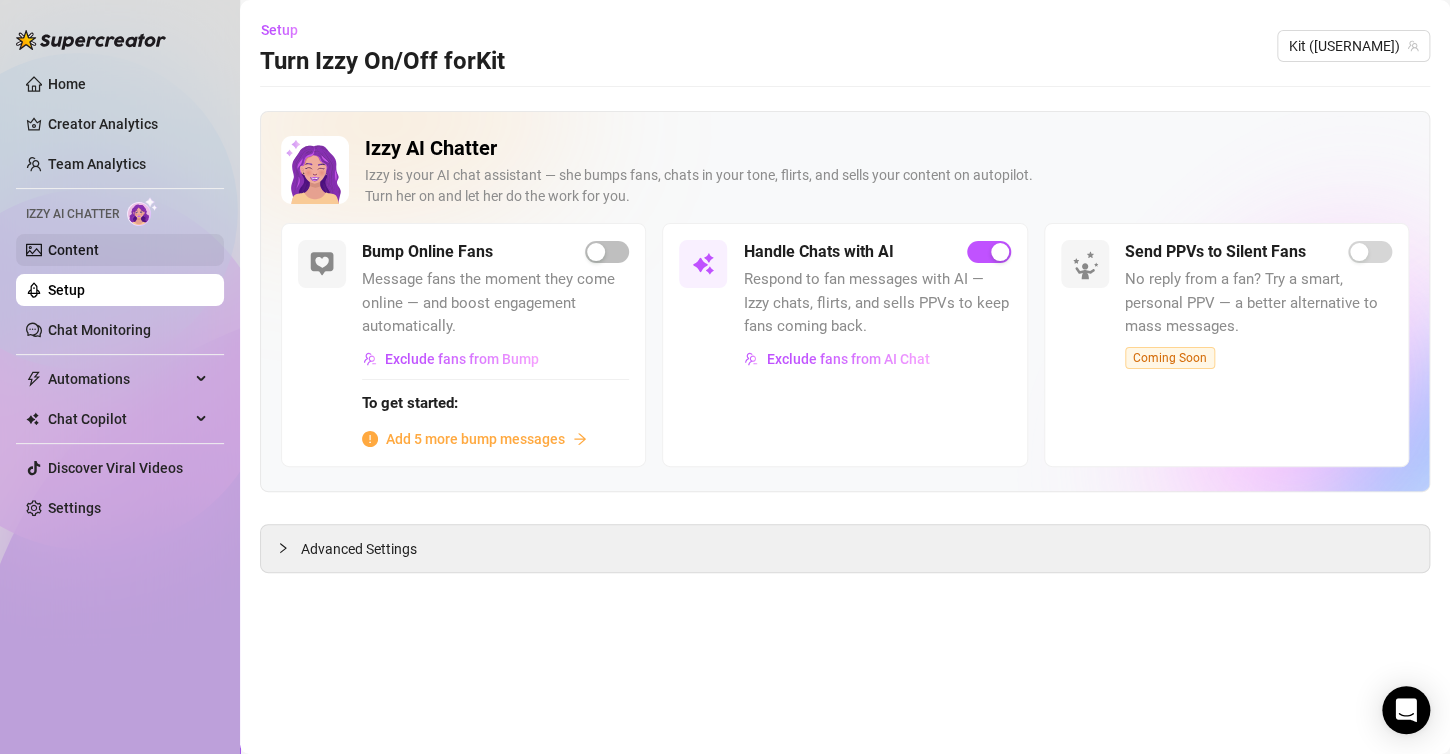 click on "Content" at bounding box center (73, 250) 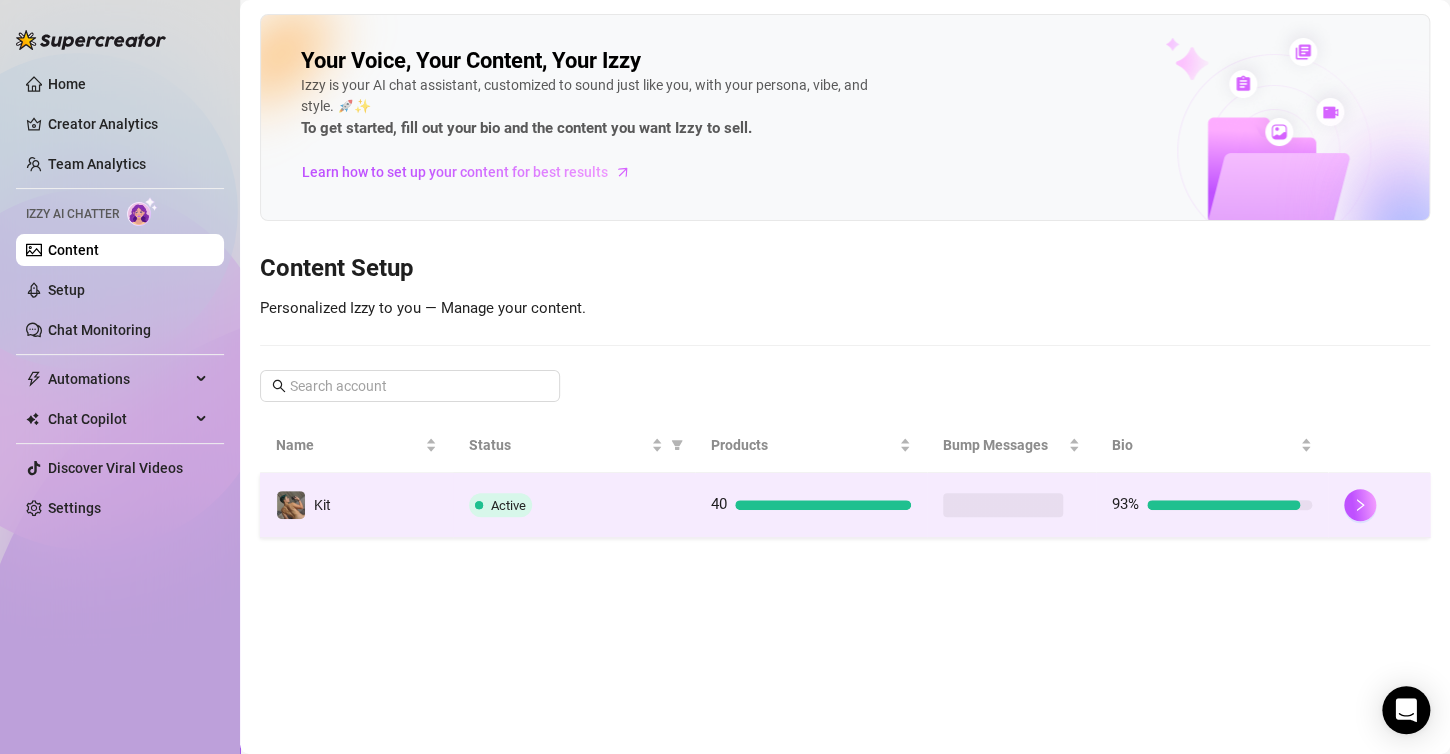 click on "40" at bounding box center [811, 505] 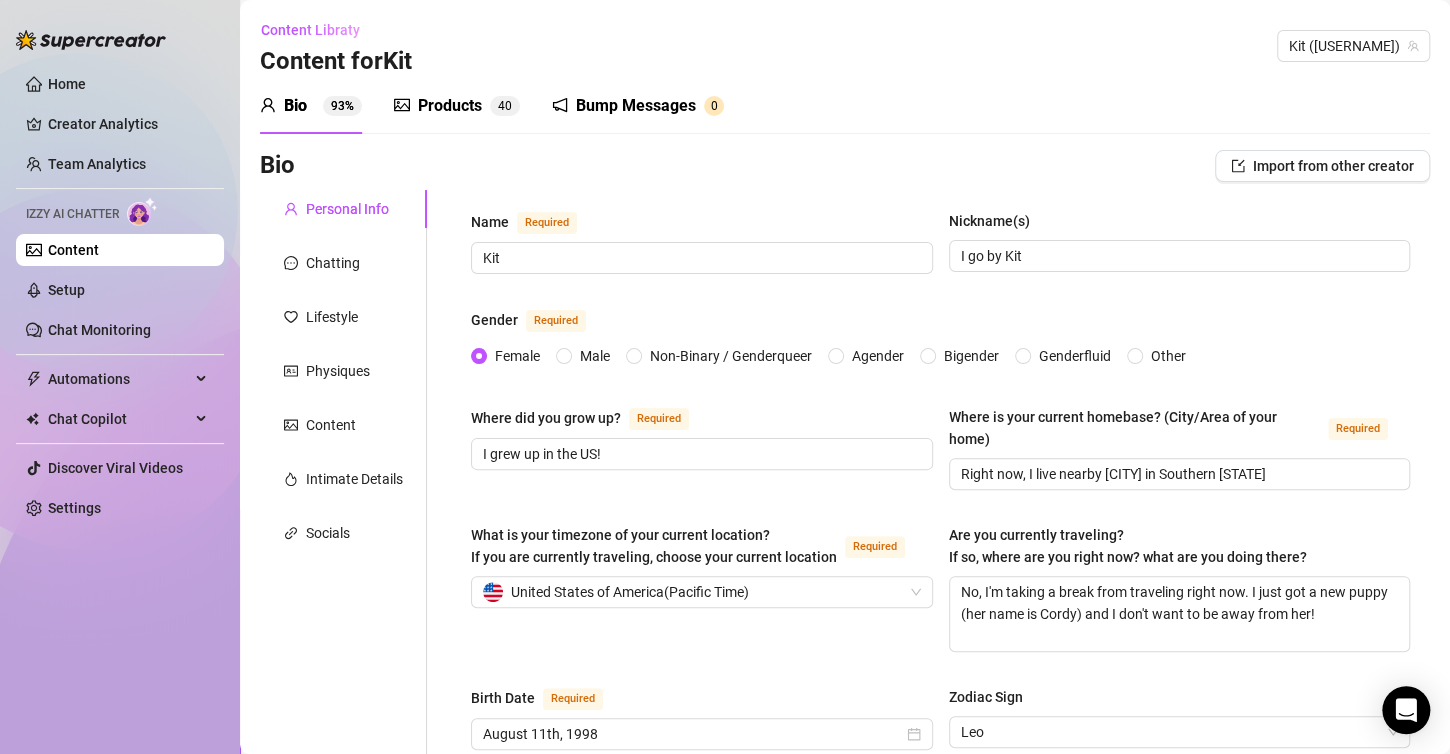 click on "Products" at bounding box center [450, 106] 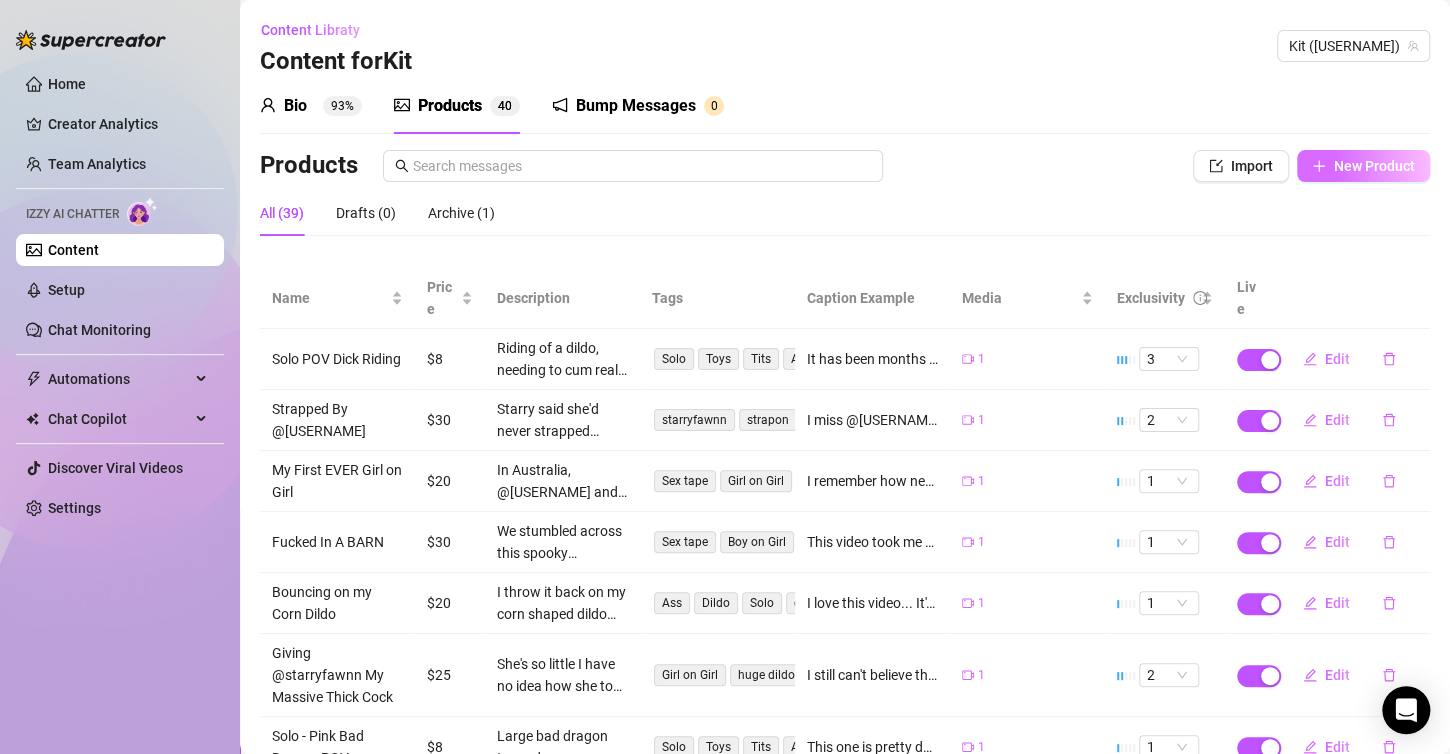 click on "New Product" at bounding box center (1363, 166) 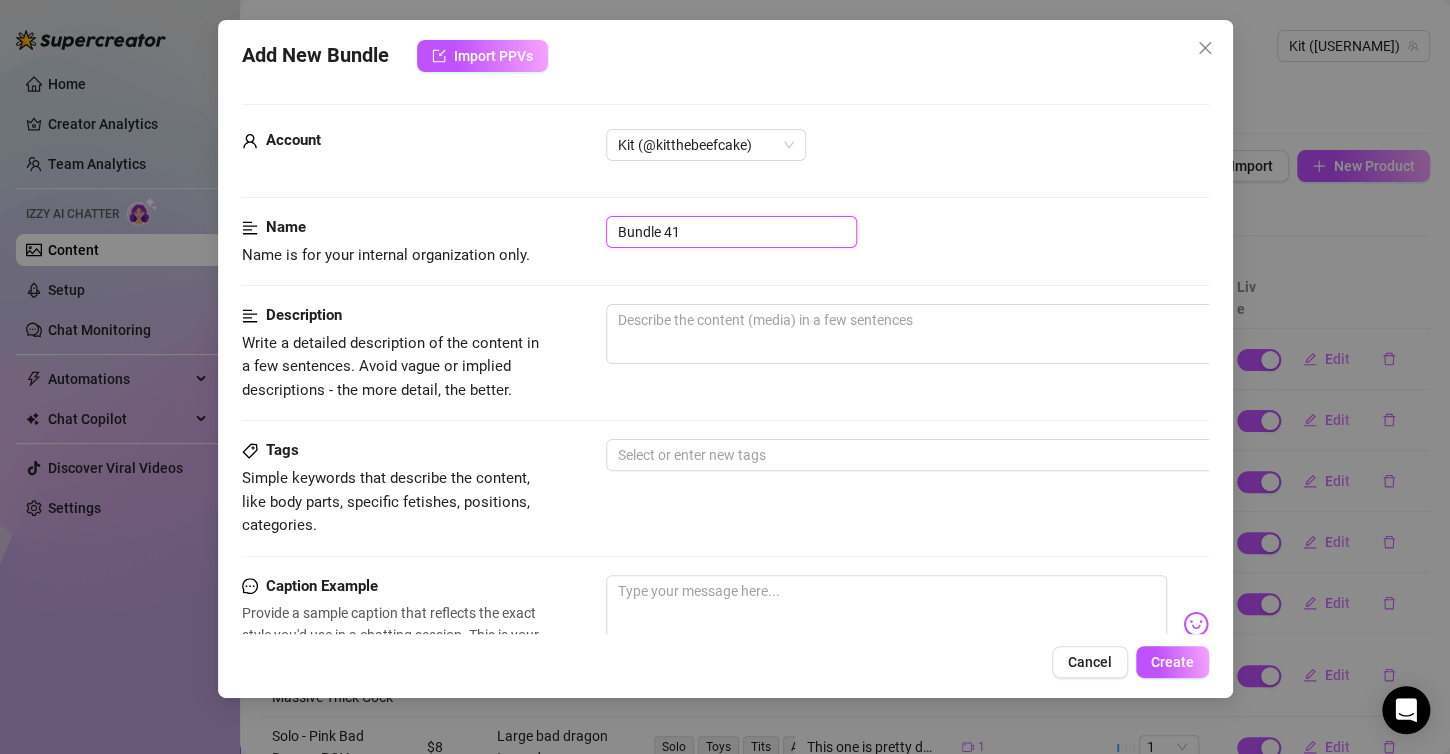 drag, startPoint x: 690, startPoint y: 224, endPoint x: 356, endPoint y: 250, distance: 335.01044 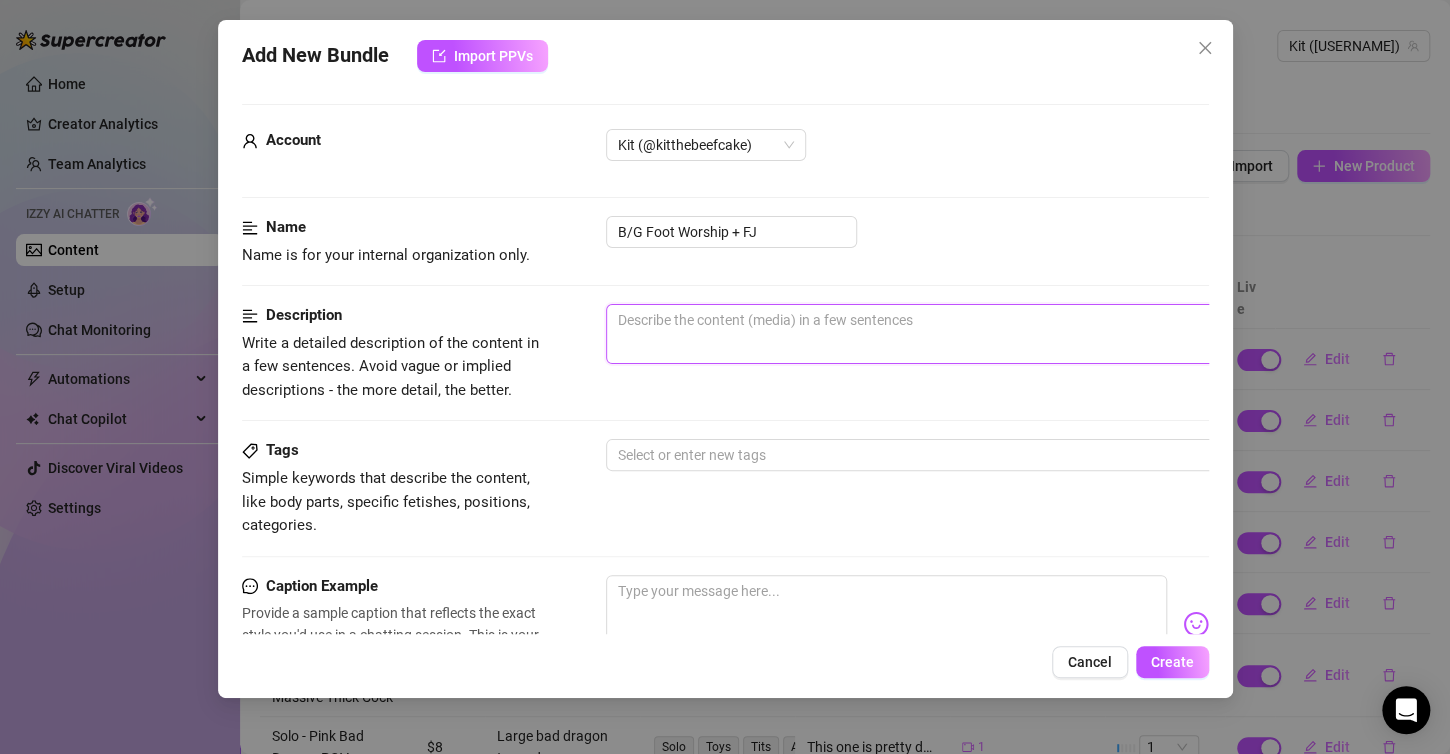 click at bounding box center [956, 334] 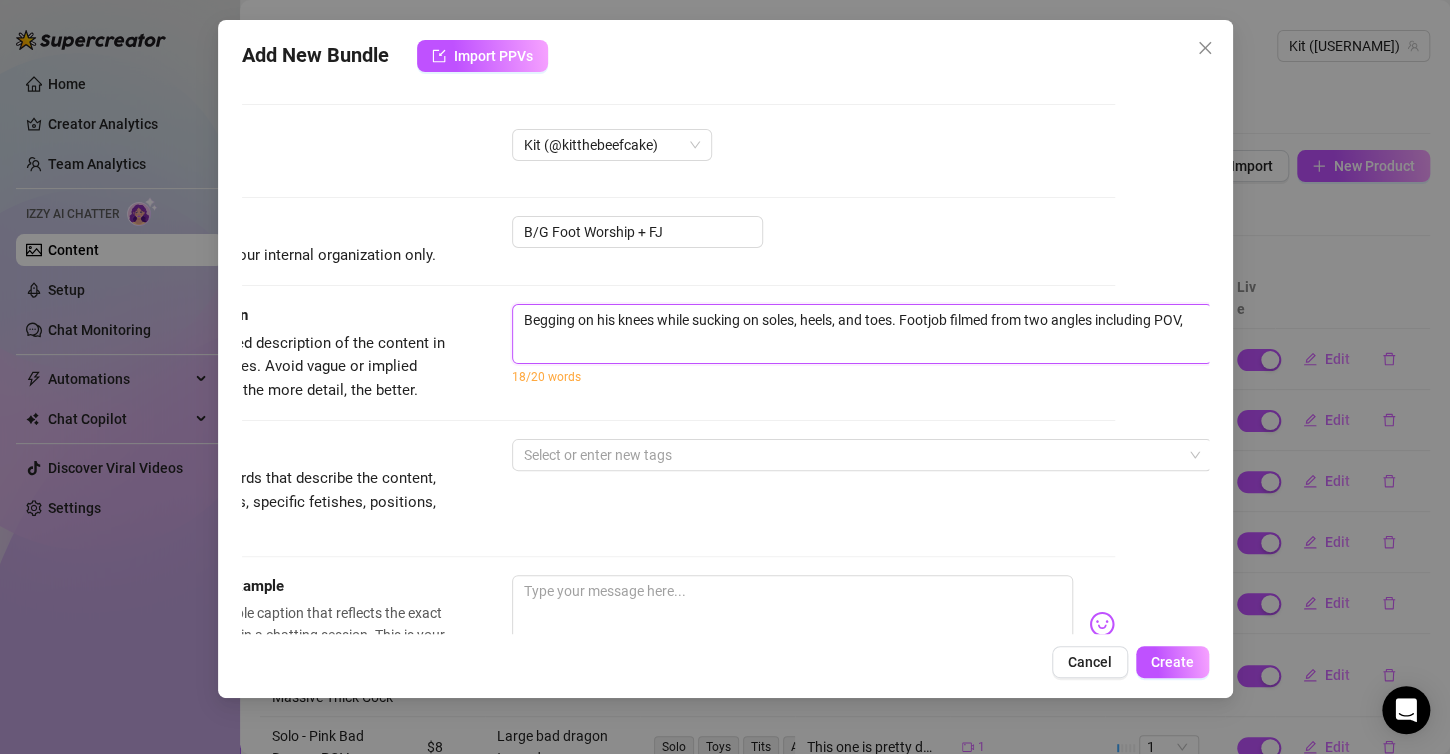 scroll, scrollTop: 0, scrollLeft: 98, axis: horizontal 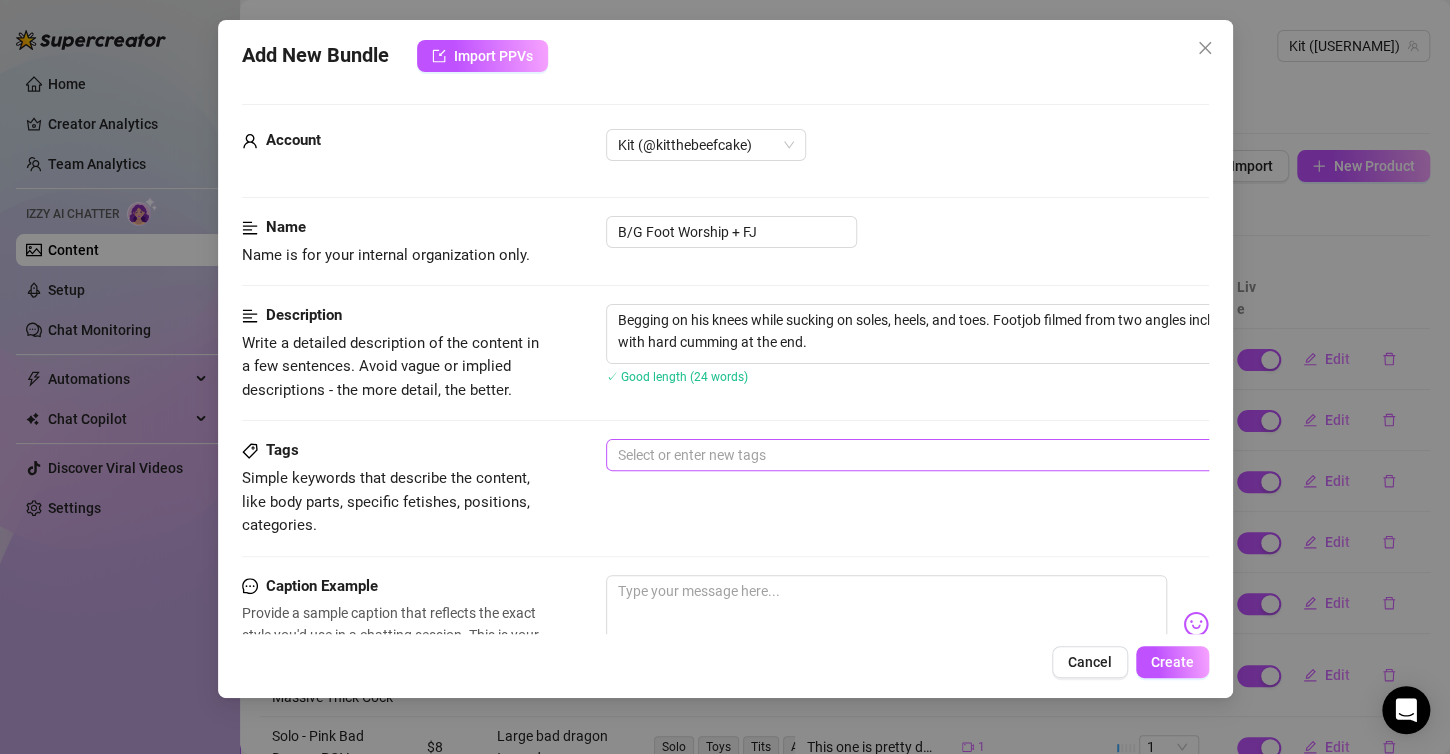 click at bounding box center (945, 455) 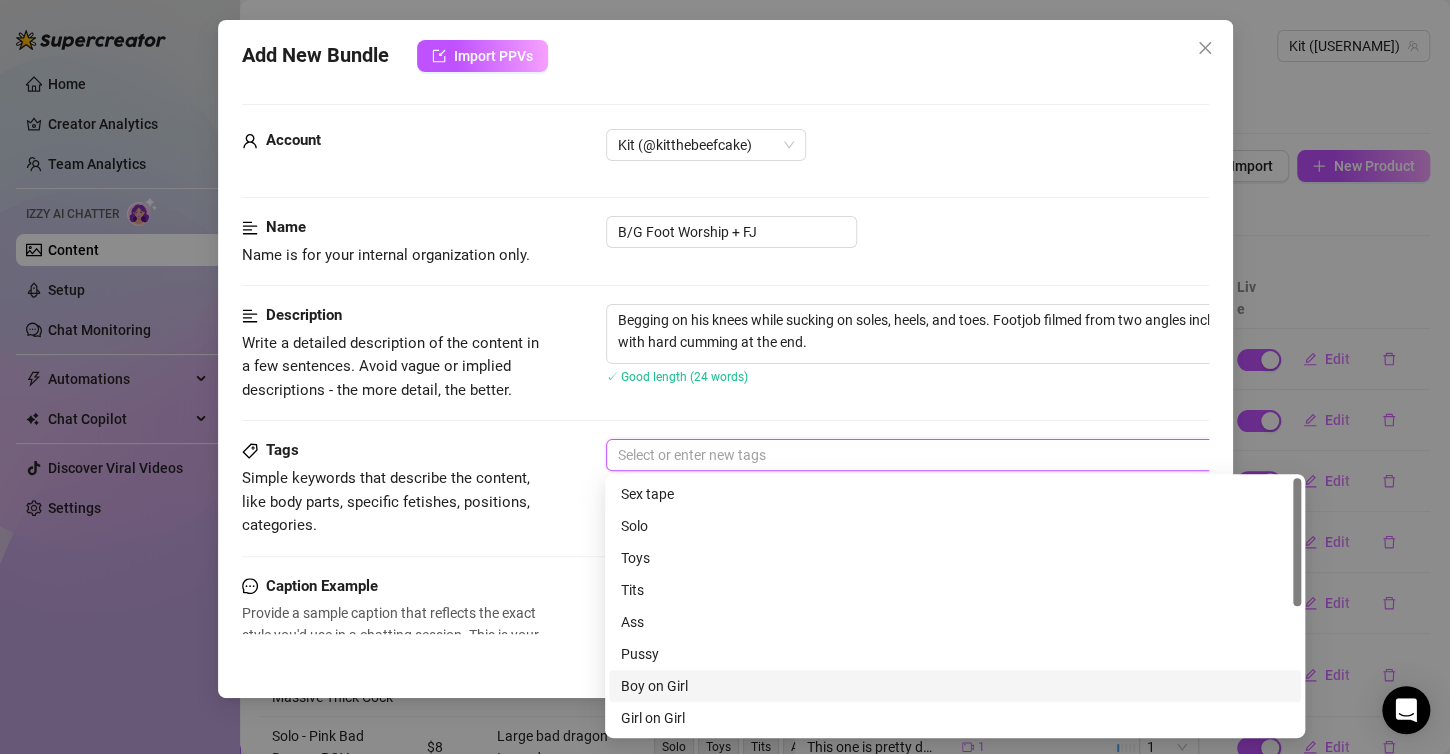 click on "Boy on Girl" at bounding box center [955, 686] 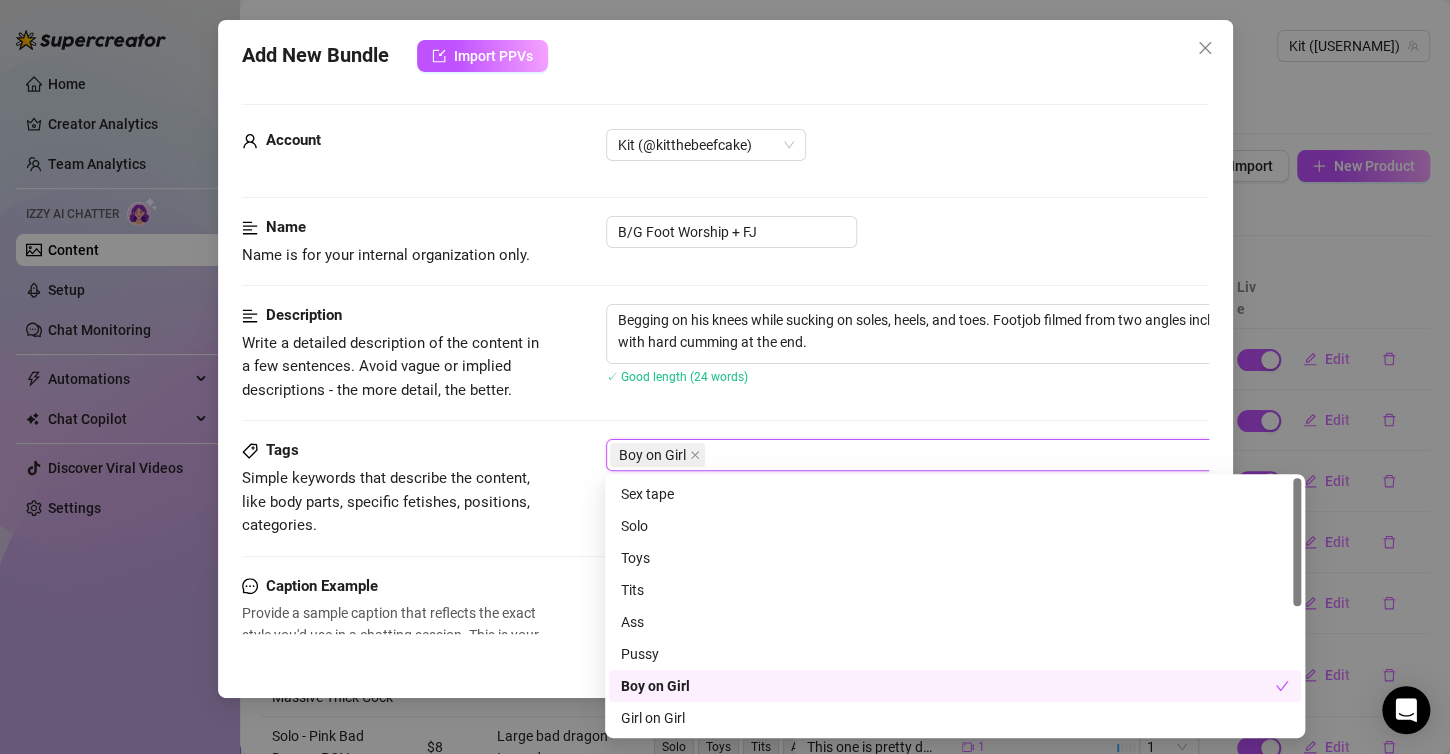 scroll, scrollTop: 200, scrollLeft: 0, axis: vertical 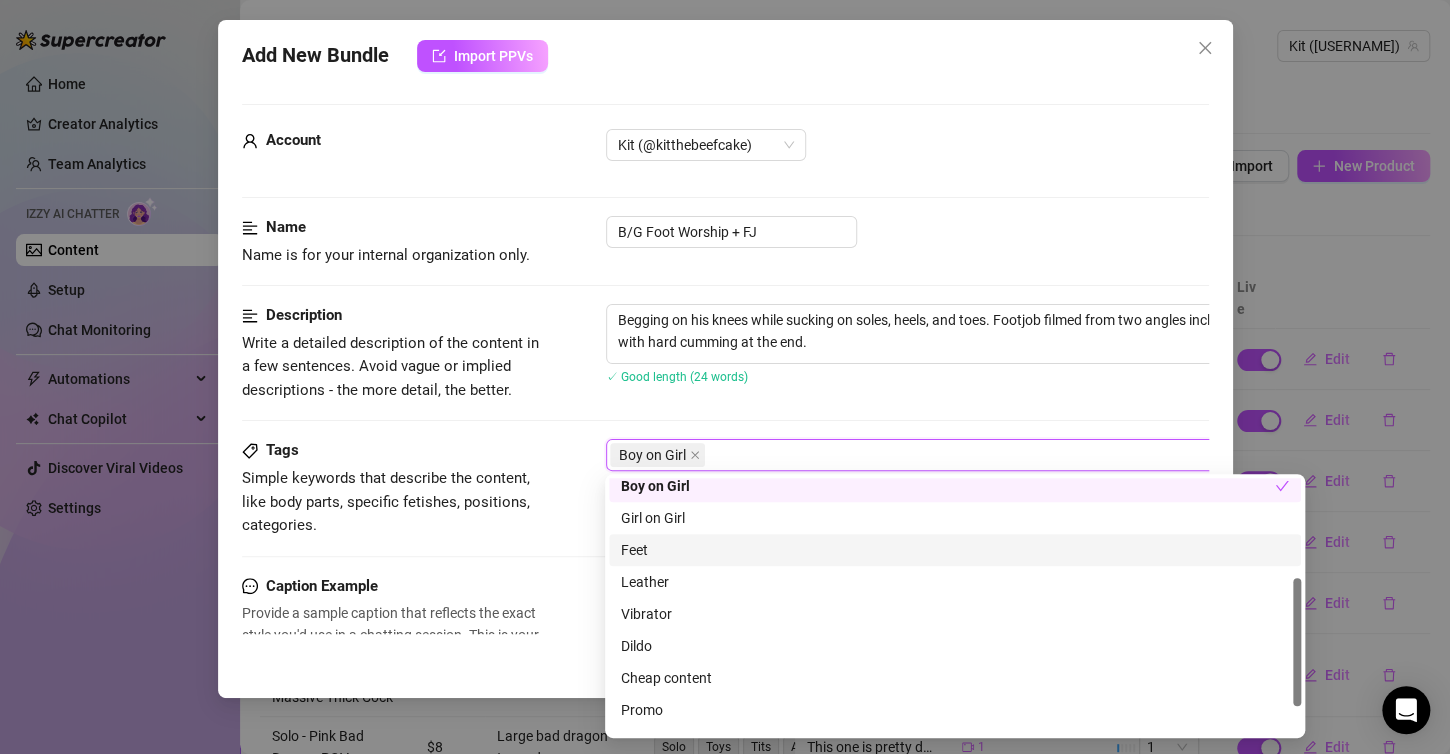 click on "Feet" at bounding box center (955, 550) 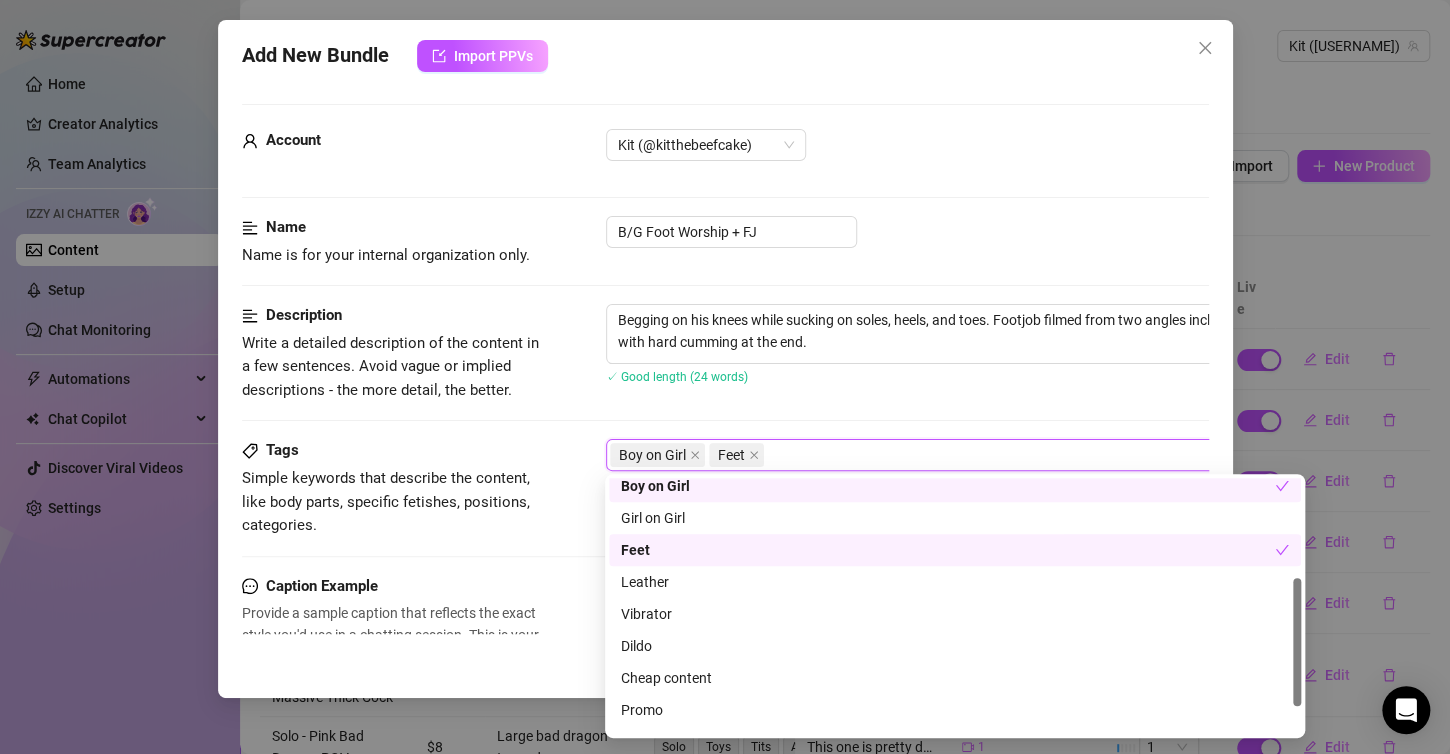 click on "Tags Simple keywords that describe the content, like body parts, specific fetishes, positions, categories. Boy on Girl Feet" at bounding box center (725, 506) 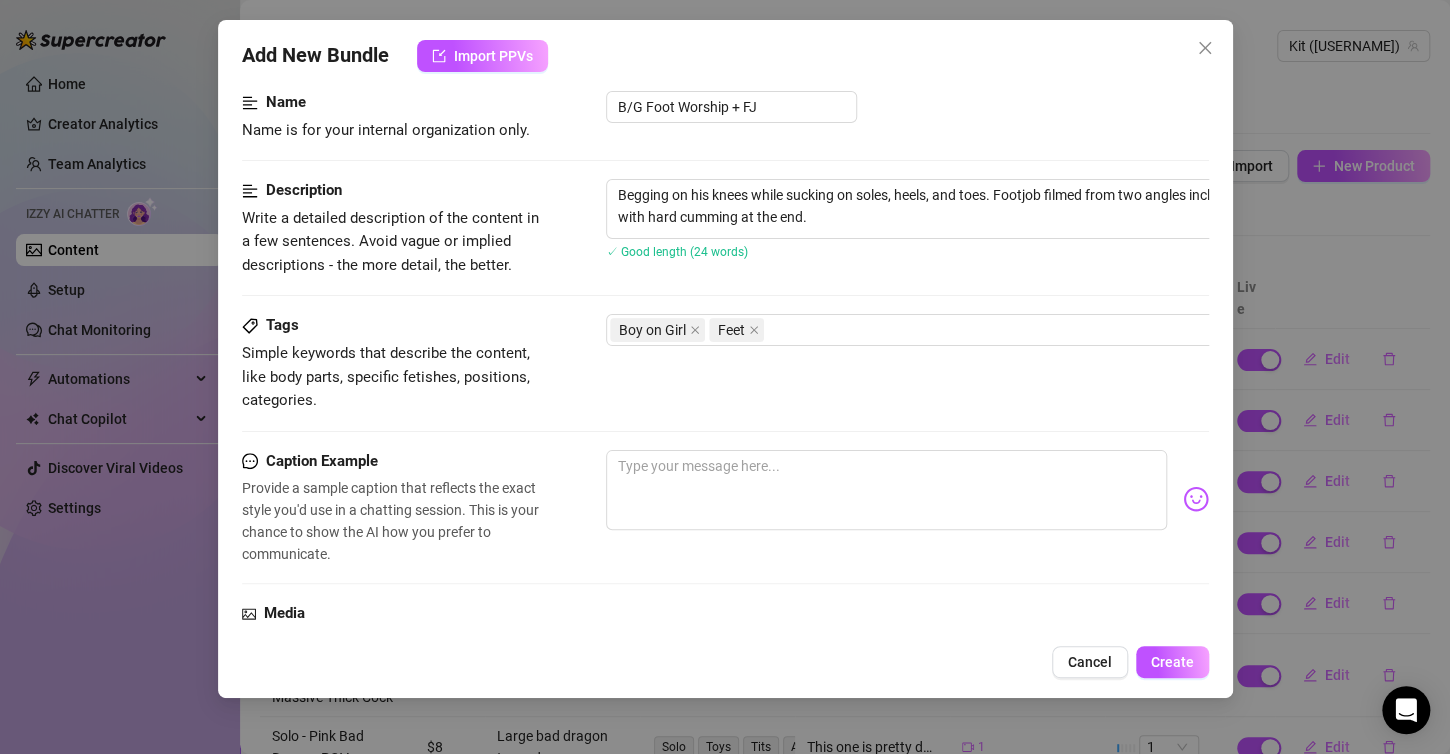 scroll, scrollTop: 200, scrollLeft: 0, axis: vertical 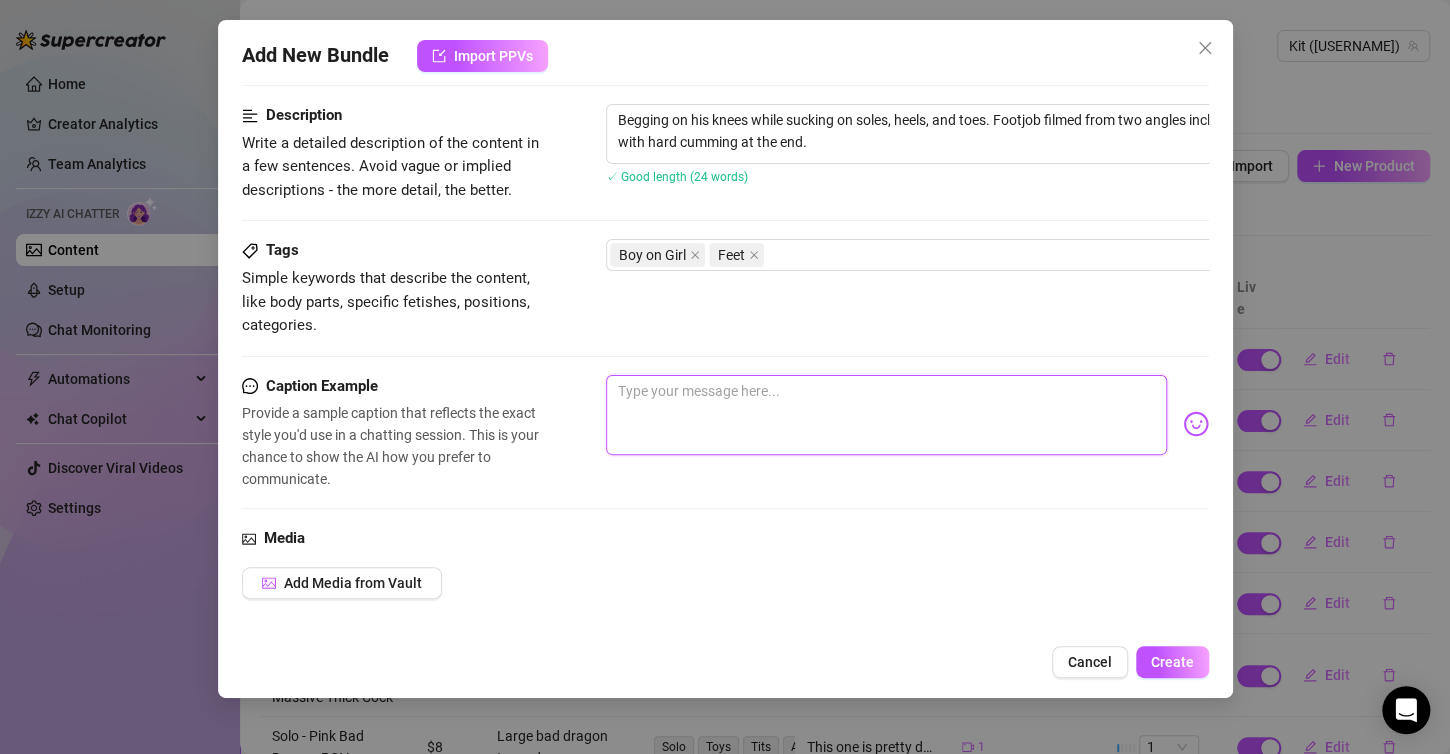 click at bounding box center (886, 415) 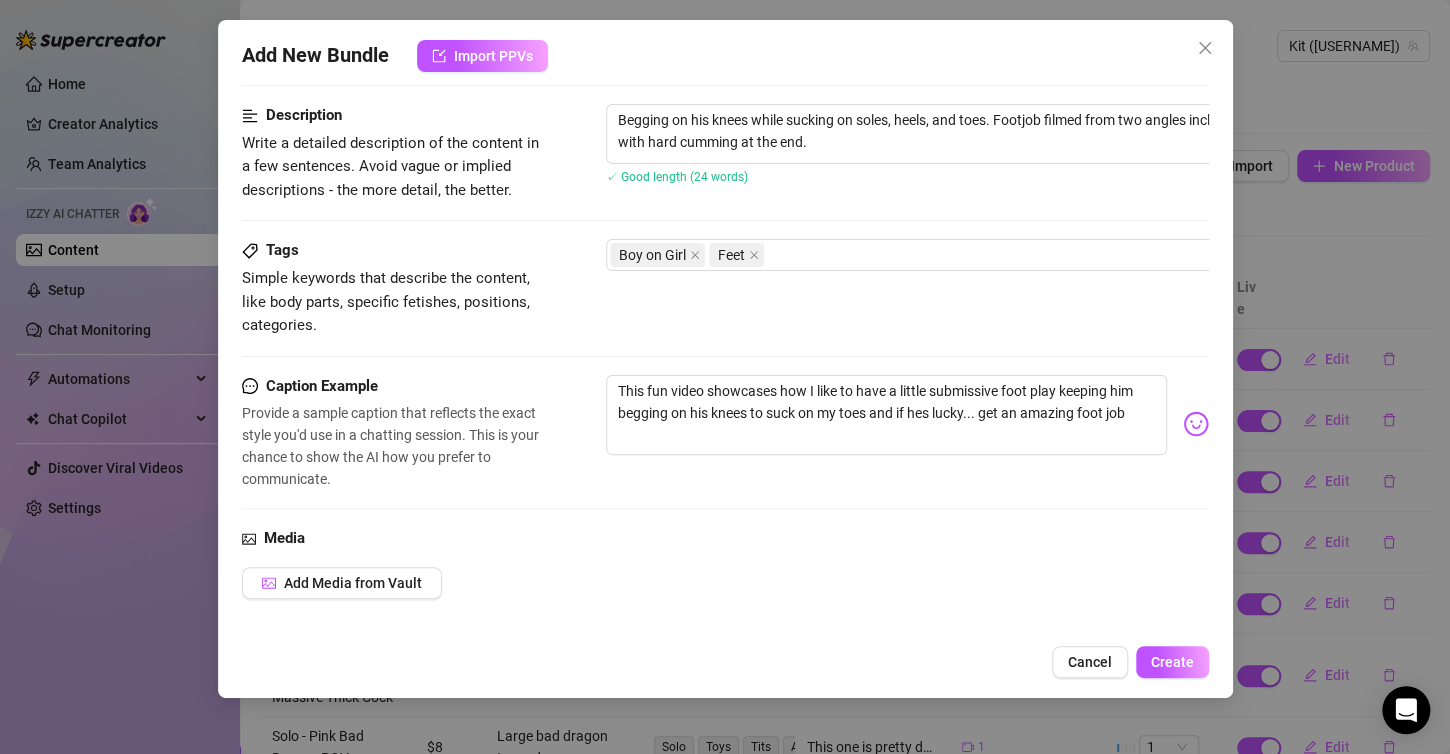 click at bounding box center [1196, 424] 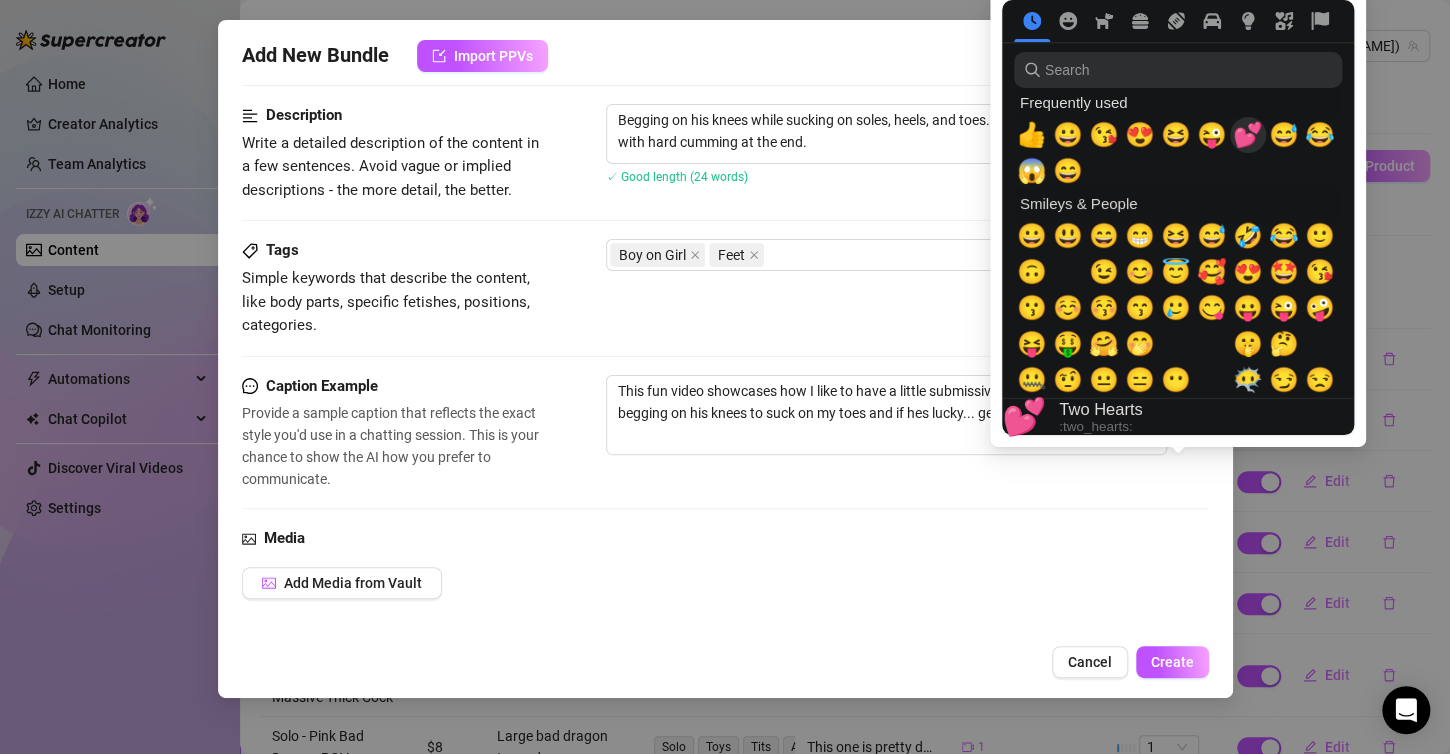 click on "💕" at bounding box center (1248, 135) 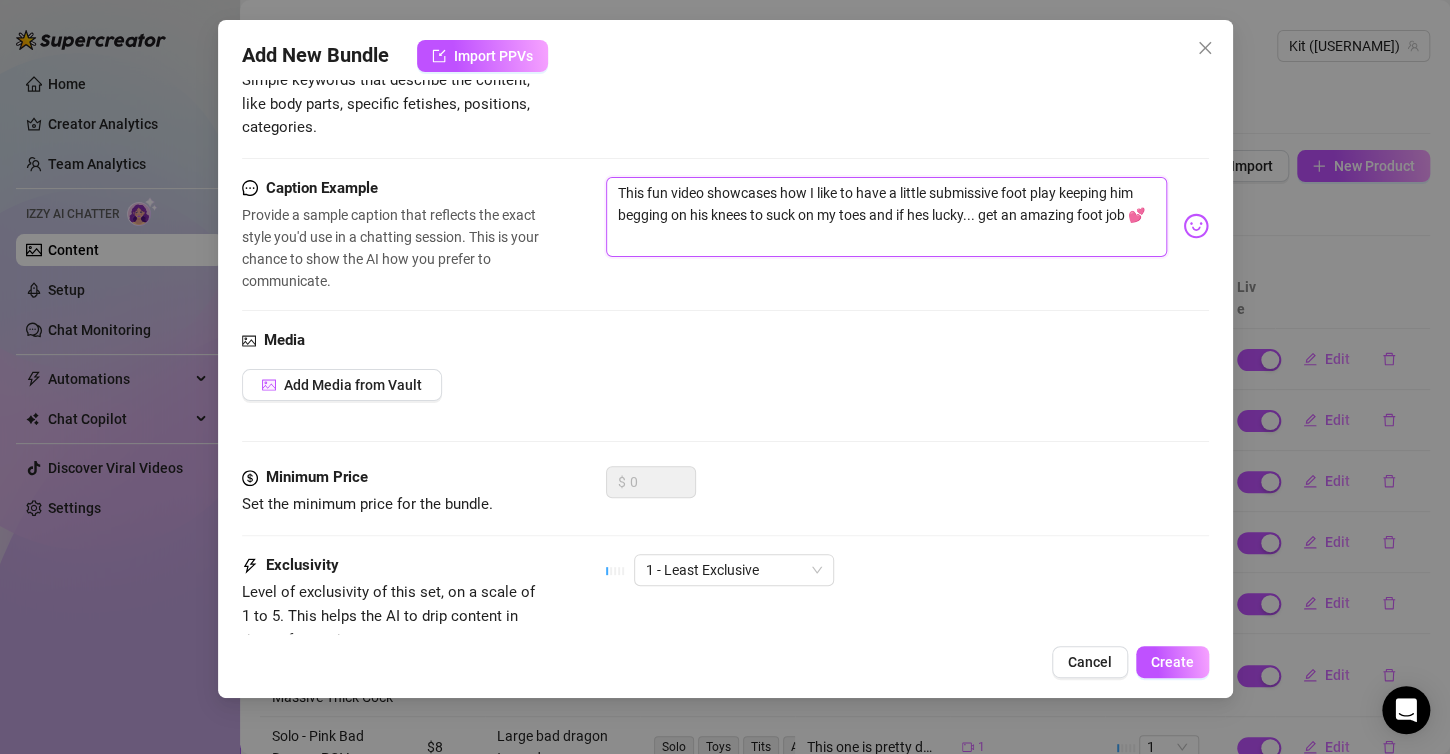 scroll, scrollTop: 400, scrollLeft: 0, axis: vertical 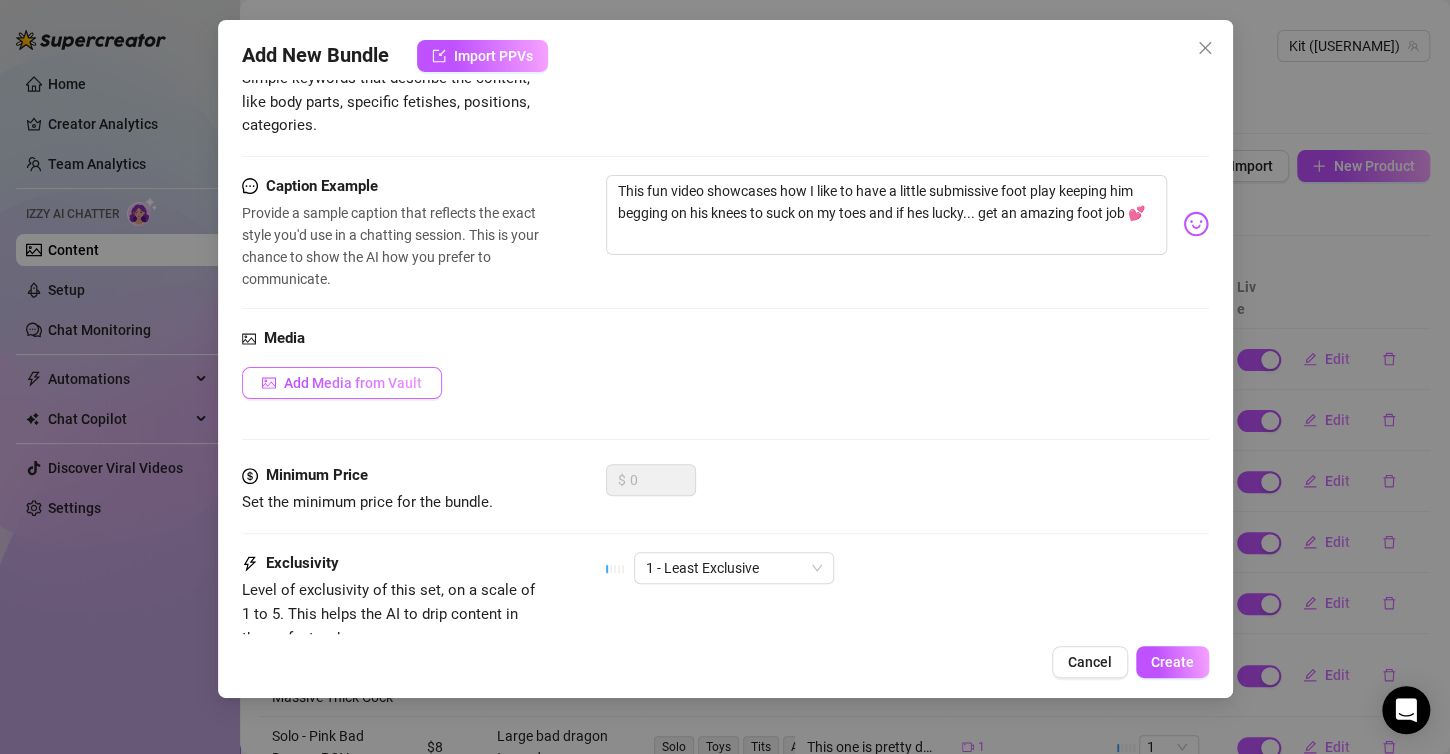 click on "Add Media from Vault" at bounding box center [353, 383] 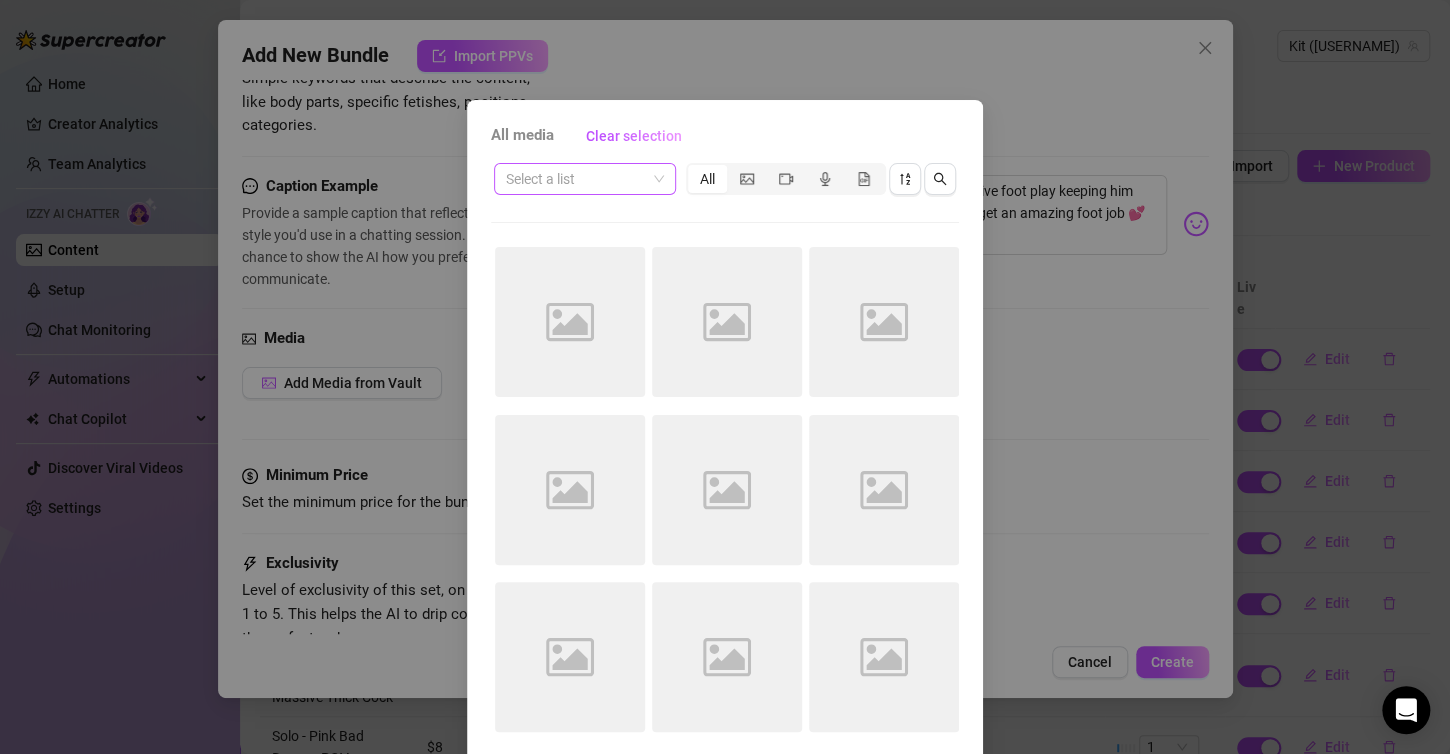 click on "Select a list" at bounding box center [585, 179] 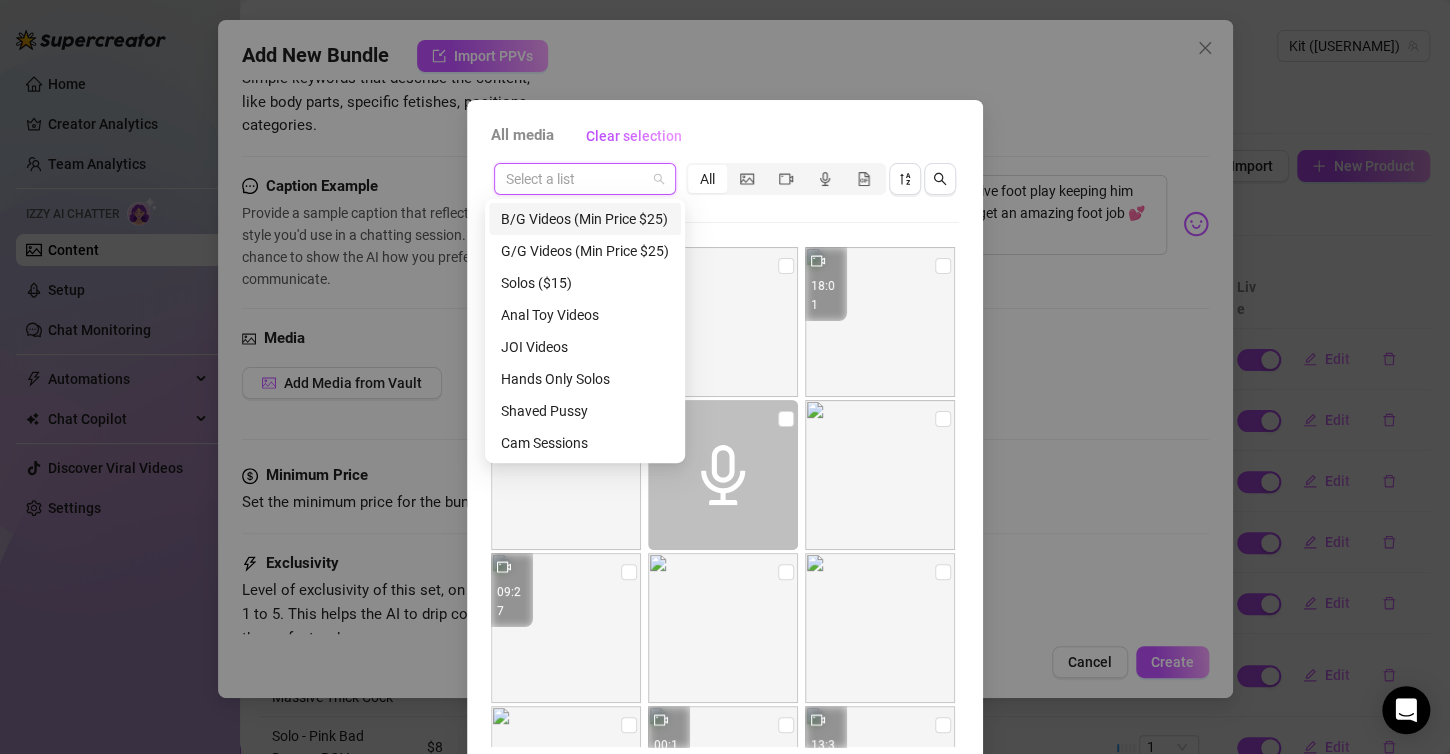 click on "B/G Videos (Min Price $25)" at bounding box center [585, 219] 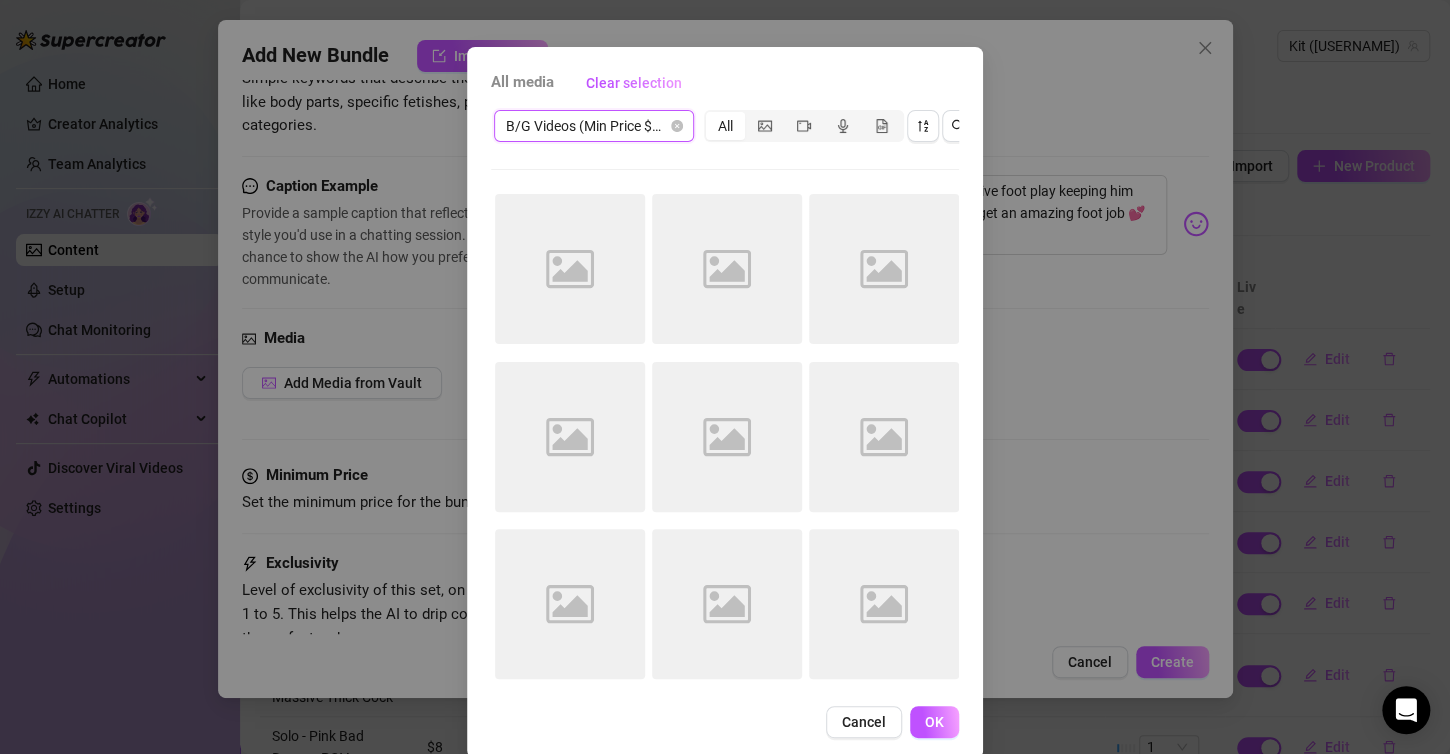 scroll, scrollTop: 98, scrollLeft: 0, axis: vertical 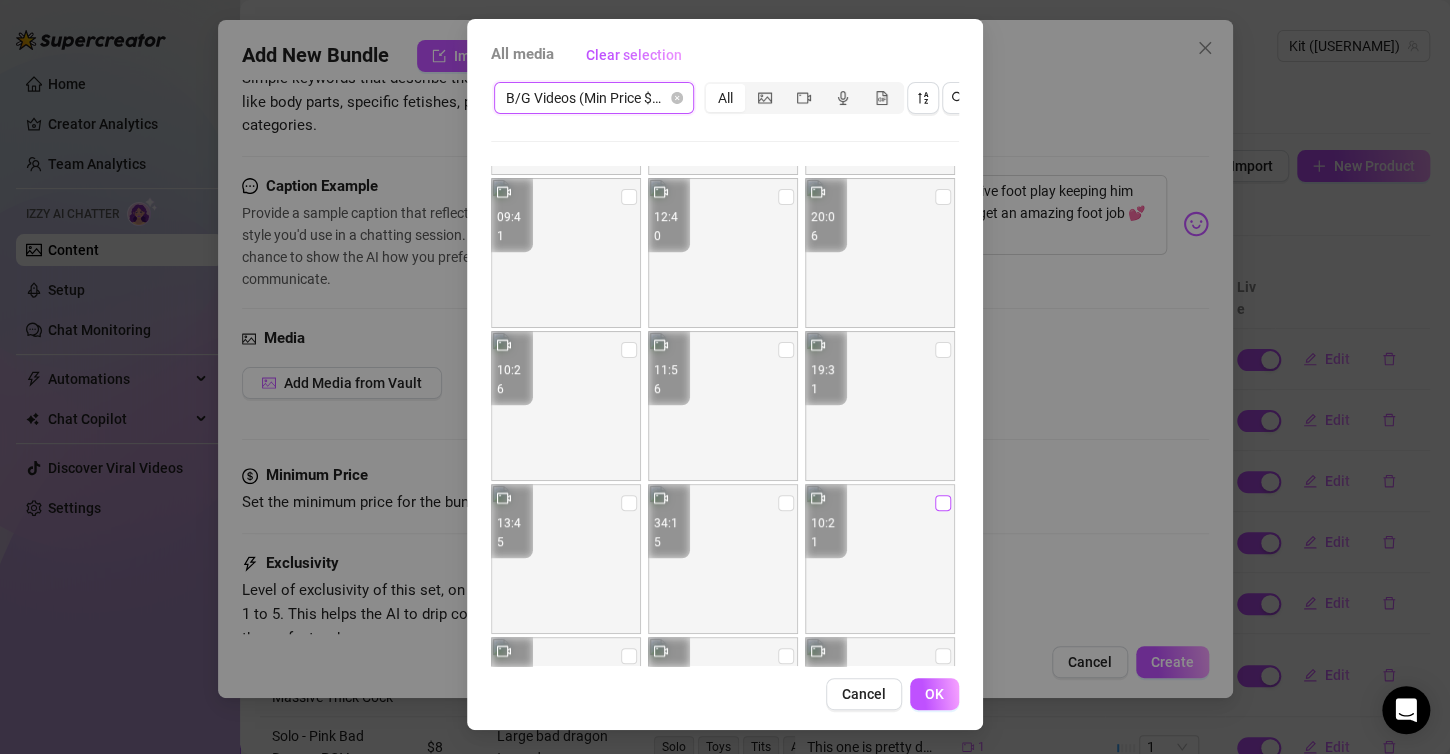 click at bounding box center (943, 503) 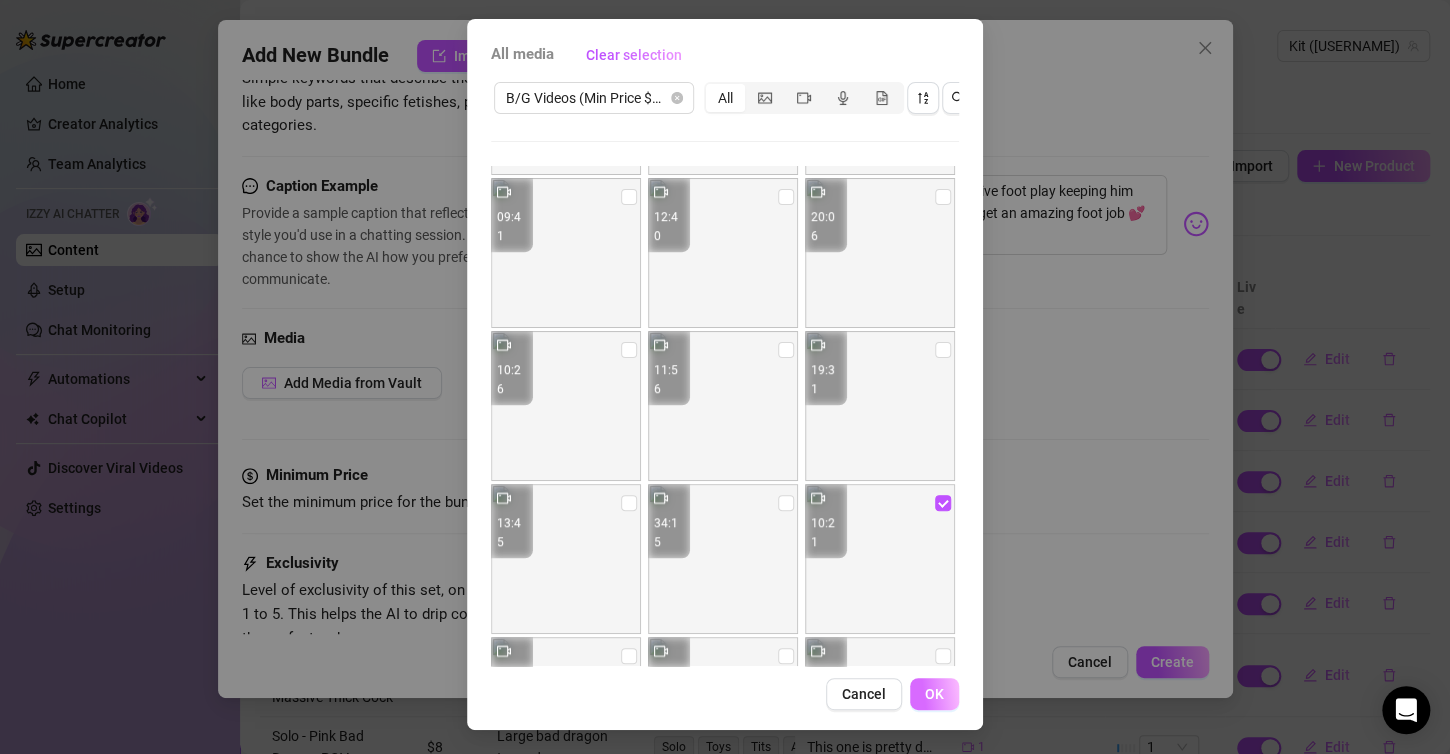 click on "OK" at bounding box center [934, 694] 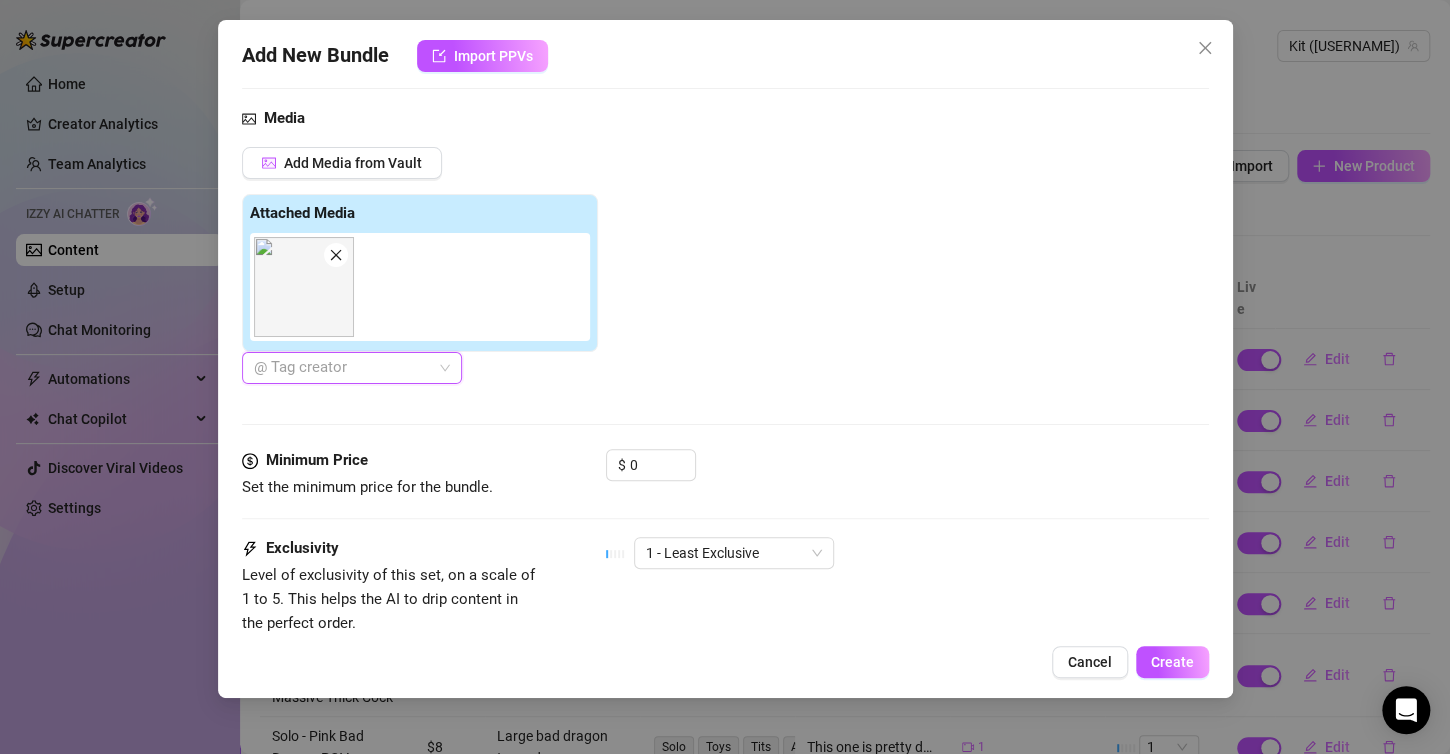 scroll, scrollTop: 700, scrollLeft: 0, axis: vertical 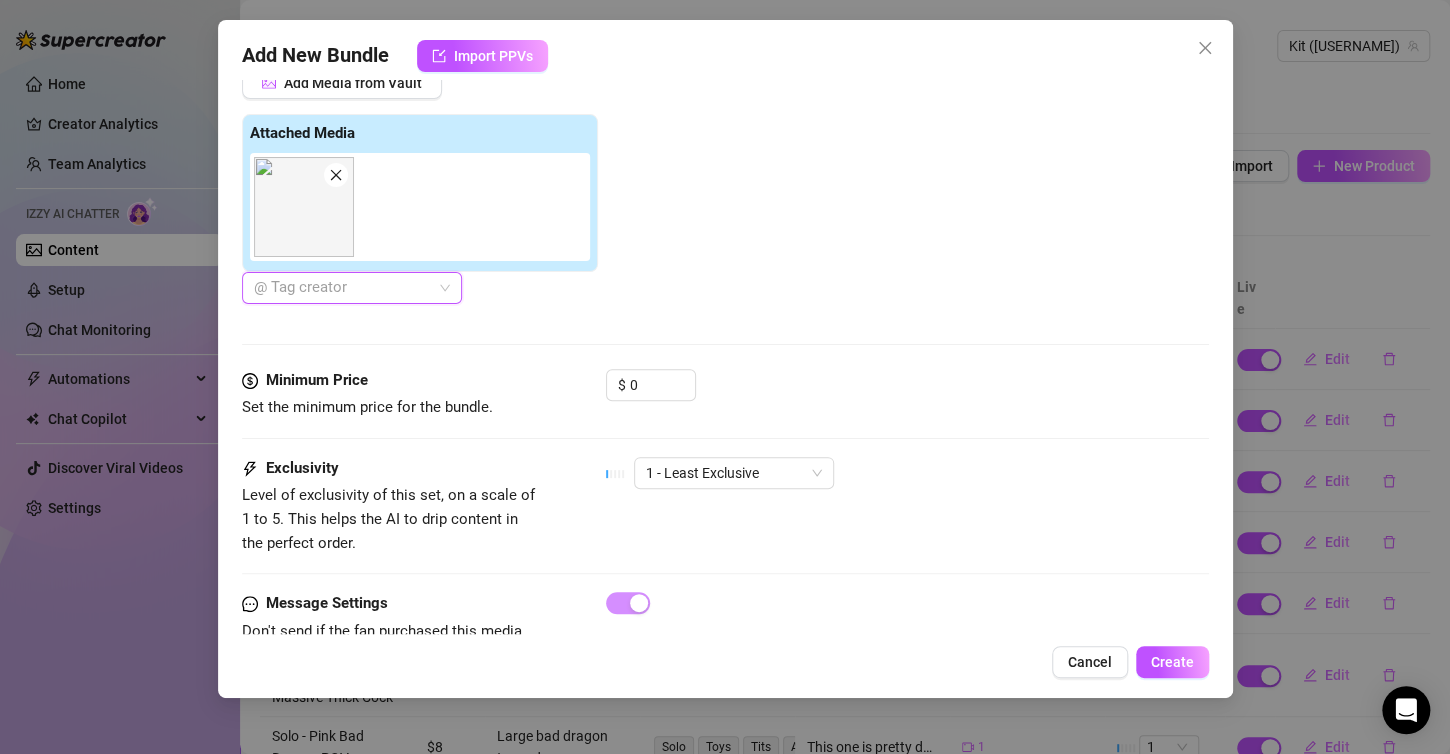 click at bounding box center (341, 288) 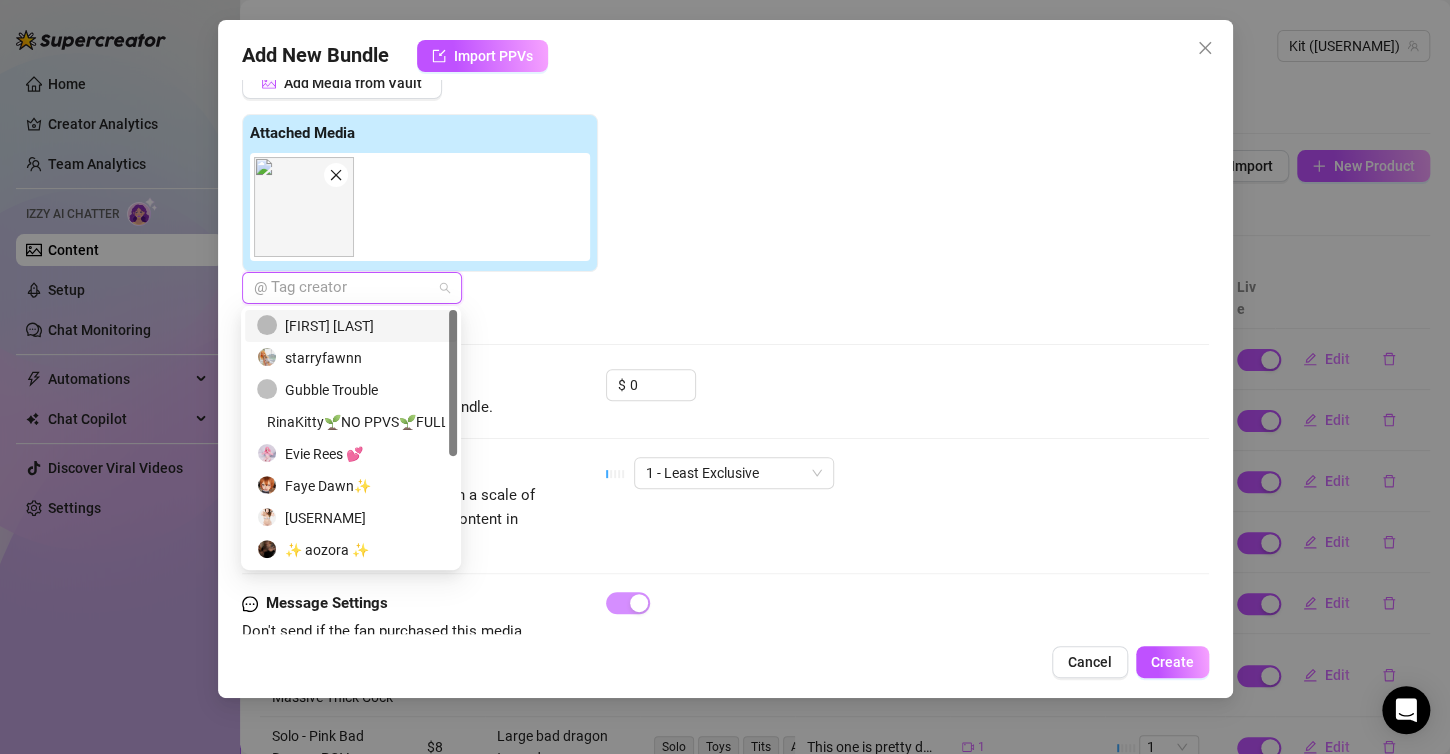 click on "[FIRST] [LAST]" at bounding box center (351, 326) 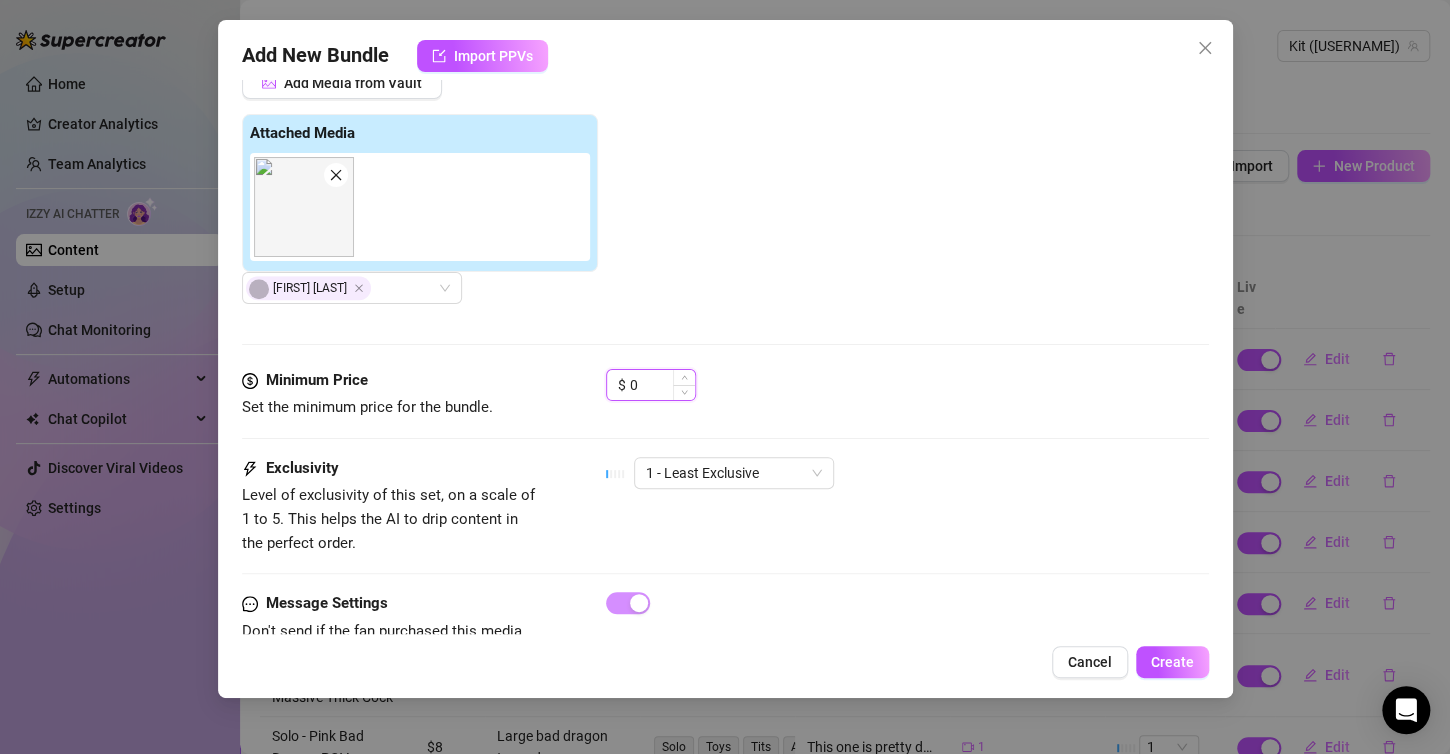 click on "0" at bounding box center [662, 385] 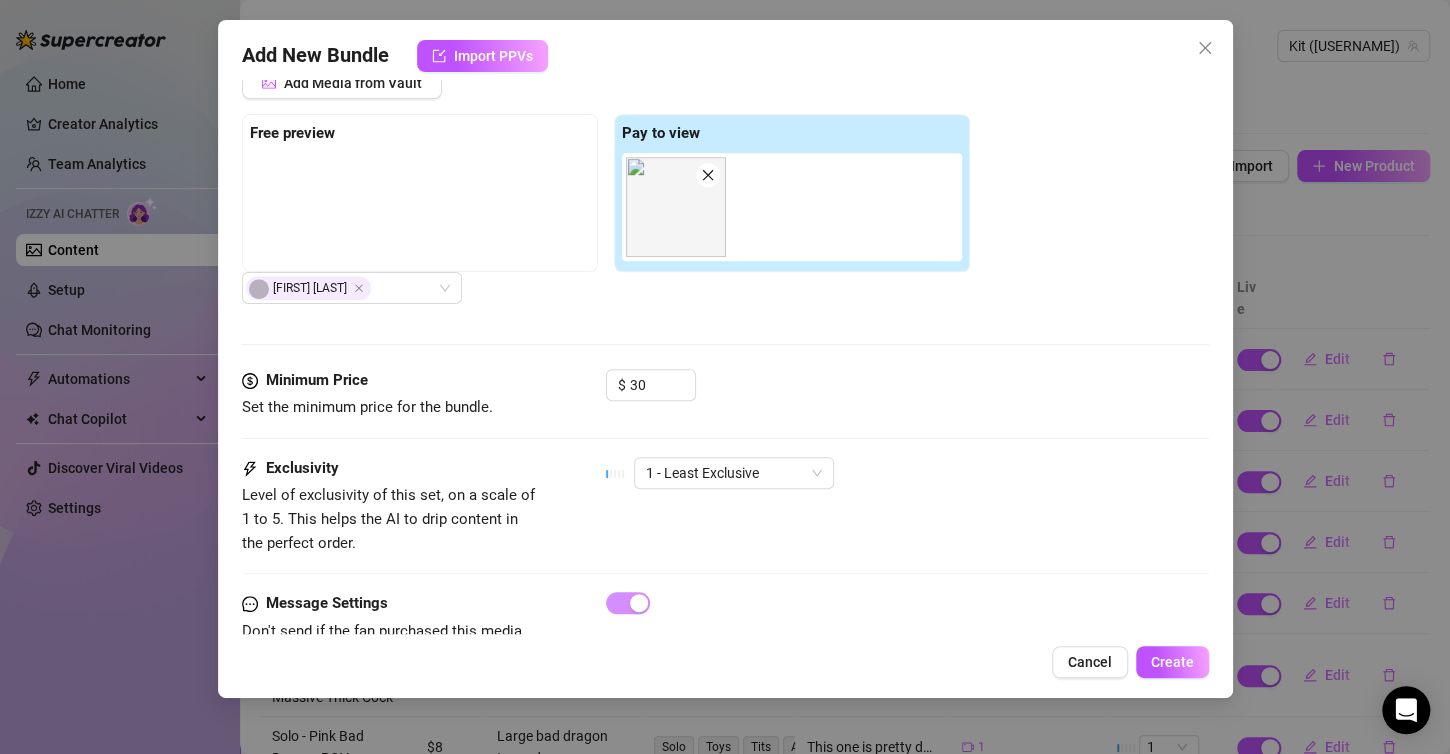 click on "$ 30" at bounding box center (907, 394) 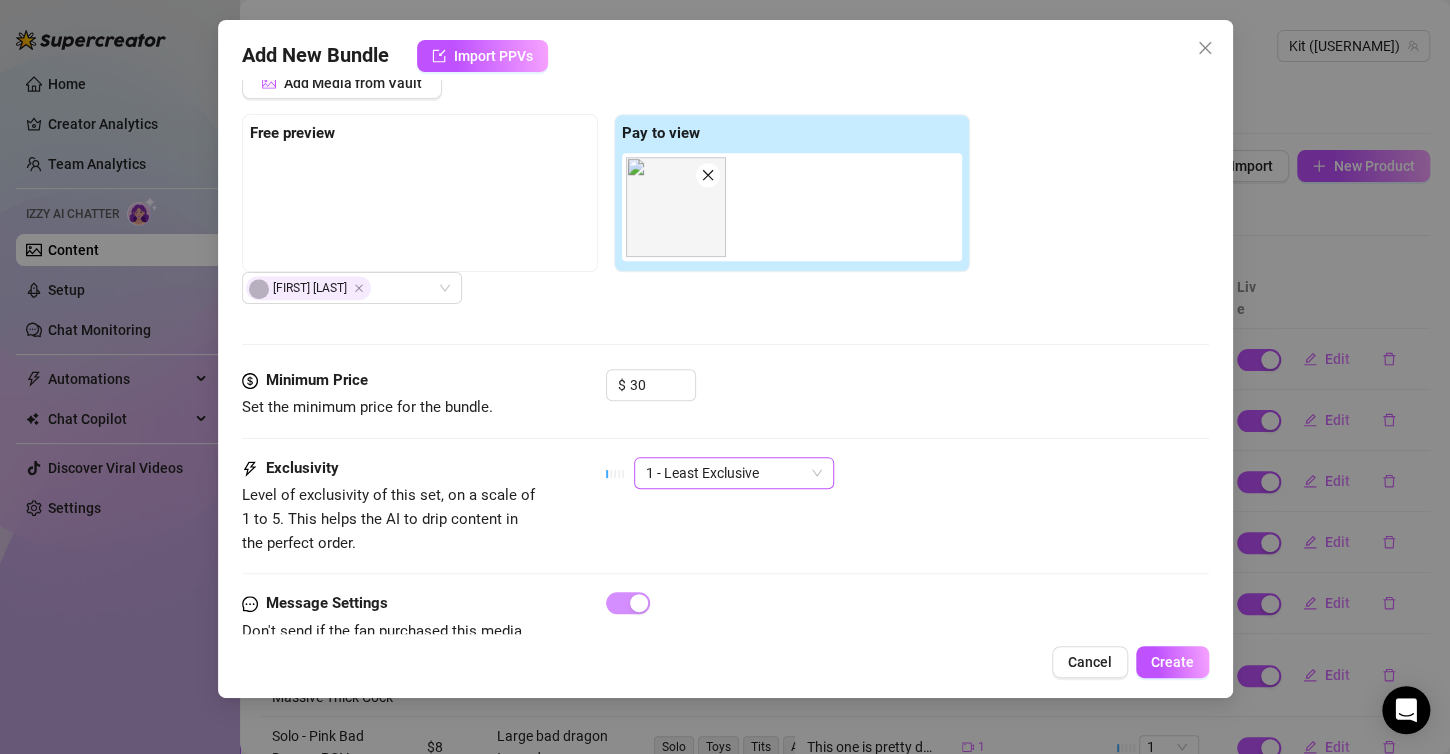 drag, startPoint x: 760, startPoint y: 488, endPoint x: 748, endPoint y: 476, distance: 16.970562 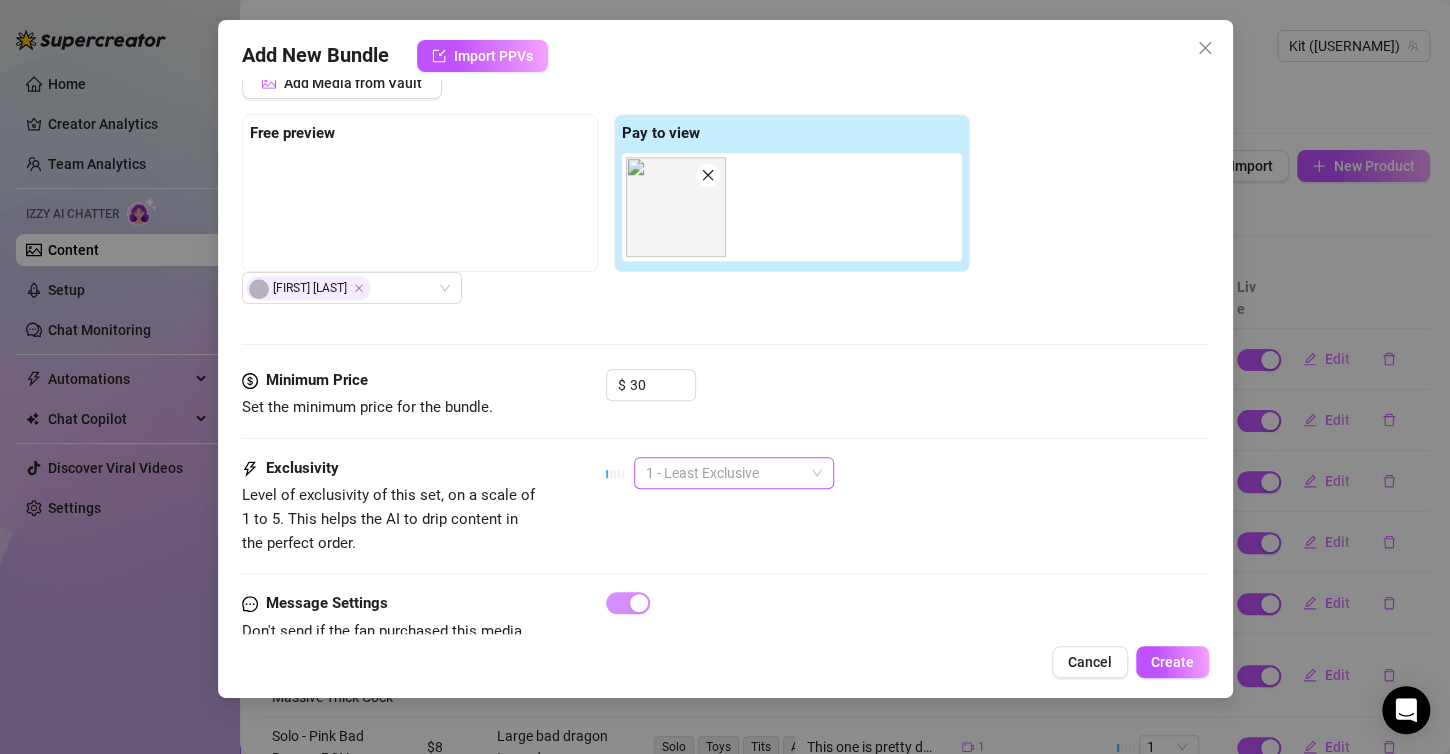click on "1 - Least Exclusive" at bounding box center (734, 473) 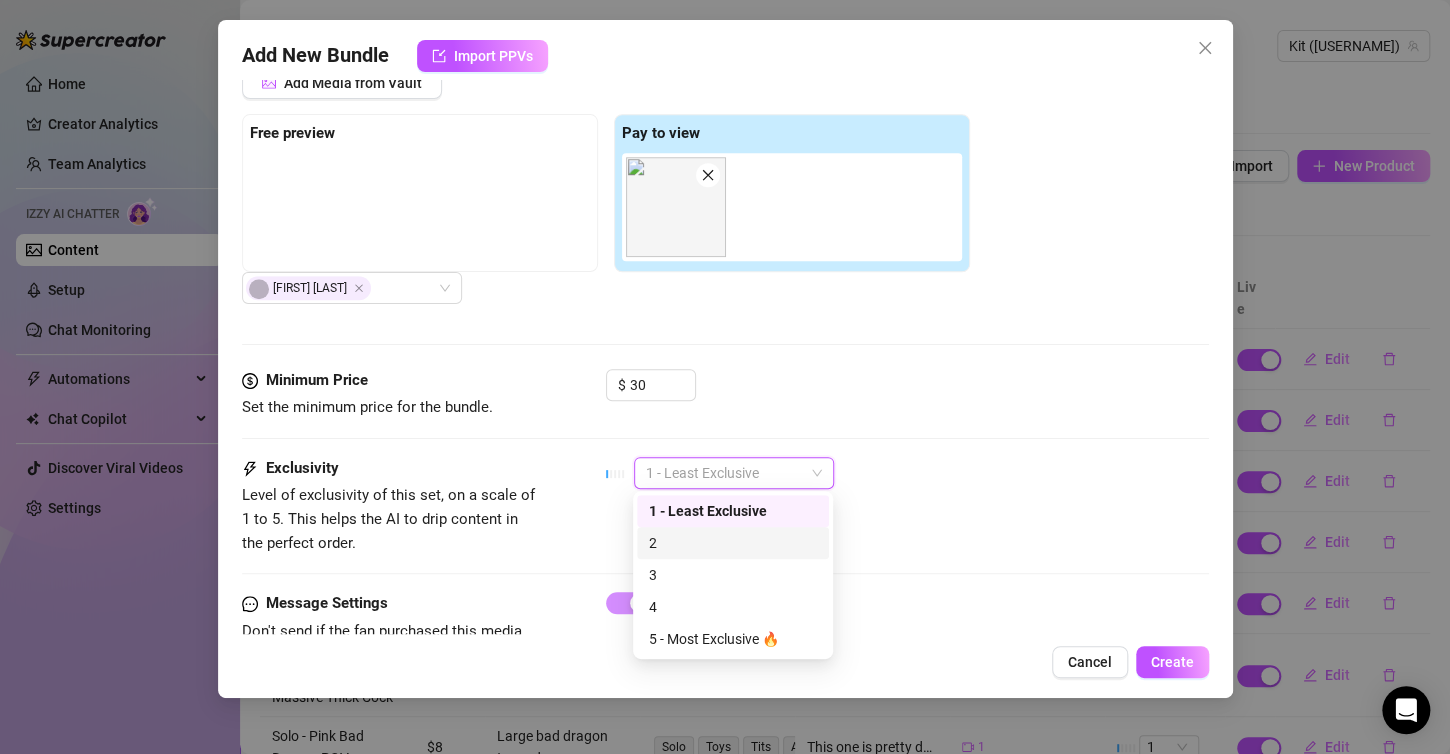 click on "2" at bounding box center (733, 543) 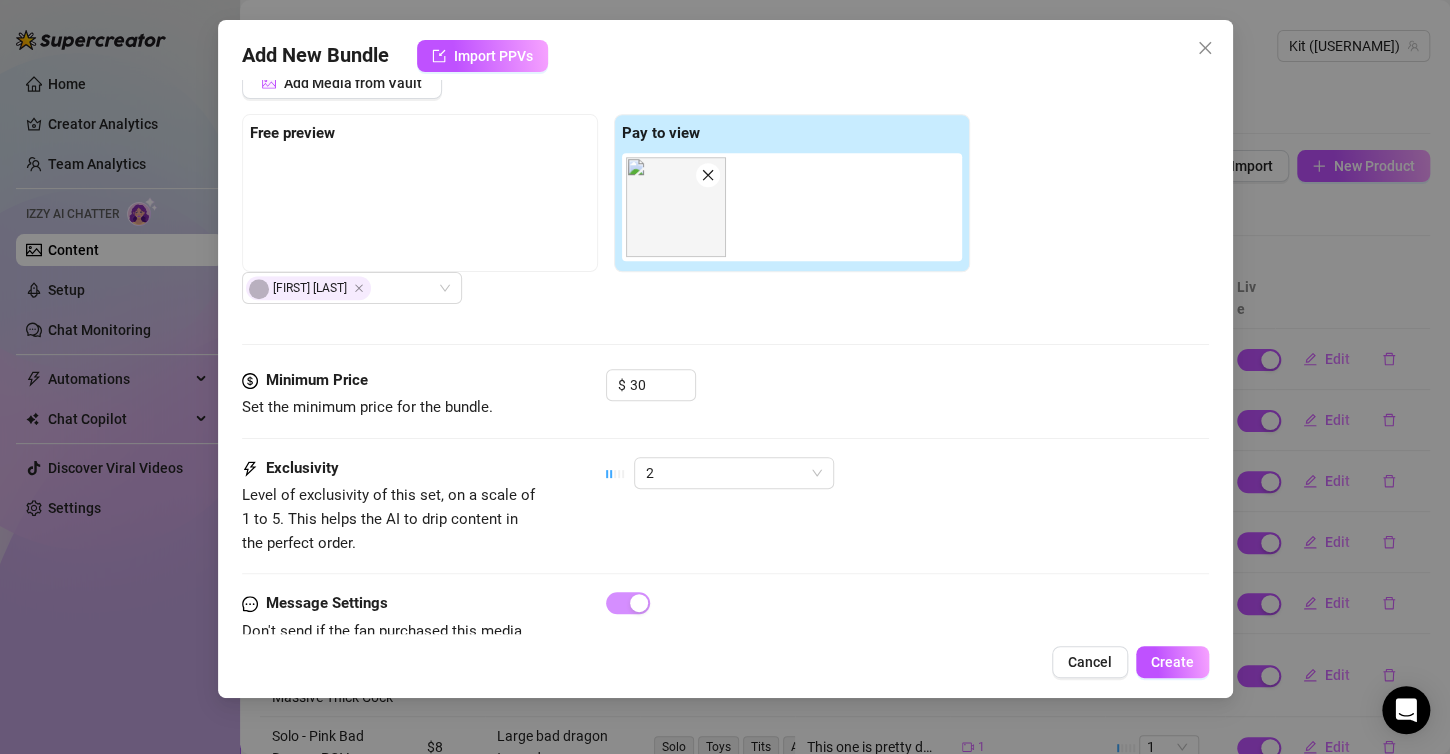 click on "Minimum Price Set the minimum price for the bundle. $ 30" at bounding box center [725, 413] 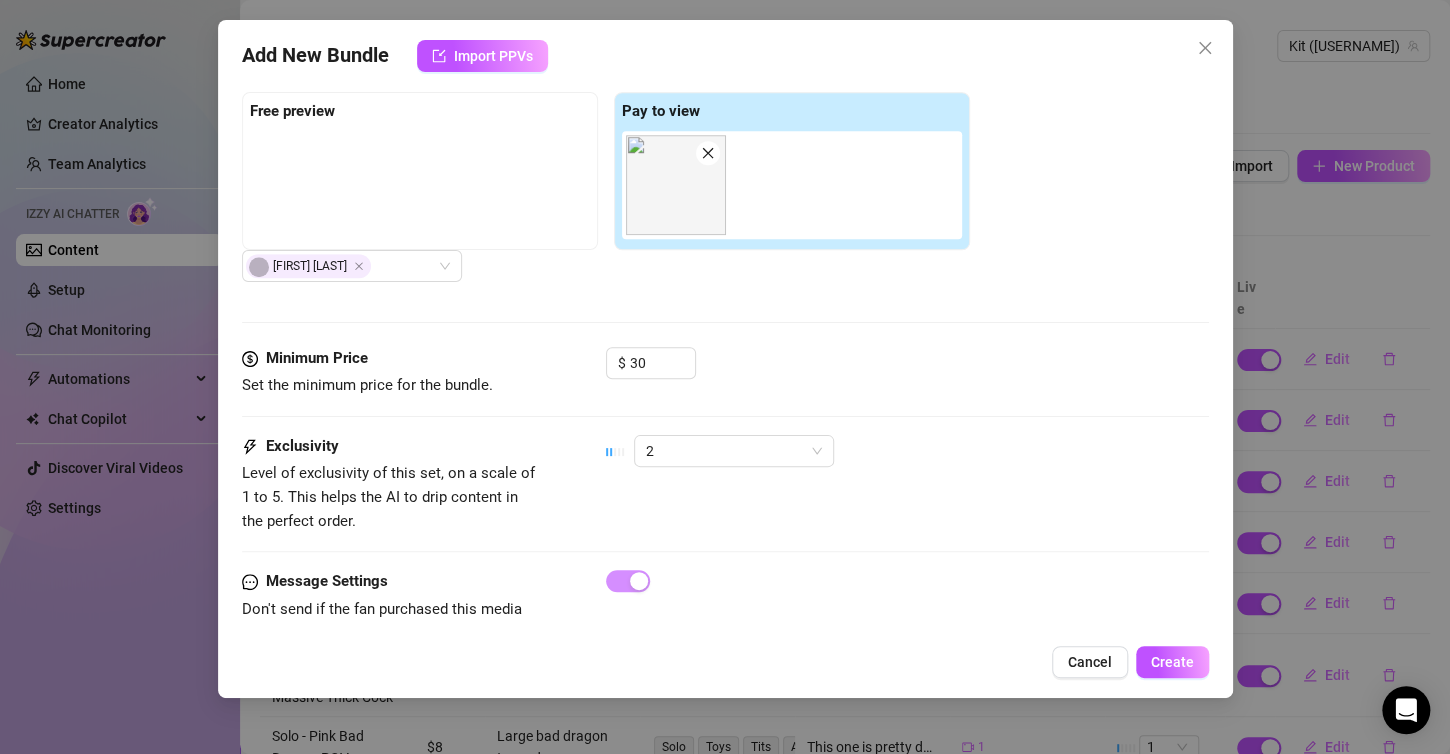 scroll, scrollTop: 760, scrollLeft: 0, axis: vertical 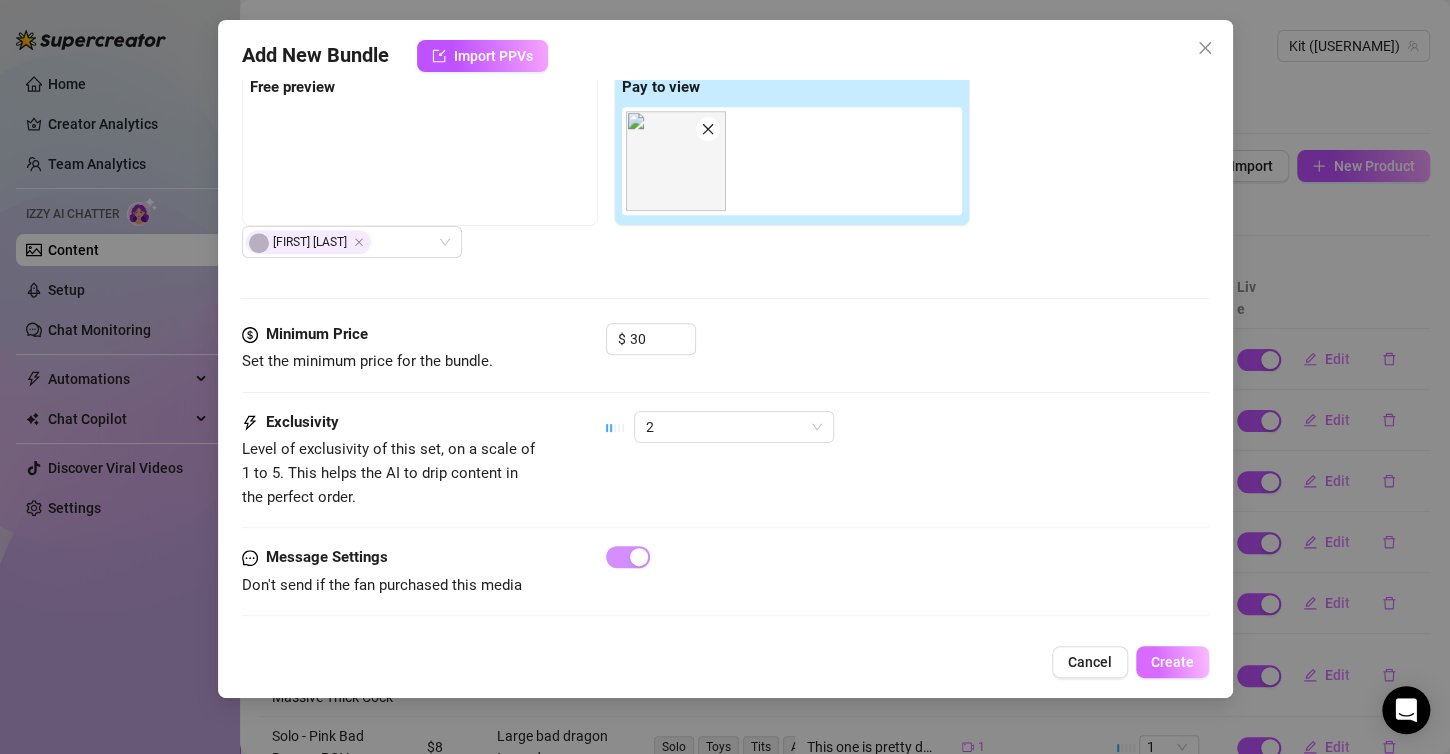 click on "Create" at bounding box center [1172, 662] 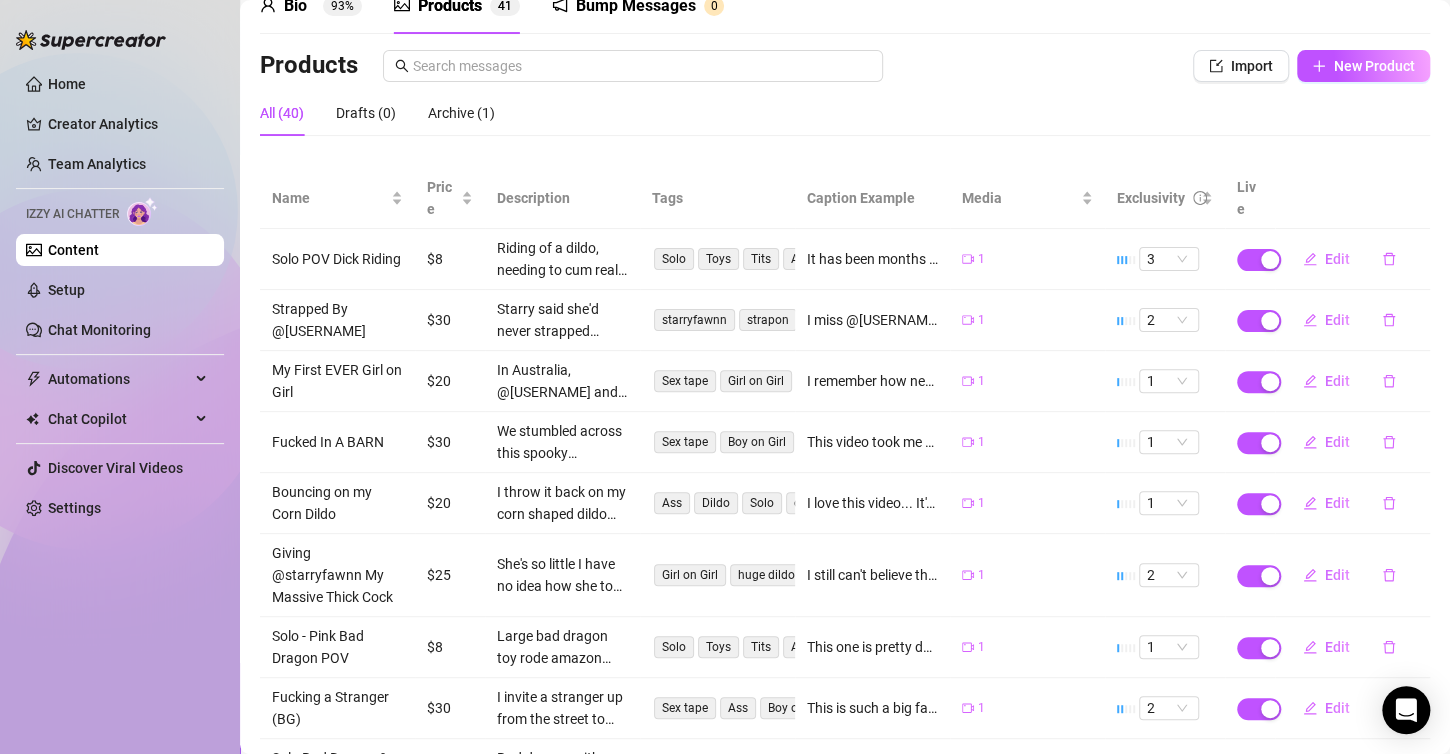 scroll, scrollTop: 320, scrollLeft: 0, axis: vertical 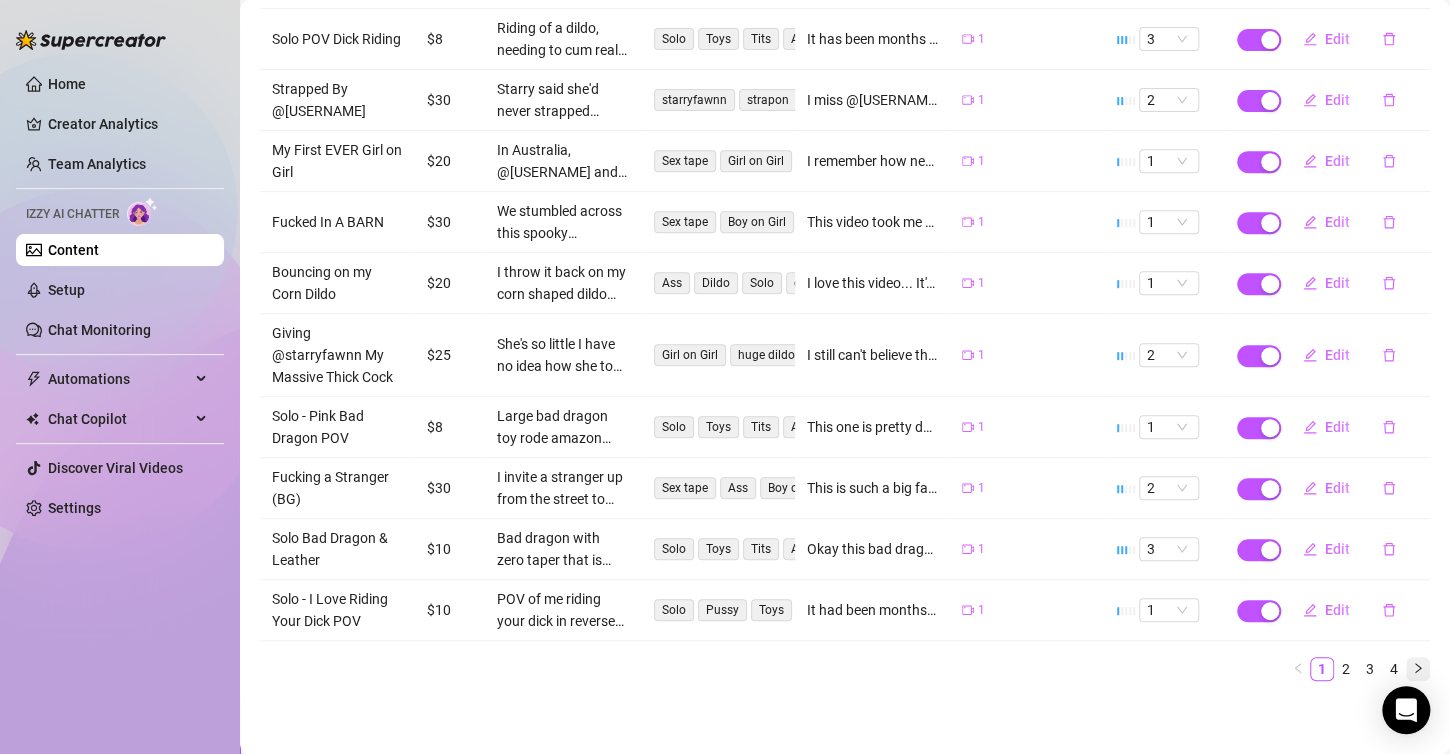 click at bounding box center [1418, 669] 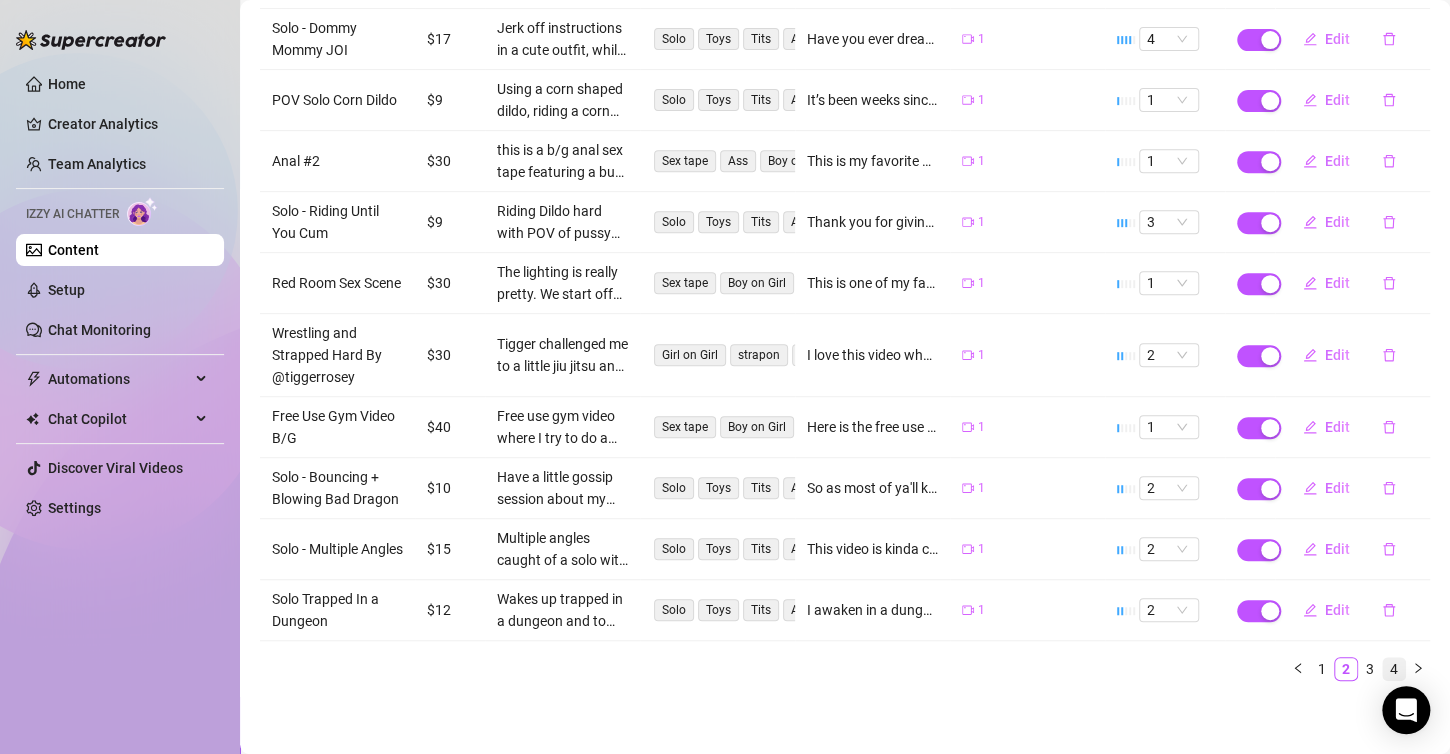 click on "4" at bounding box center (1394, 669) 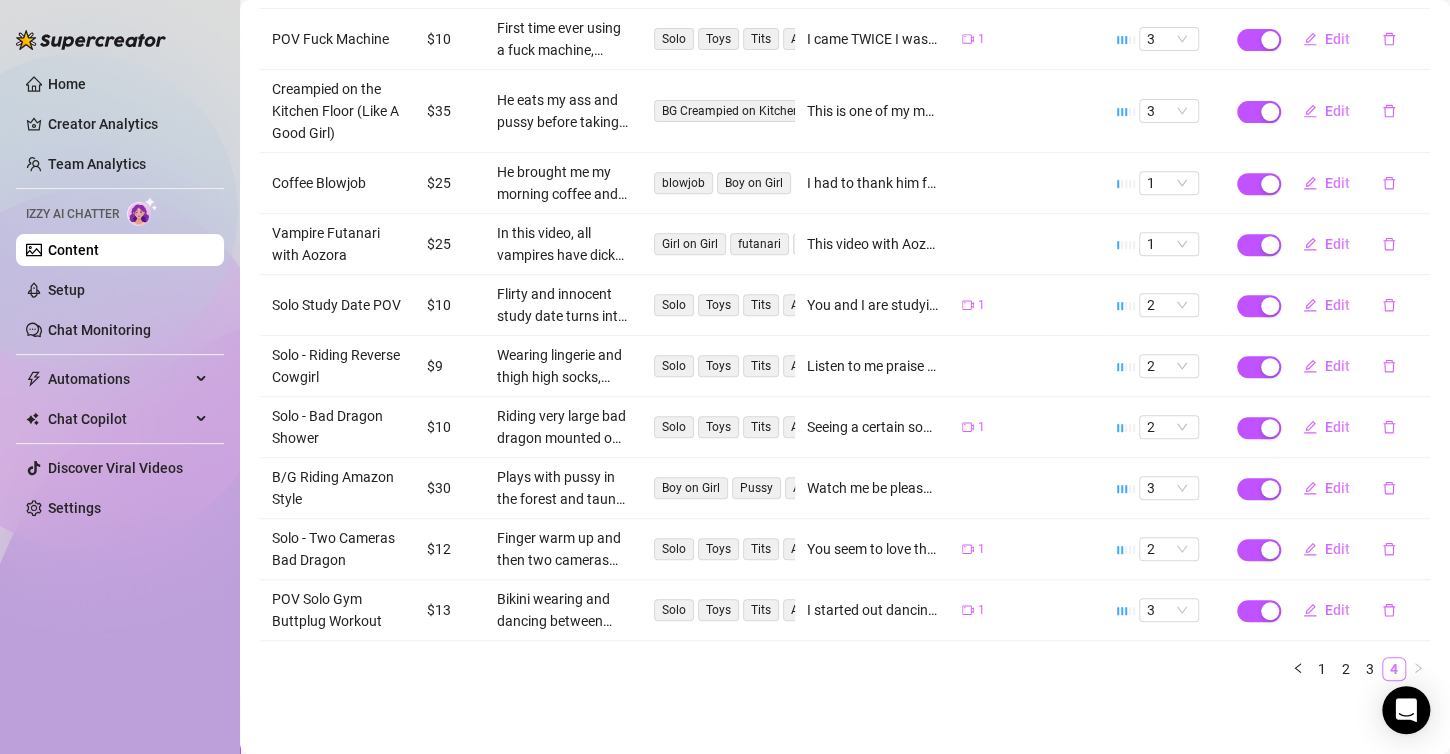 click on "4" at bounding box center (1394, 669) 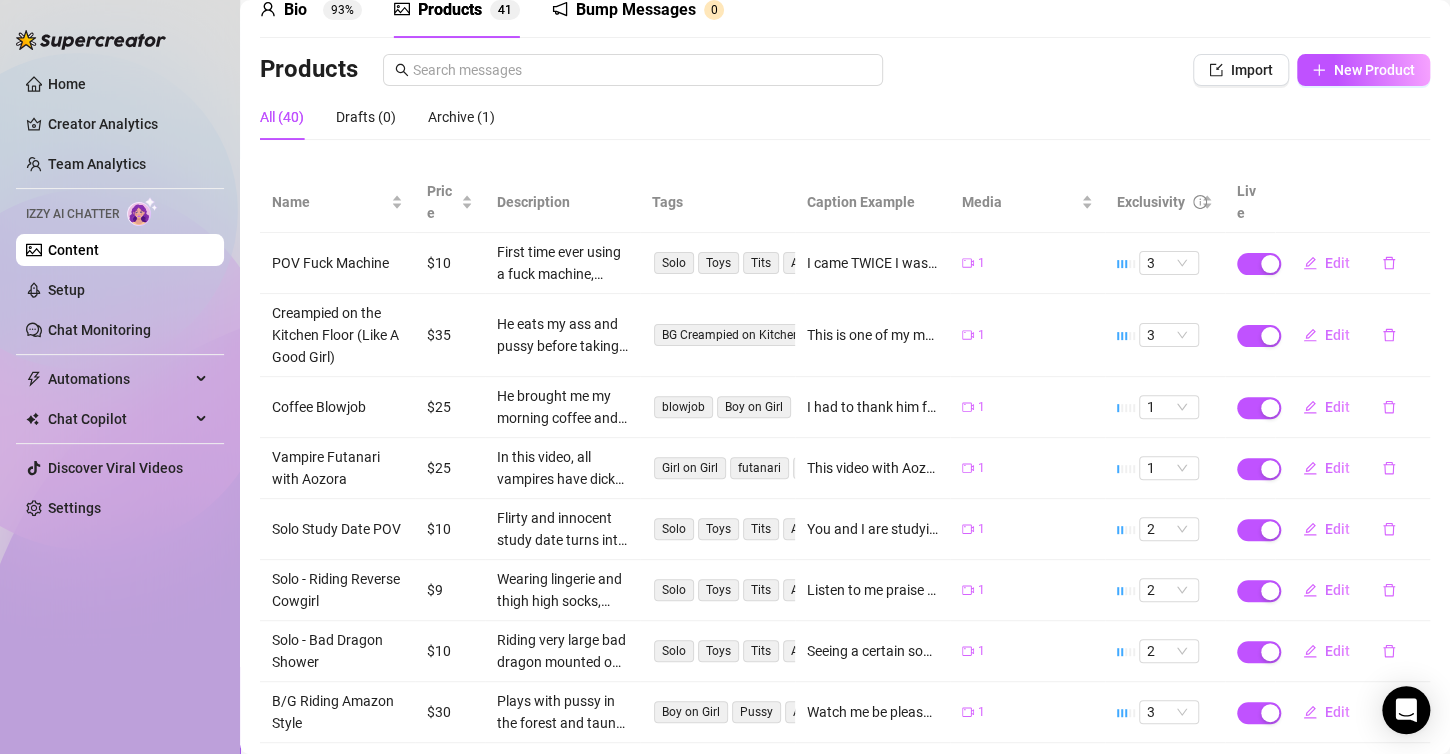 scroll, scrollTop: 0, scrollLeft: 0, axis: both 